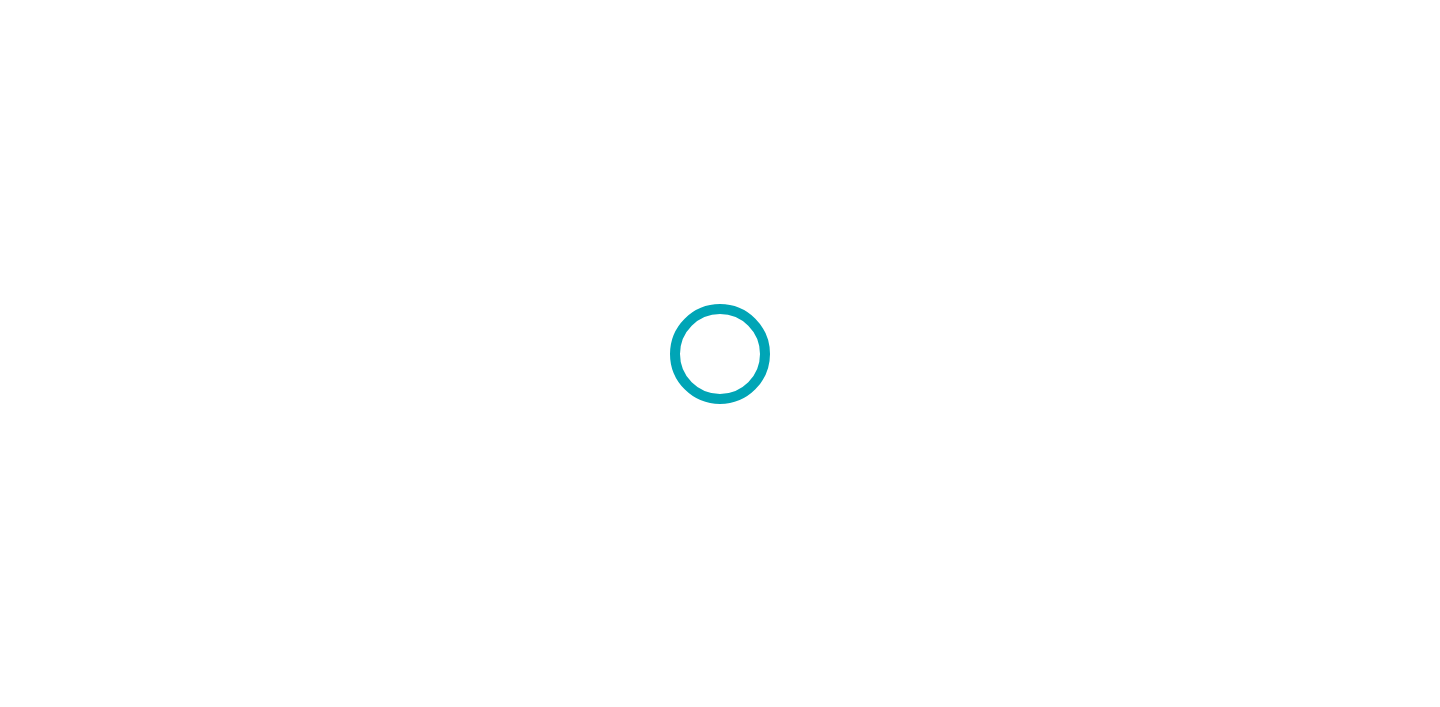 scroll, scrollTop: 0, scrollLeft: 0, axis: both 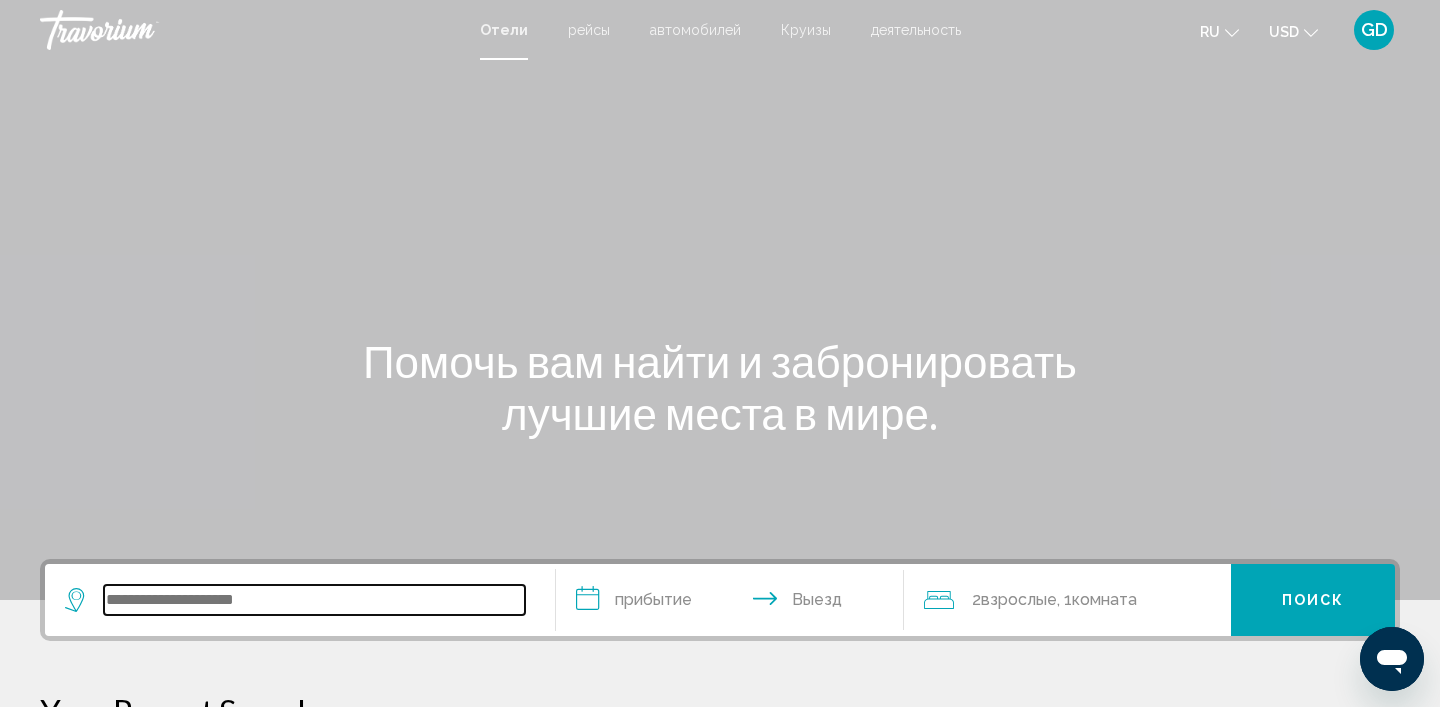 click at bounding box center [314, 600] 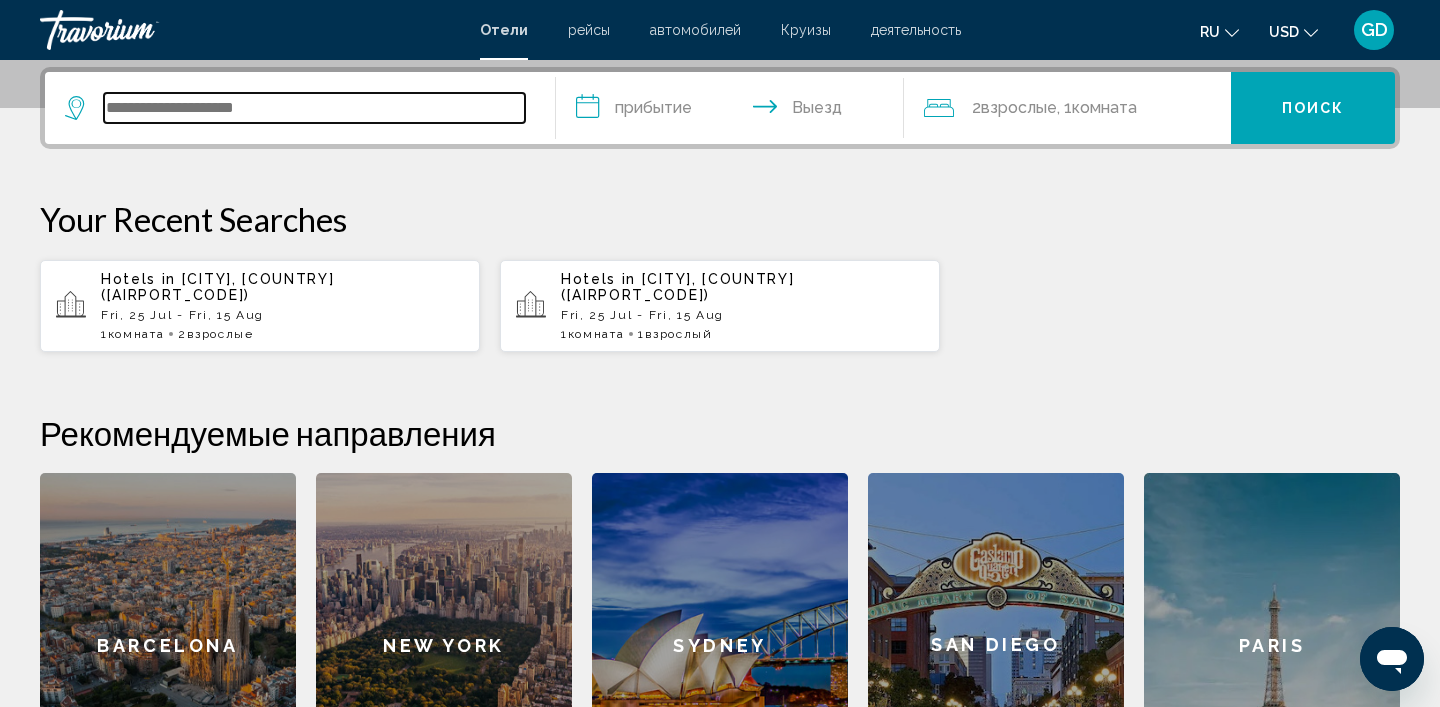 scroll, scrollTop: 494, scrollLeft: 0, axis: vertical 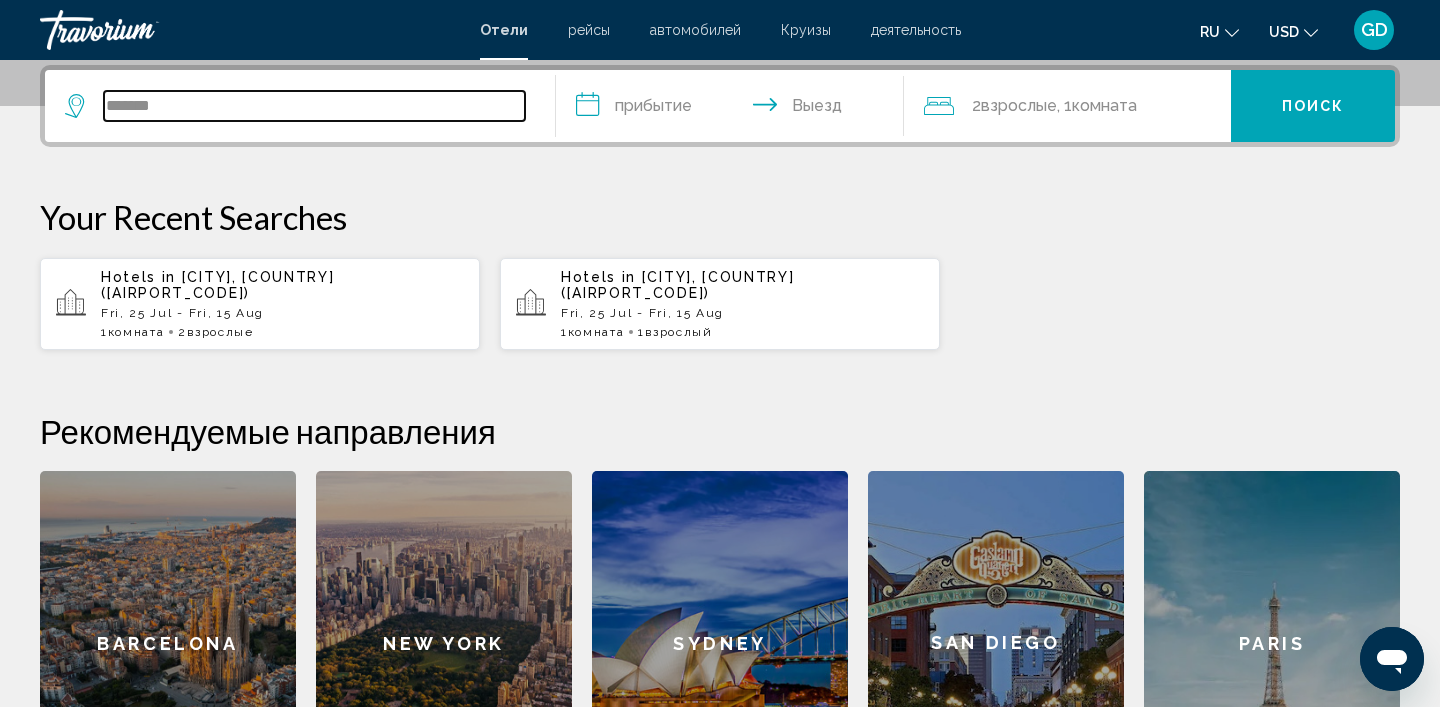 type on "********" 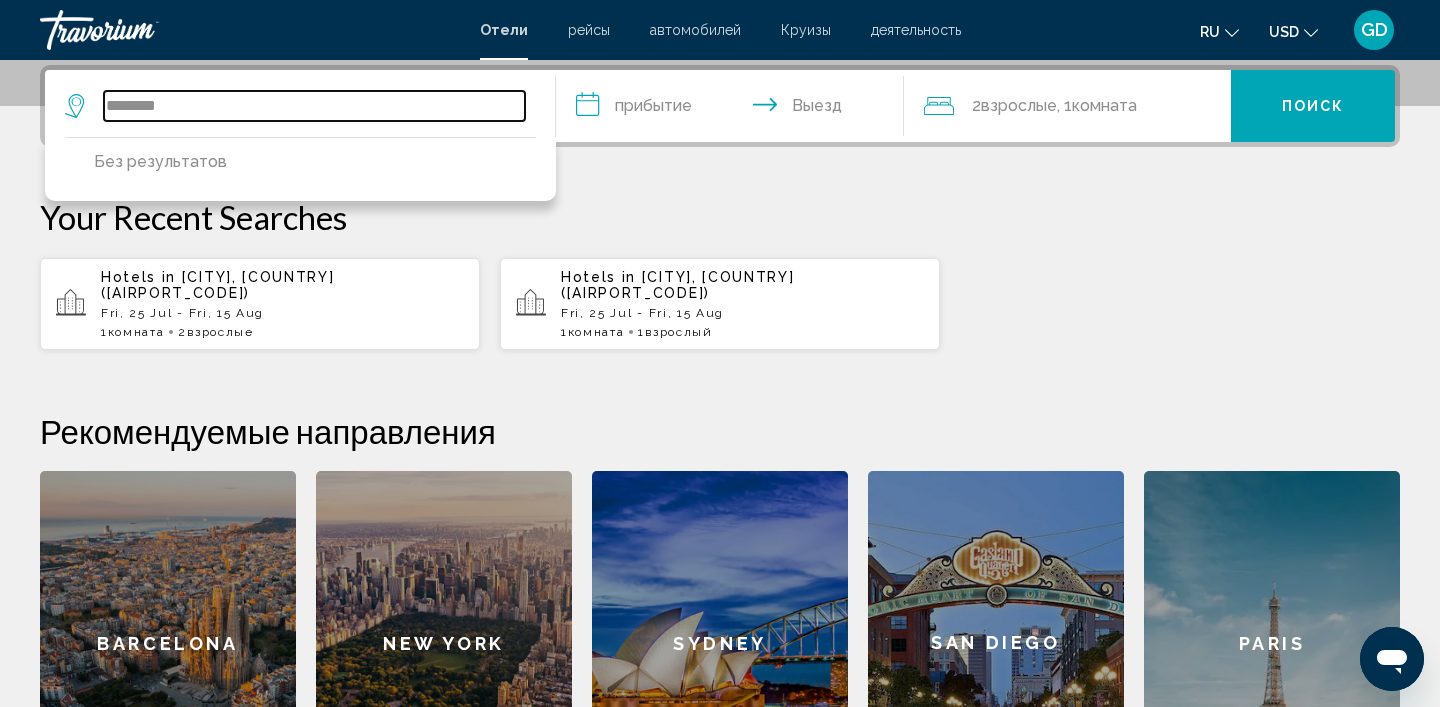 drag, startPoint x: 223, startPoint y: 107, endPoint x: 0, endPoint y: 101, distance: 223.0807 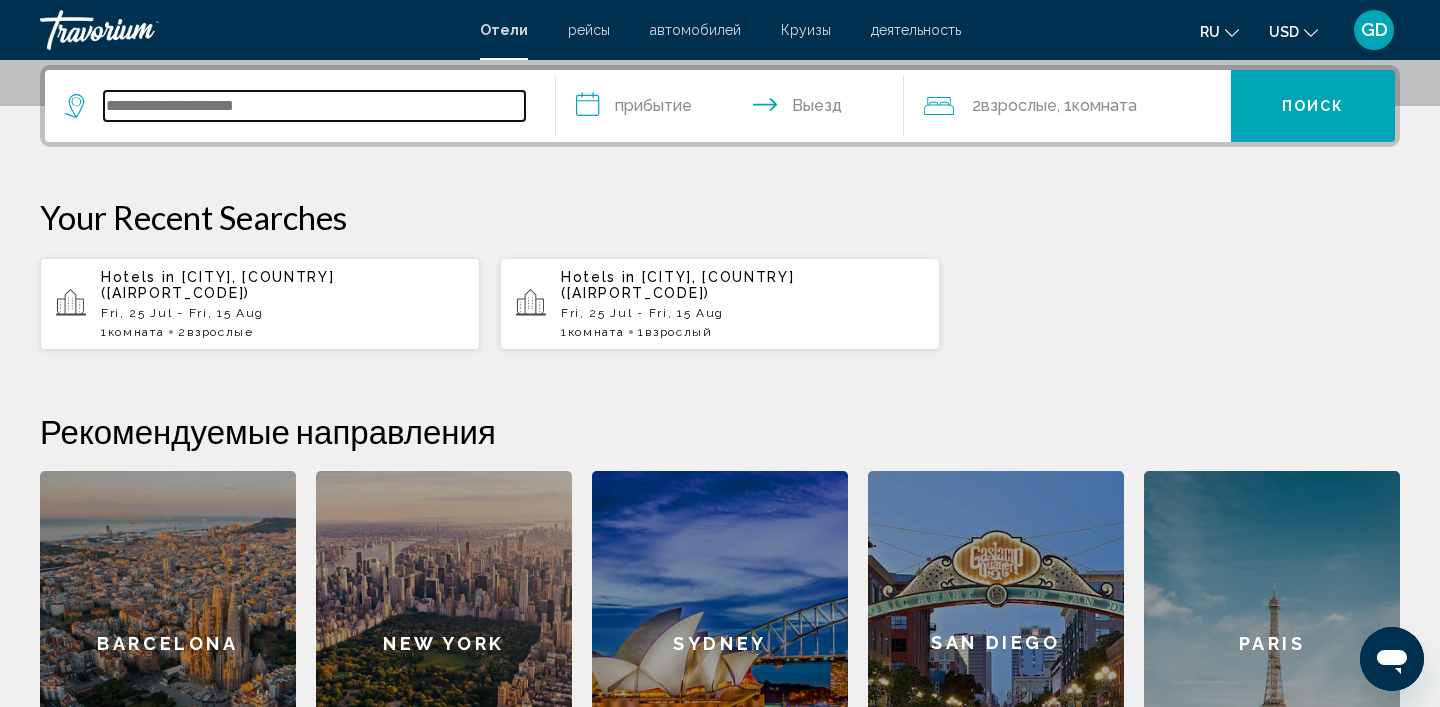 click at bounding box center [314, 106] 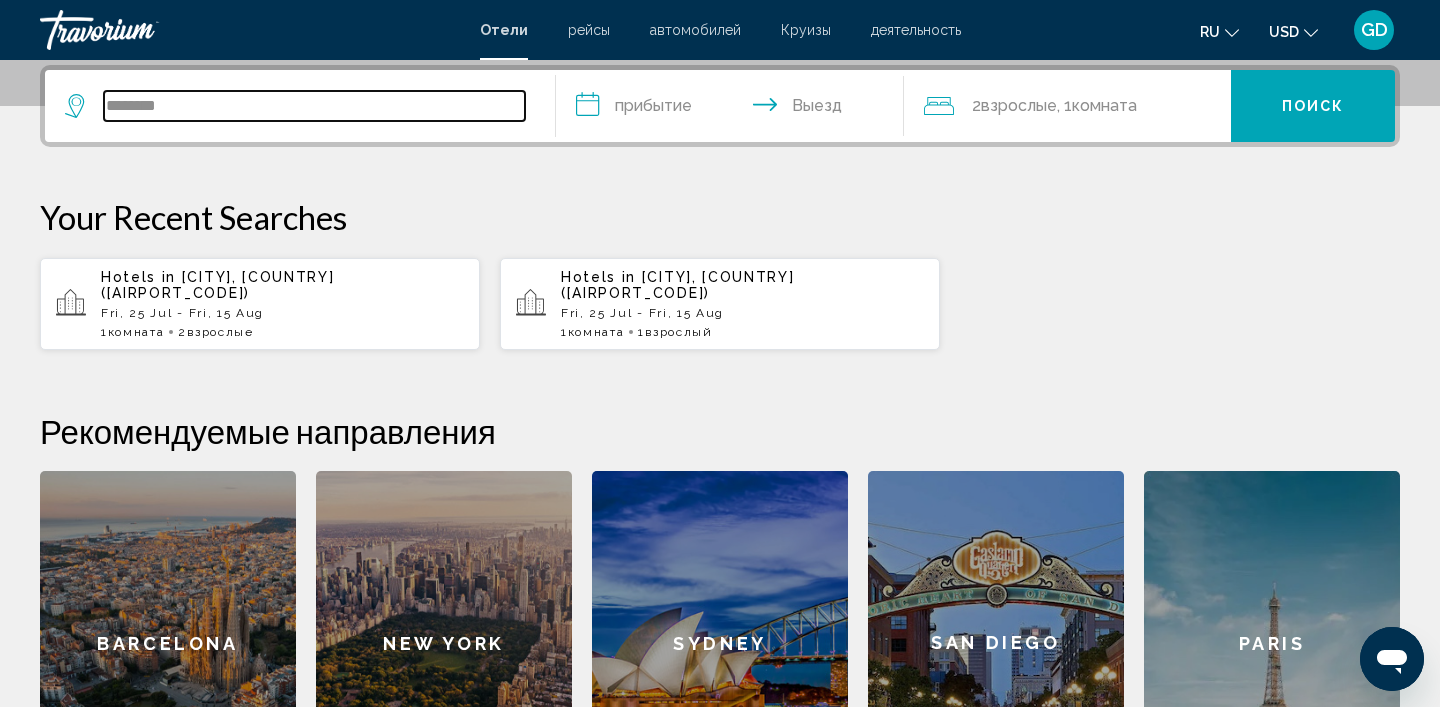 type on "********" 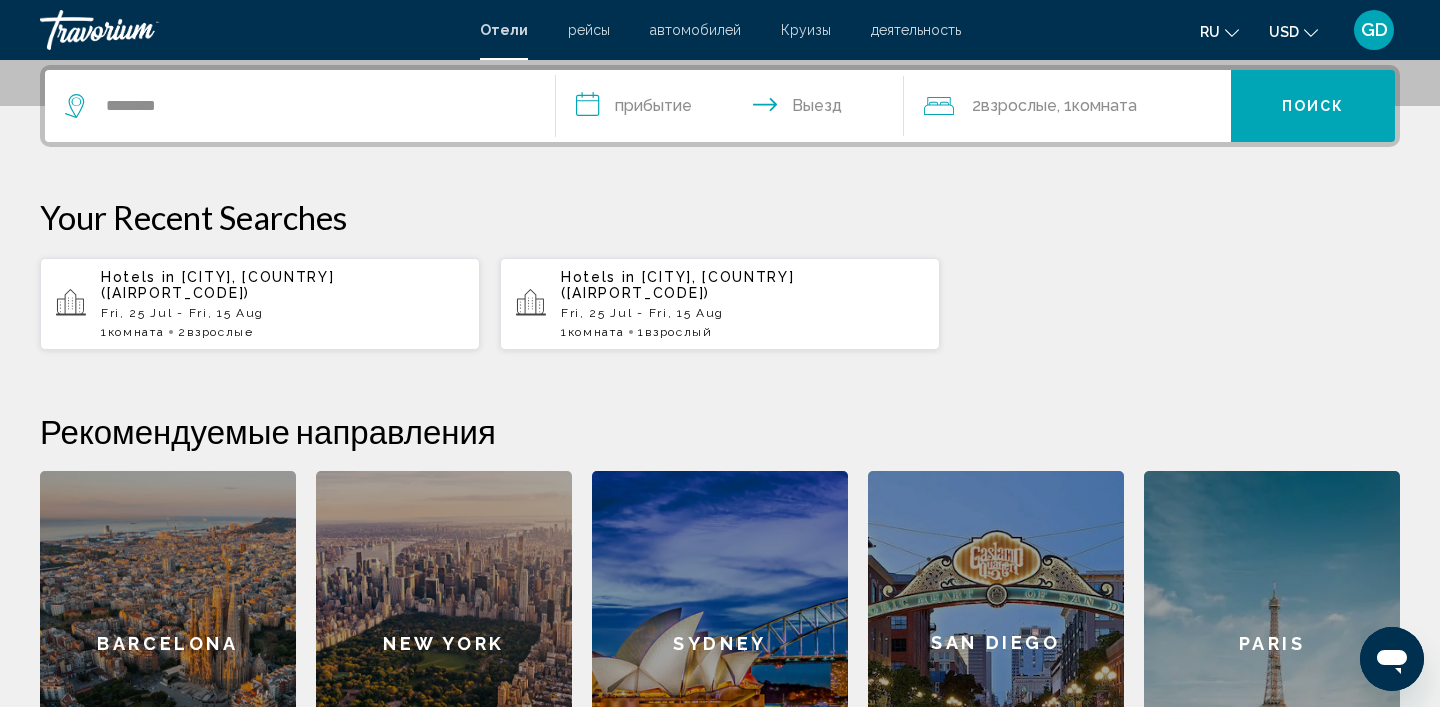 click on "**********" at bounding box center [734, 109] 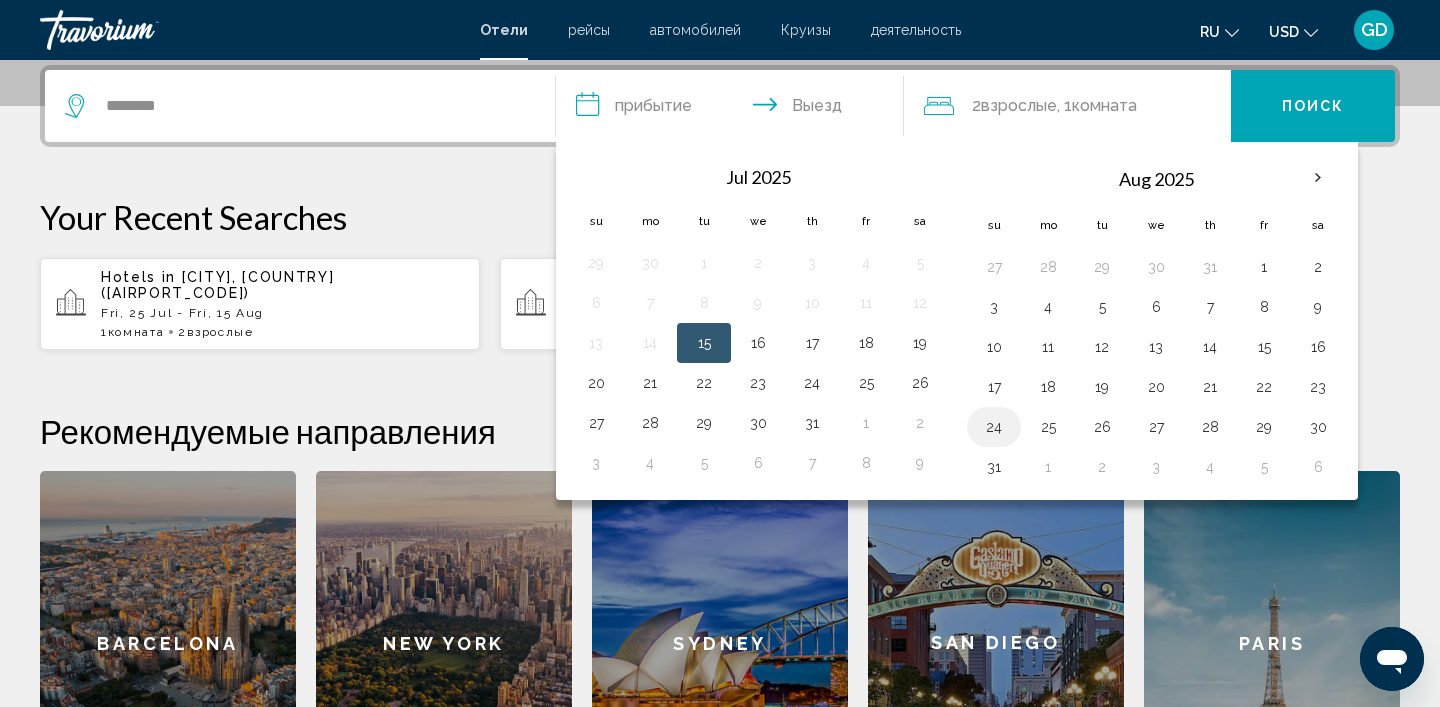 click on "24" at bounding box center (994, 427) 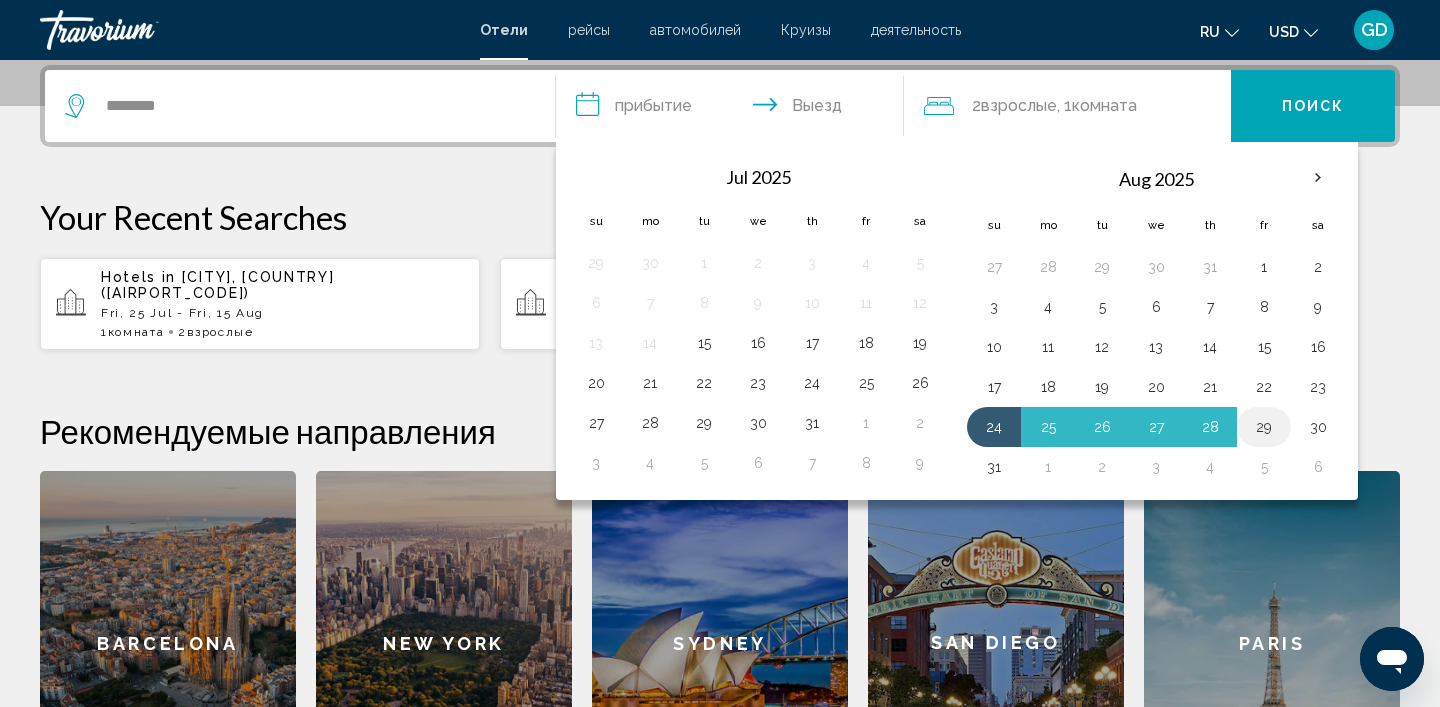 click on "29" at bounding box center (1264, 427) 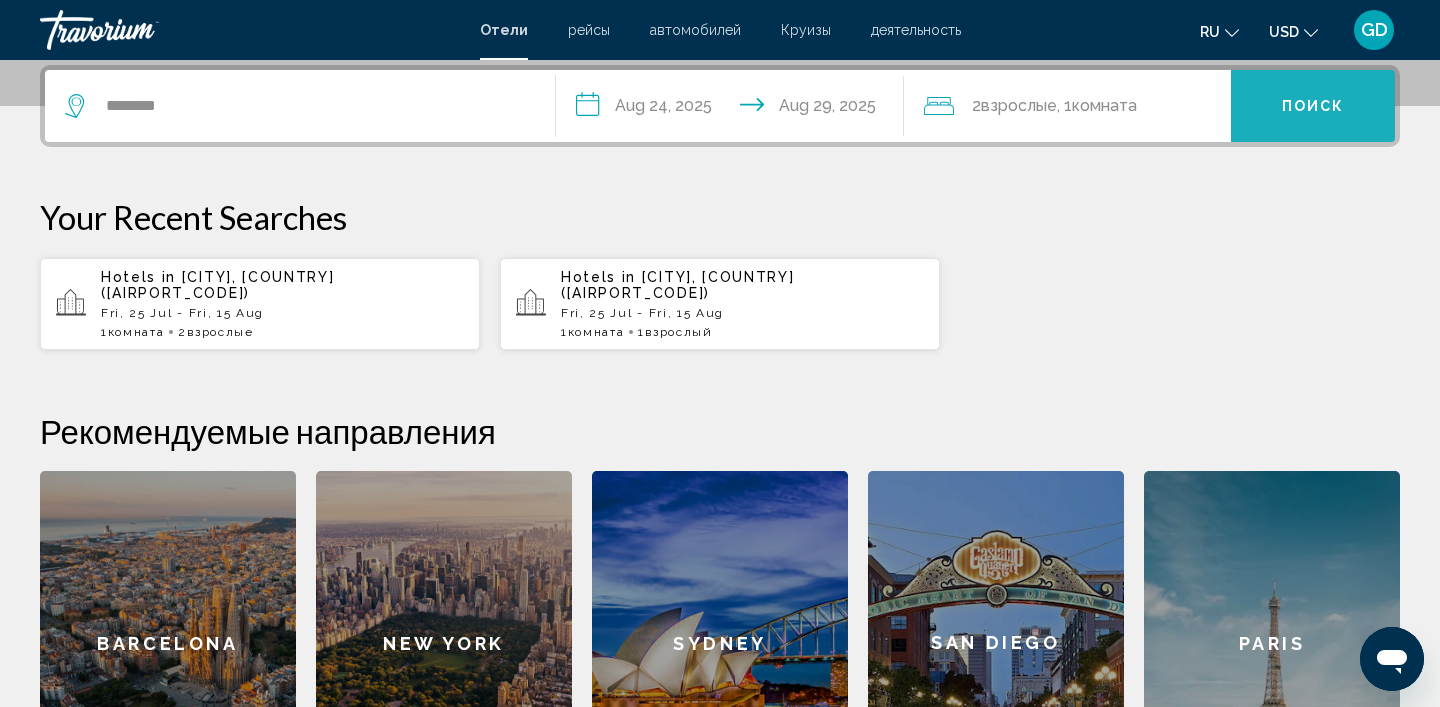 click on "Поиск" at bounding box center [1313, 107] 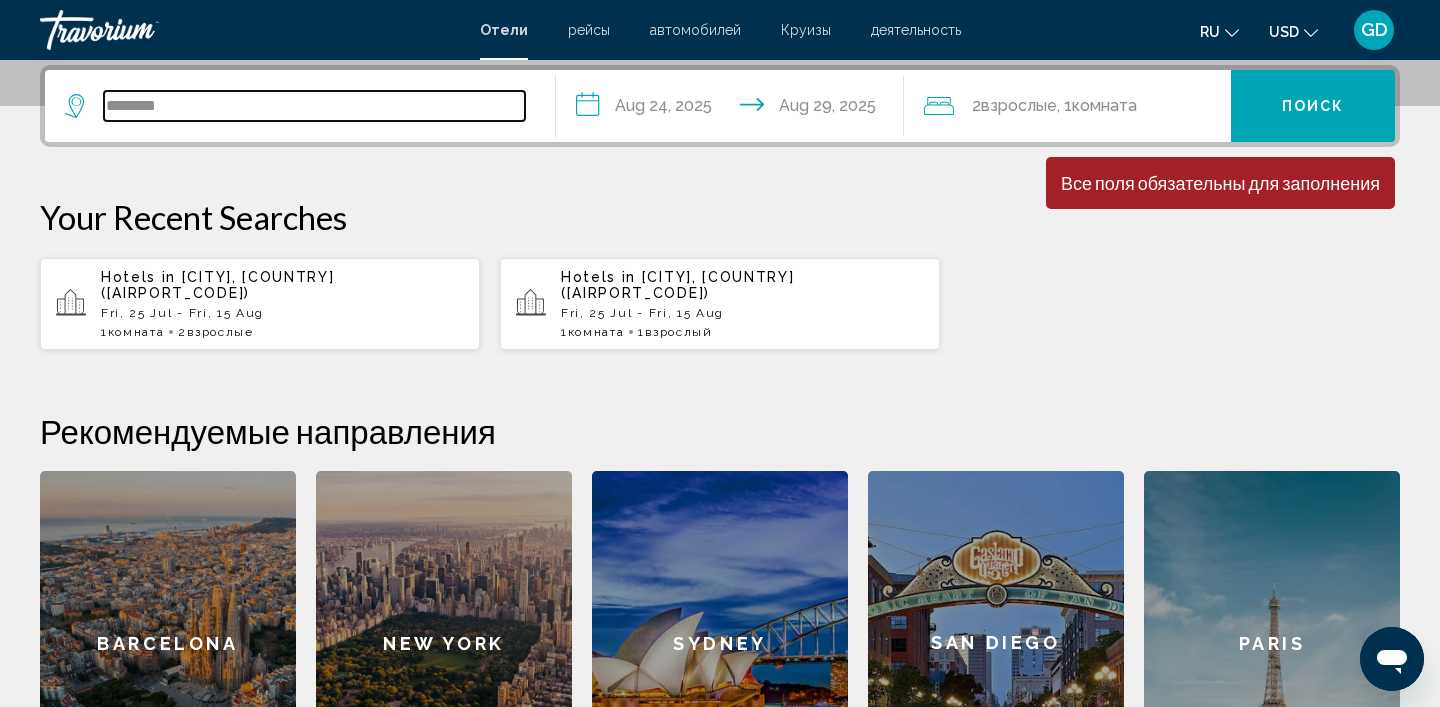 click on "********" at bounding box center [314, 106] 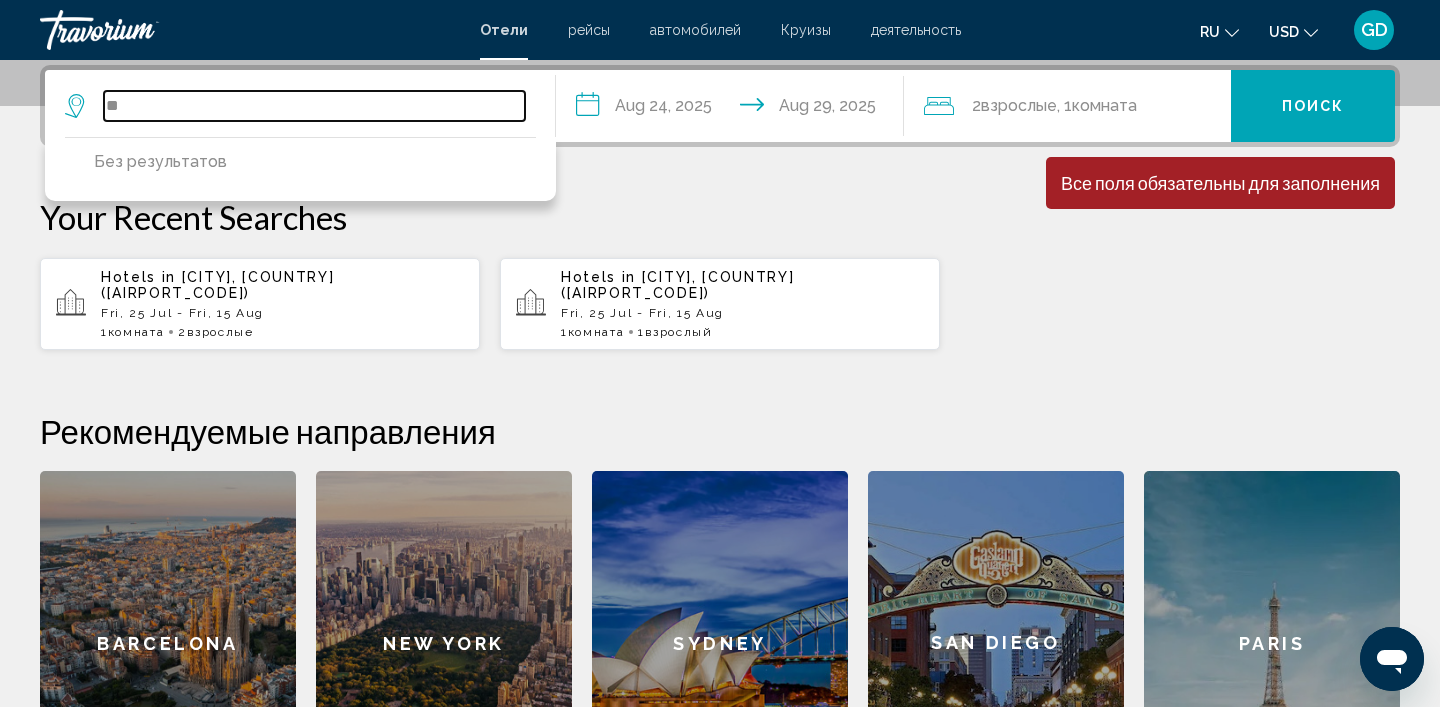 type on "*" 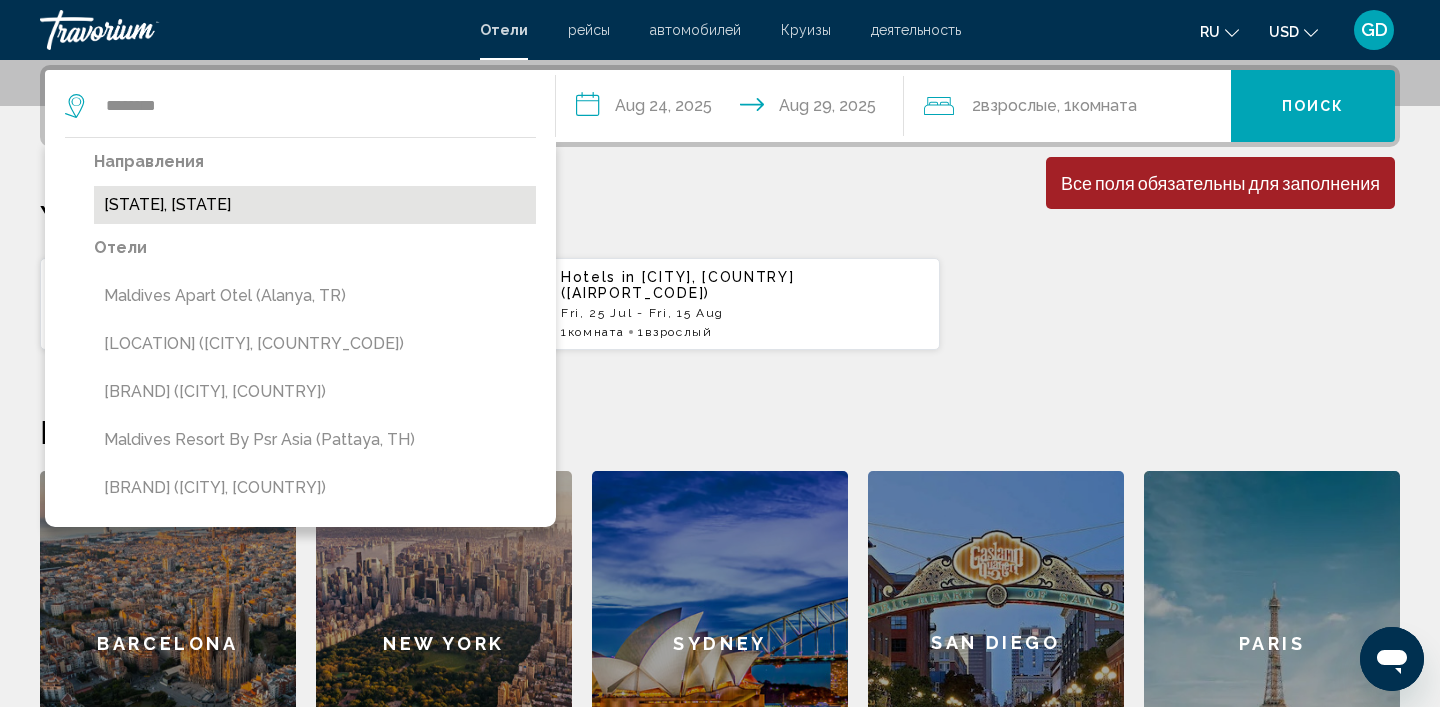 click on "[STATE], [STATE]" at bounding box center (315, 205) 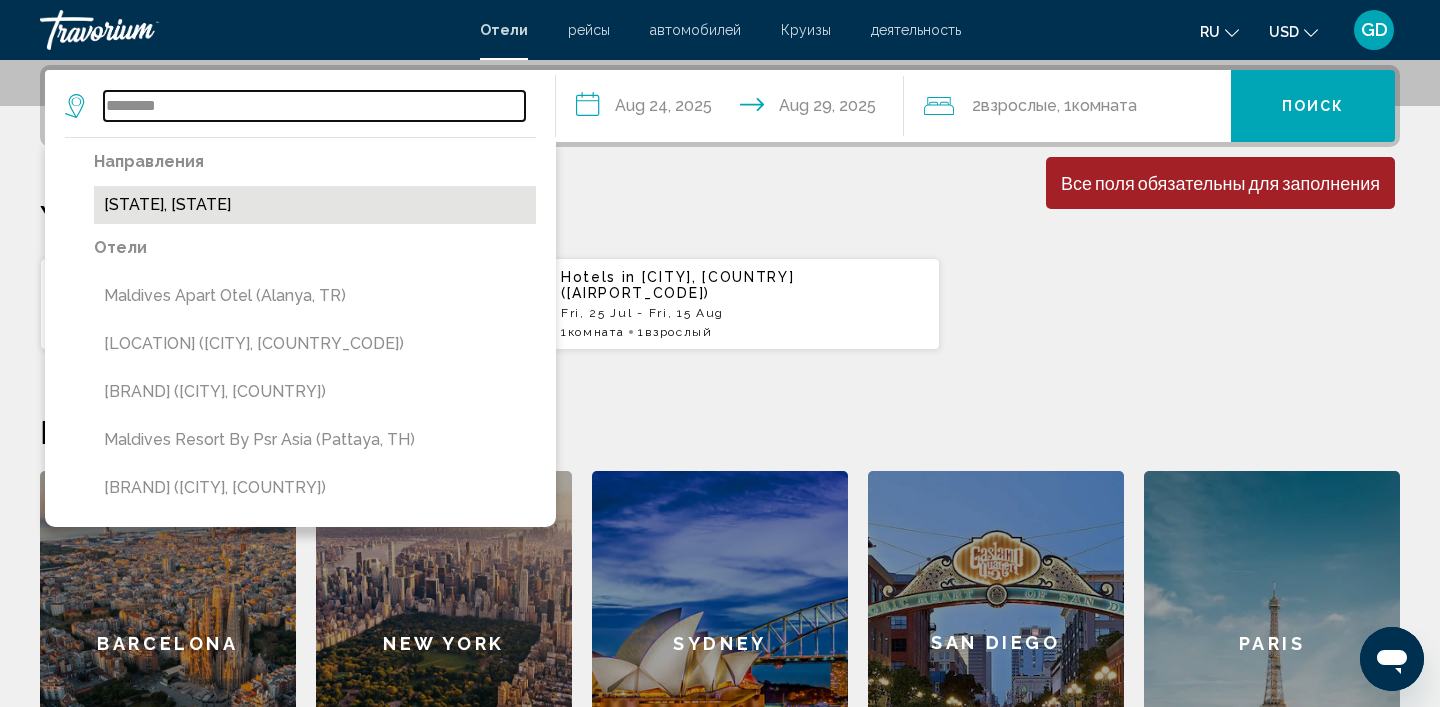 type on "**********" 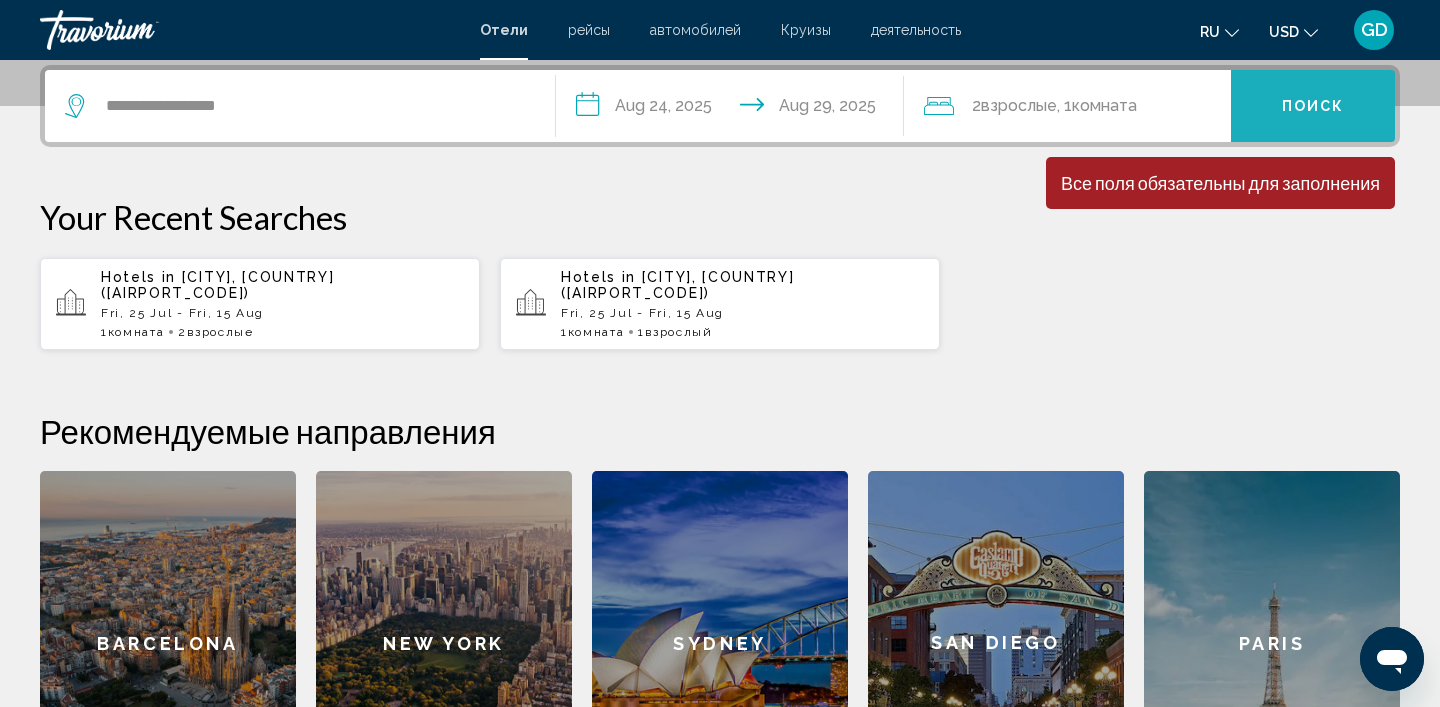 click on "Поиск" at bounding box center [1313, 107] 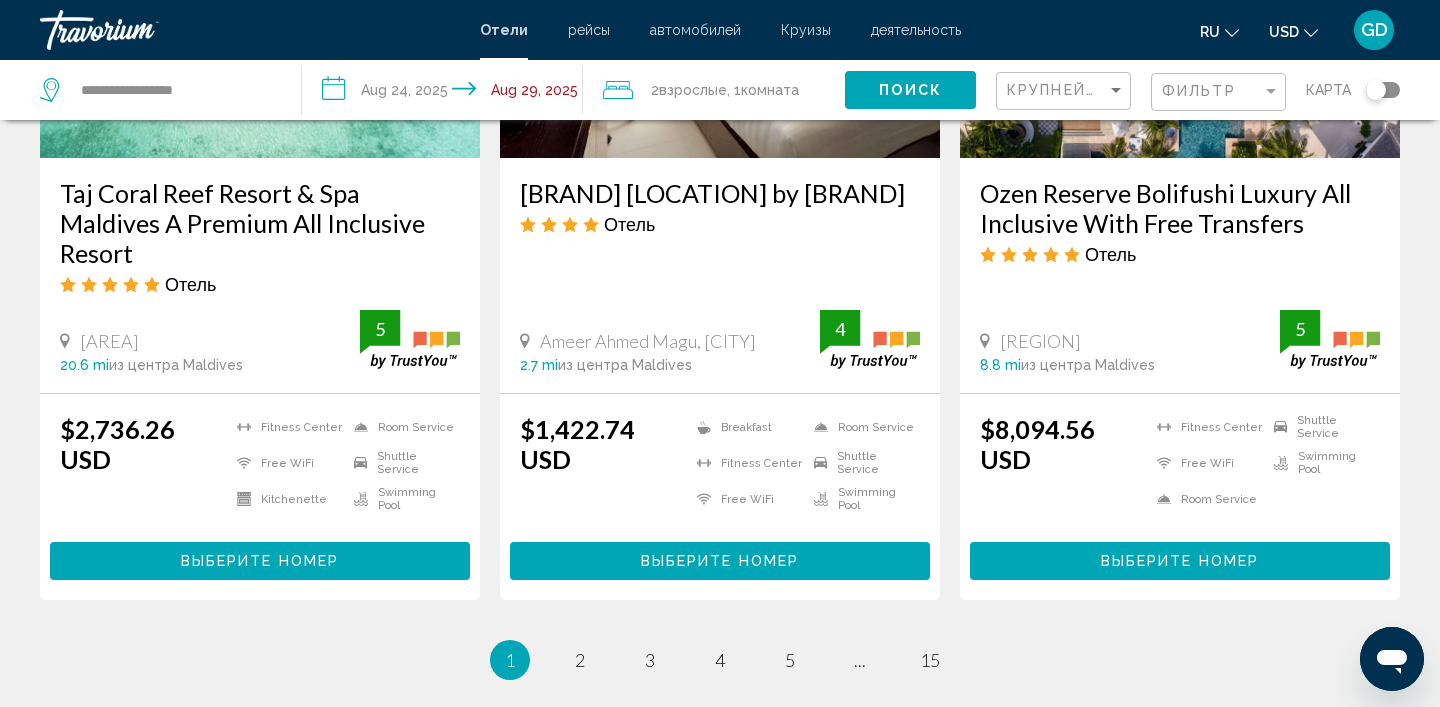 scroll, scrollTop: 2840, scrollLeft: 0, axis: vertical 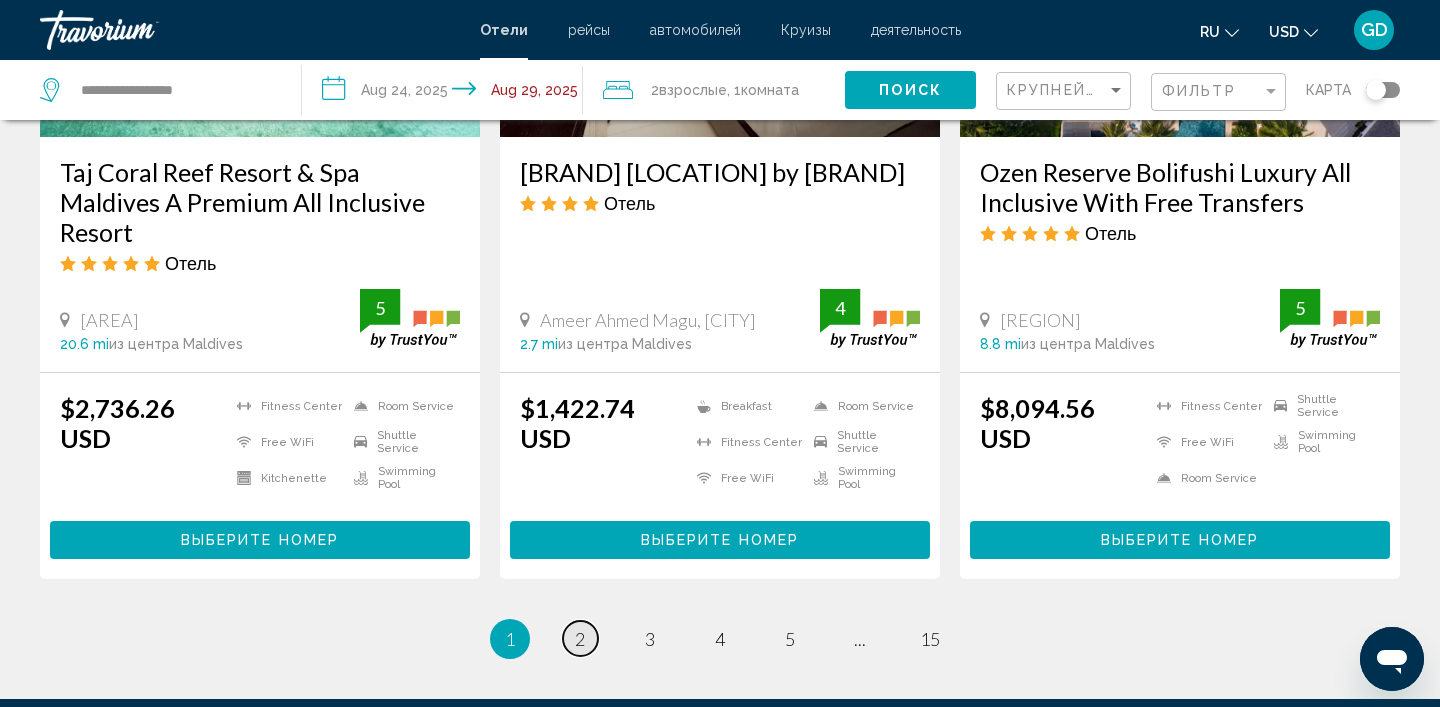 click on "page  2" at bounding box center (580, 638) 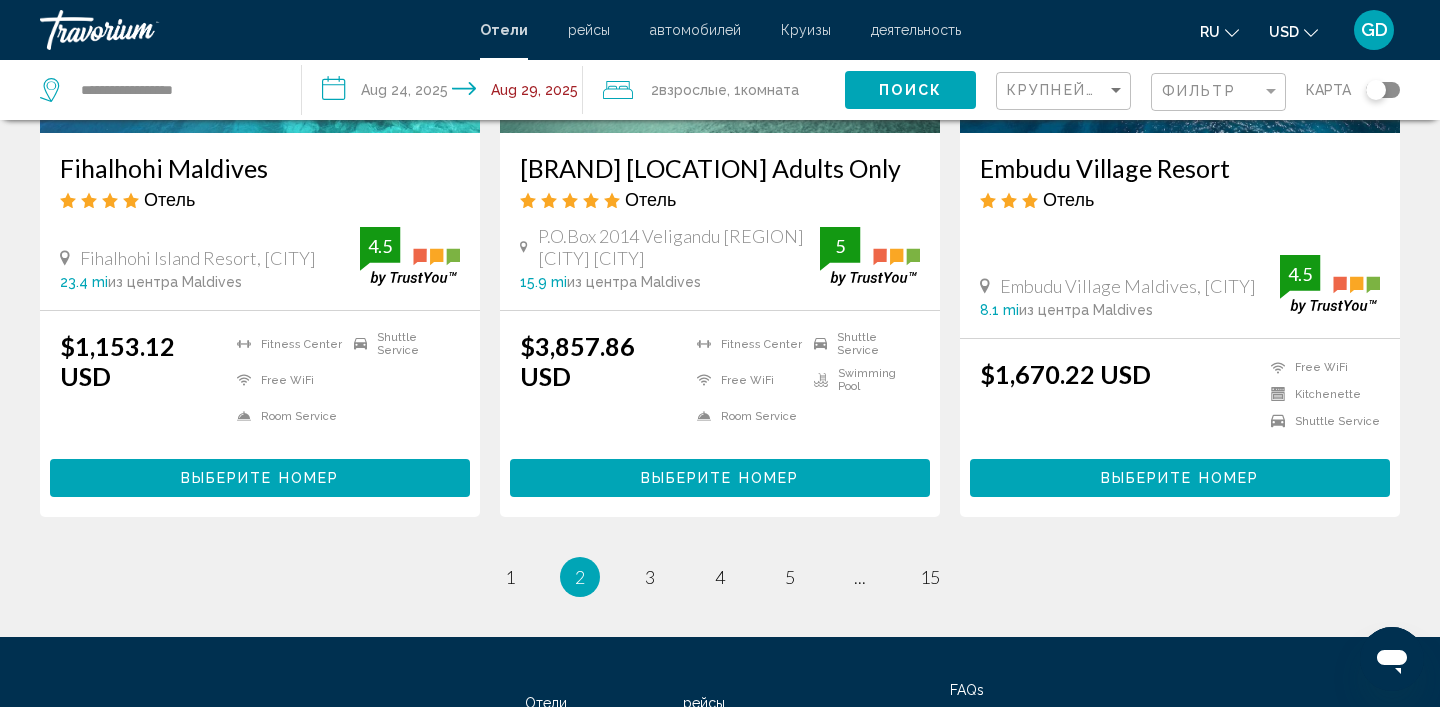 scroll, scrollTop: 2722, scrollLeft: 0, axis: vertical 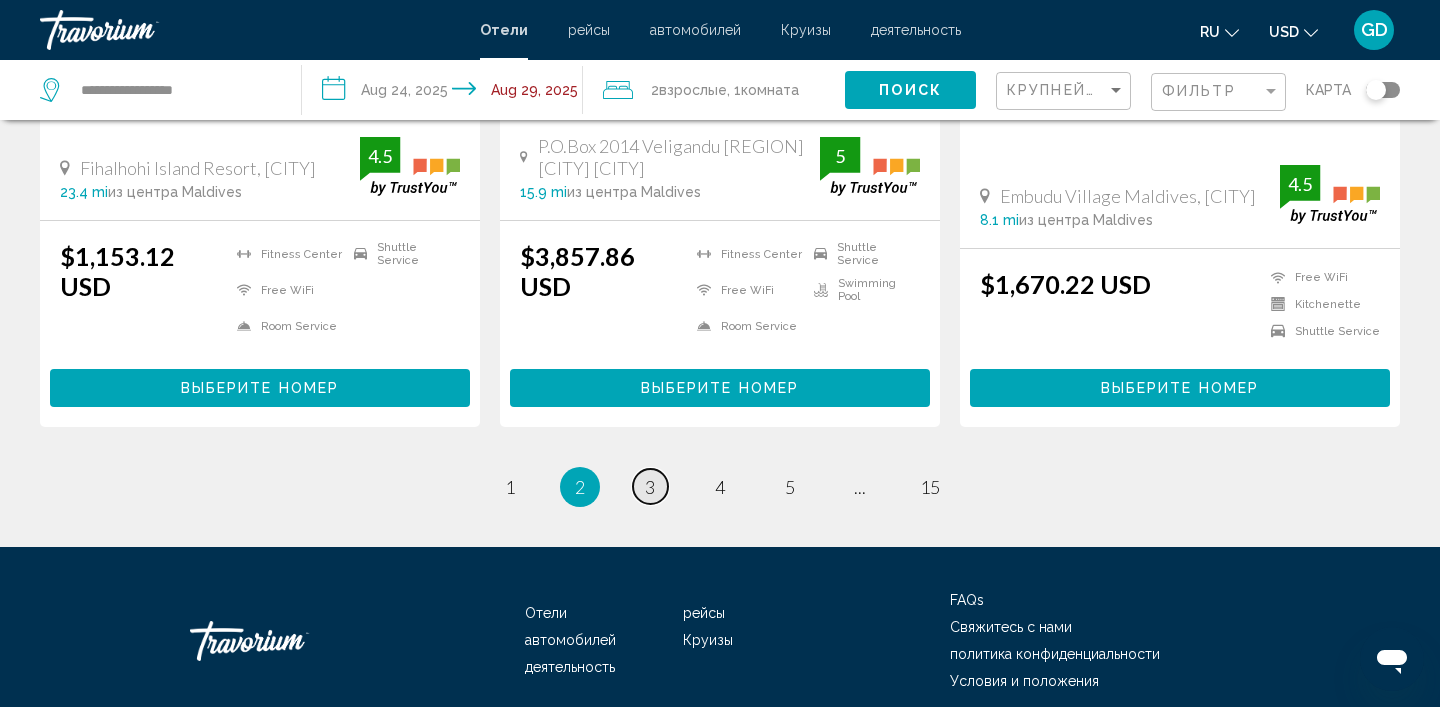 click on "3" at bounding box center [650, 487] 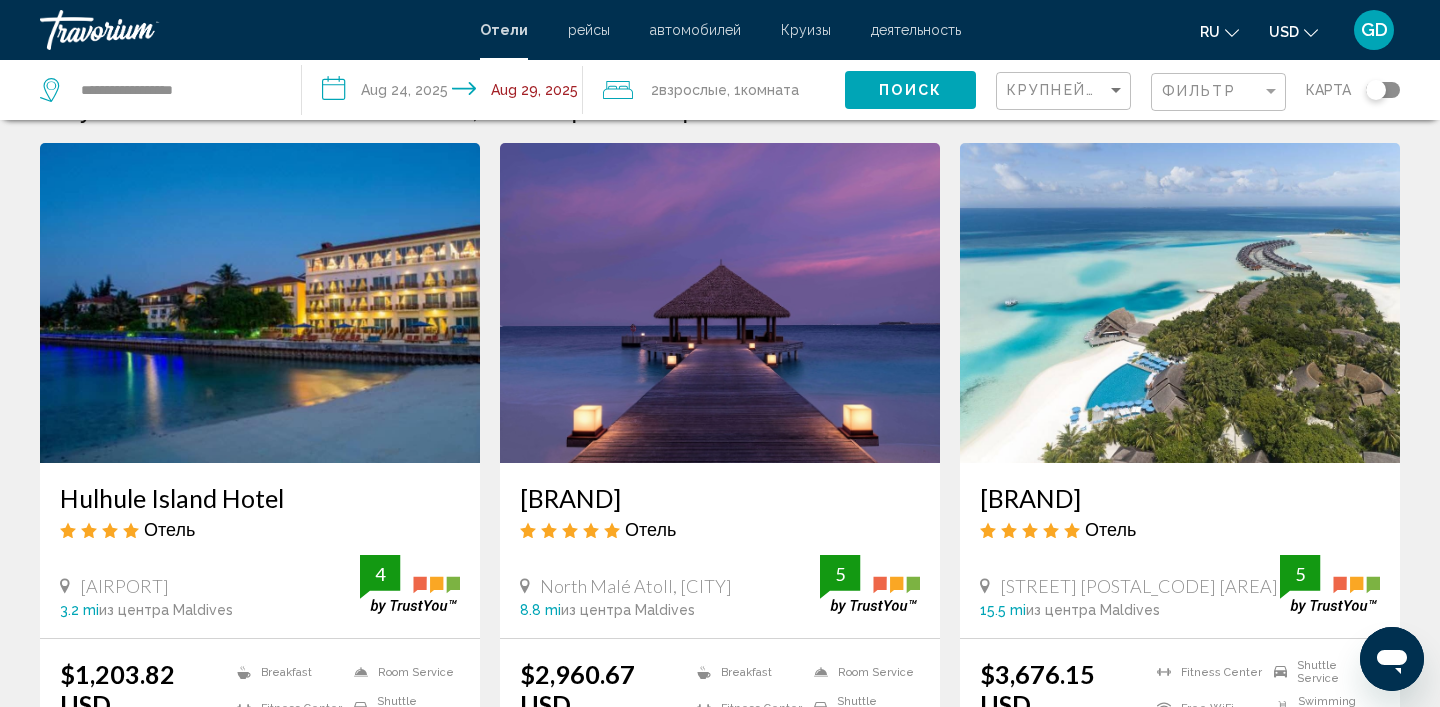 scroll, scrollTop: 0, scrollLeft: 0, axis: both 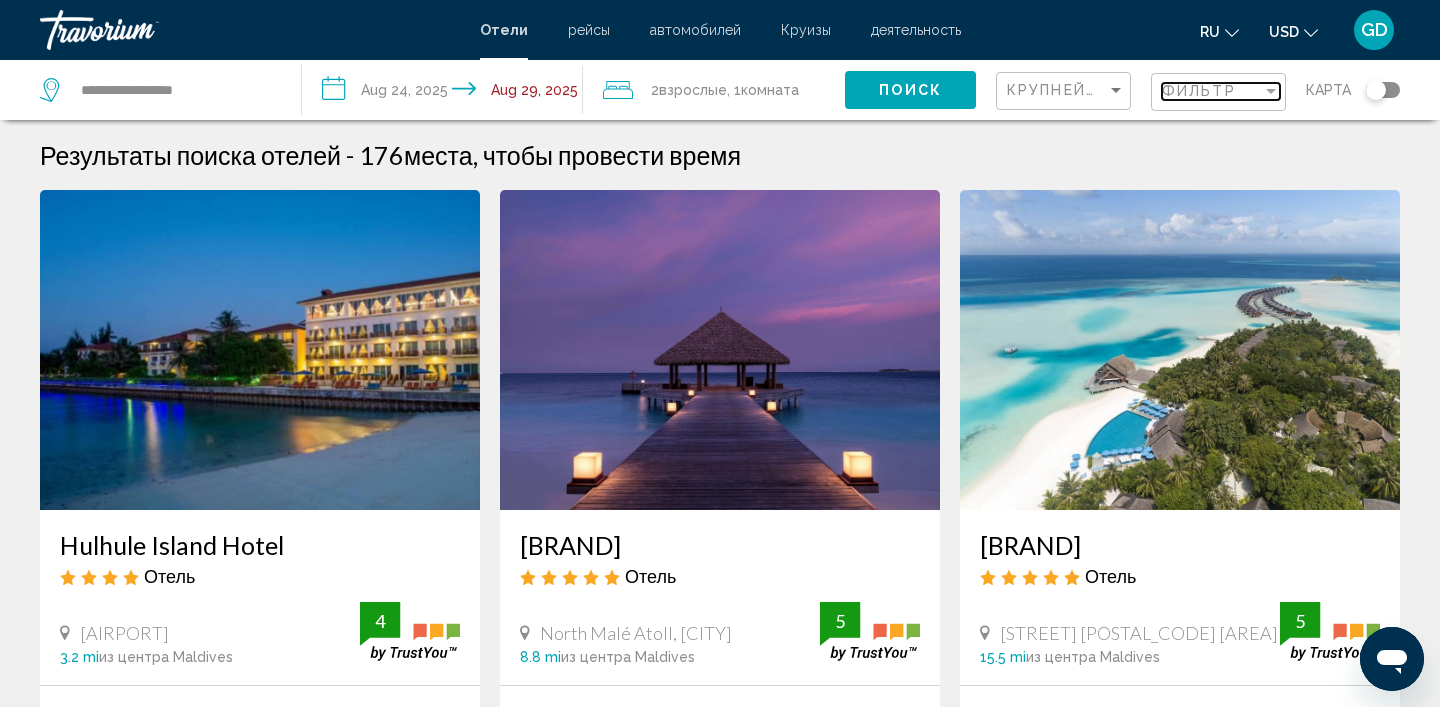 click at bounding box center (1271, 91) 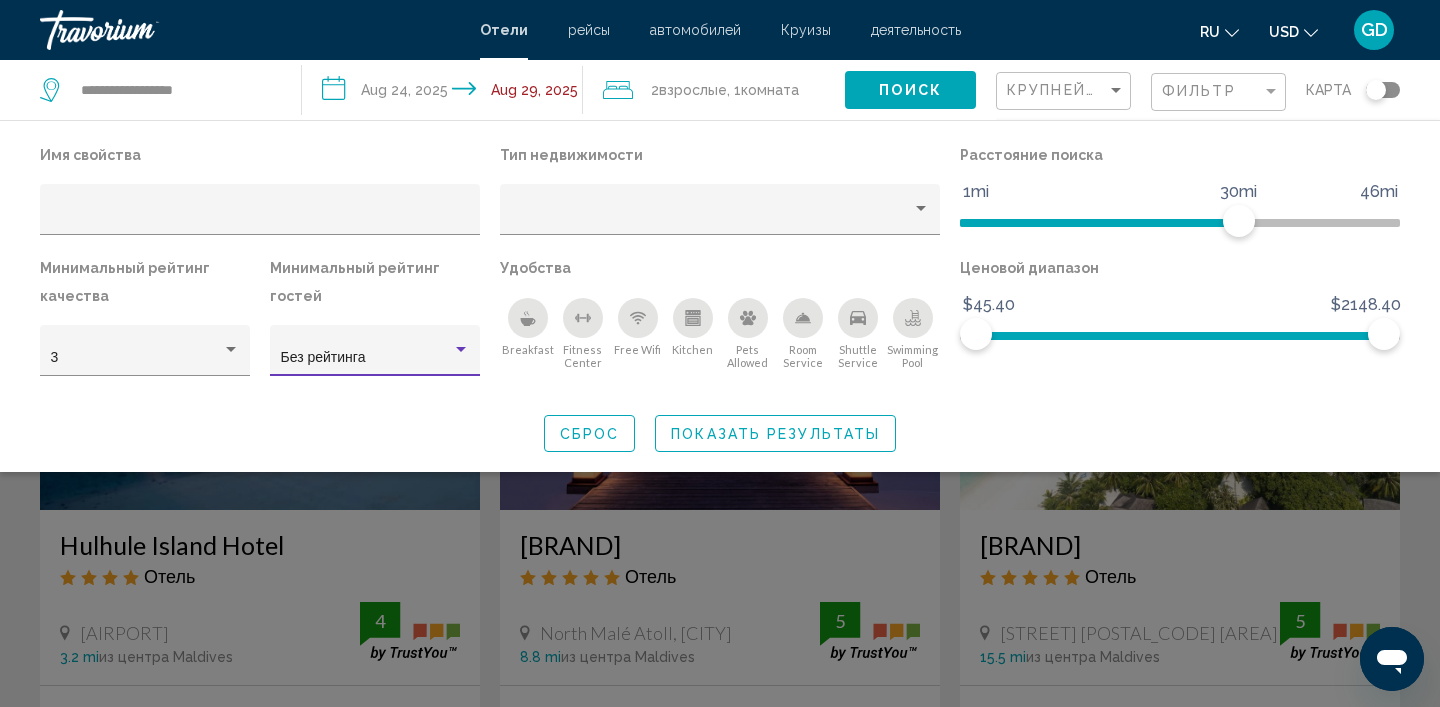 click at bounding box center (461, 350) 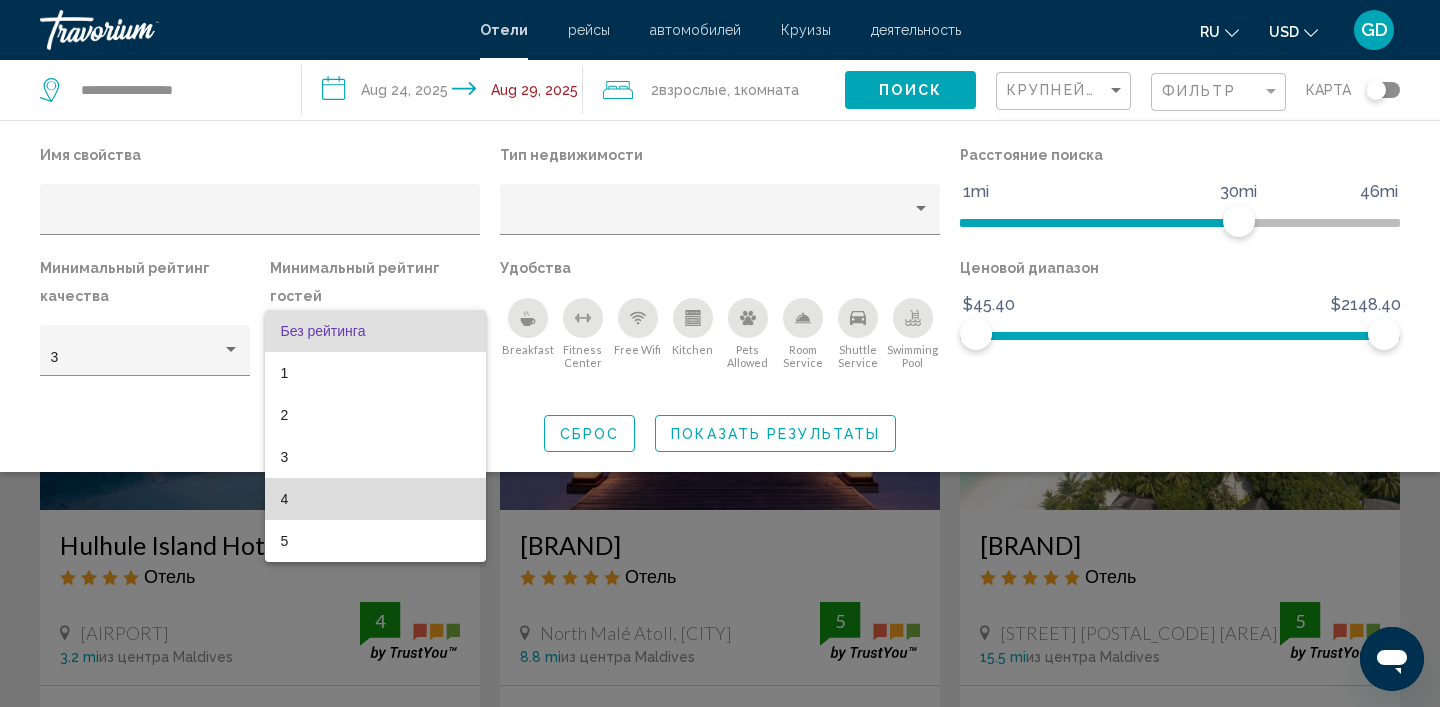 click on "4" at bounding box center [375, 499] 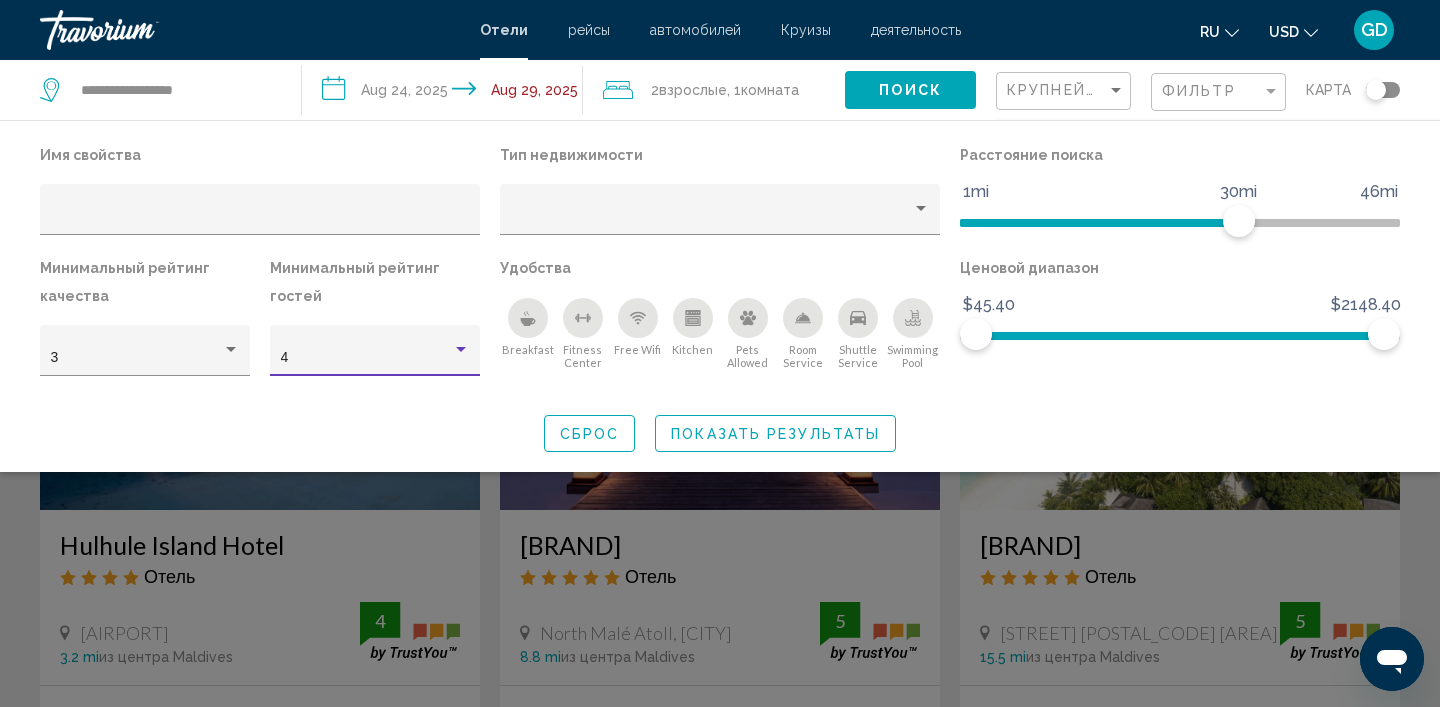 click on "Показать результаты" 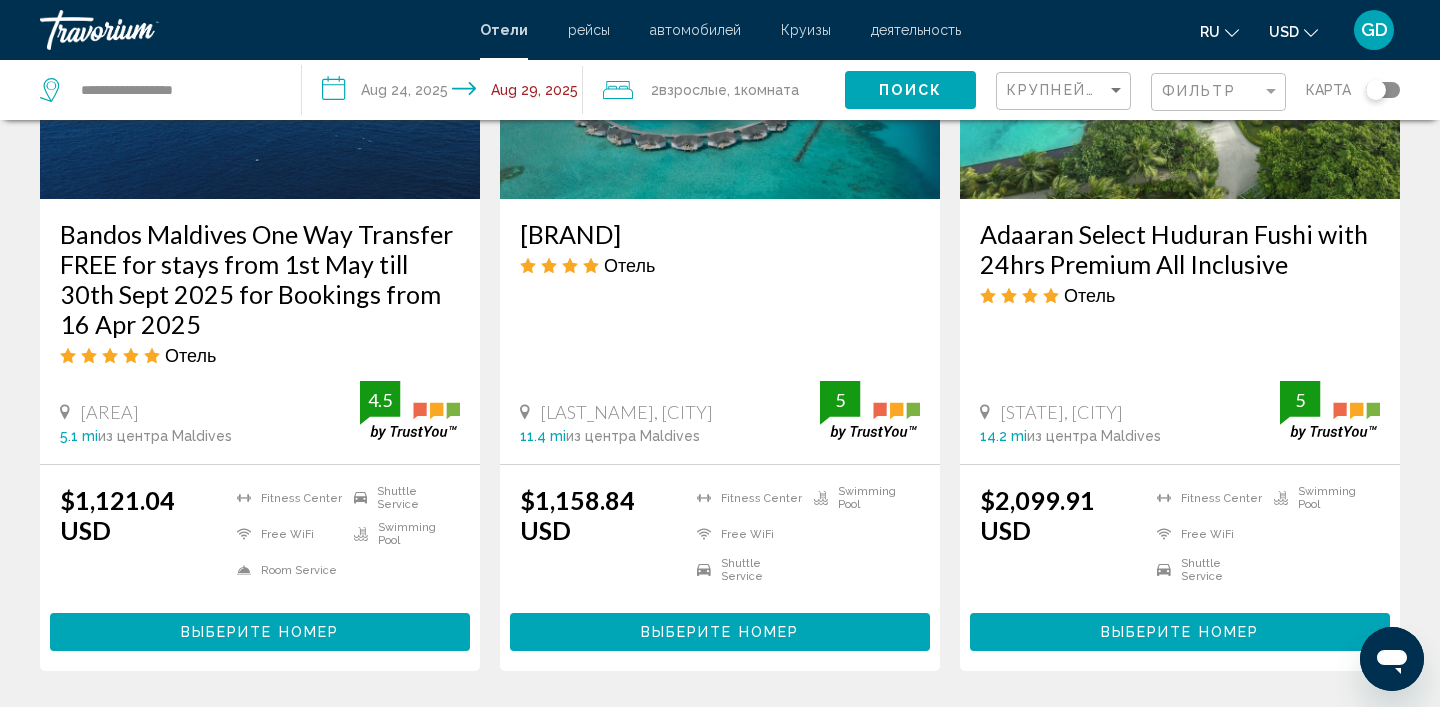 scroll, scrollTop: 1069, scrollLeft: 0, axis: vertical 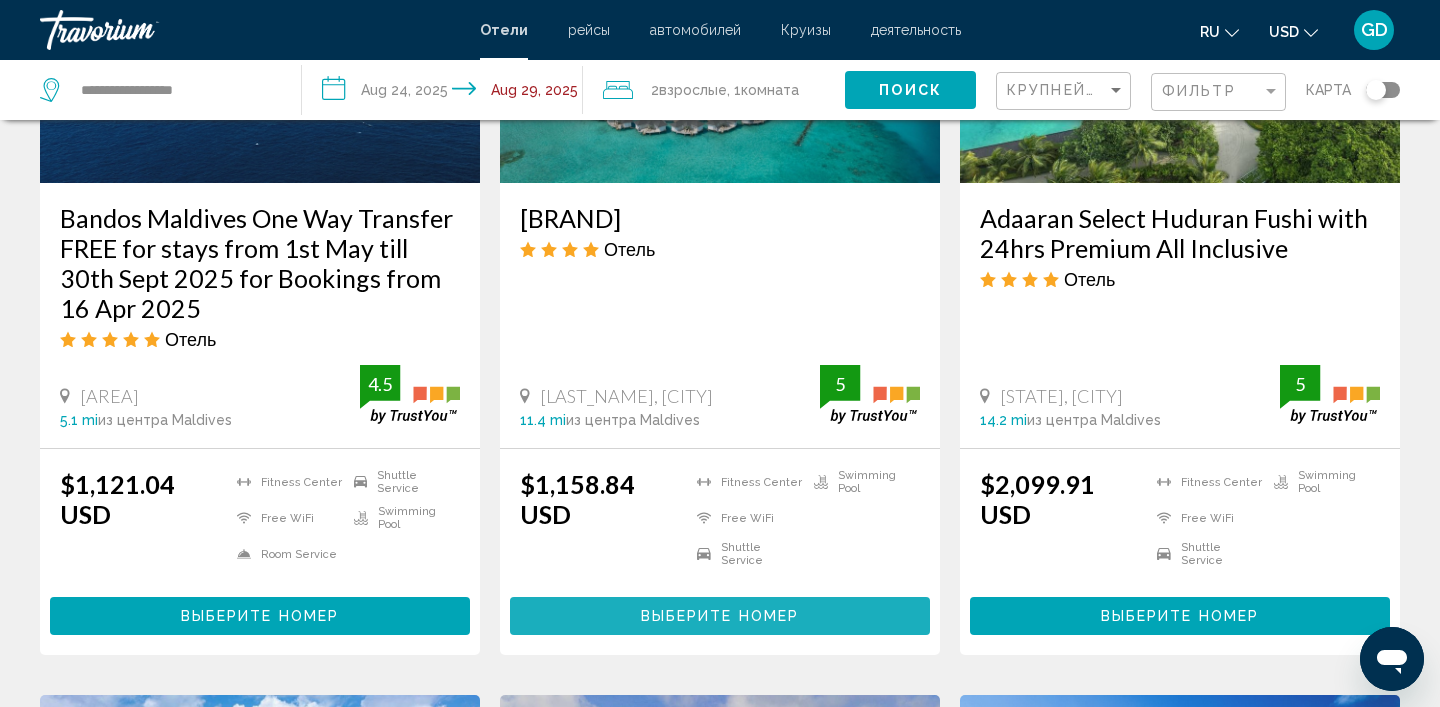 click on "Выберите номер" at bounding box center (720, 615) 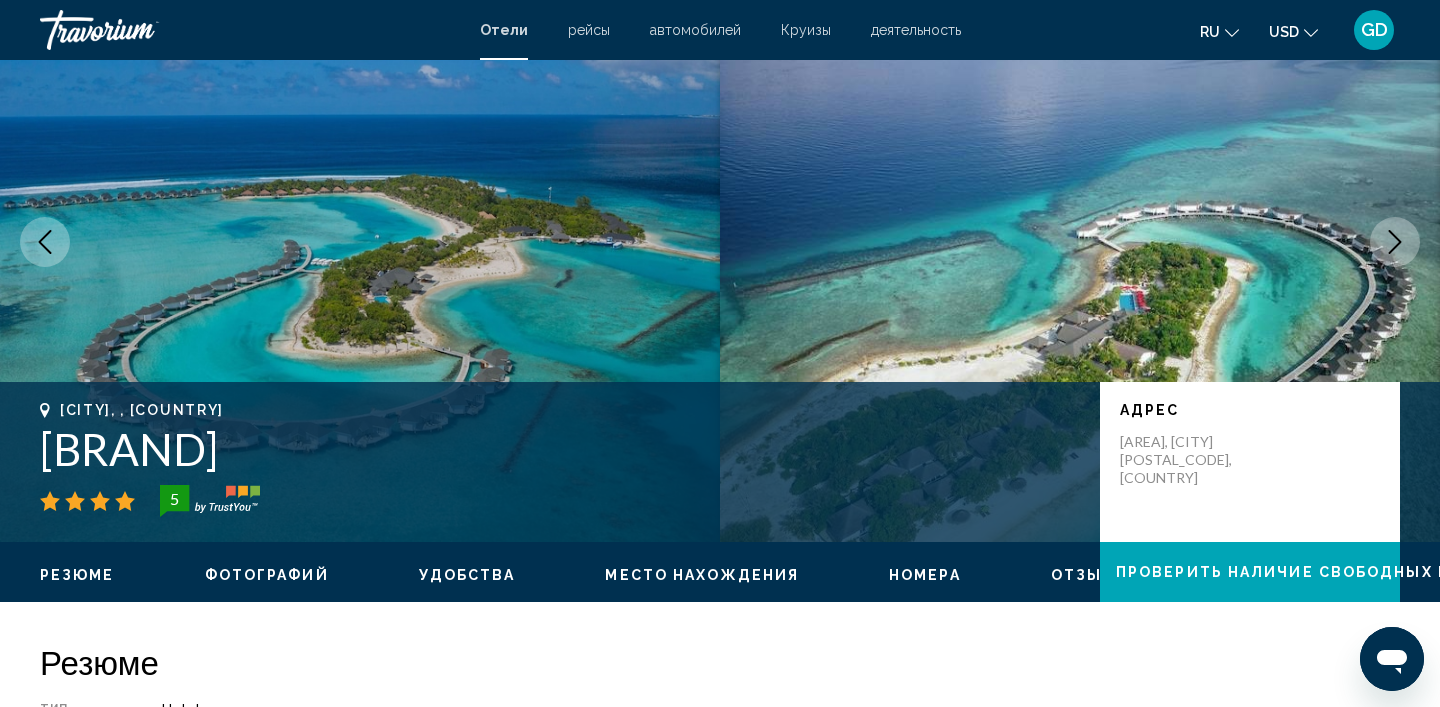 scroll, scrollTop: 0, scrollLeft: 0, axis: both 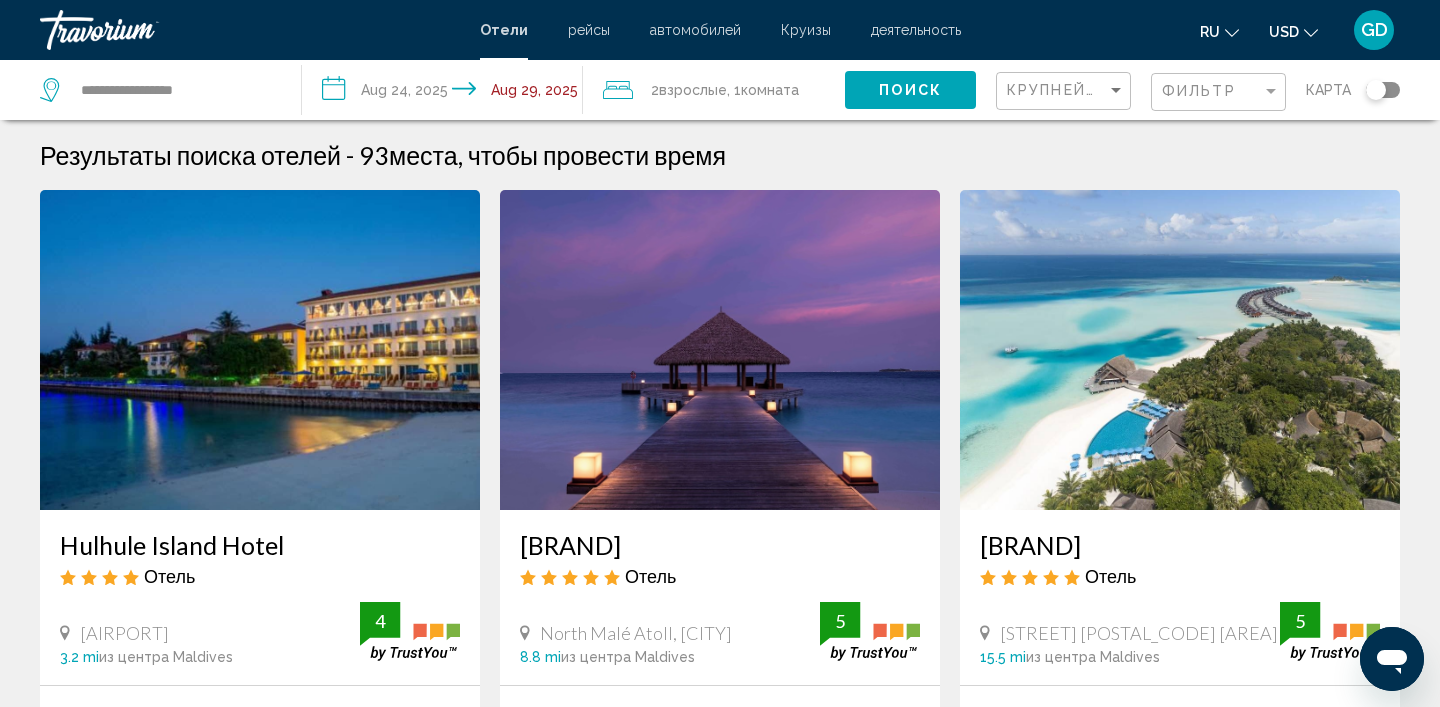 click on "Комната" 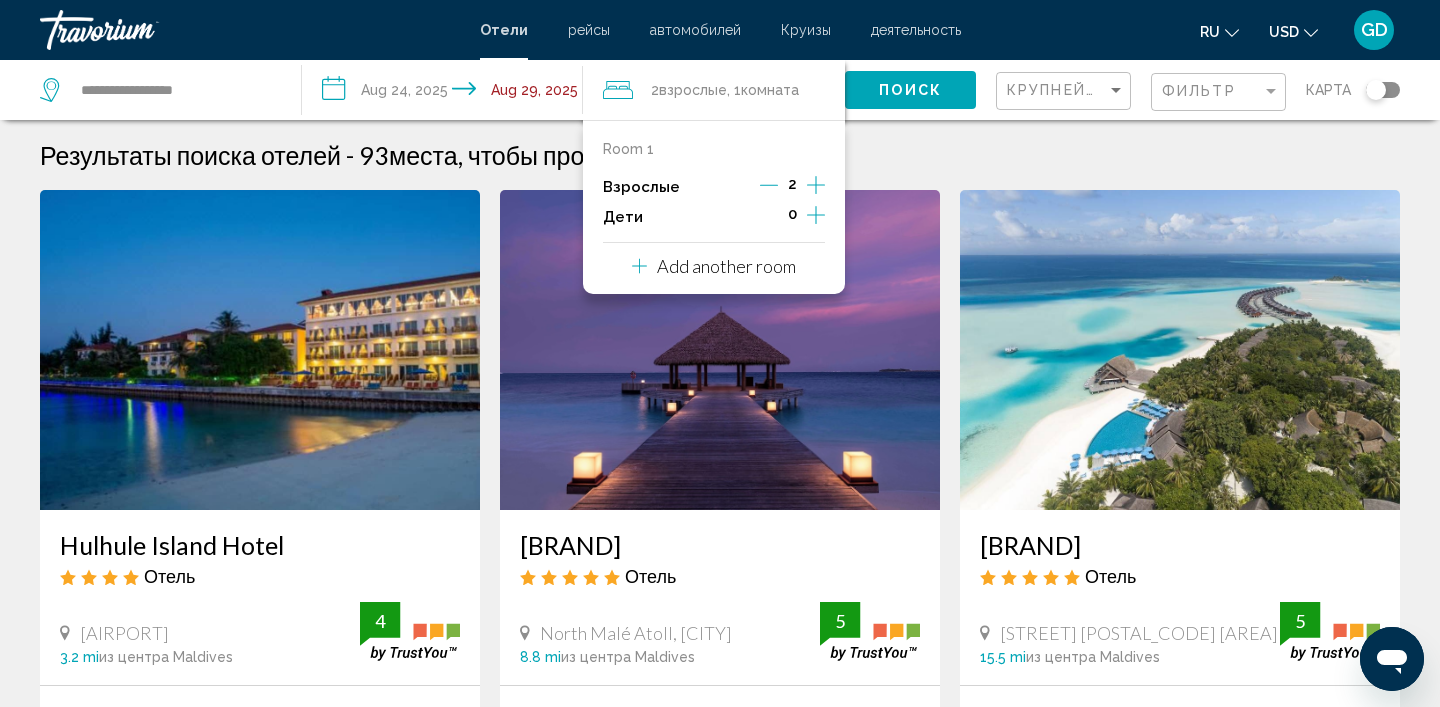 click 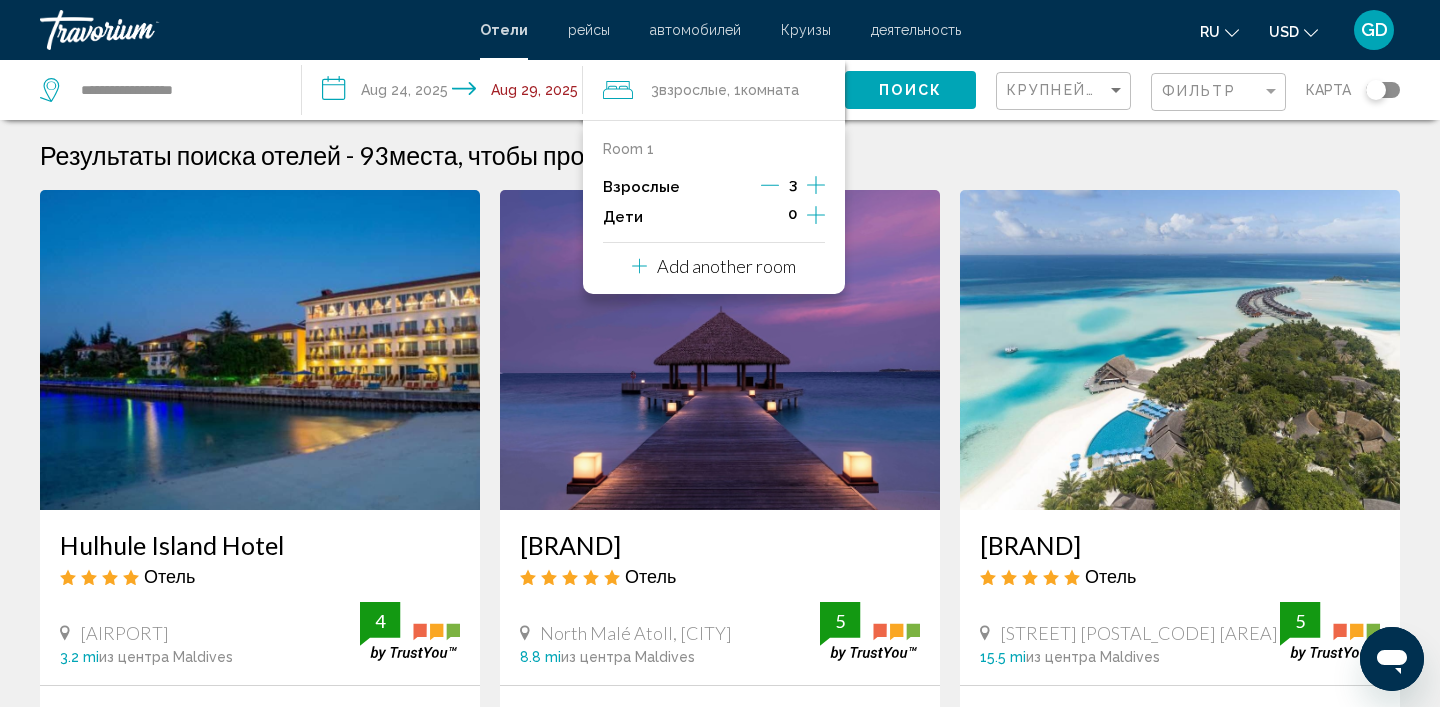 click 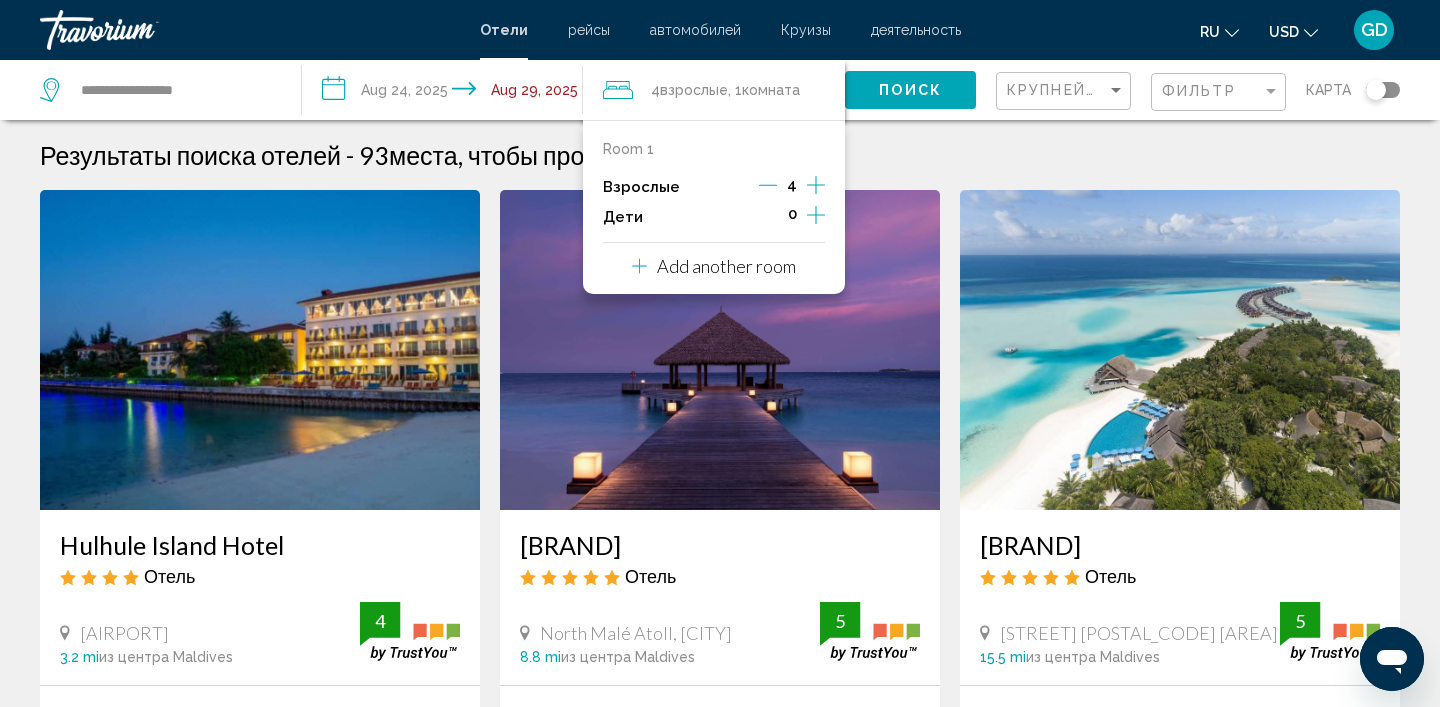 click 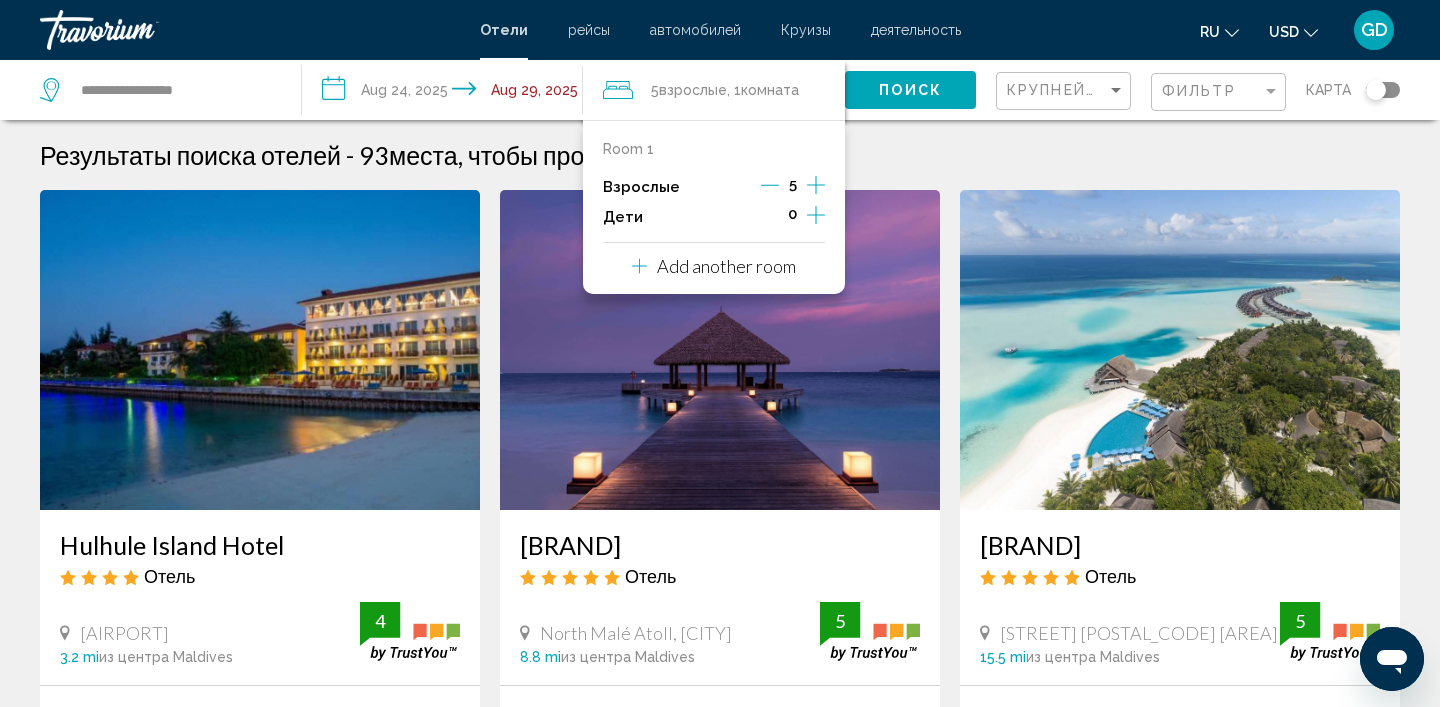 click 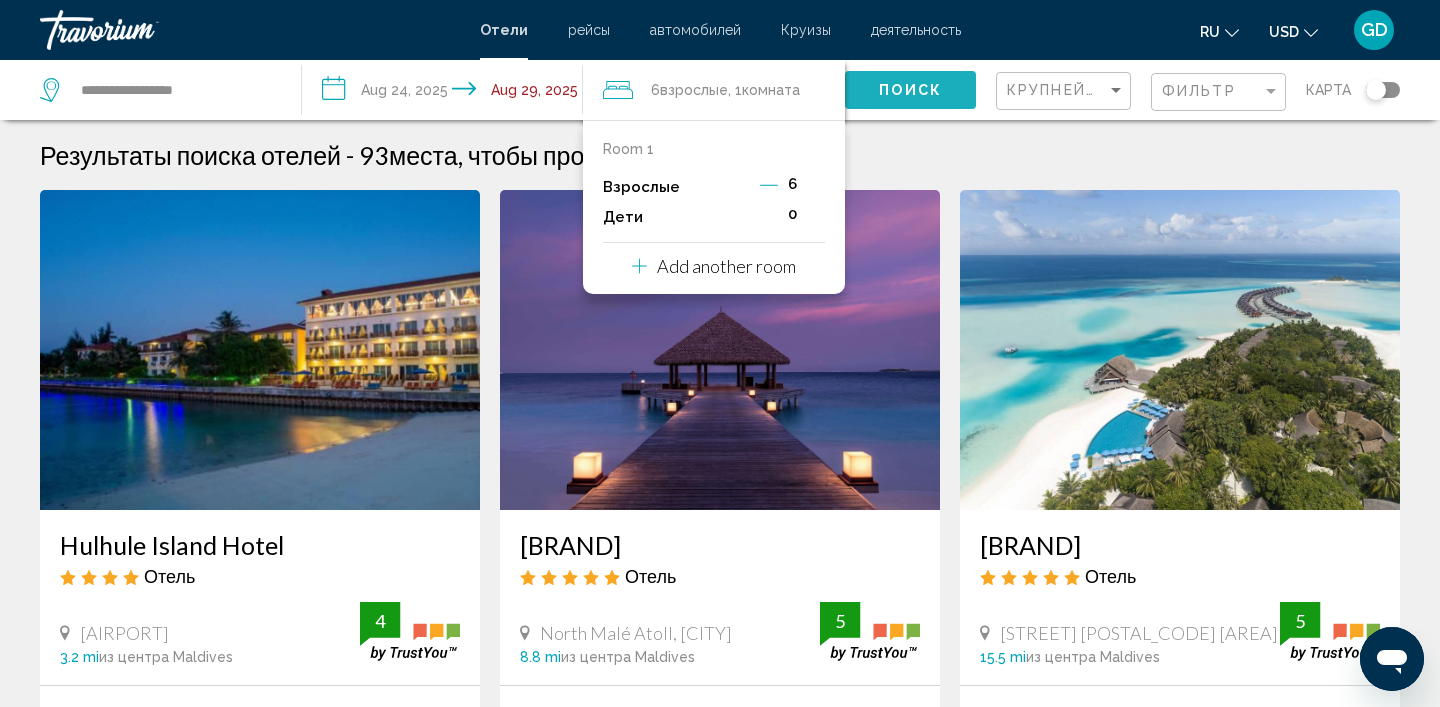 click on "Поиск" 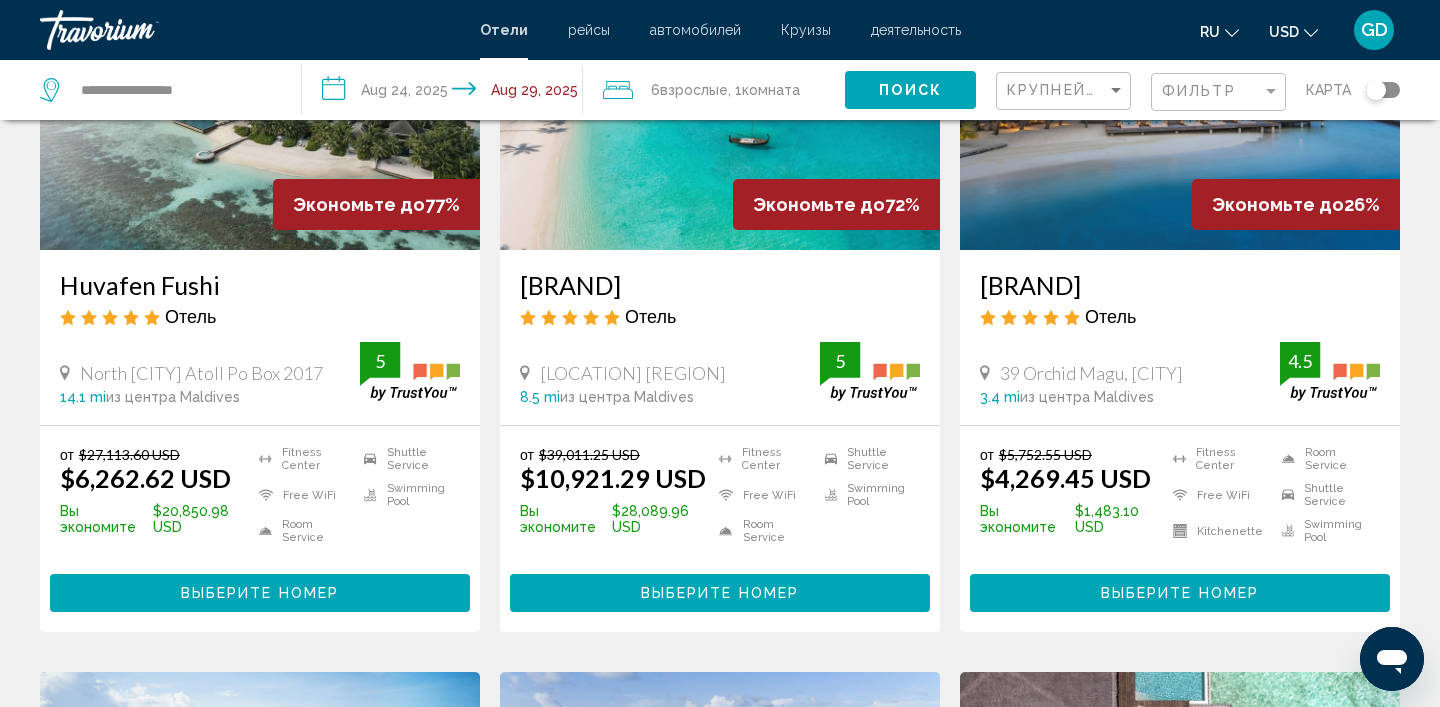 scroll, scrollTop: 284, scrollLeft: 0, axis: vertical 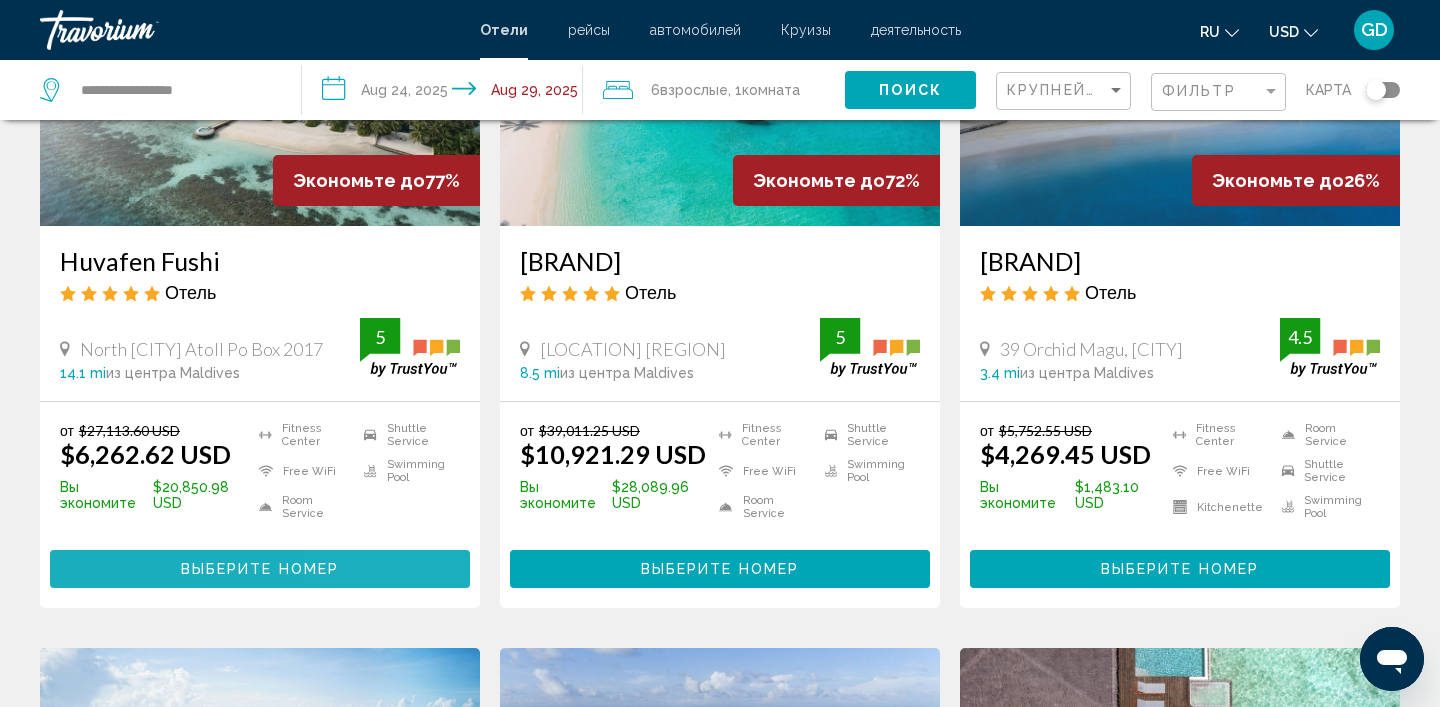 click on "Выберите номер" at bounding box center [260, 568] 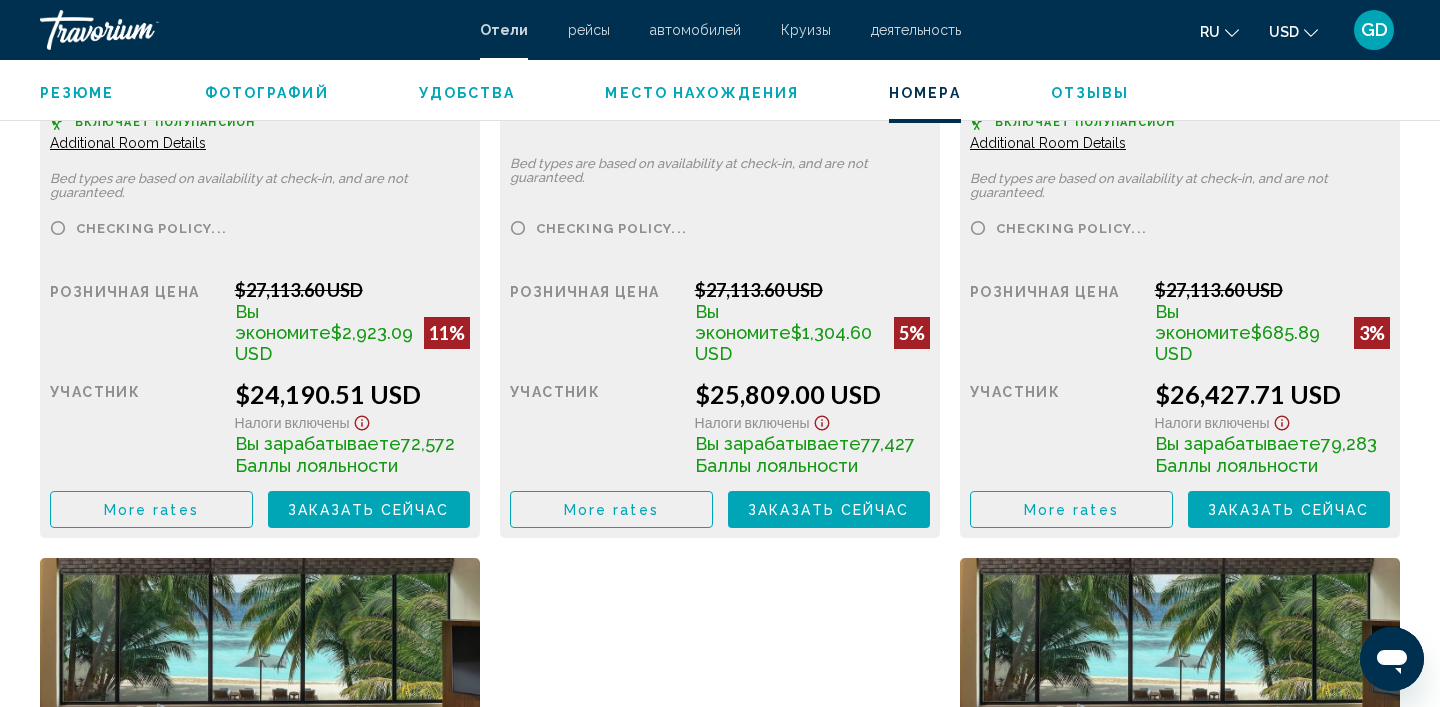 scroll, scrollTop: 2703, scrollLeft: 0, axis: vertical 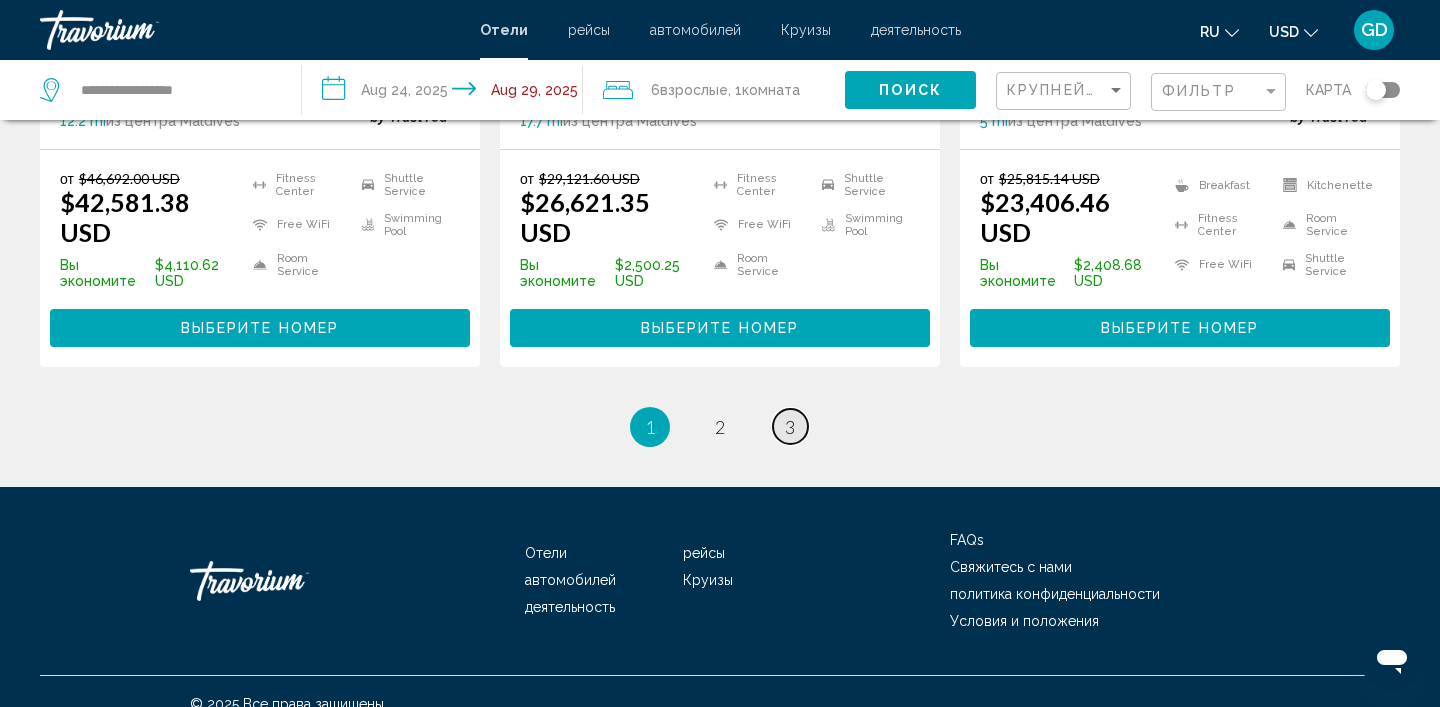 click on "3" at bounding box center [790, 427] 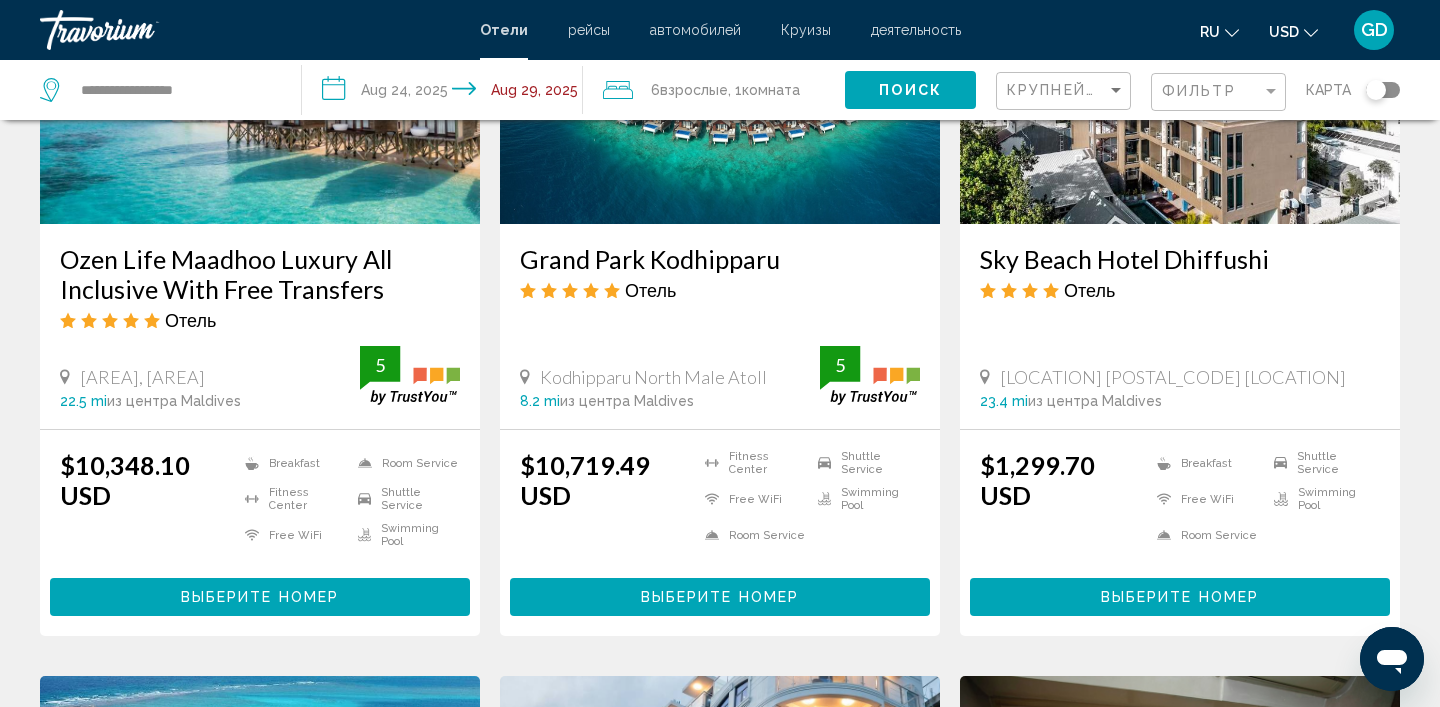 scroll, scrollTop: 1046, scrollLeft: 0, axis: vertical 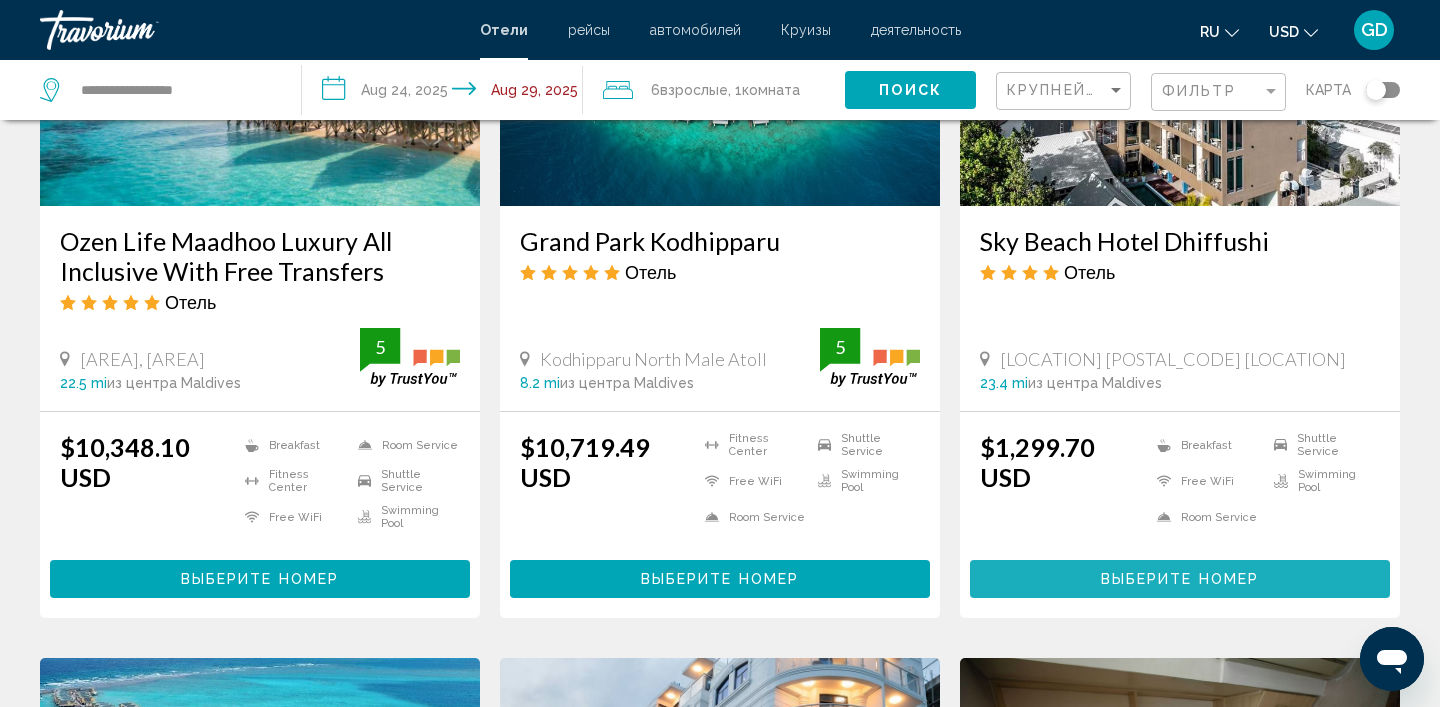 click on "Выберите номер" at bounding box center (1180, 580) 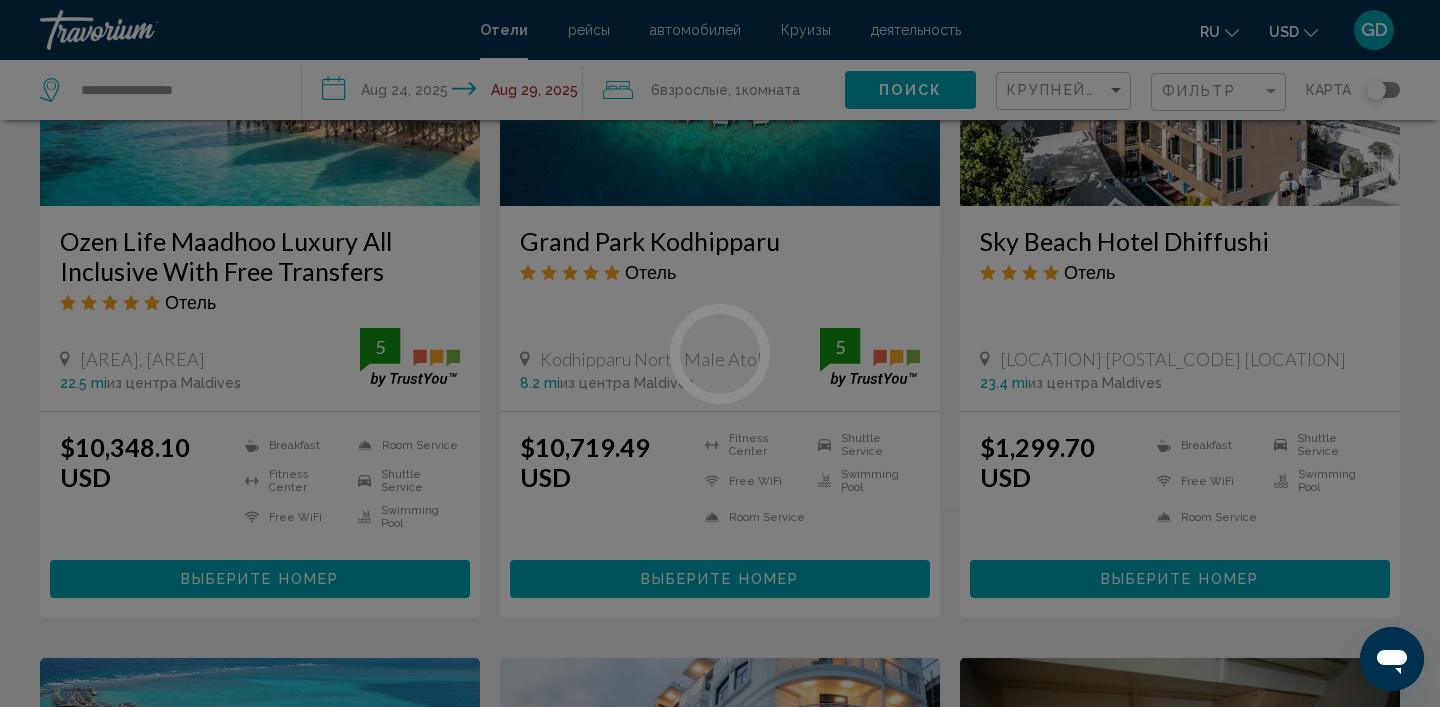 scroll, scrollTop: 6, scrollLeft: 0, axis: vertical 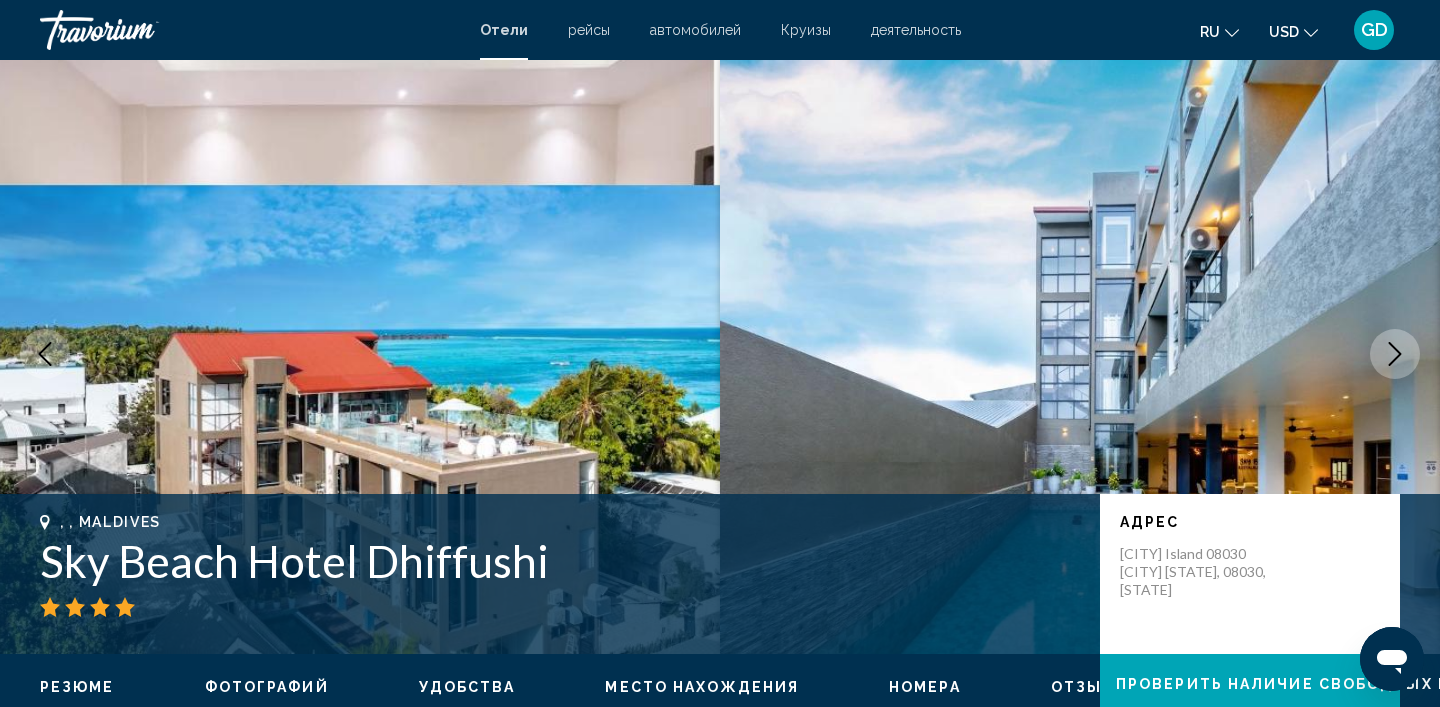 click at bounding box center (360, 354) 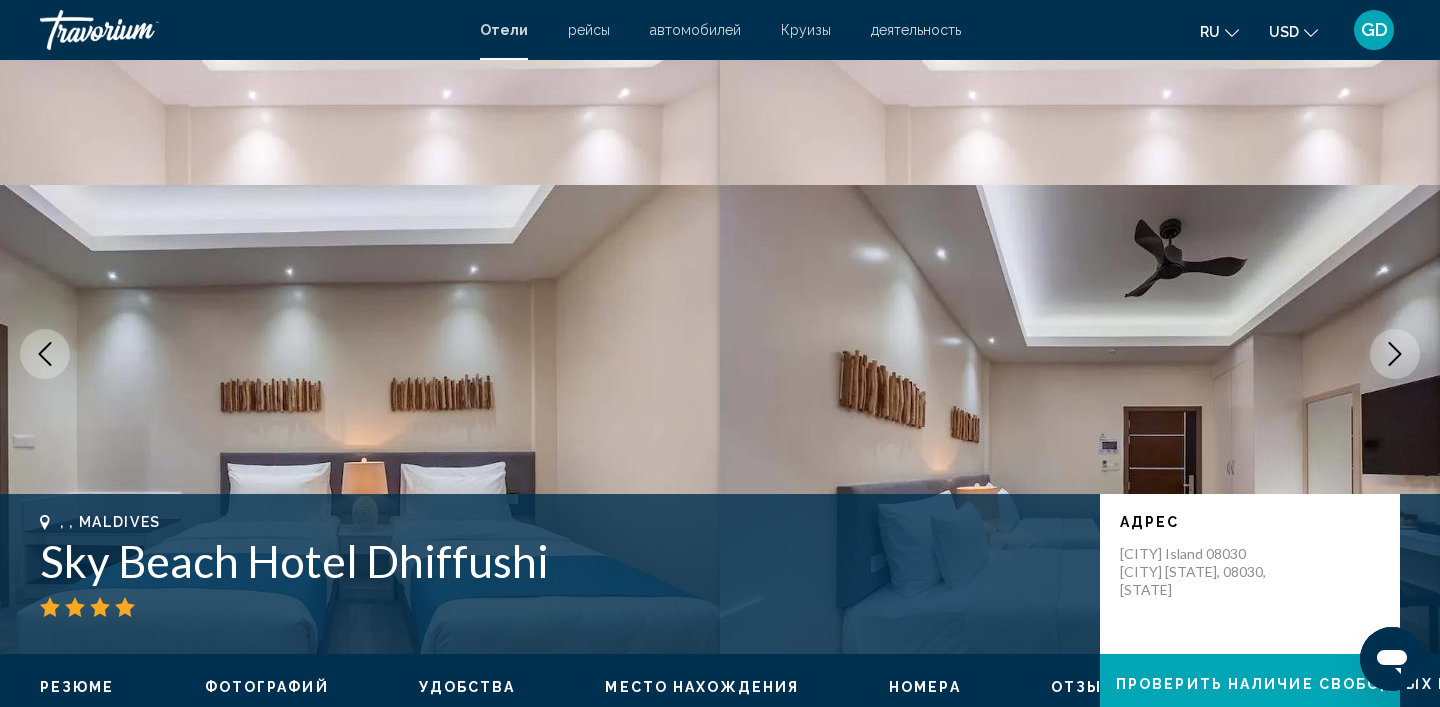 click 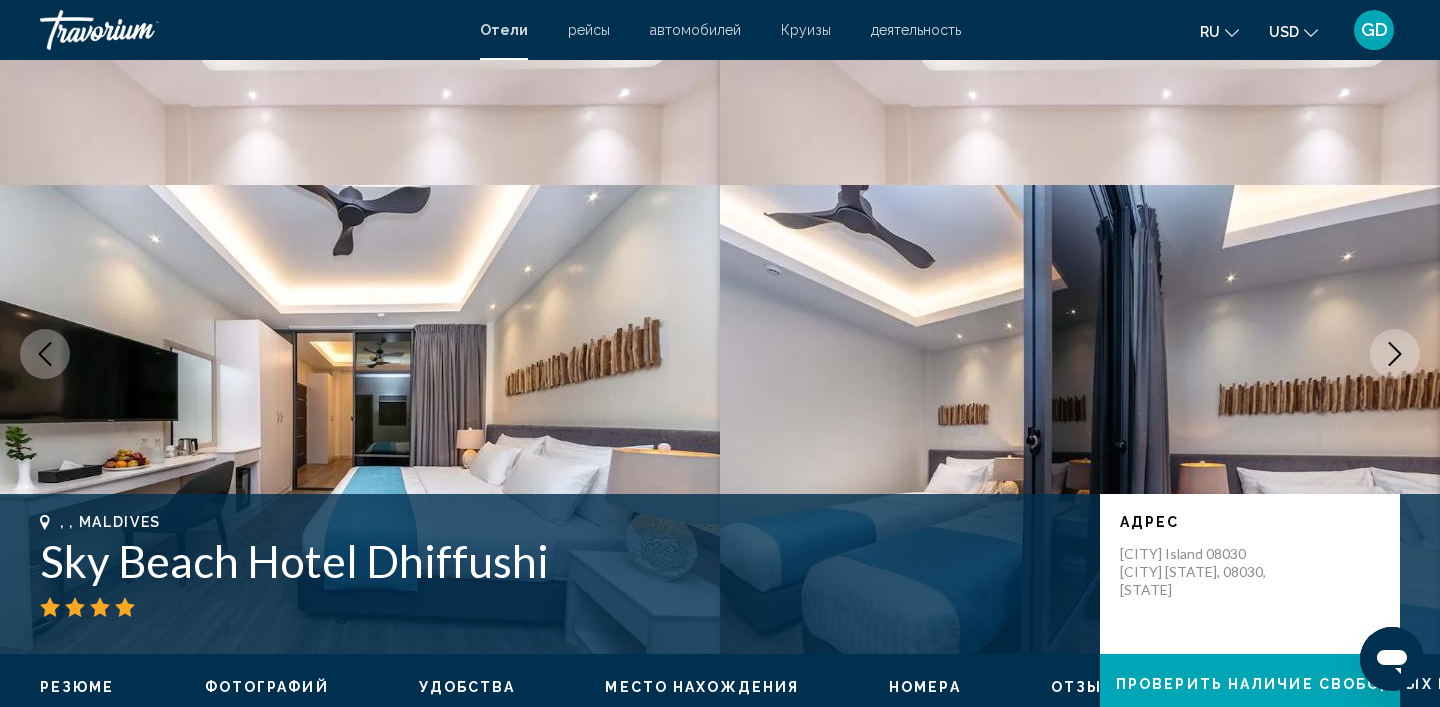 click 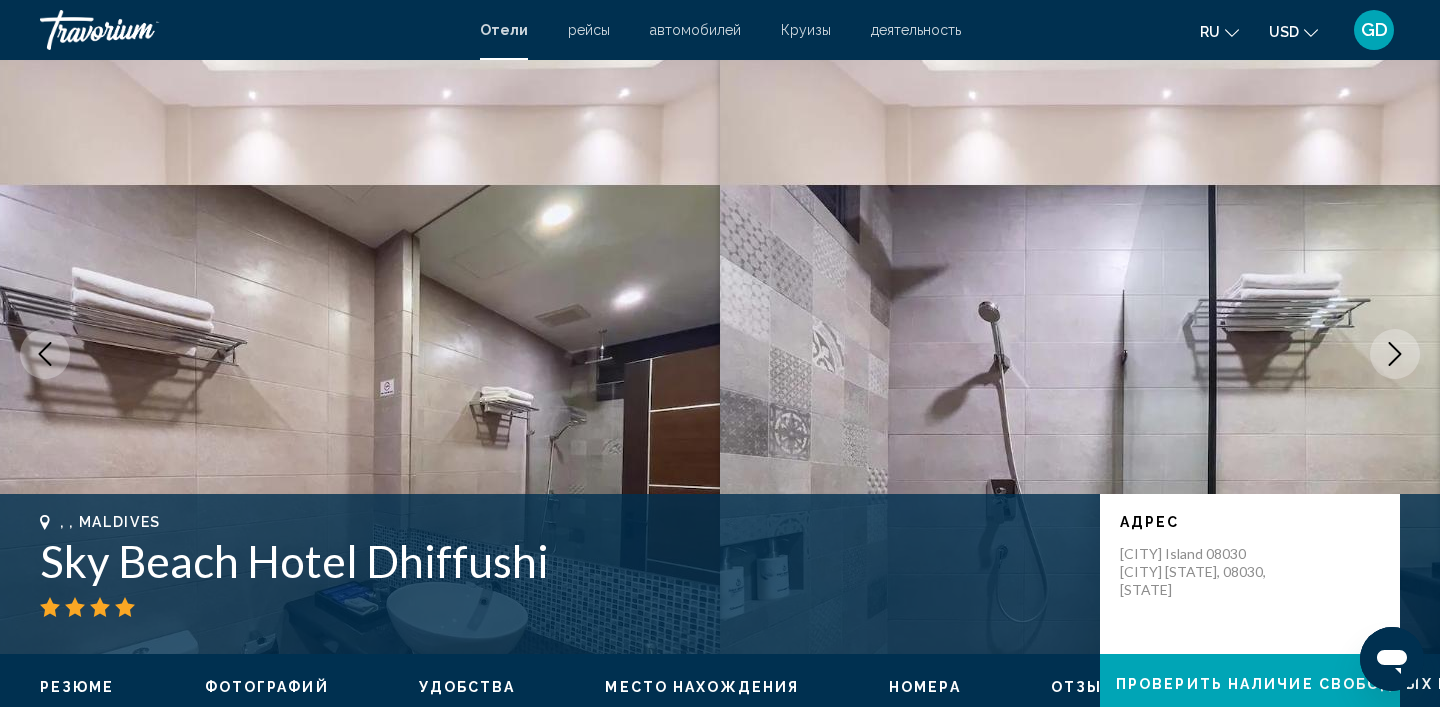 click at bounding box center [1080, 354] 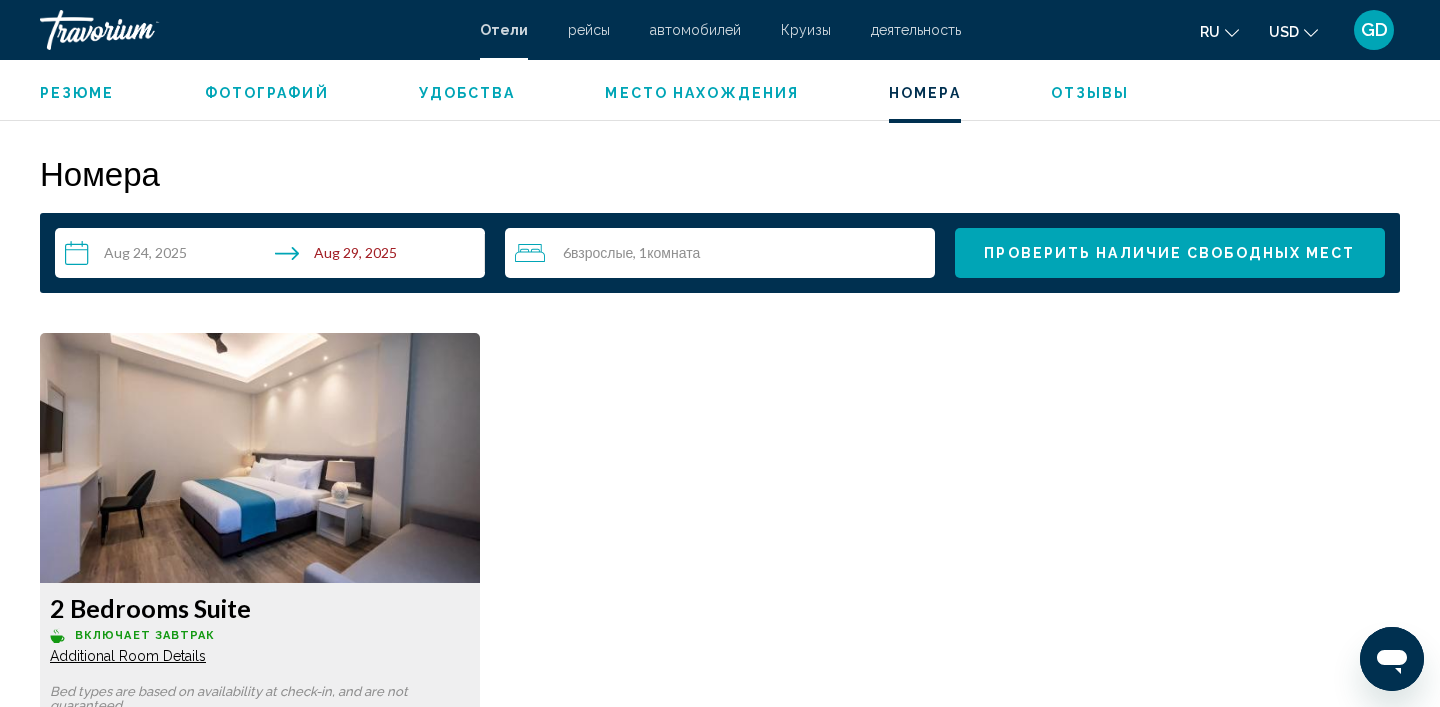scroll, scrollTop: 2503, scrollLeft: 0, axis: vertical 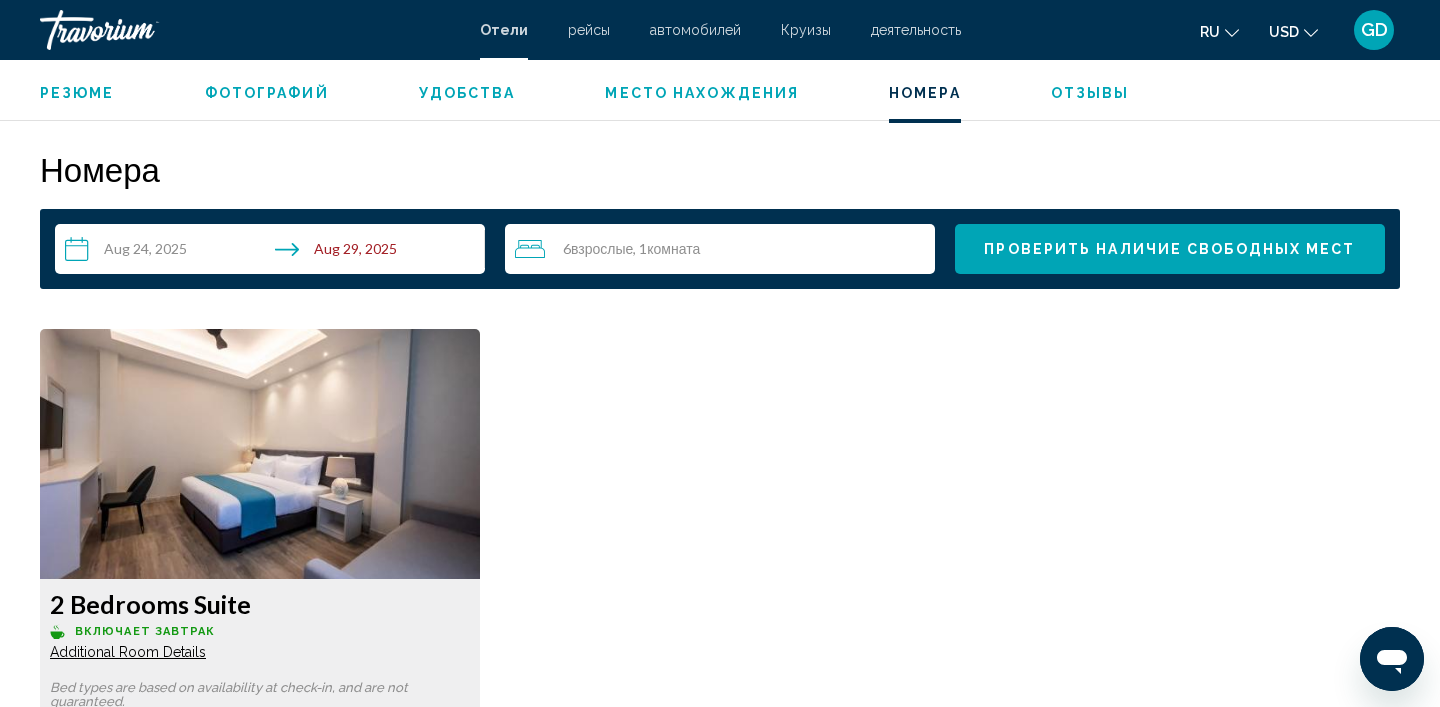 click at bounding box center (260, 454) 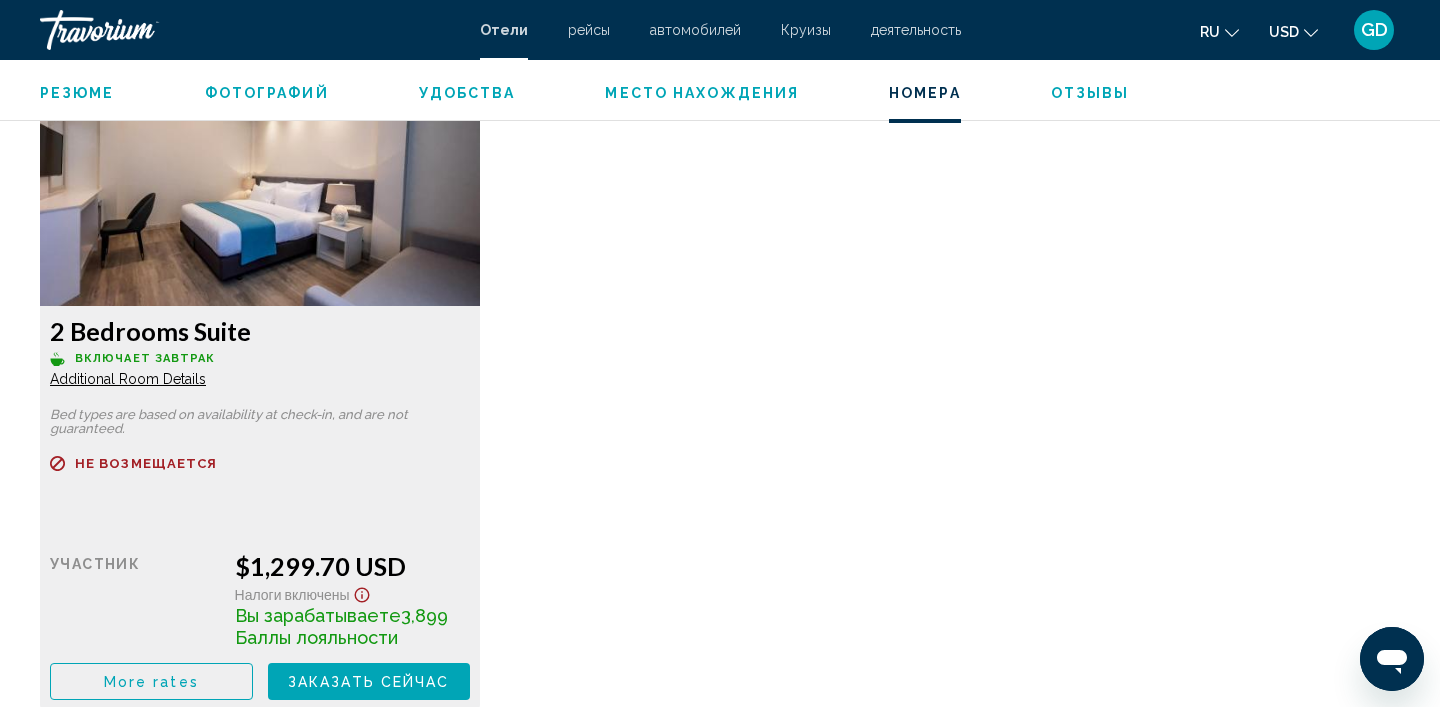 scroll, scrollTop: 2792, scrollLeft: 0, axis: vertical 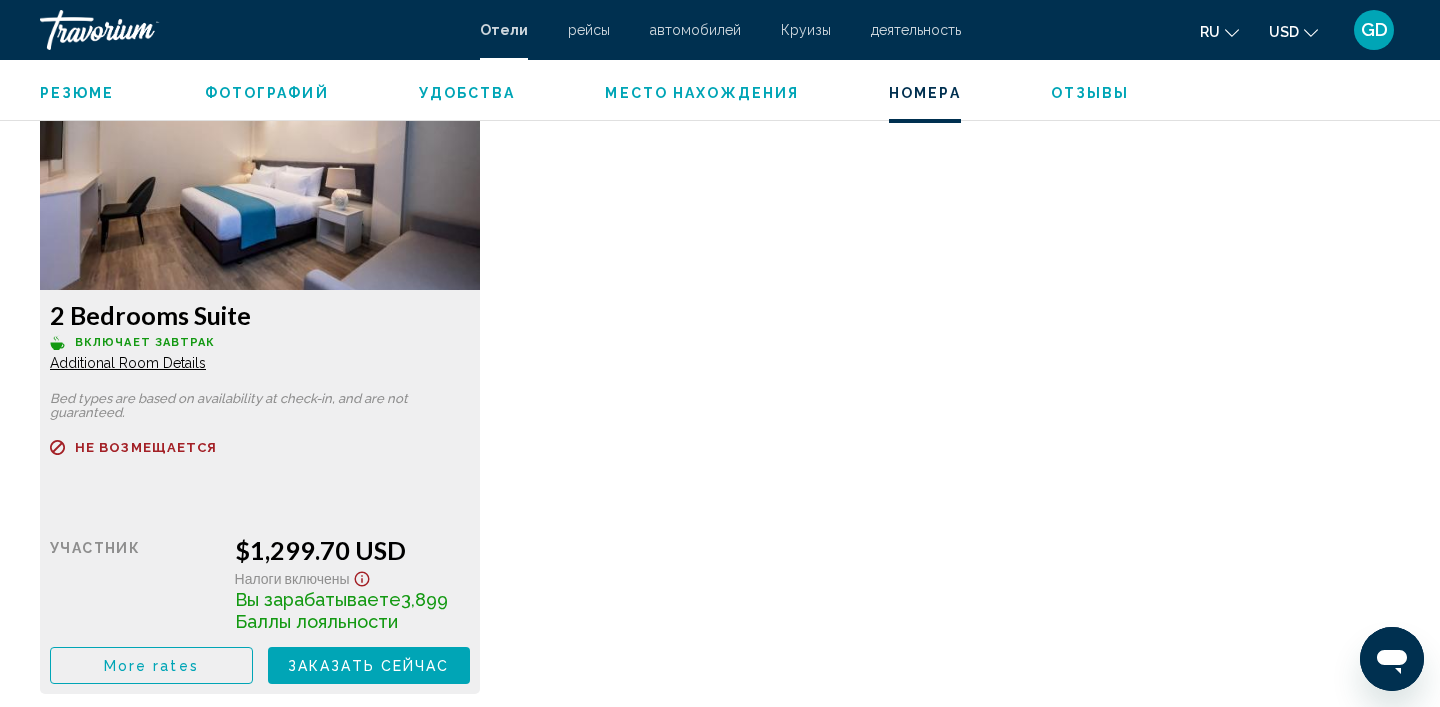 click on "Additional Room Details" at bounding box center [128, 363] 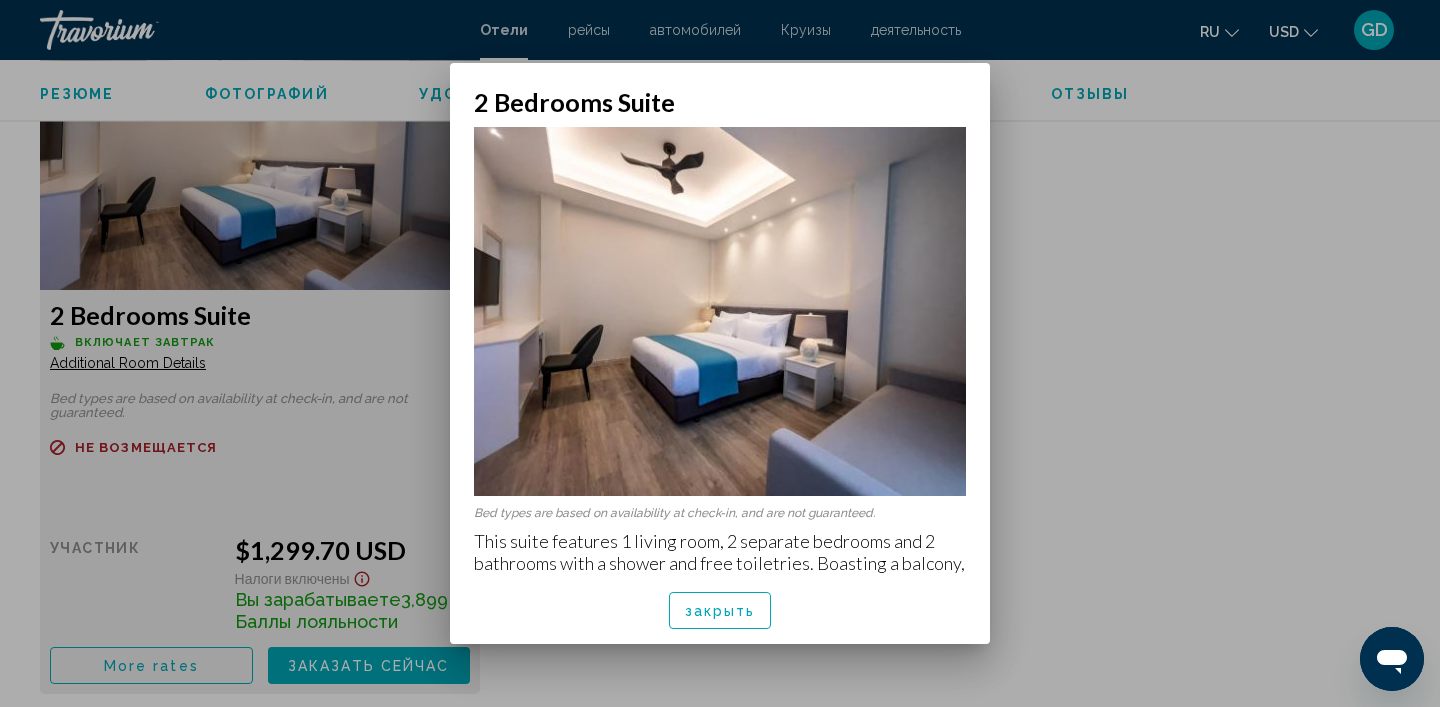 click at bounding box center (720, 353) 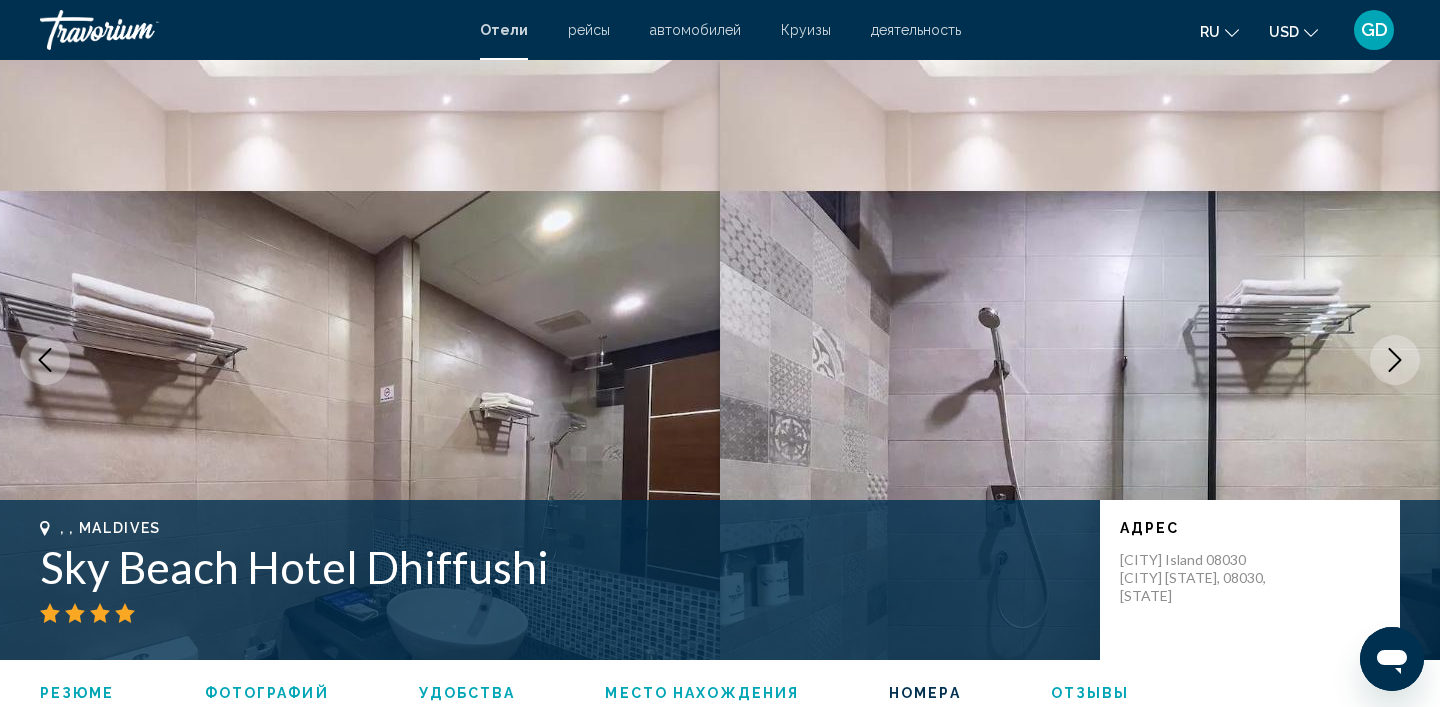 scroll, scrollTop: 2792, scrollLeft: 0, axis: vertical 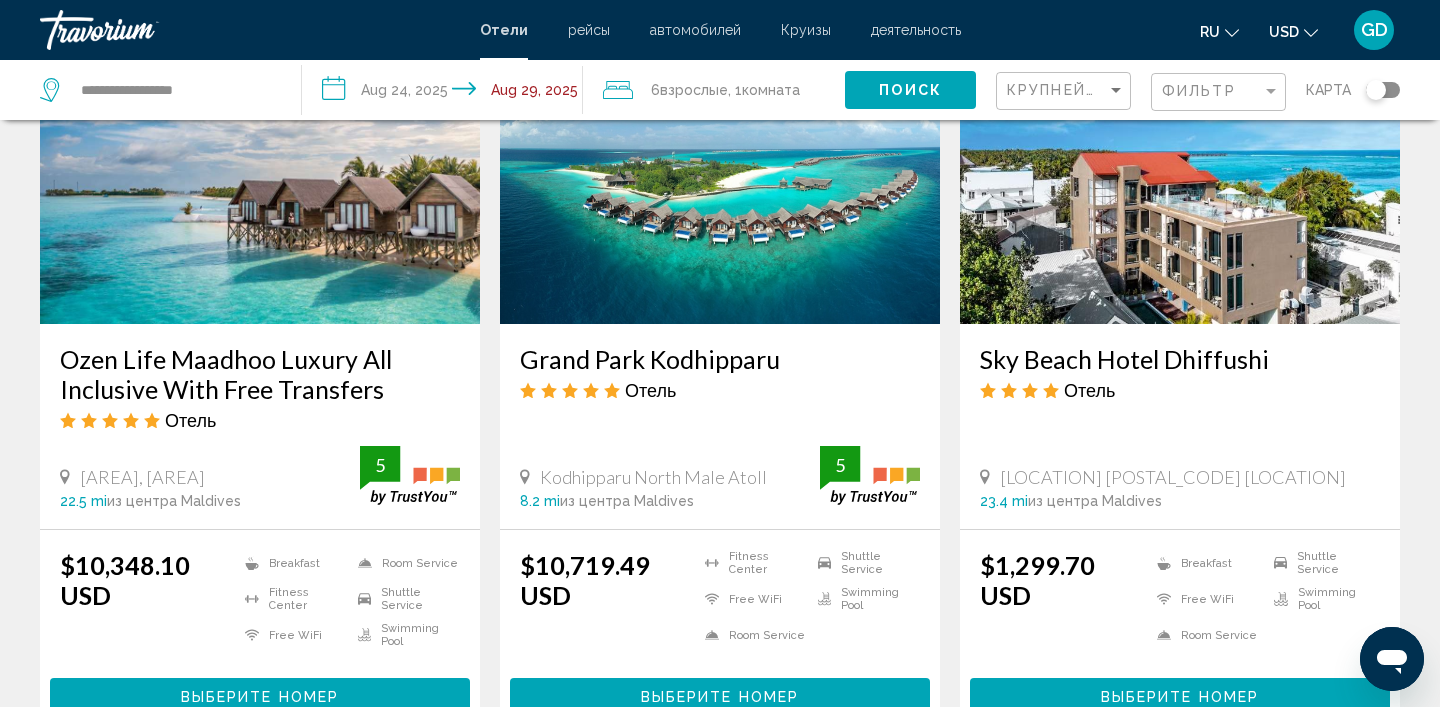 drag, startPoint x: 977, startPoint y: 357, endPoint x: 1278, endPoint y: 346, distance: 301.20093 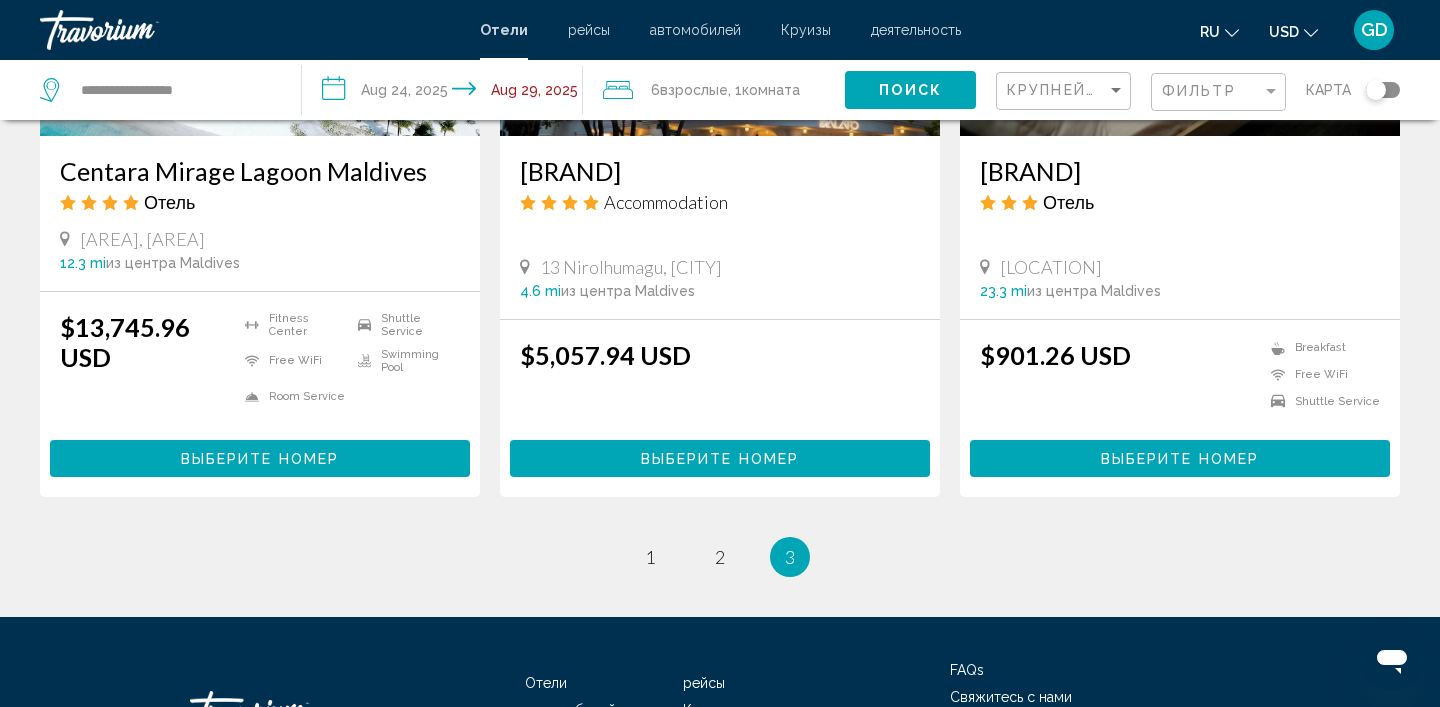 scroll, scrollTop: 2041, scrollLeft: 0, axis: vertical 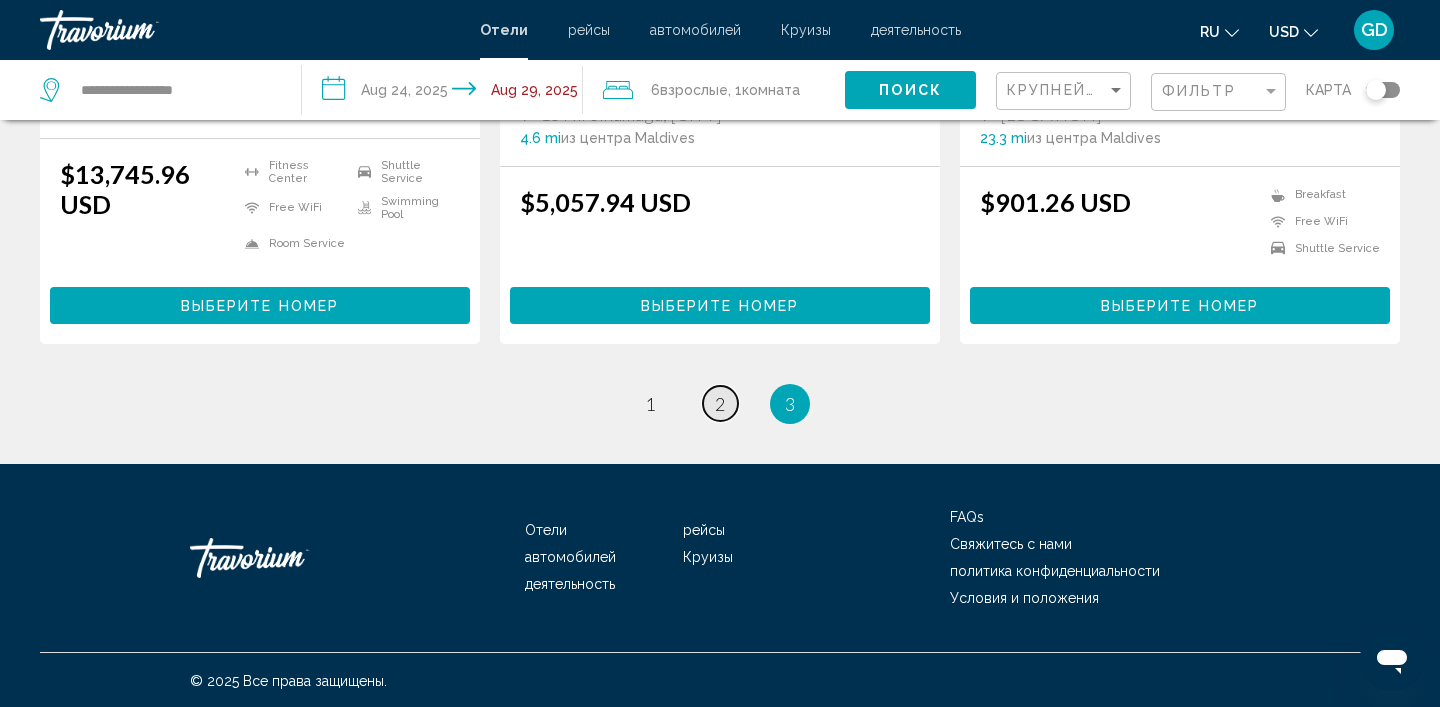 click on "page  2" at bounding box center (720, 403) 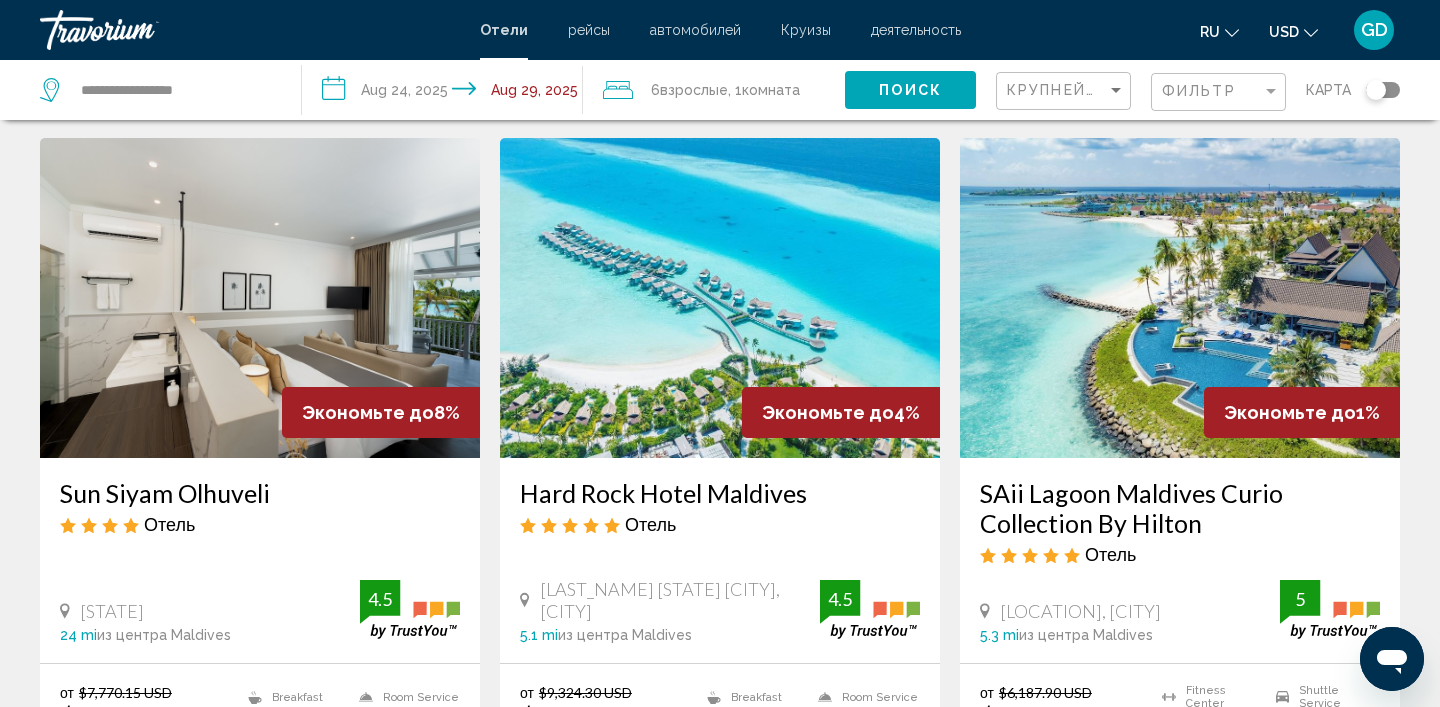 scroll, scrollTop: 0, scrollLeft: 0, axis: both 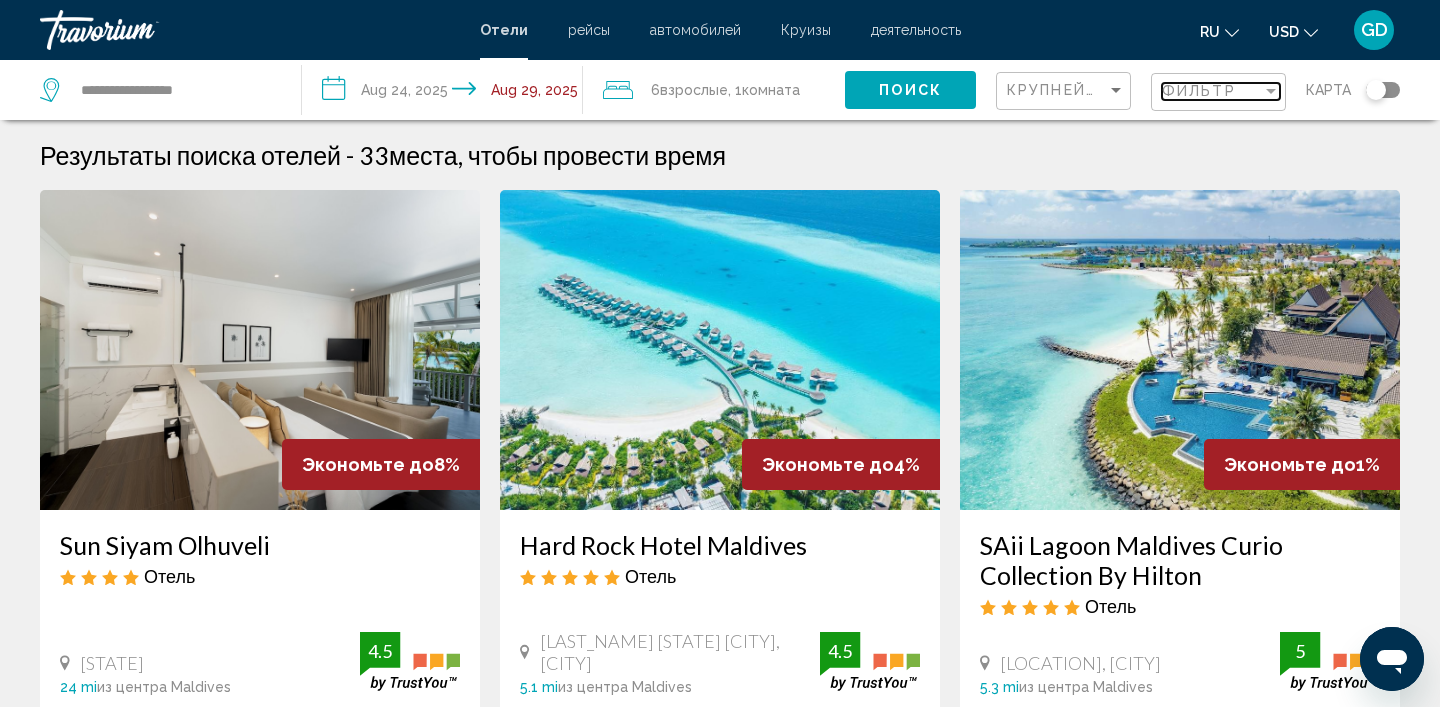 click at bounding box center [1271, 91] 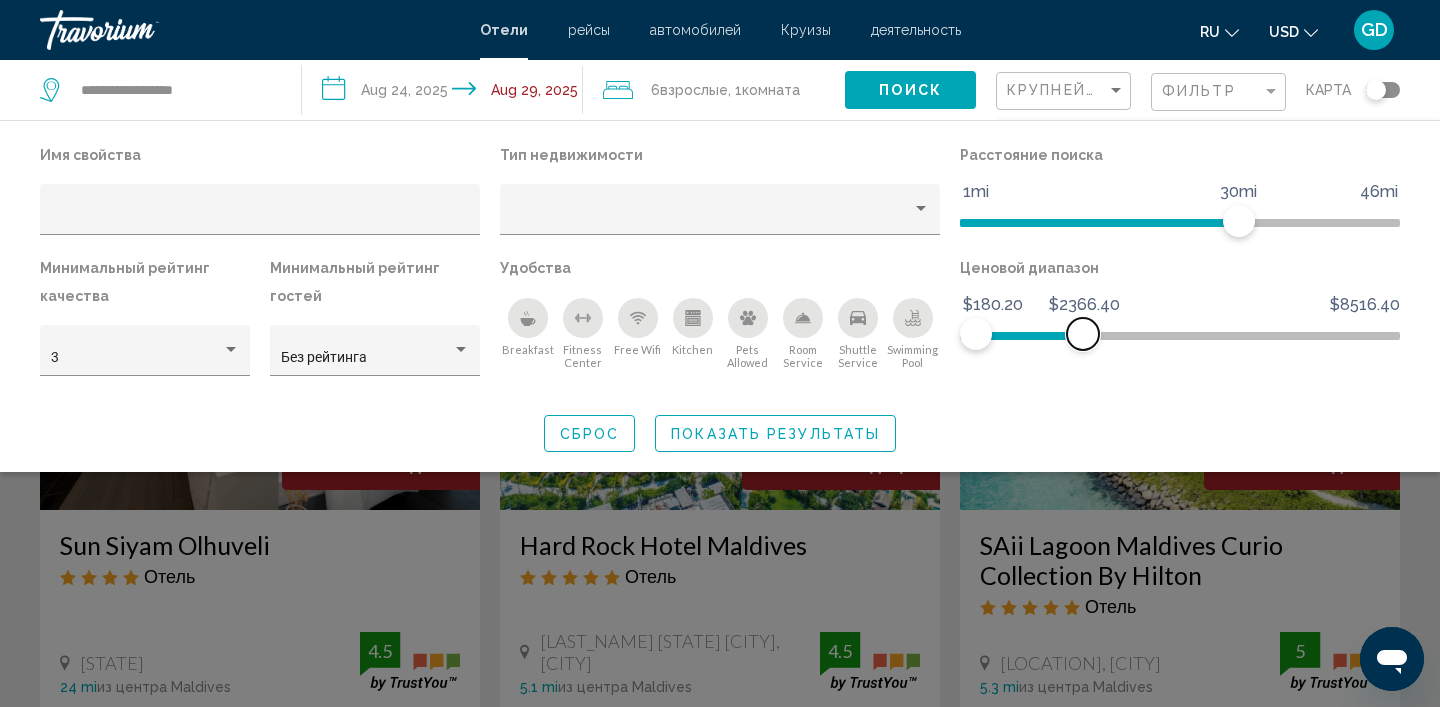 drag, startPoint x: 1390, startPoint y: 328, endPoint x: 1084, endPoint y: 341, distance: 306.27603 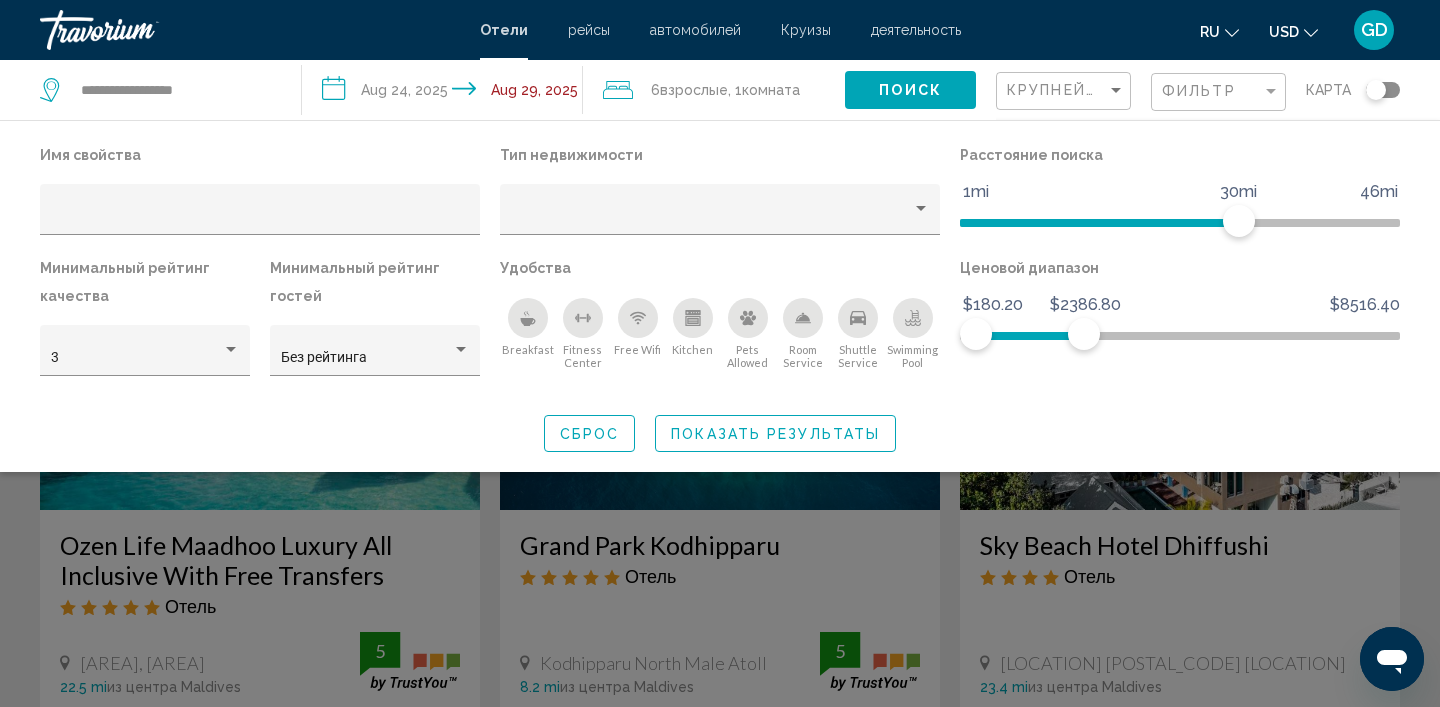 click on "Показать результаты" 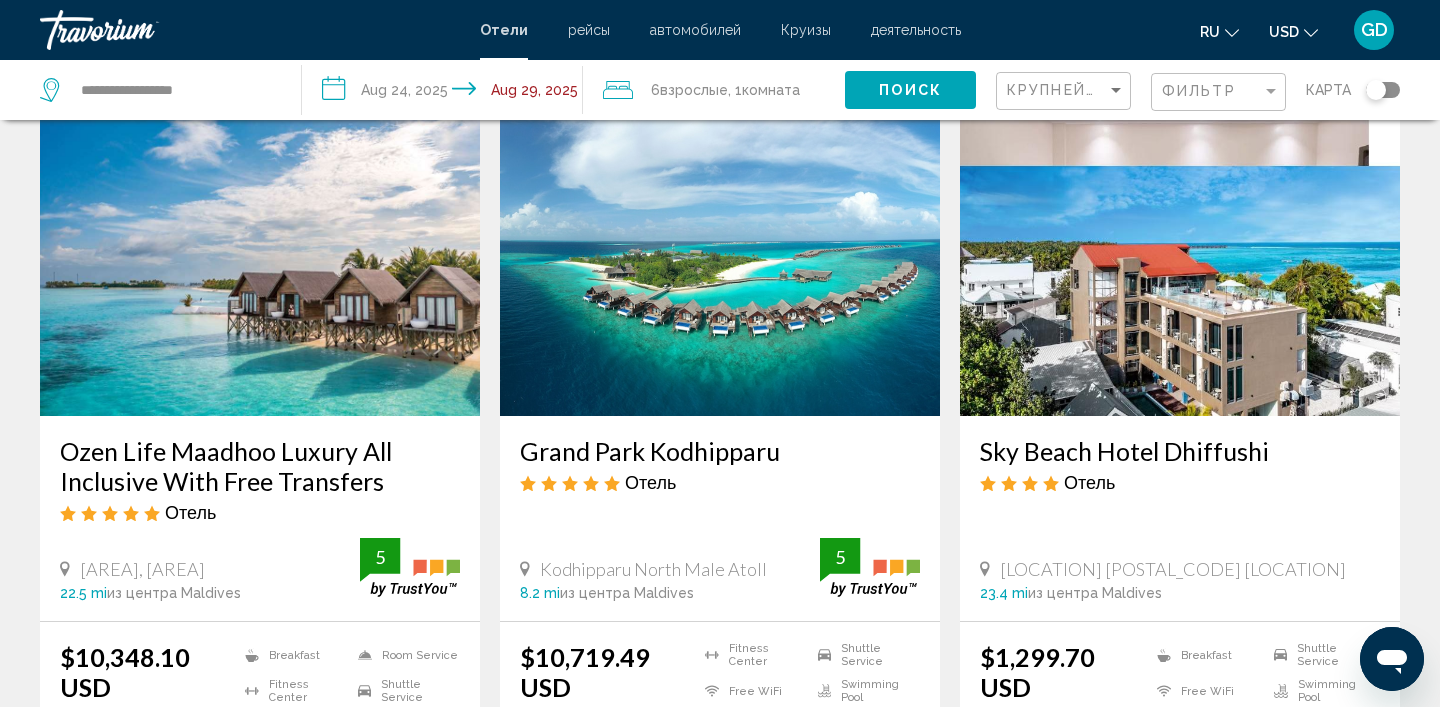 scroll, scrollTop: 0, scrollLeft: 0, axis: both 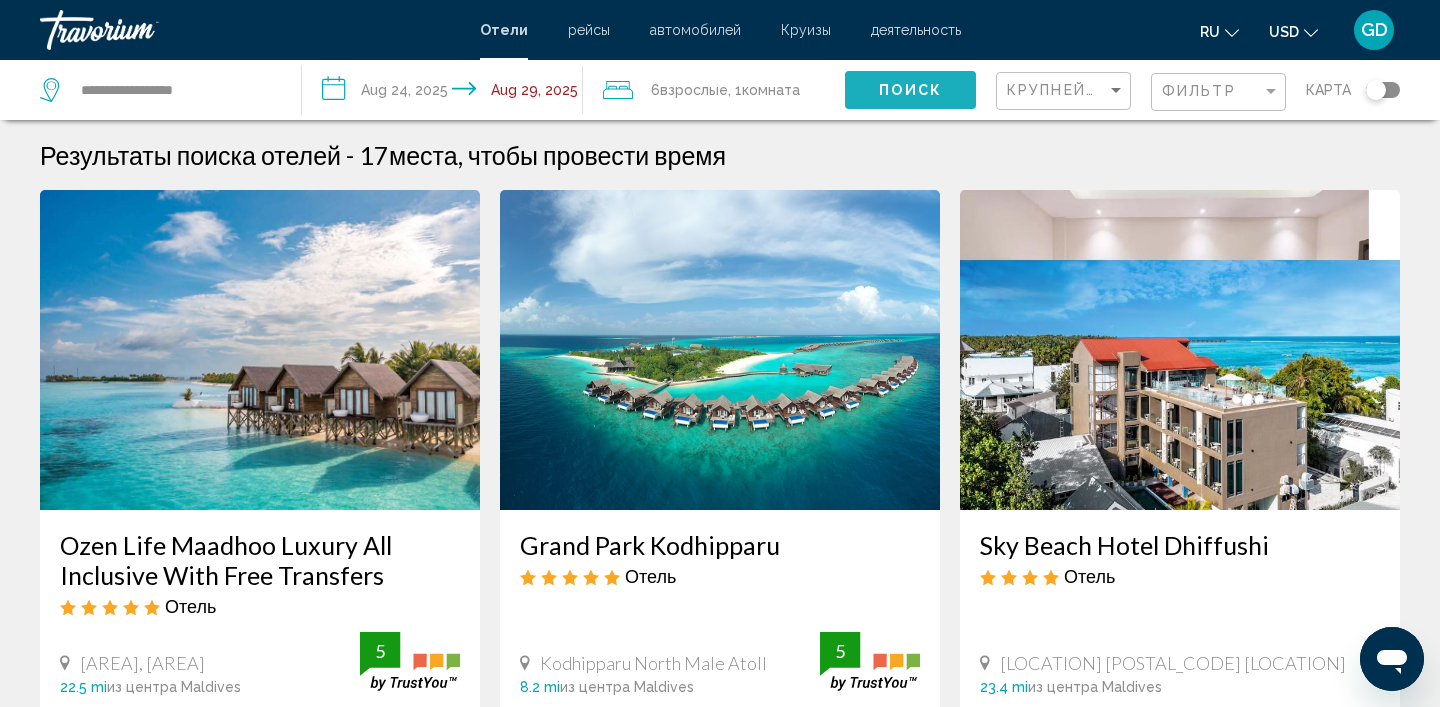 click on "Поиск" 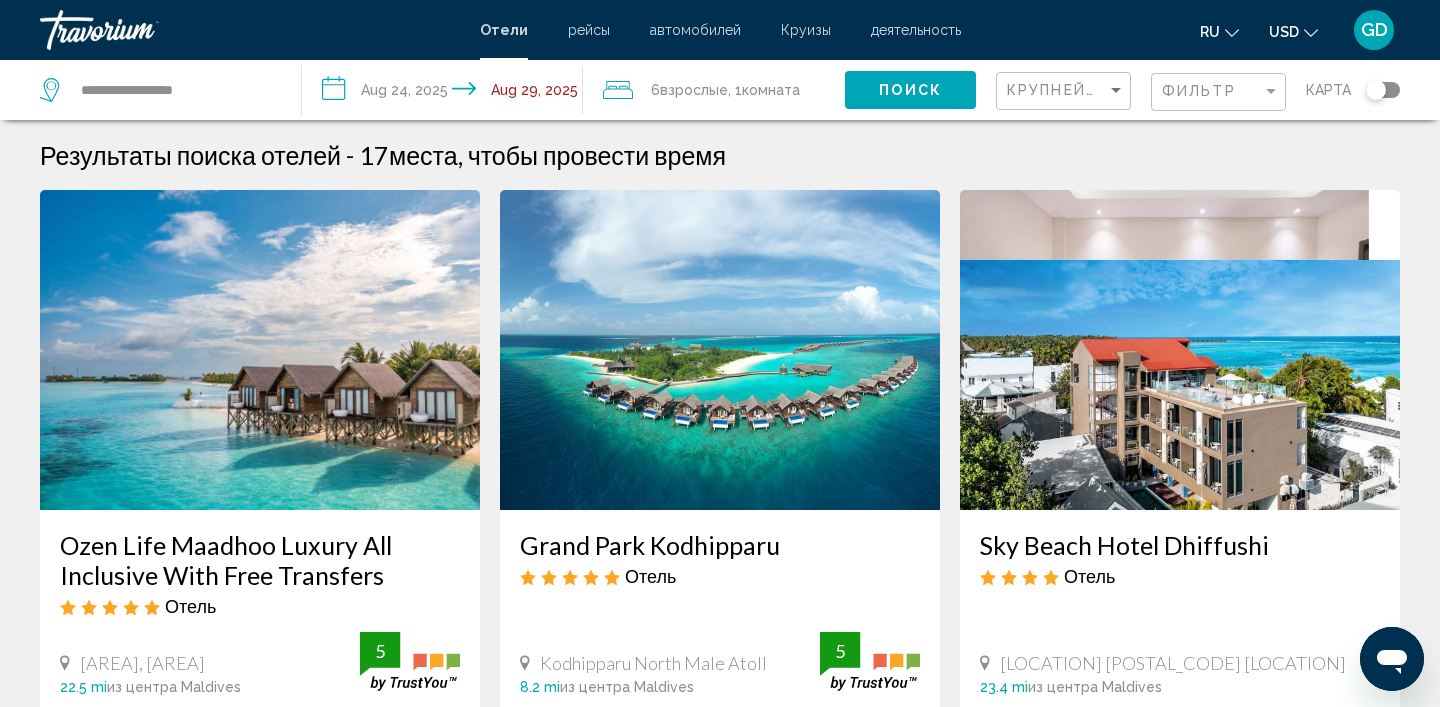 click on ", 1 Комната номера" 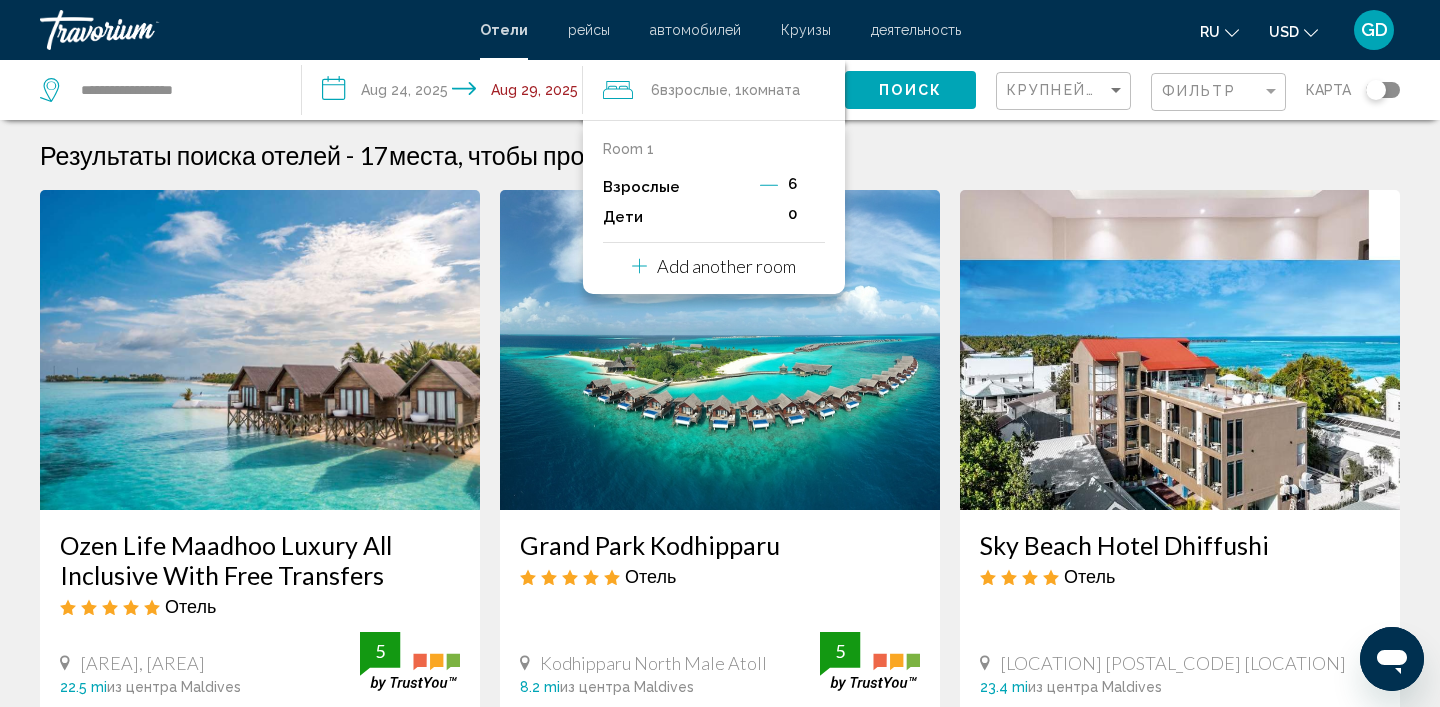 click 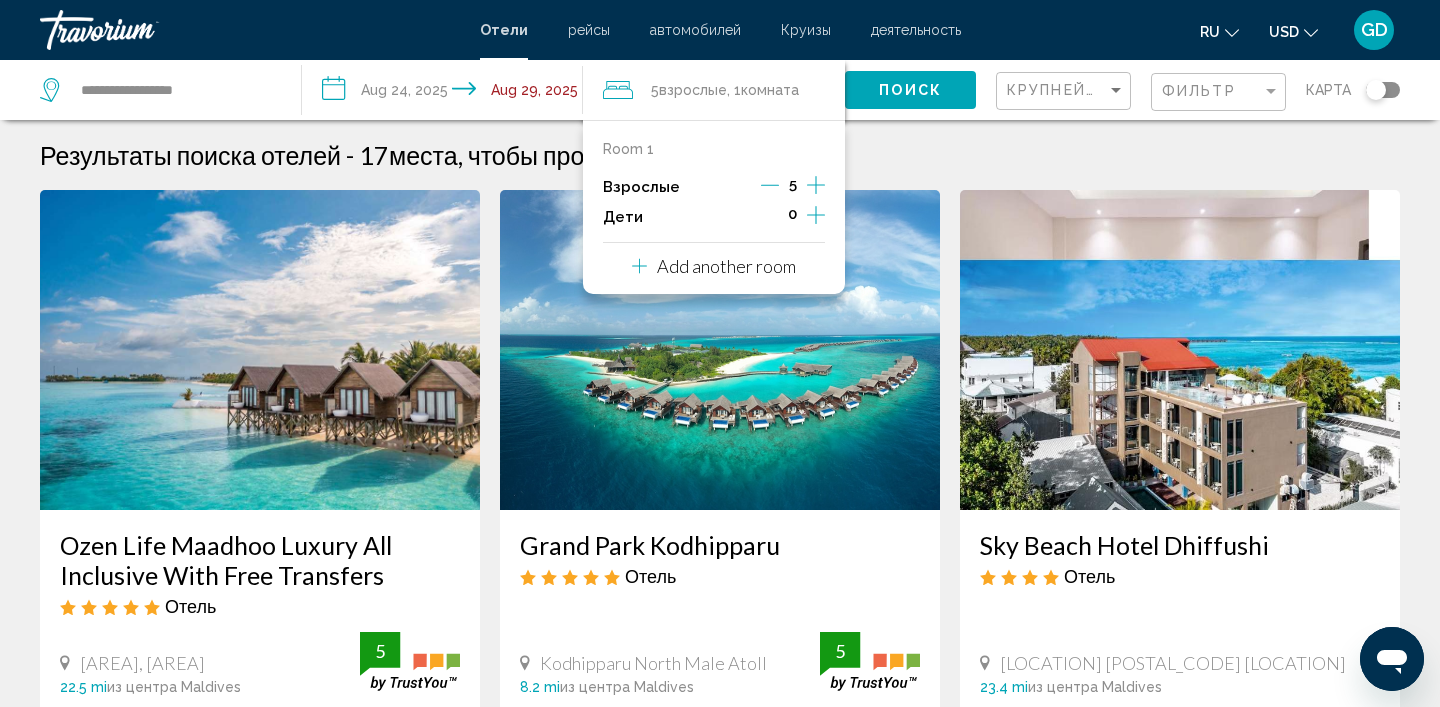 click 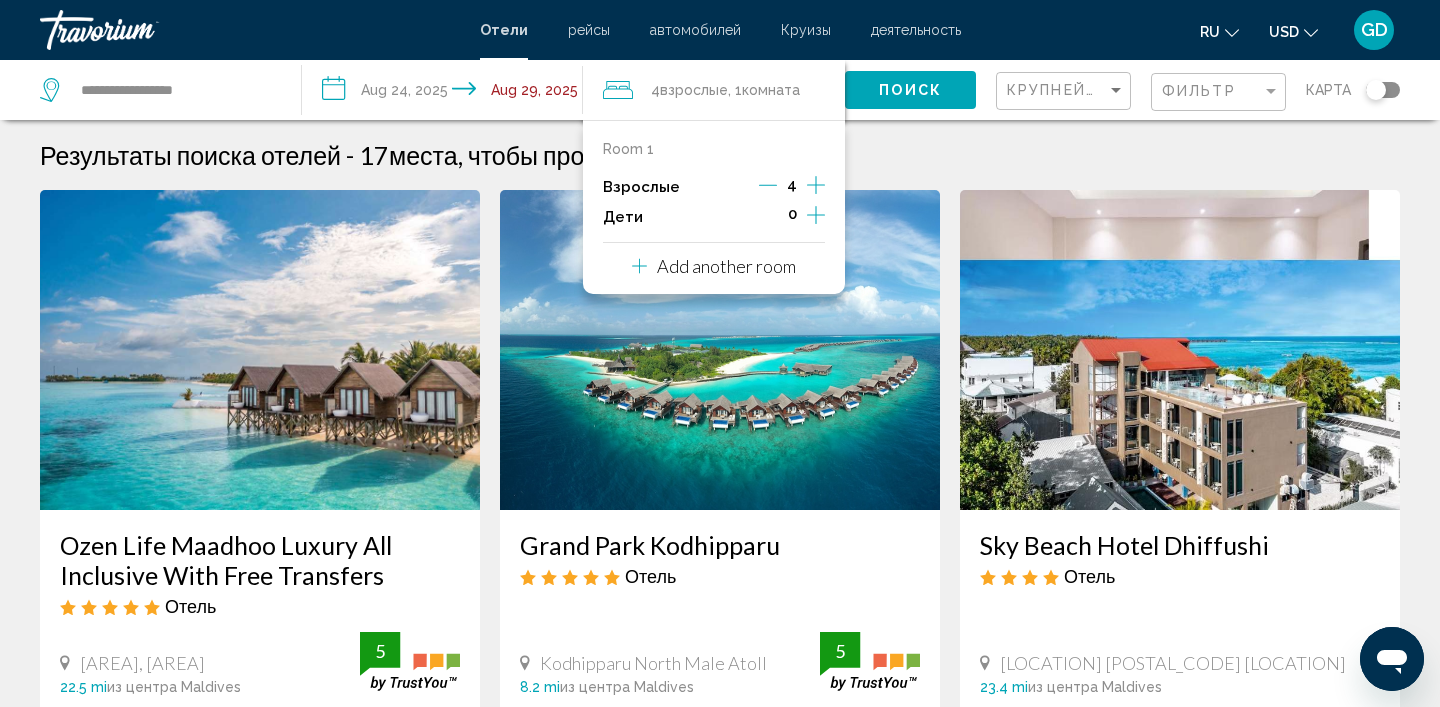 click 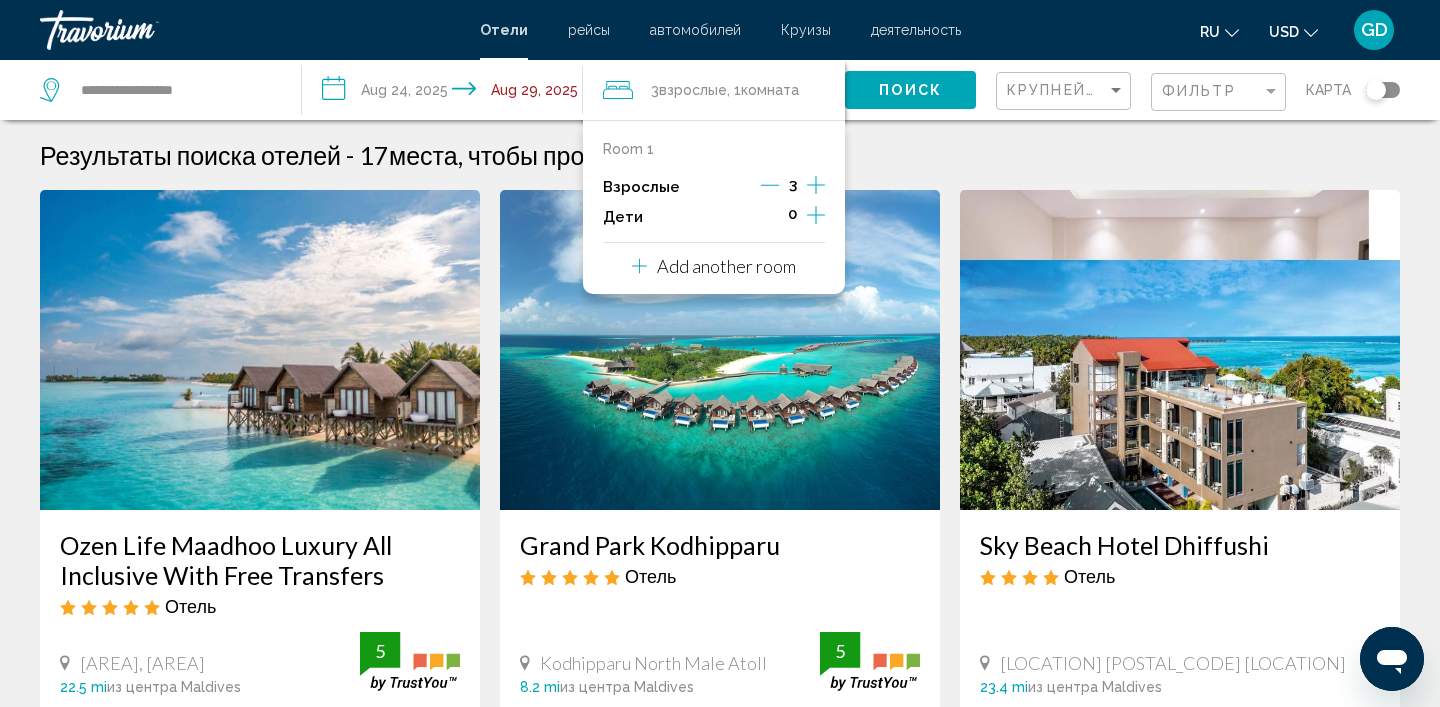 click on "Поиск" 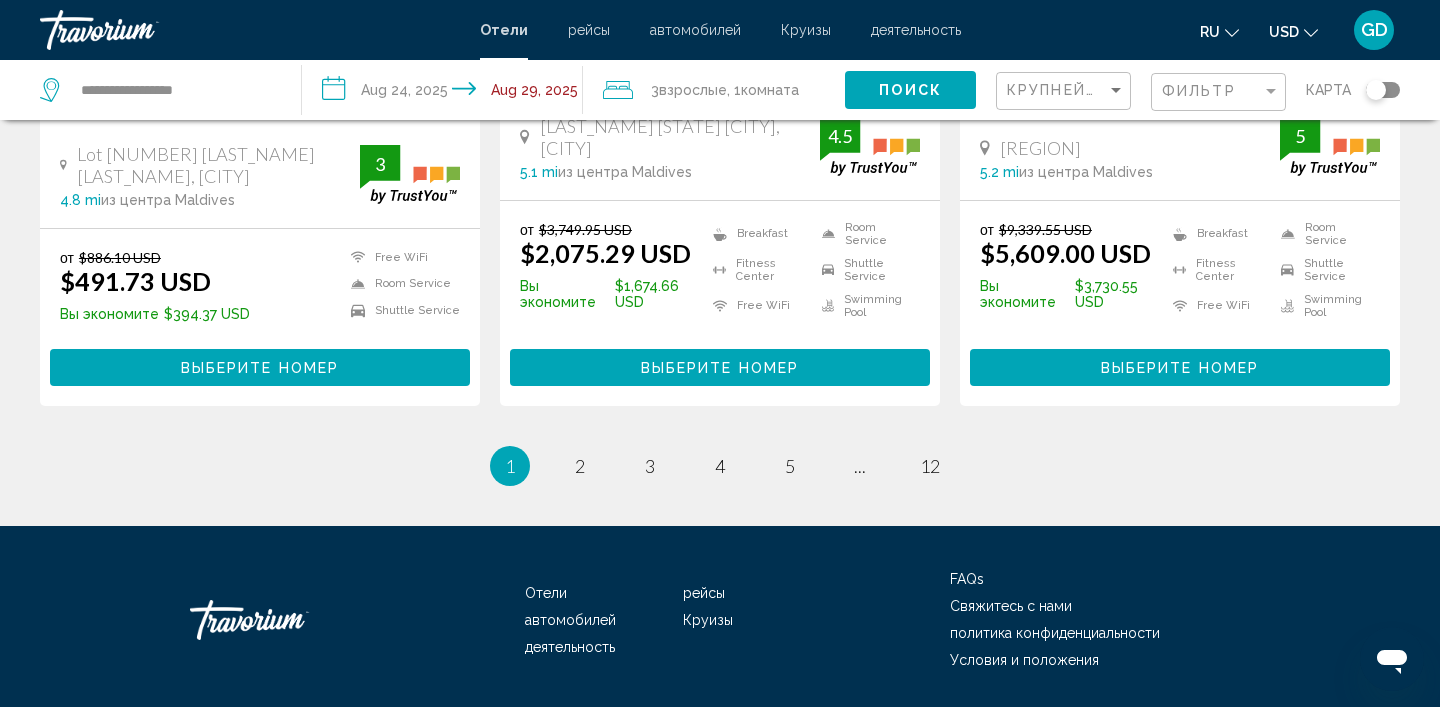 scroll, scrollTop: 2873, scrollLeft: 0, axis: vertical 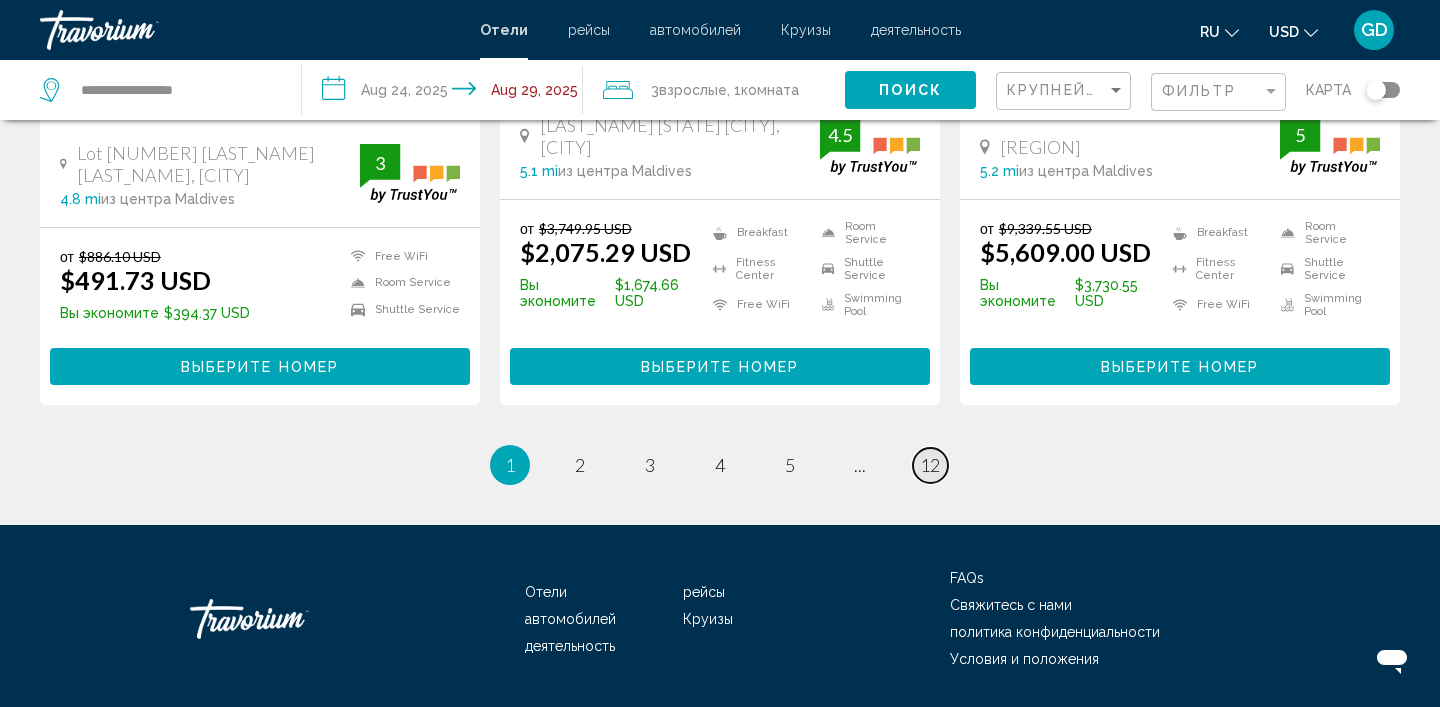 click on "12" at bounding box center [930, 465] 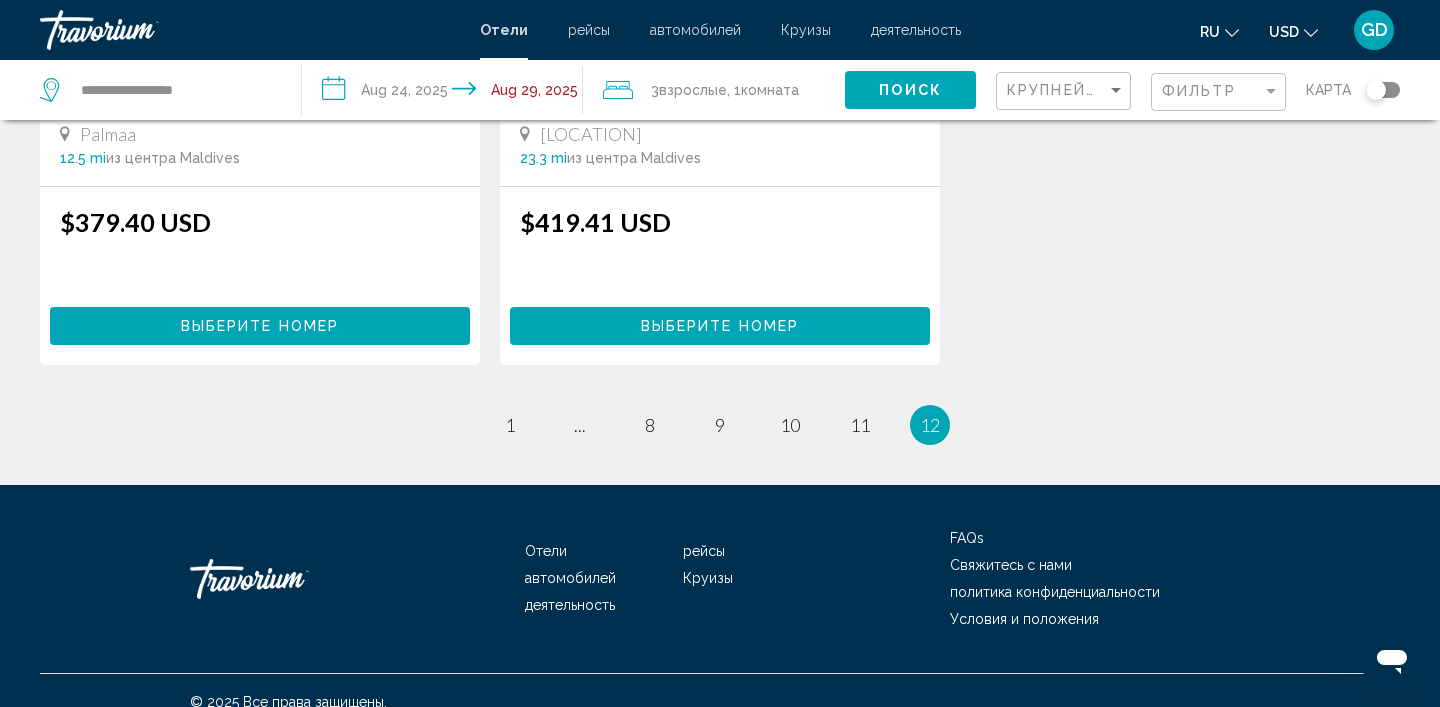 scroll, scrollTop: 1193, scrollLeft: 0, axis: vertical 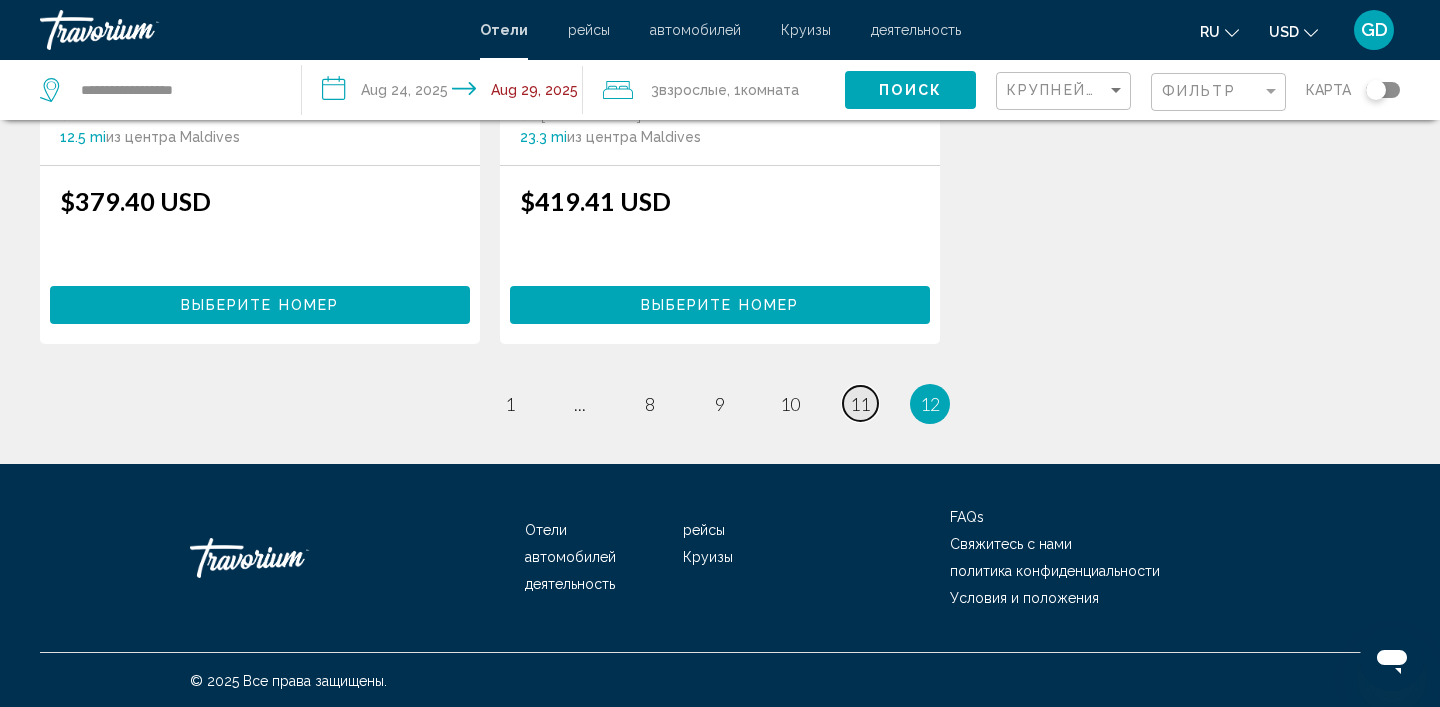 click on "page  11" at bounding box center (860, 403) 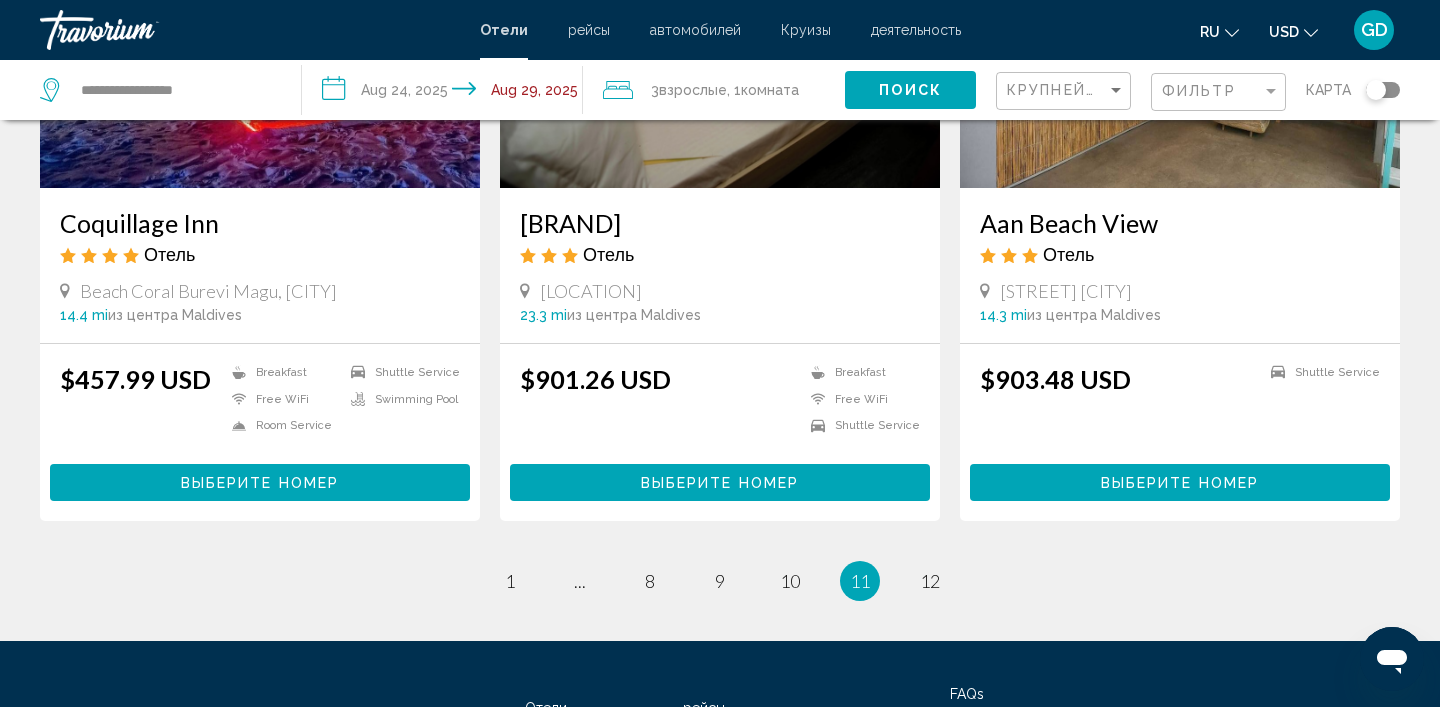 scroll, scrollTop: 2460, scrollLeft: 0, axis: vertical 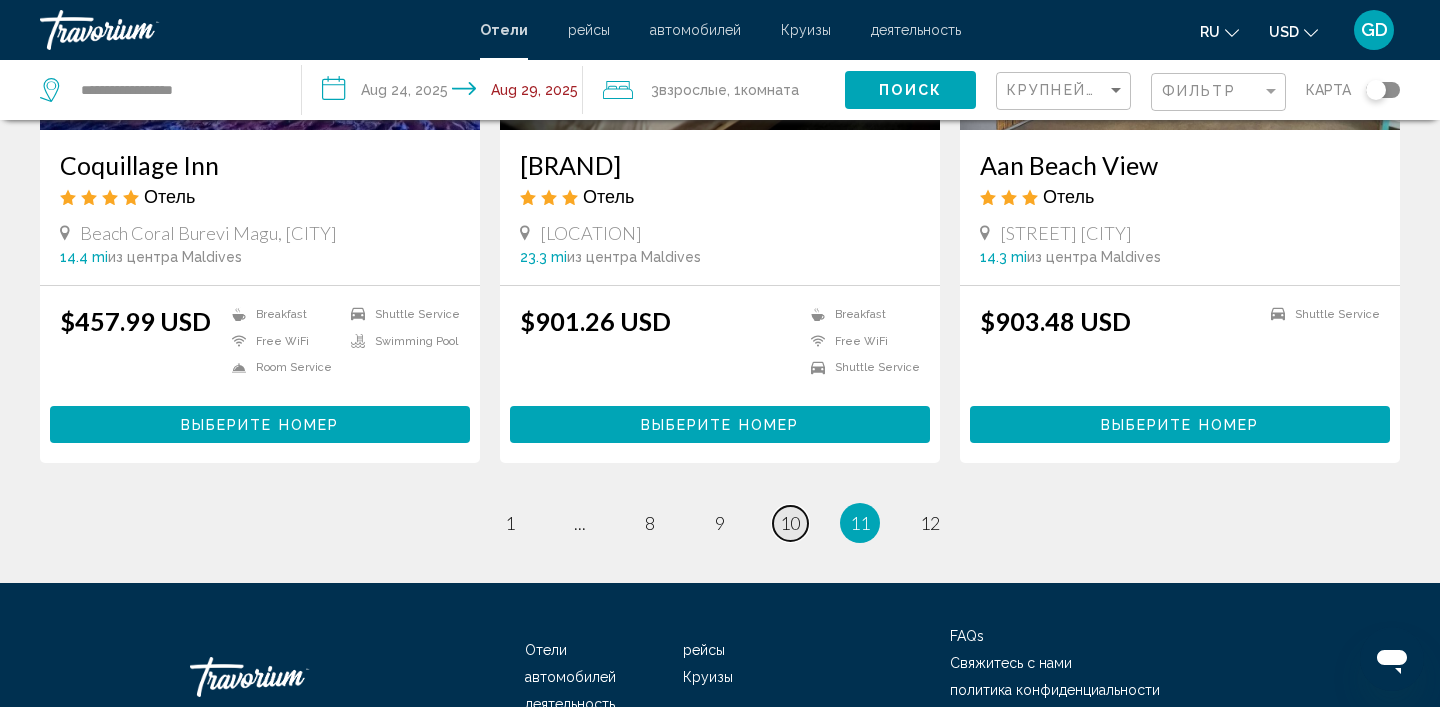 click on "10" at bounding box center [790, 523] 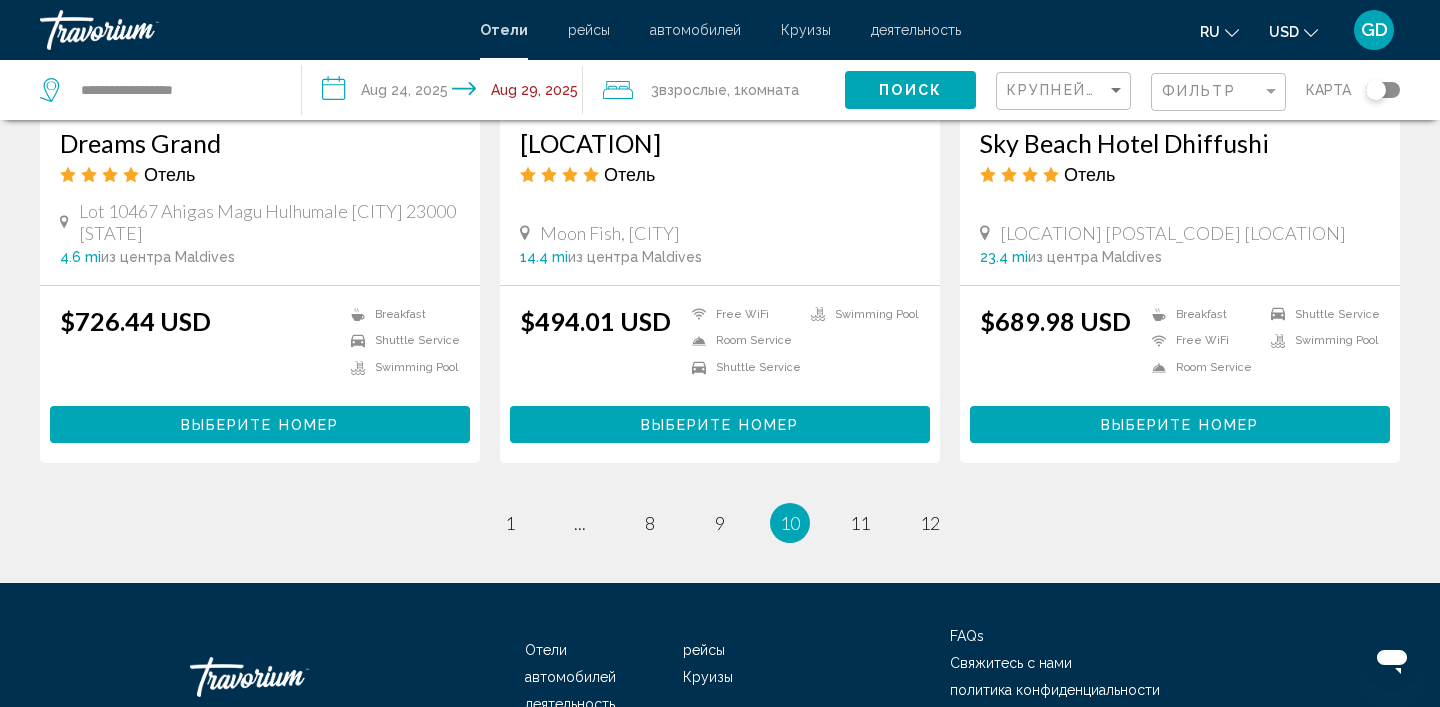 scroll, scrollTop: 2552, scrollLeft: 0, axis: vertical 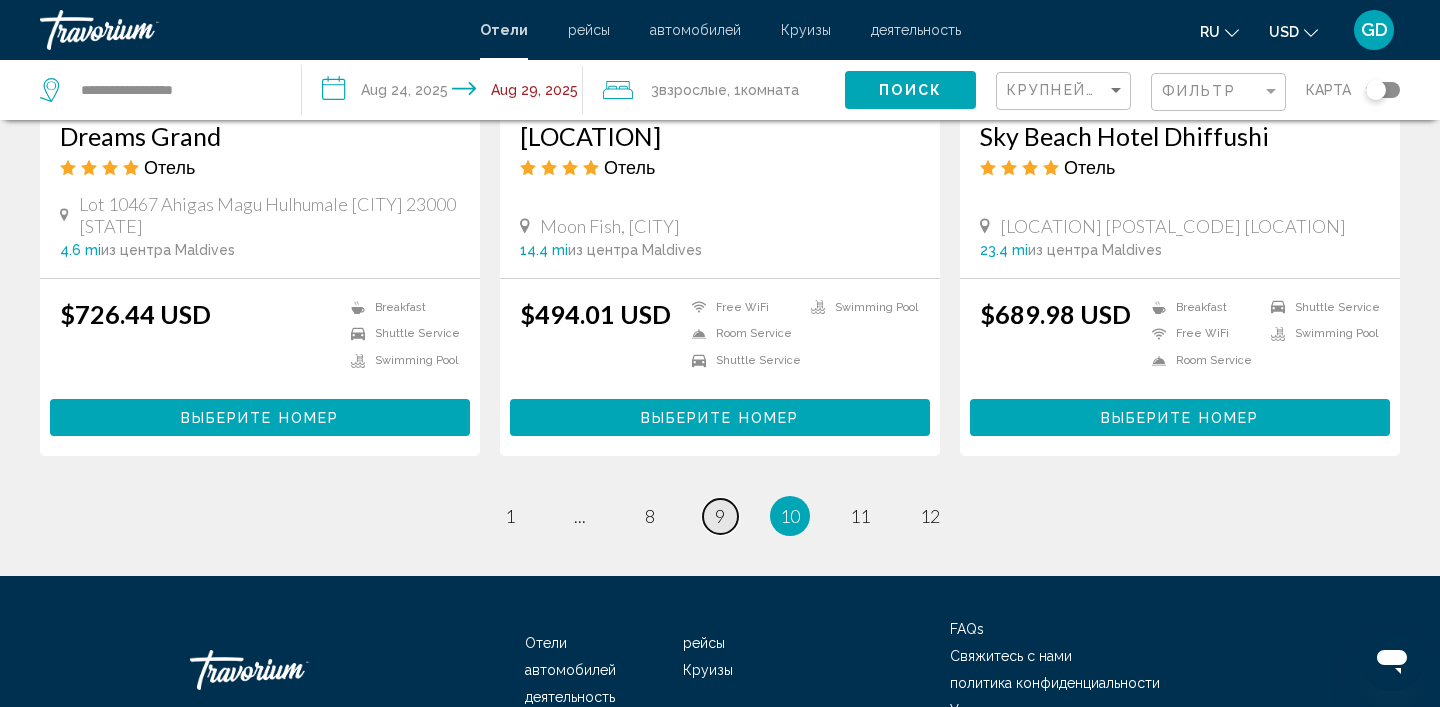 click on "9" at bounding box center [720, 516] 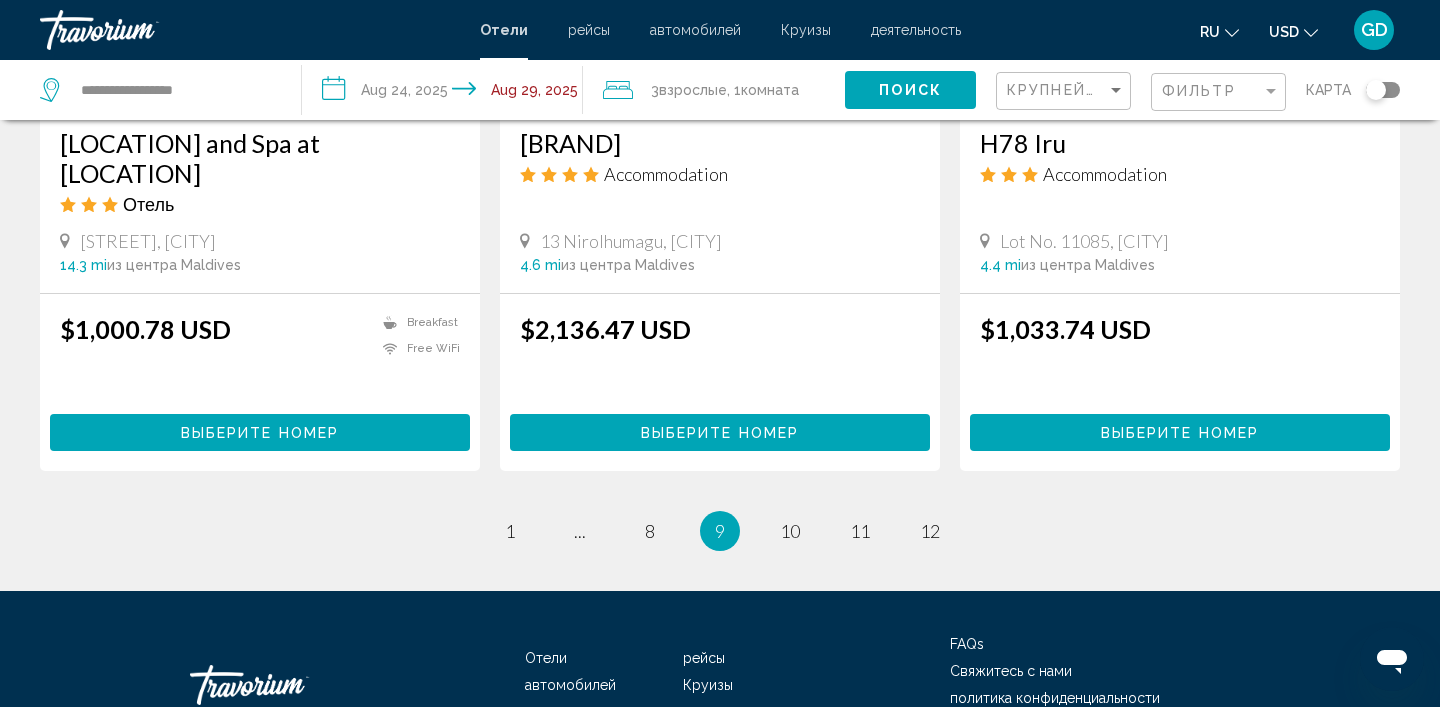 scroll, scrollTop: 2680, scrollLeft: 0, axis: vertical 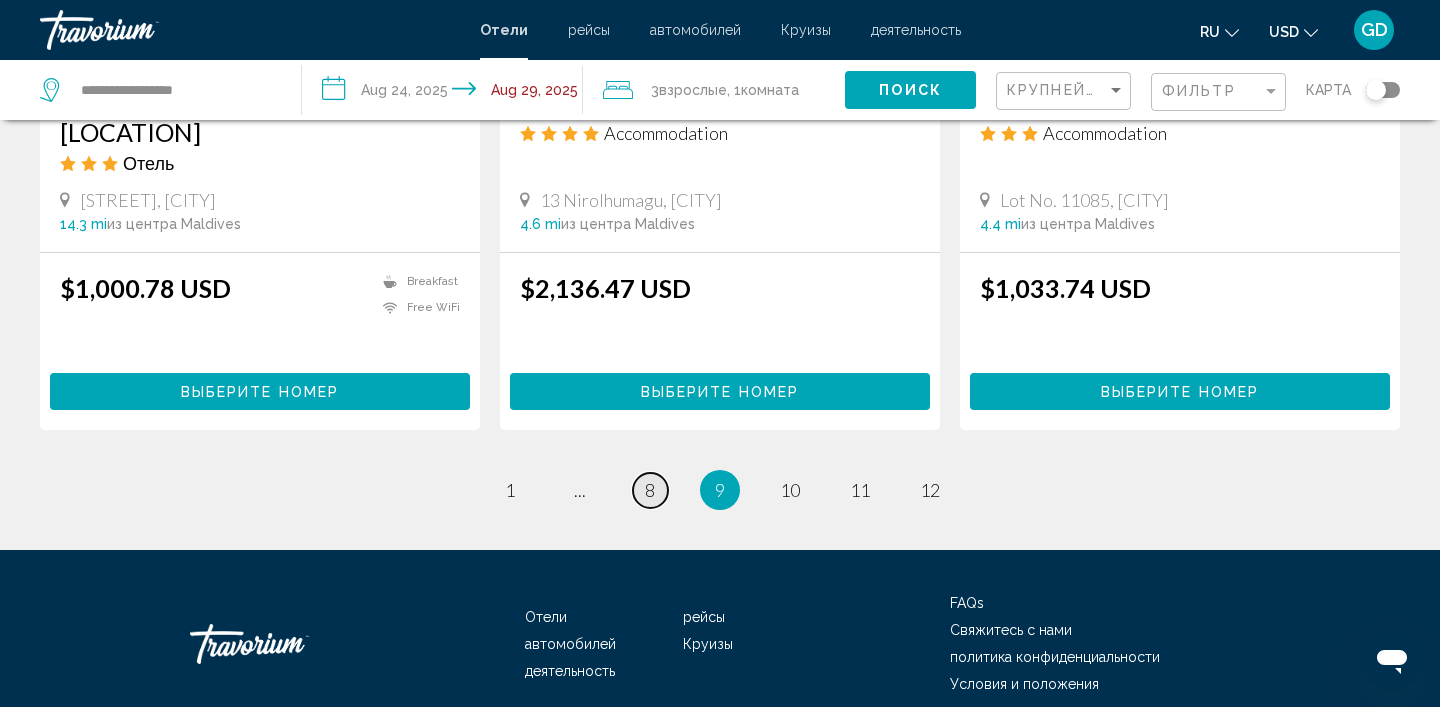 click on "8" at bounding box center [650, 490] 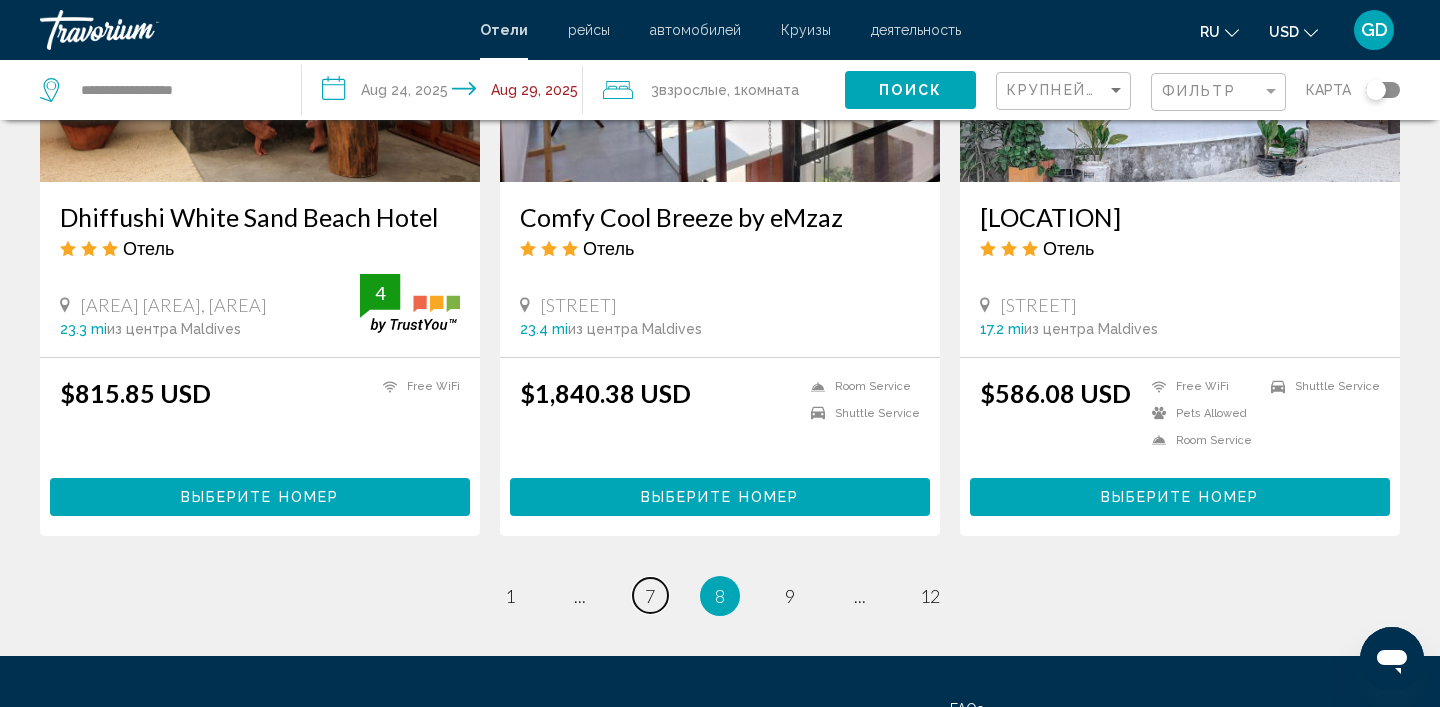 scroll, scrollTop: 2577, scrollLeft: 0, axis: vertical 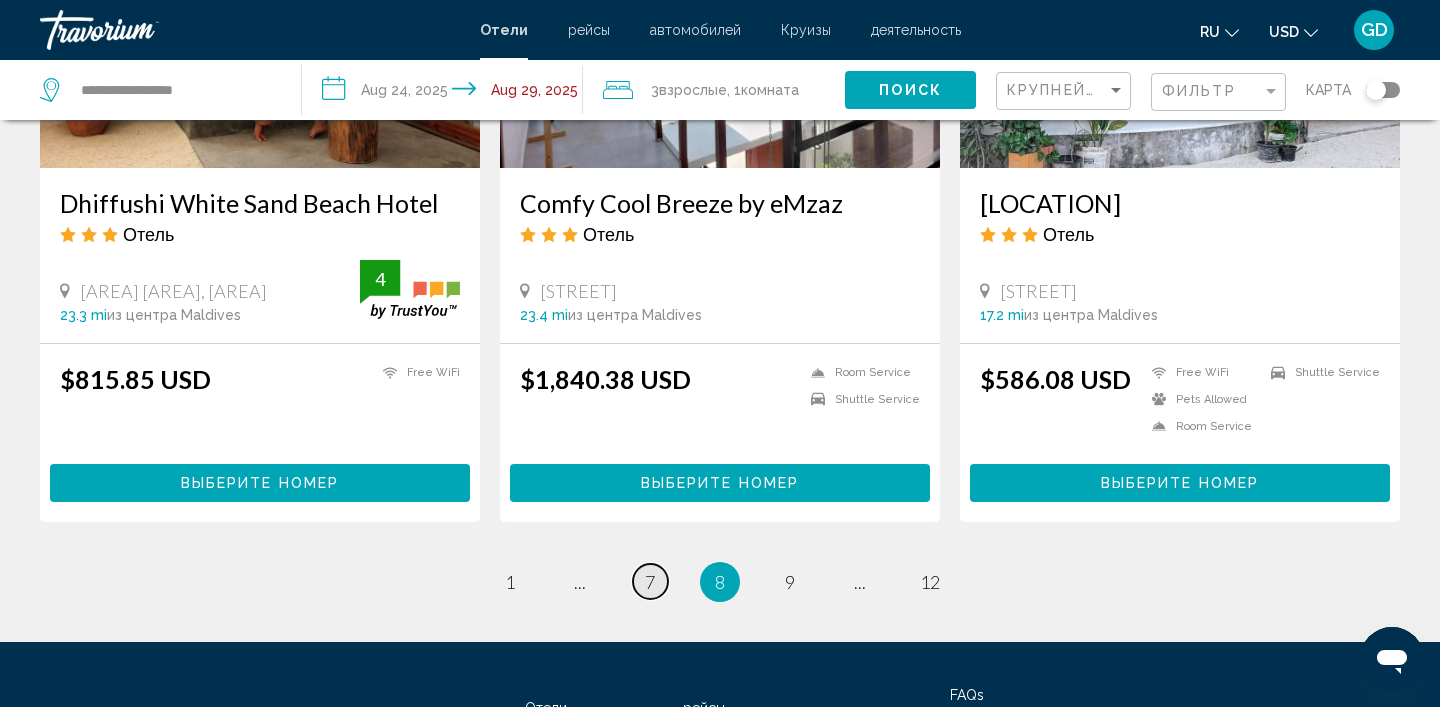 click on "7" at bounding box center (650, 582) 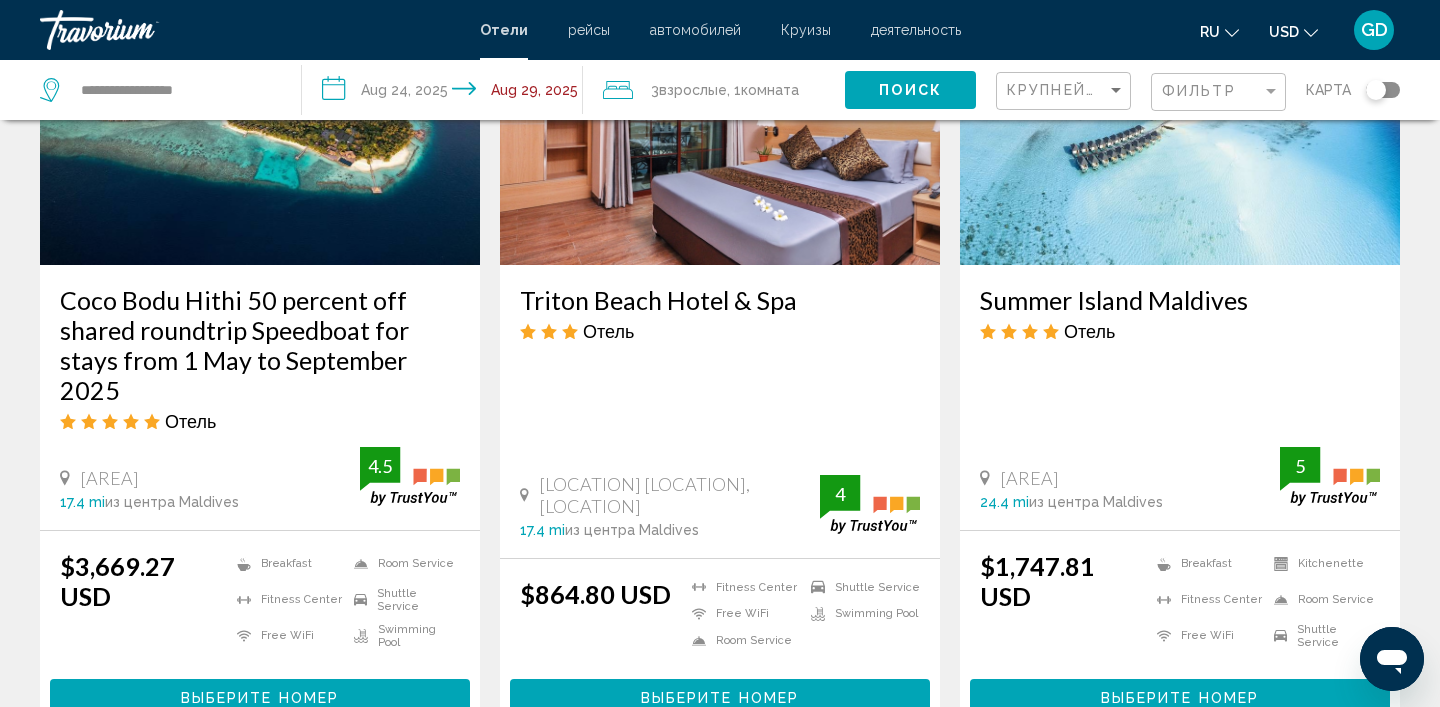 scroll, scrollTop: 1798, scrollLeft: 0, axis: vertical 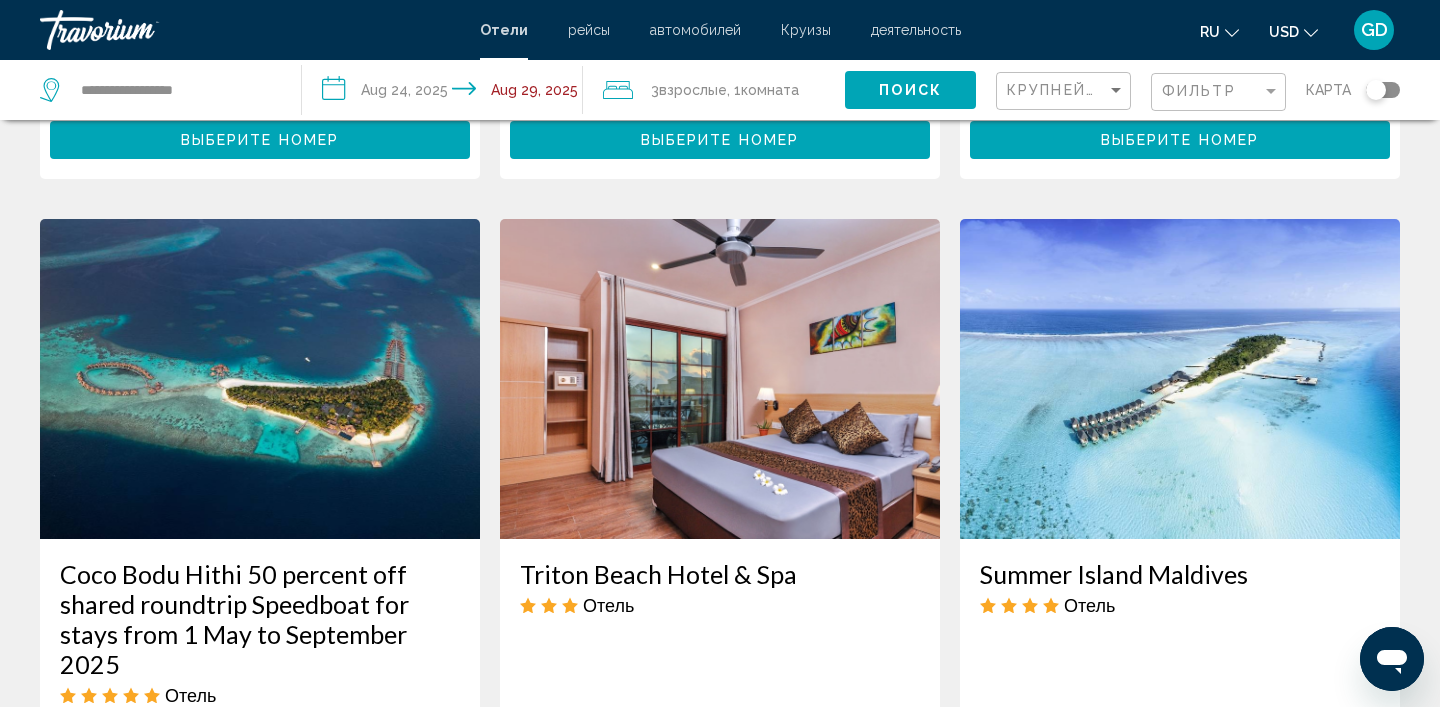 click at bounding box center (720, 379) 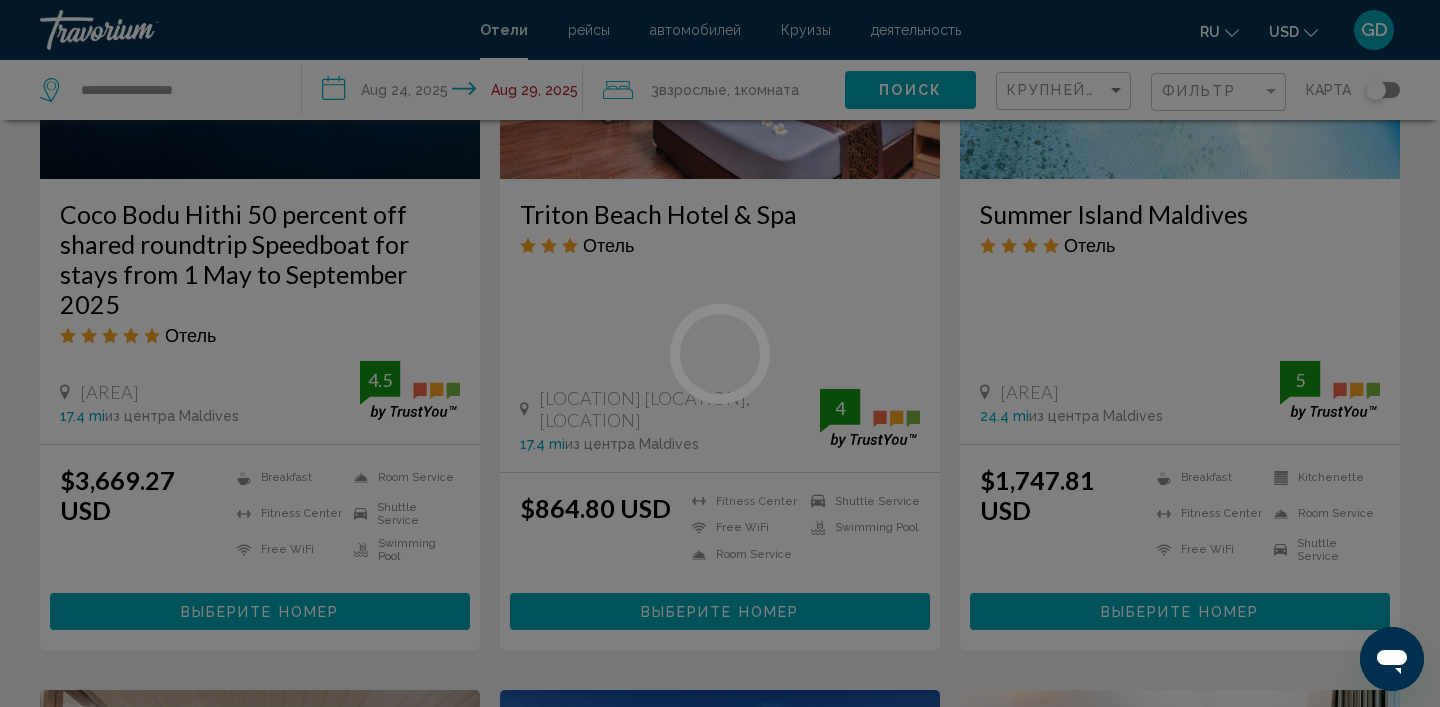 scroll, scrollTop: 1886, scrollLeft: 0, axis: vertical 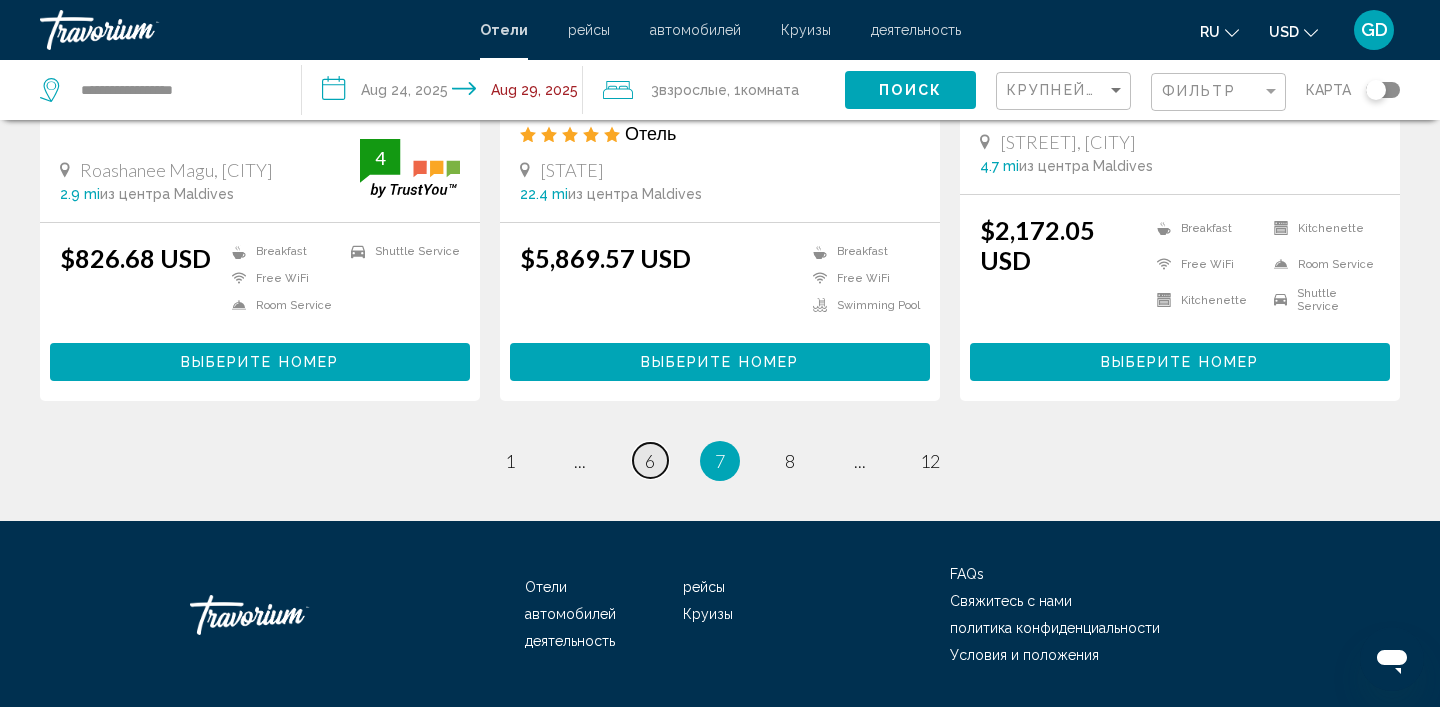 click on "6" at bounding box center (650, 461) 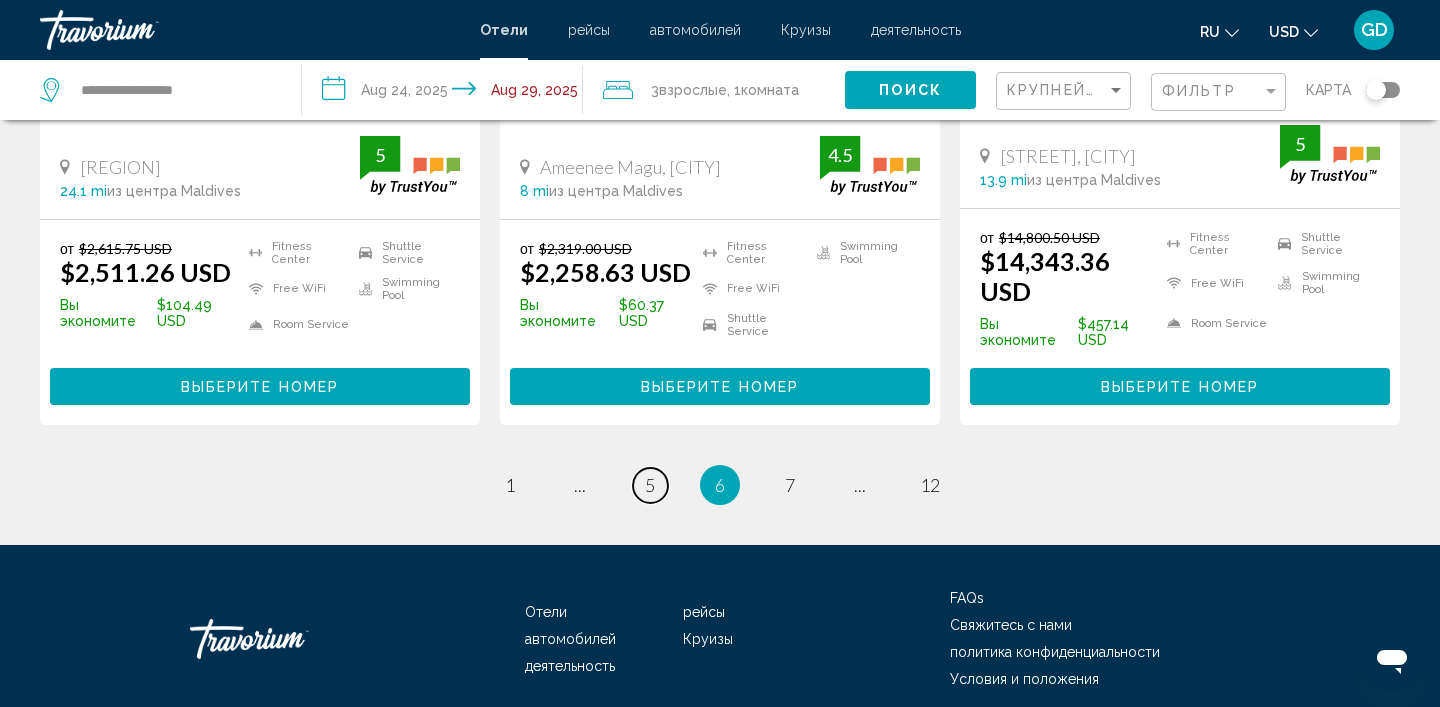 scroll, scrollTop: 2831, scrollLeft: 0, axis: vertical 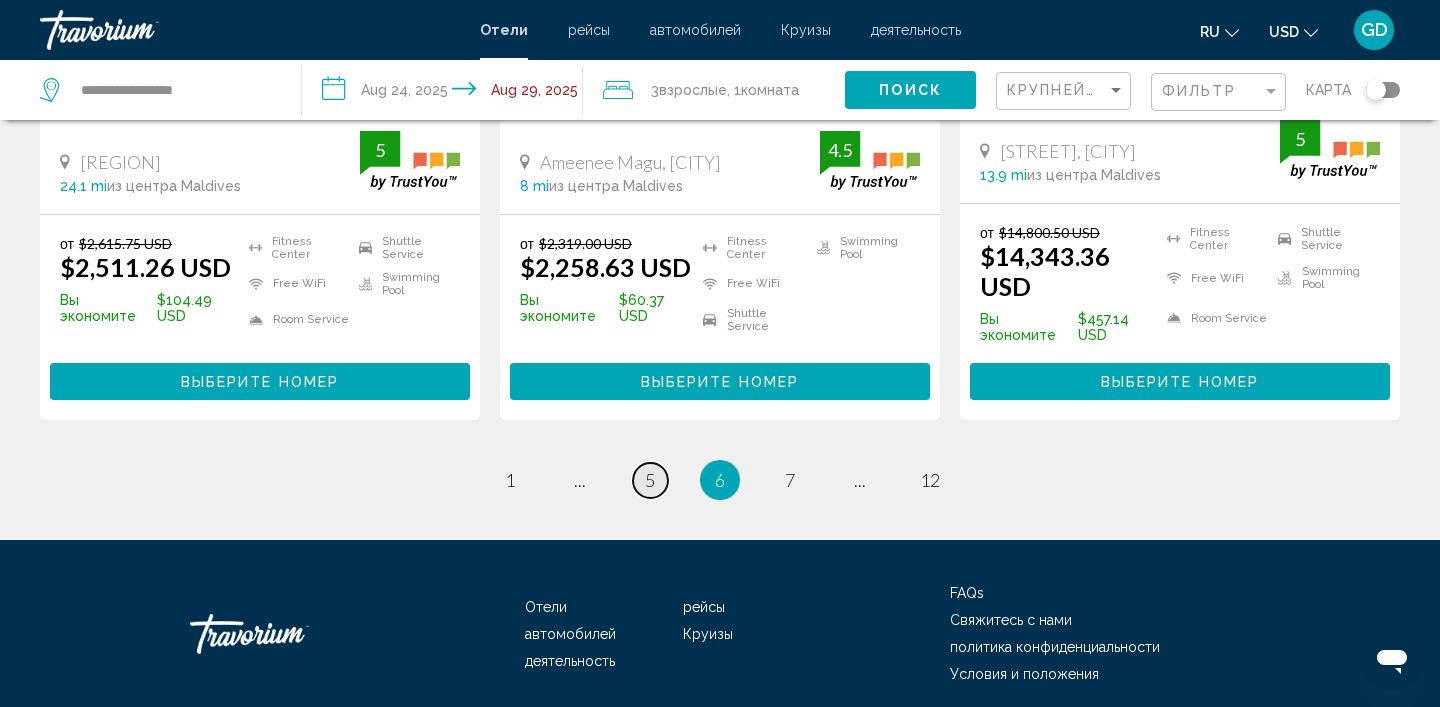 click on "5" at bounding box center [650, 480] 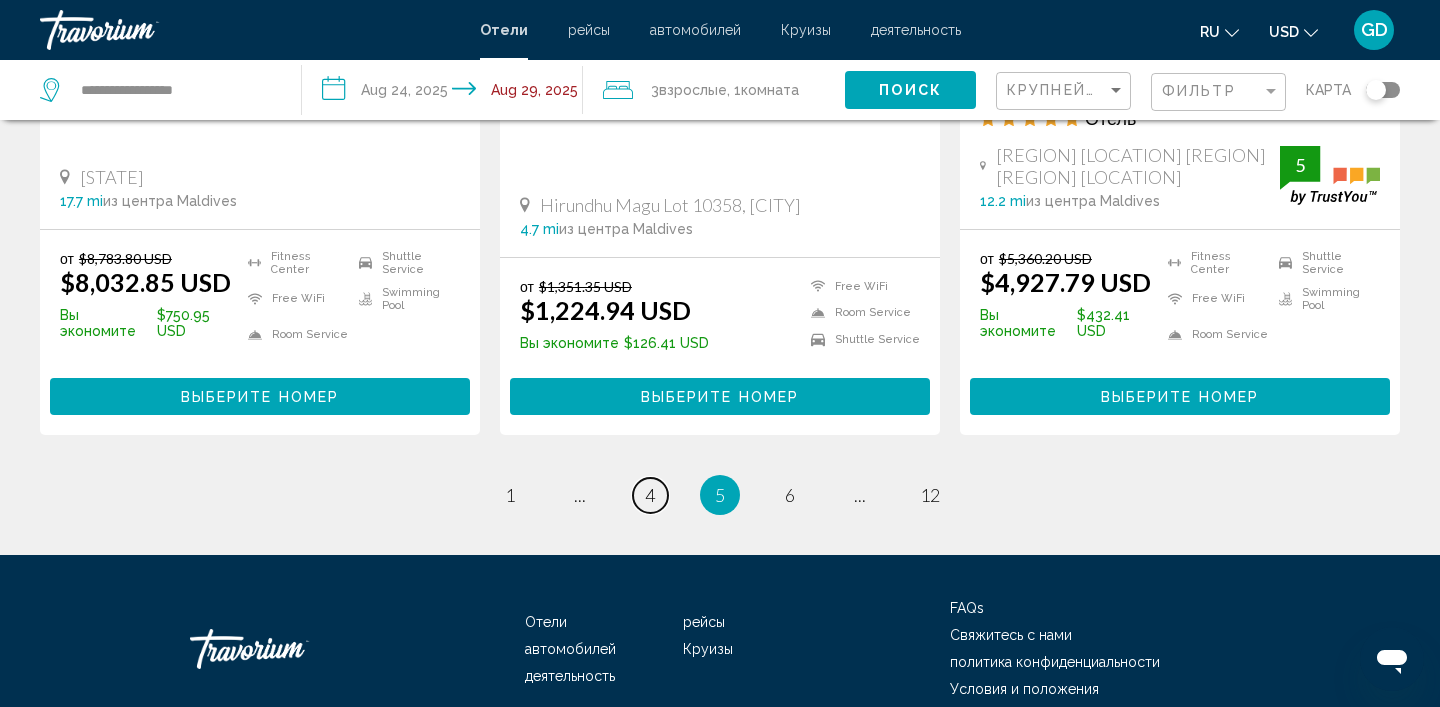 scroll, scrollTop: 2844, scrollLeft: 0, axis: vertical 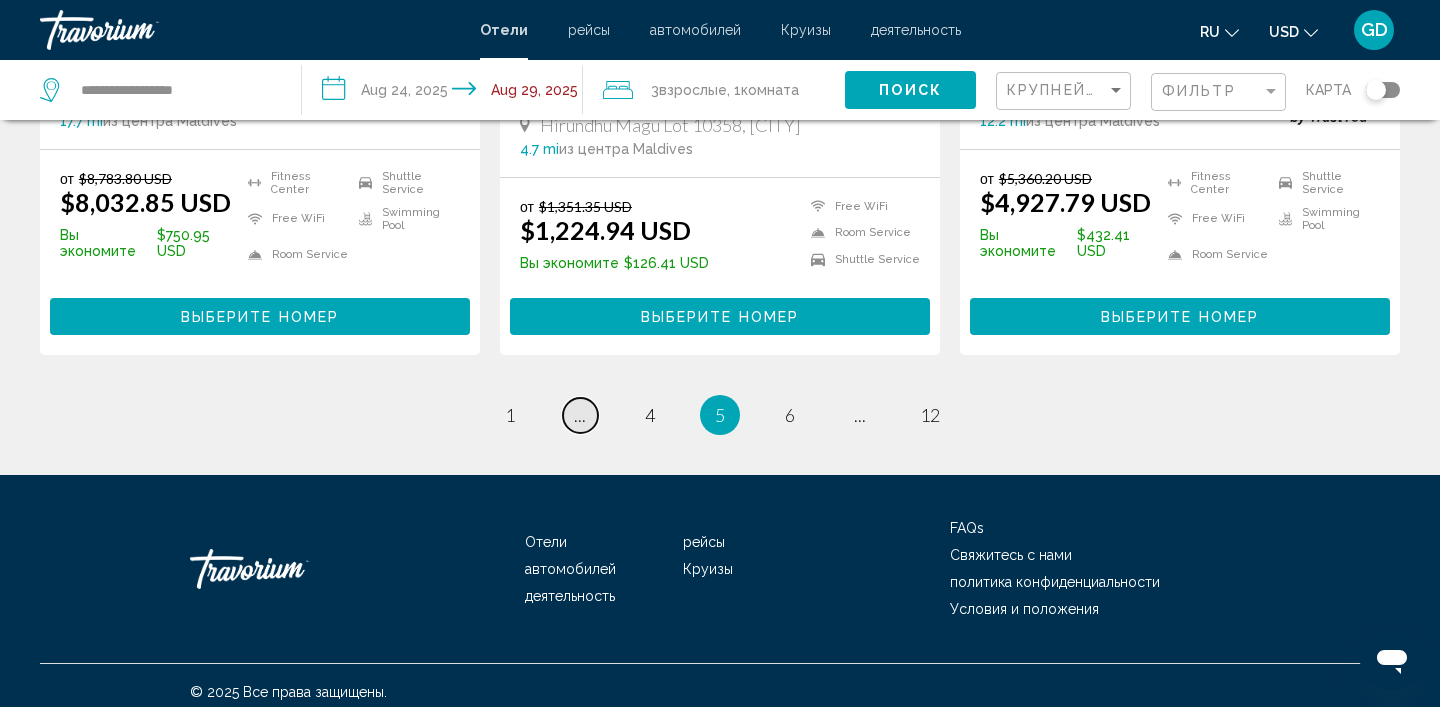 click on "page  ..." at bounding box center [580, 415] 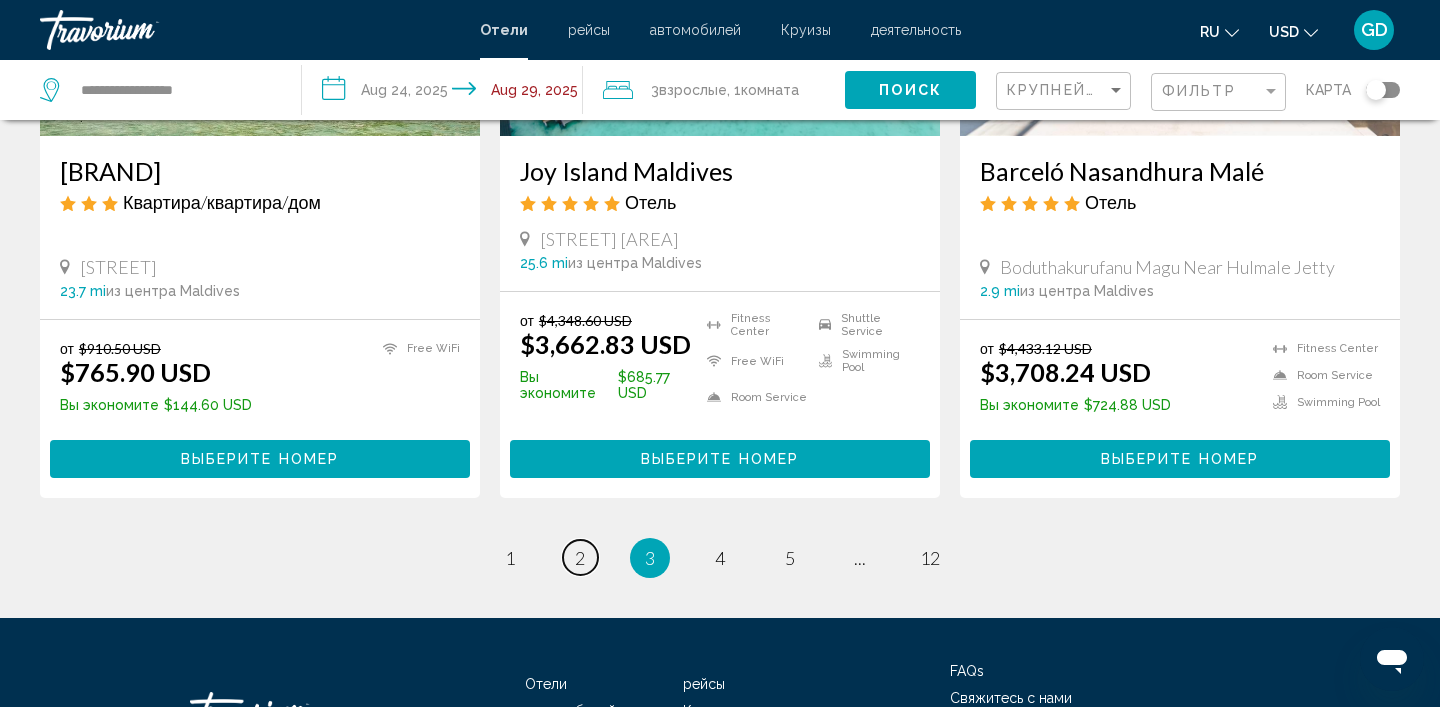 scroll, scrollTop: 2603, scrollLeft: 0, axis: vertical 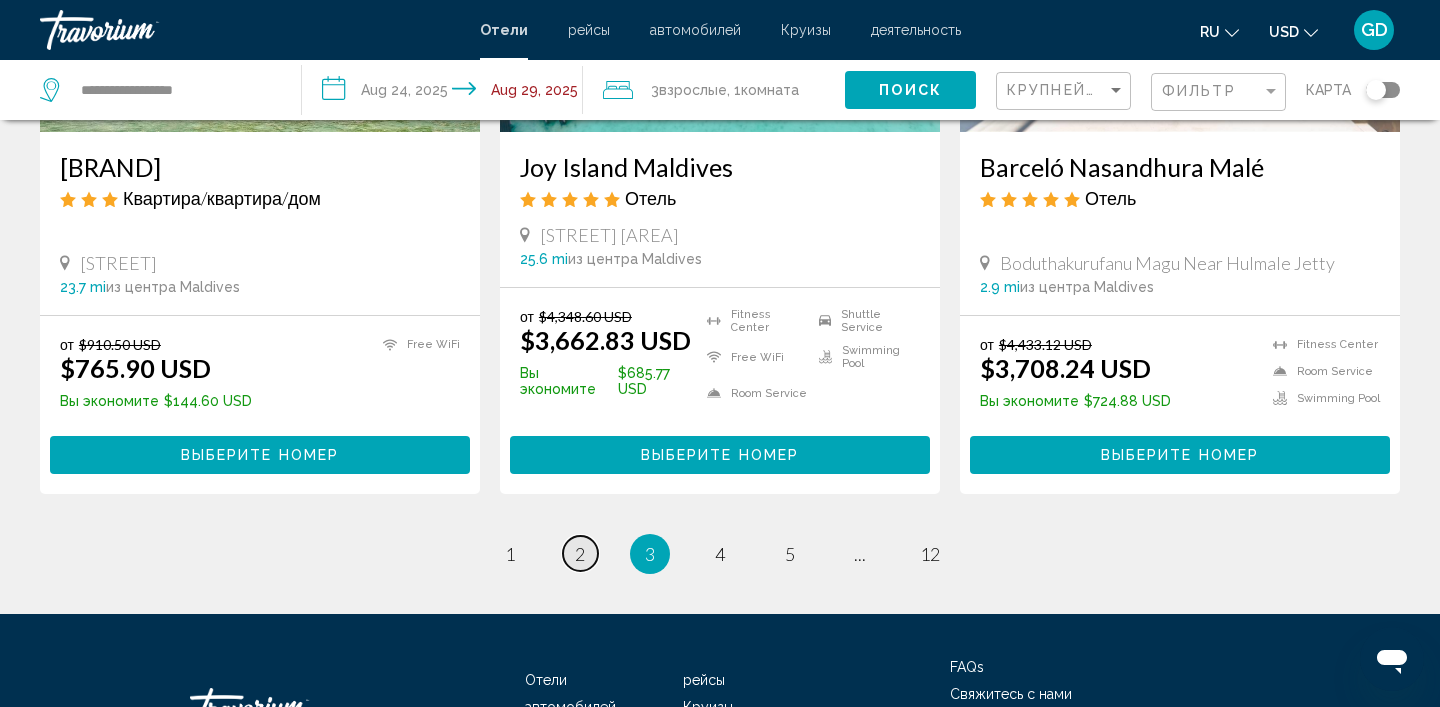 click on "2" at bounding box center (580, 554) 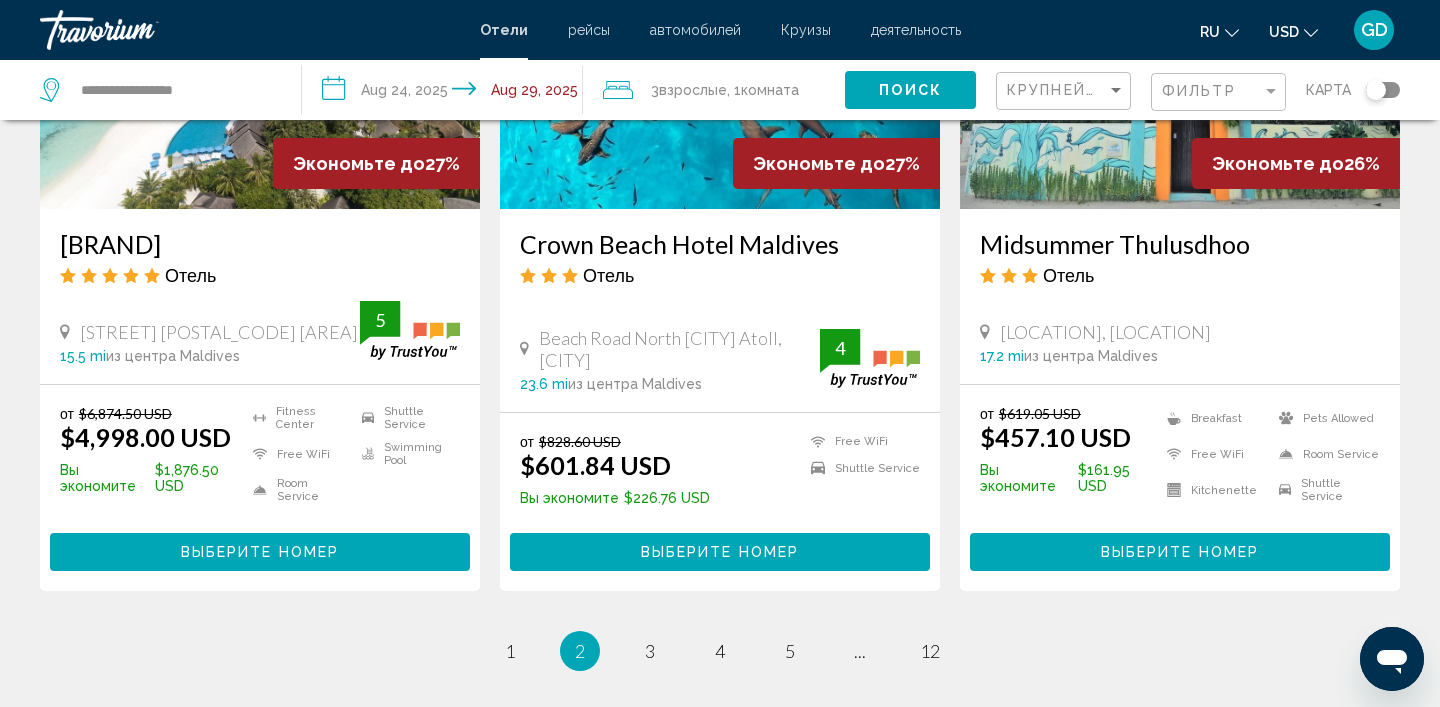 scroll, scrollTop: 2804, scrollLeft: 0, axis: vertical 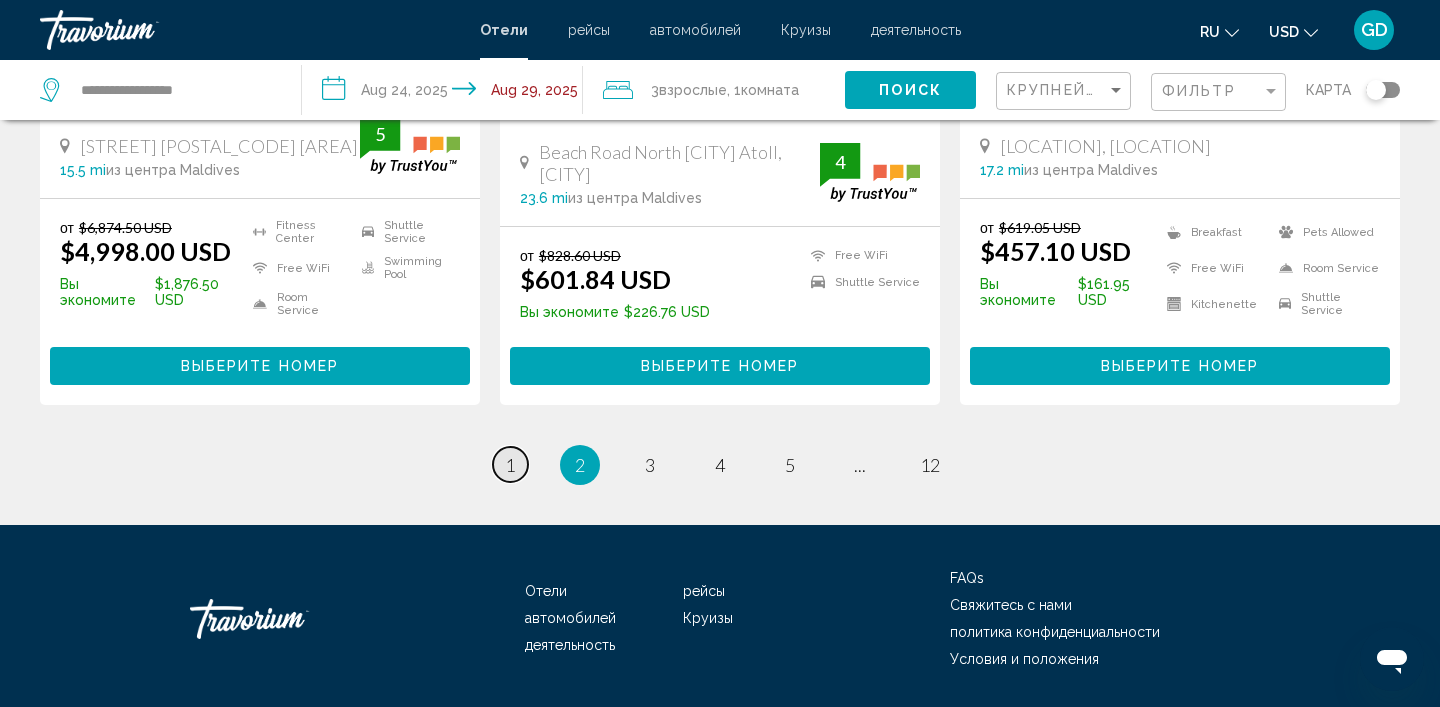 click on "1" at bounding box center [510, 465] 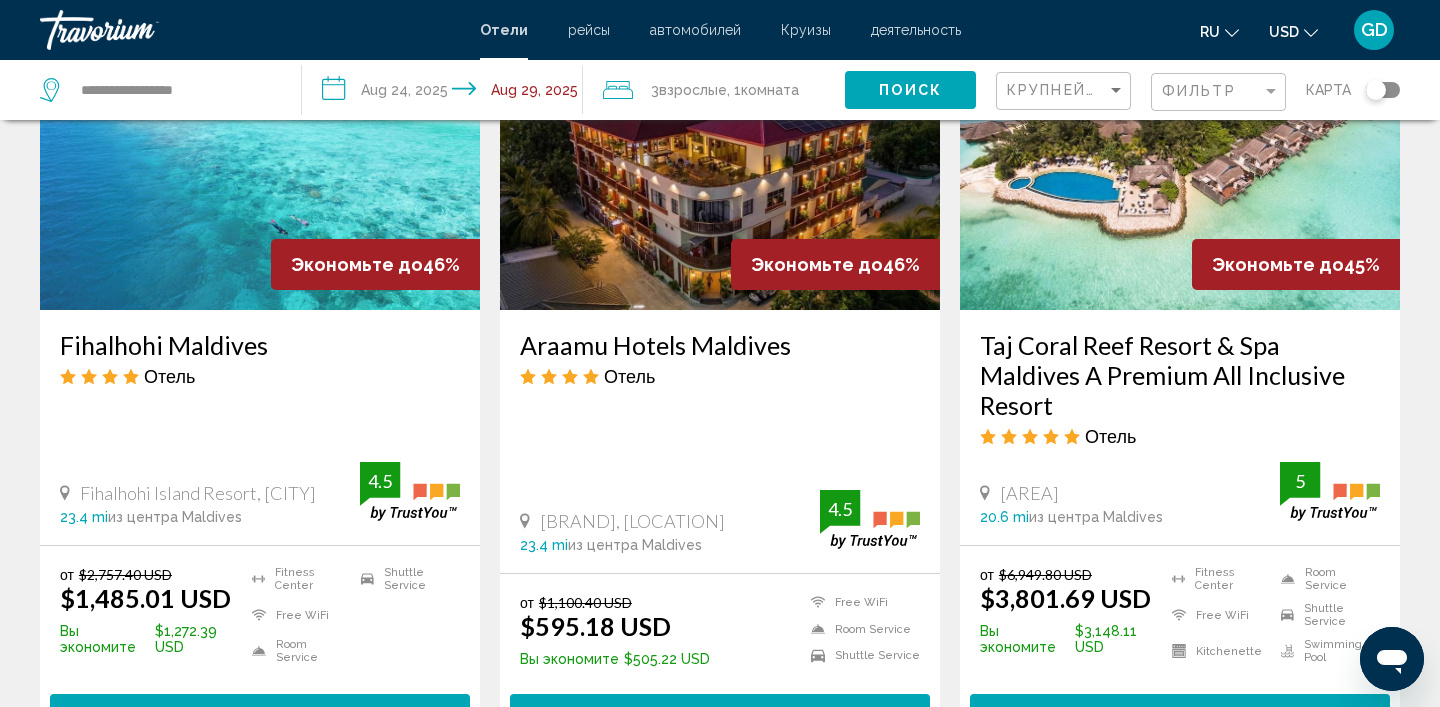 scroll, scrollTop: 1728, scrollLeft: 0, axis: vertical 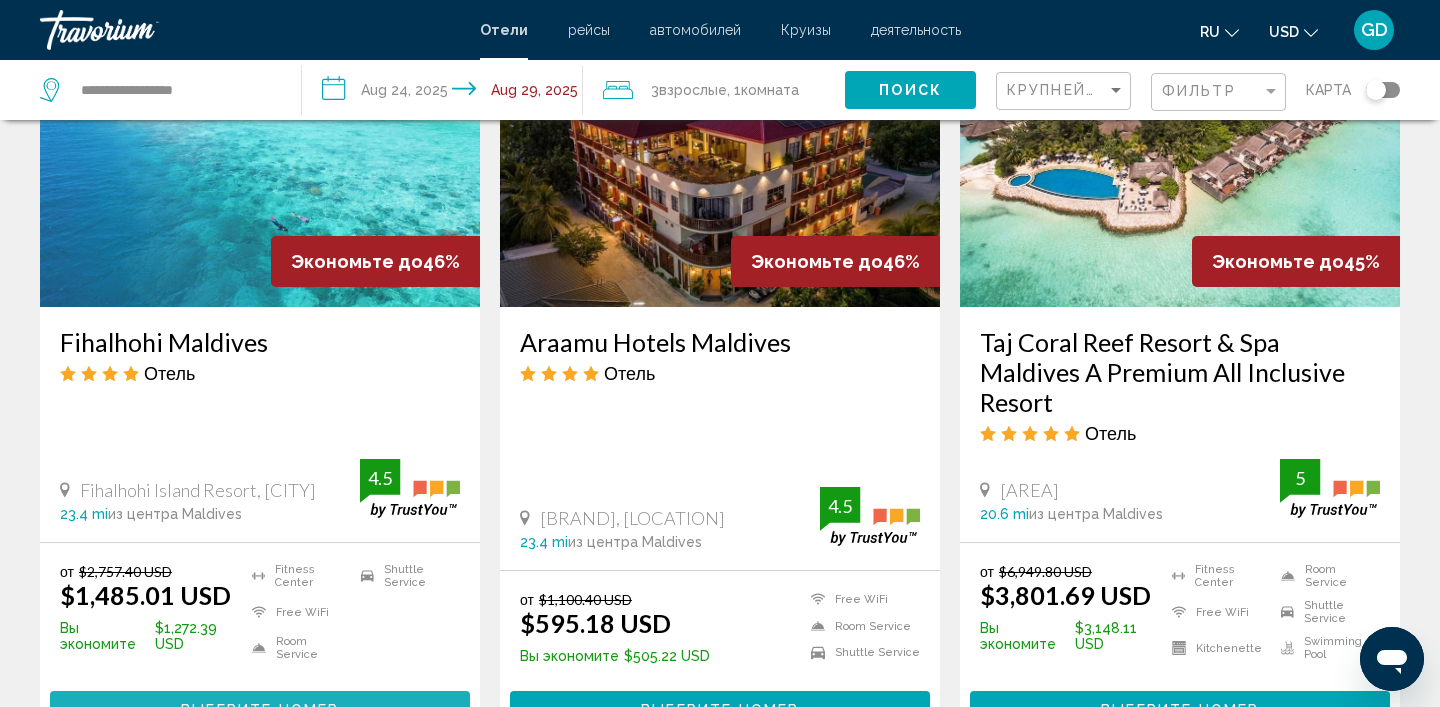click on "Выберите номер" at bounding box center [260, 711] 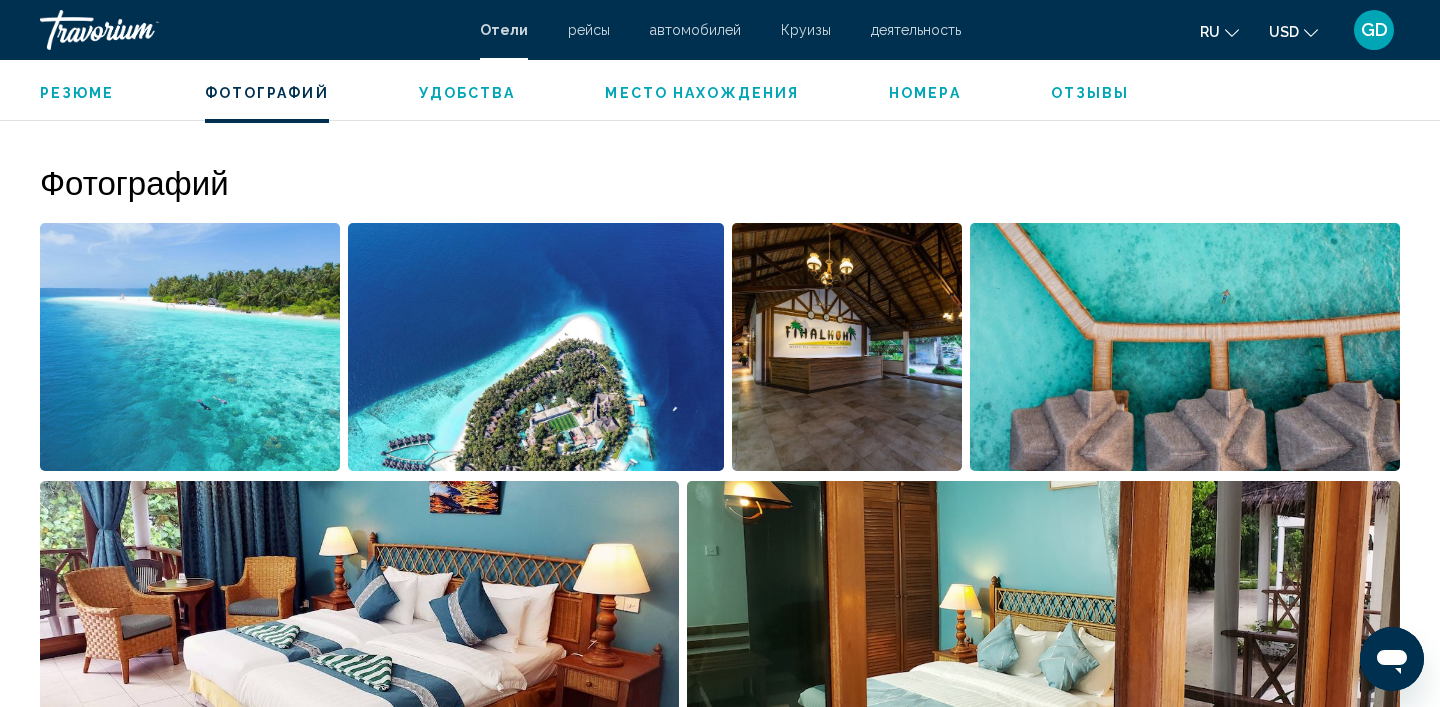 scroll, scrollTop: 882, scrollLeft: 0, axis: vertical 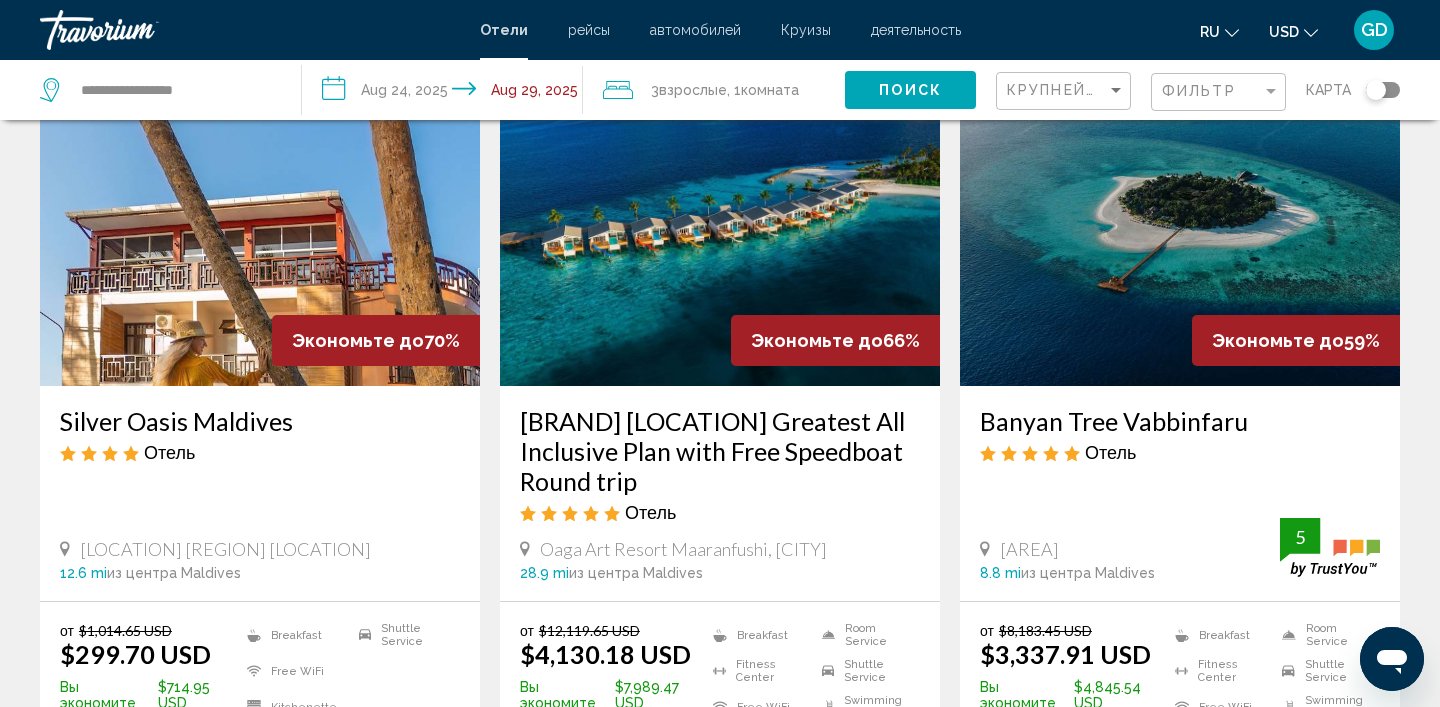 click at bounding box center (260, 226) 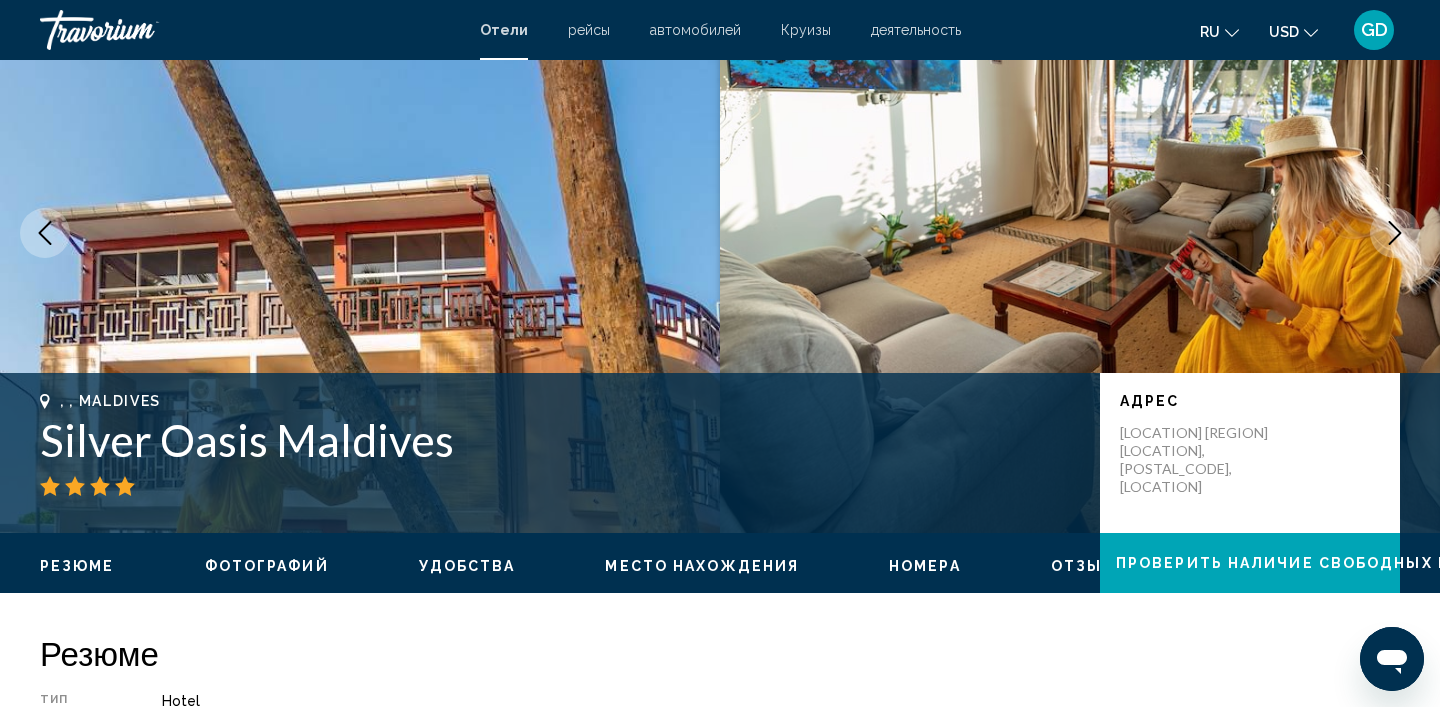 scroll, scrollTop: 106, scrollLeft: 0, axis: vertical 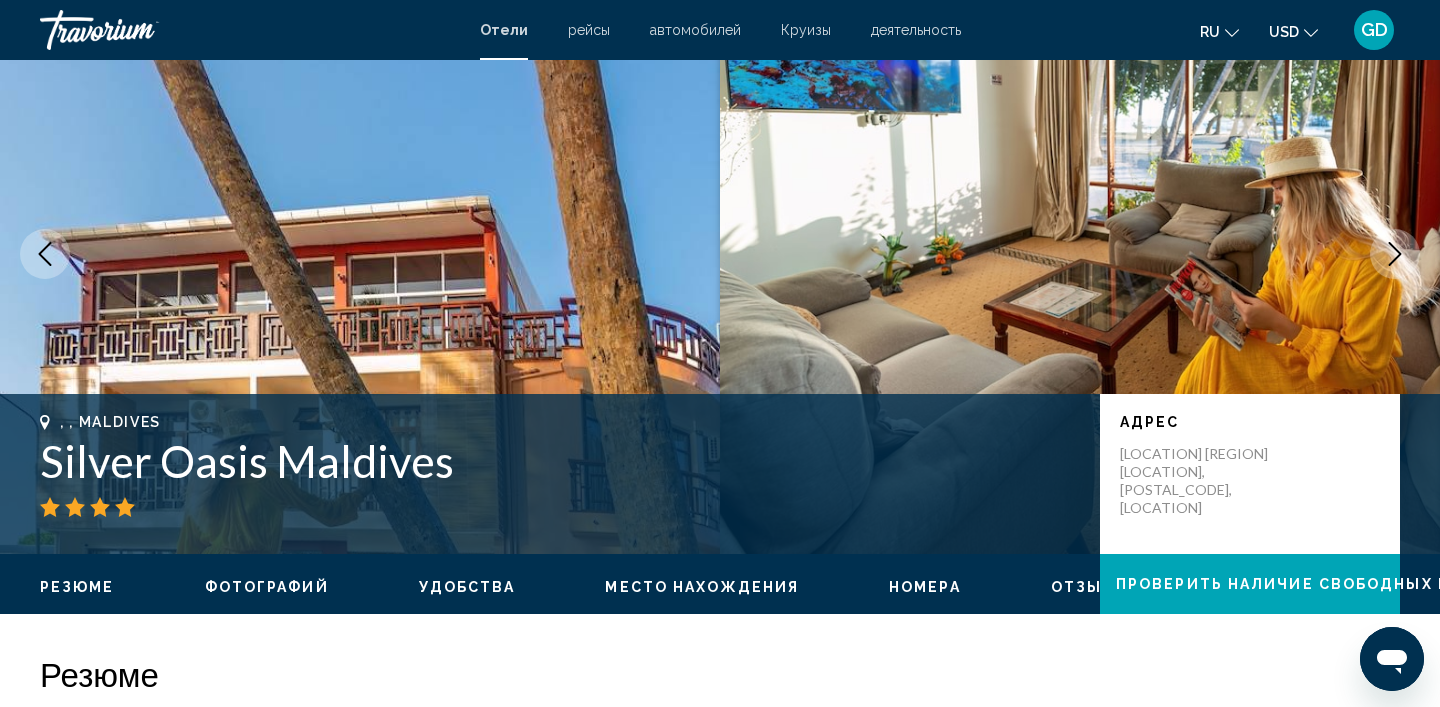 click 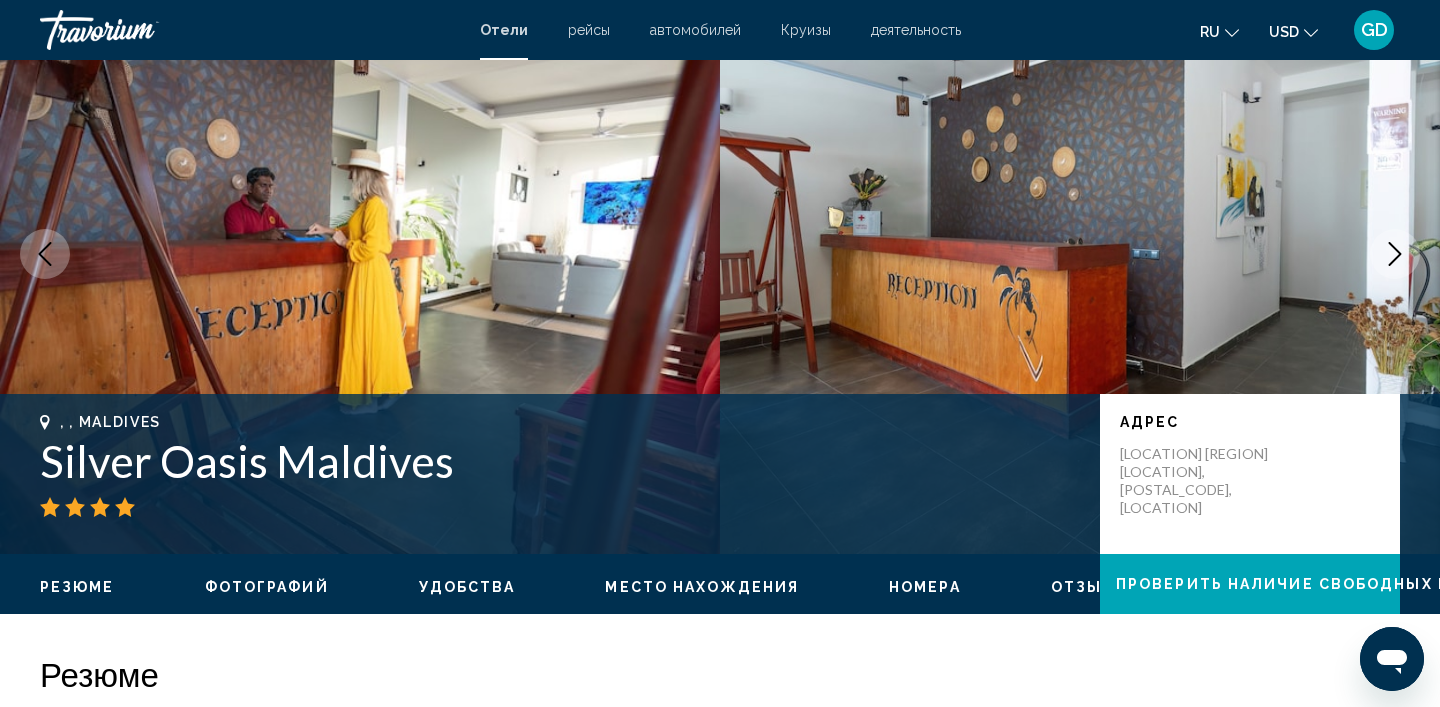 click 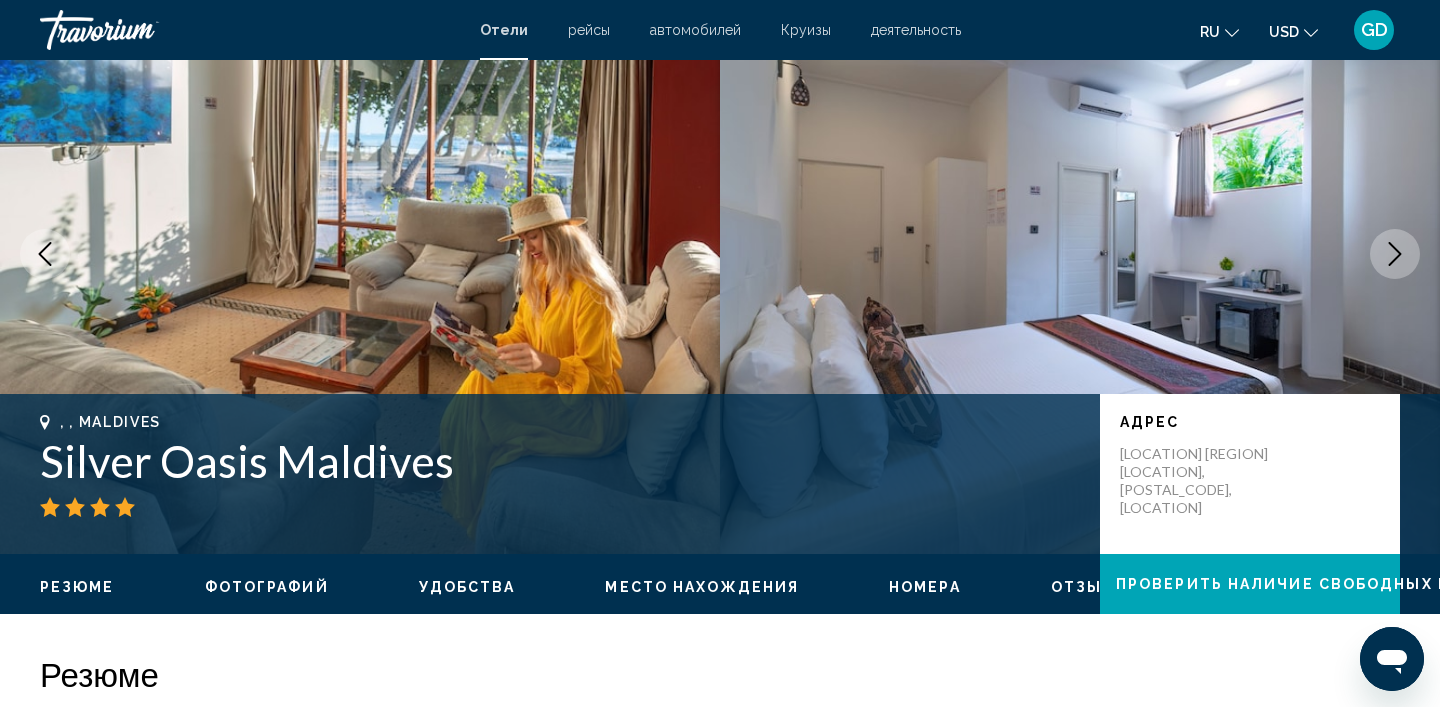 click 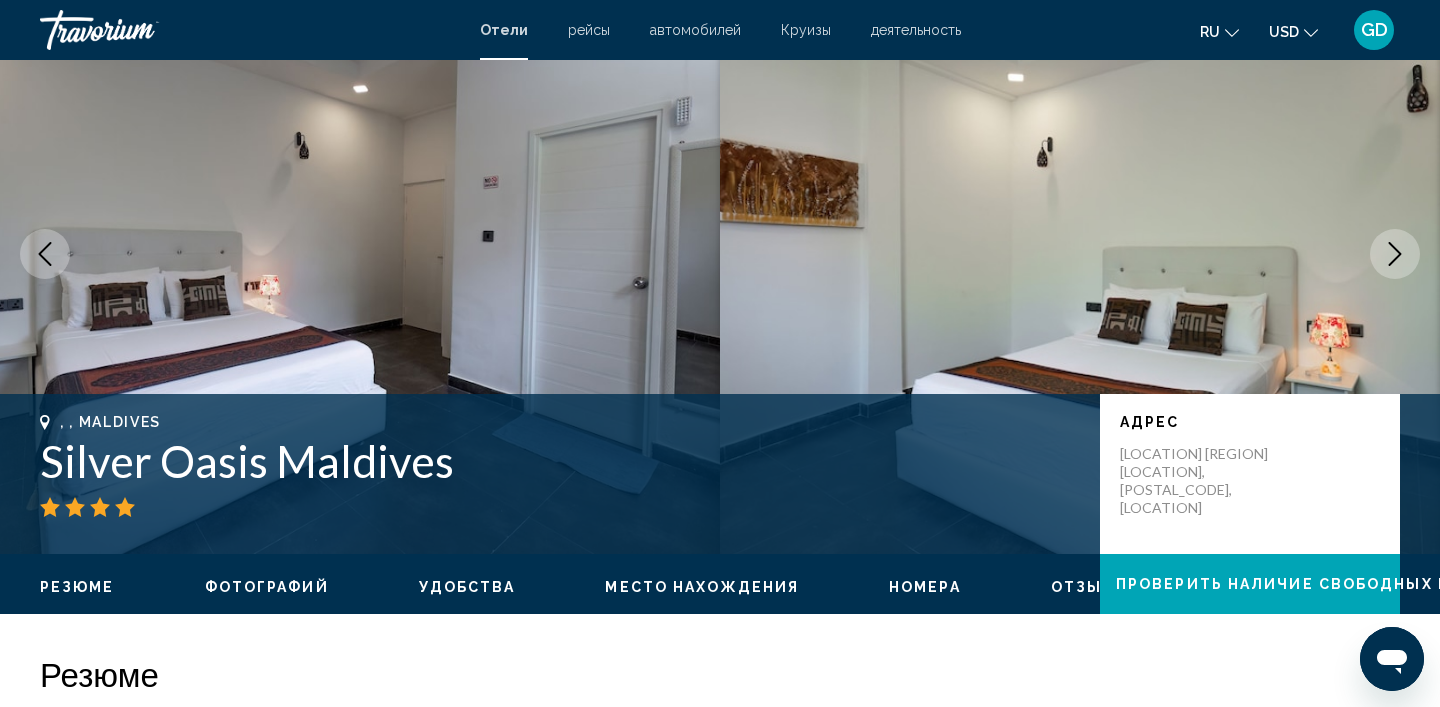 click 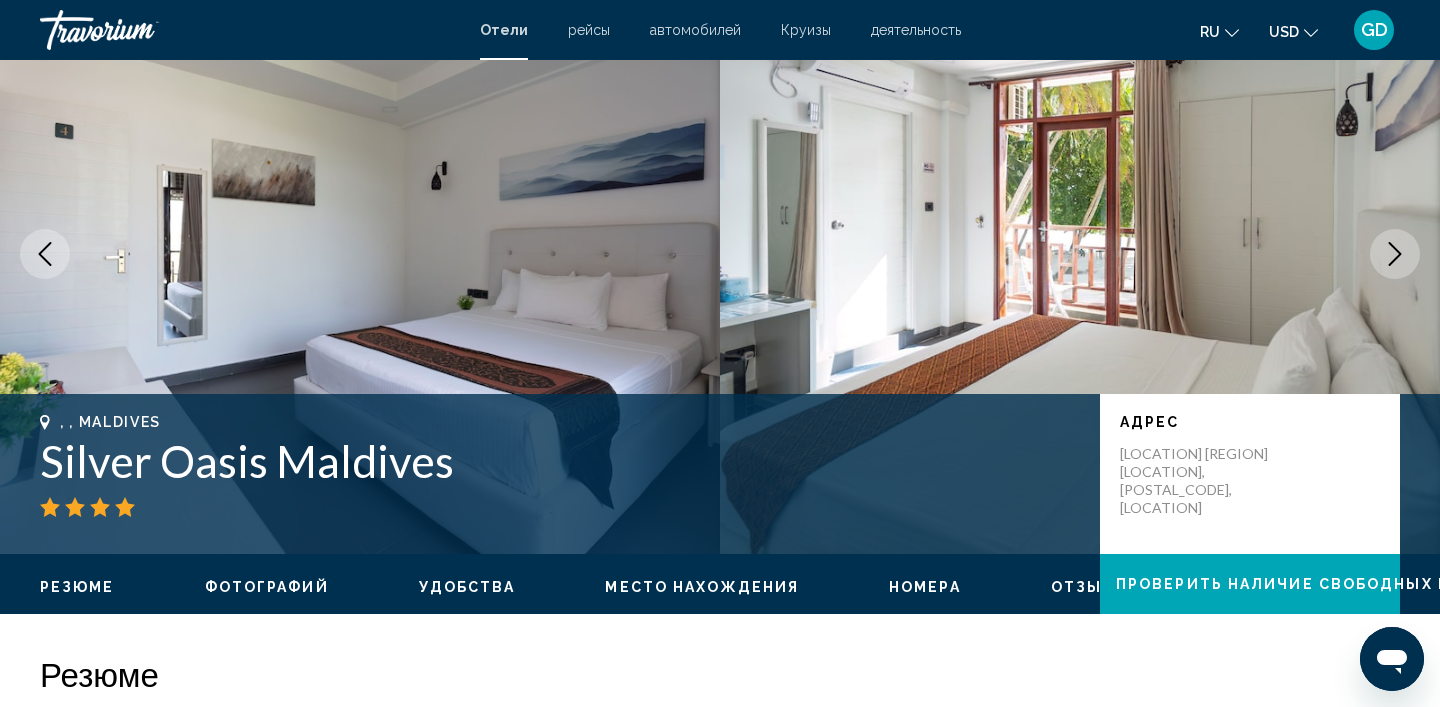 click 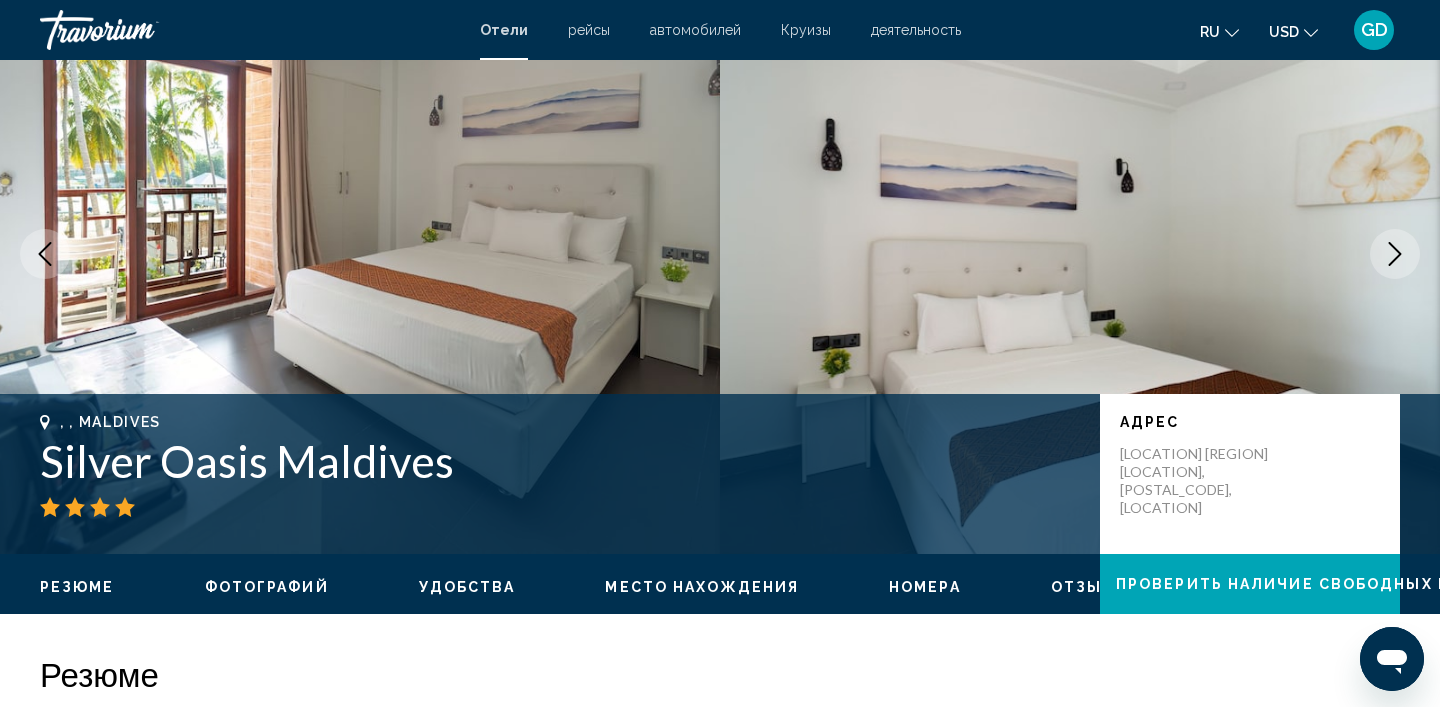 click 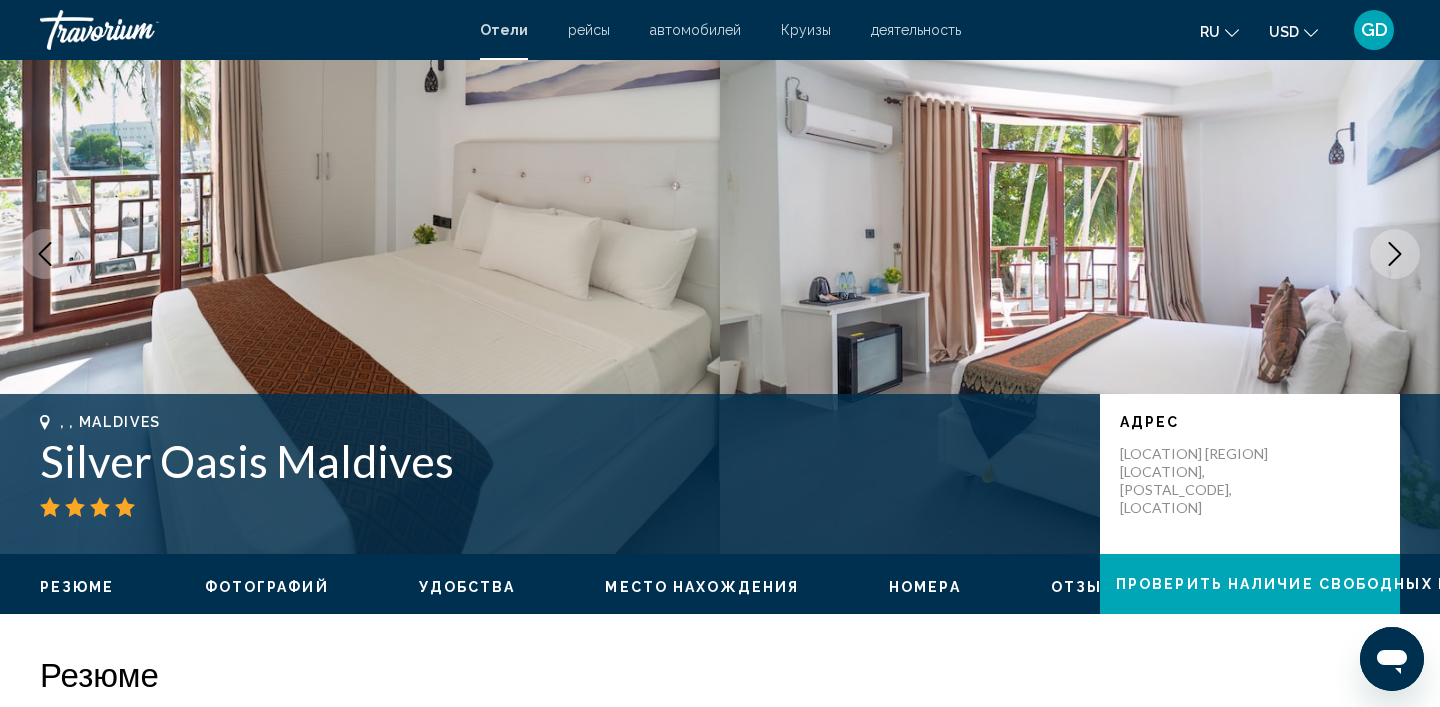click 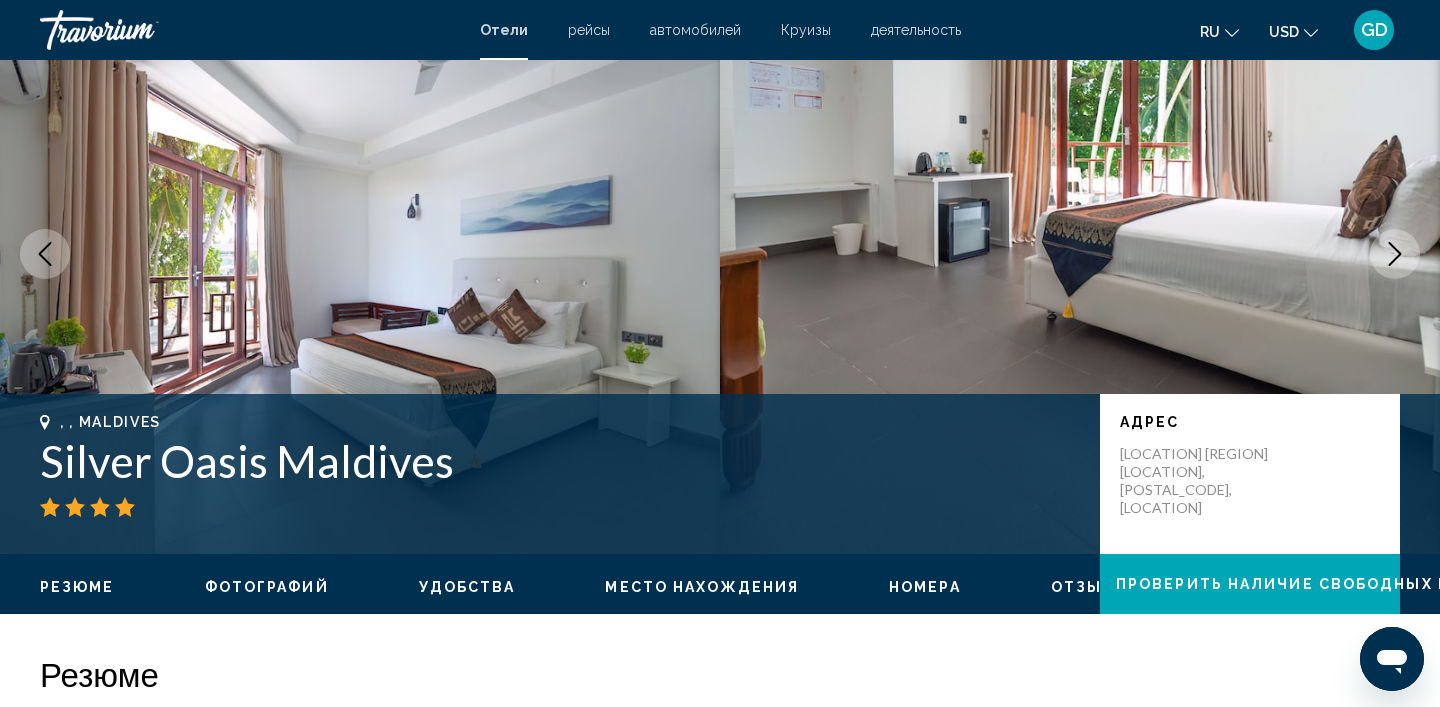 click 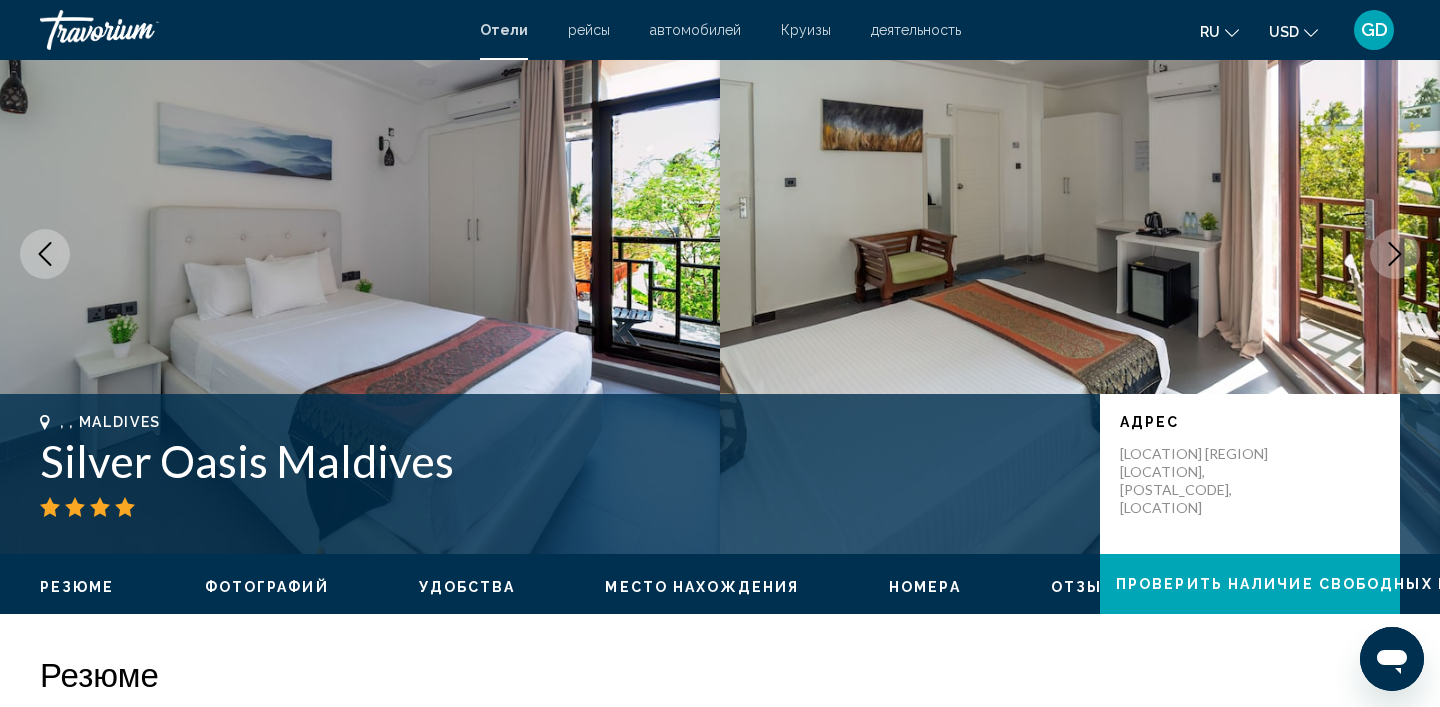 click 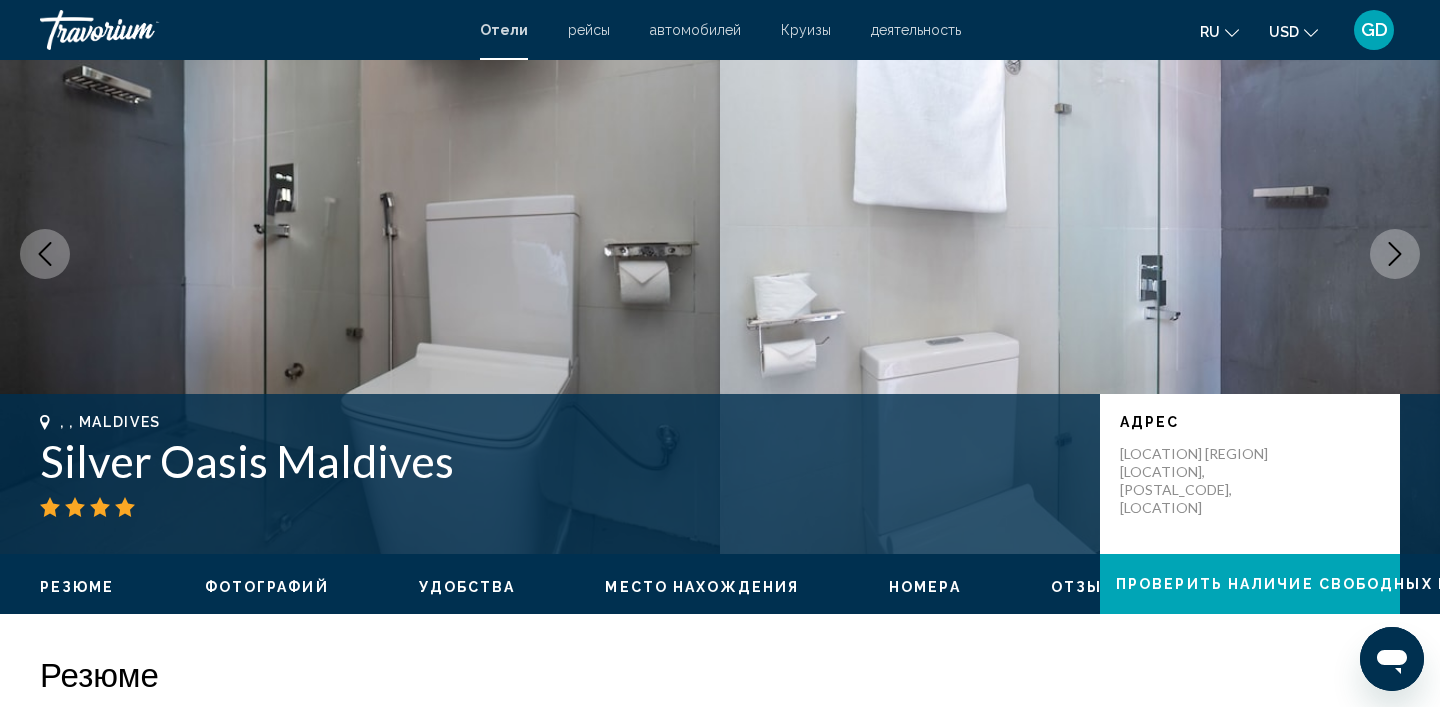 click 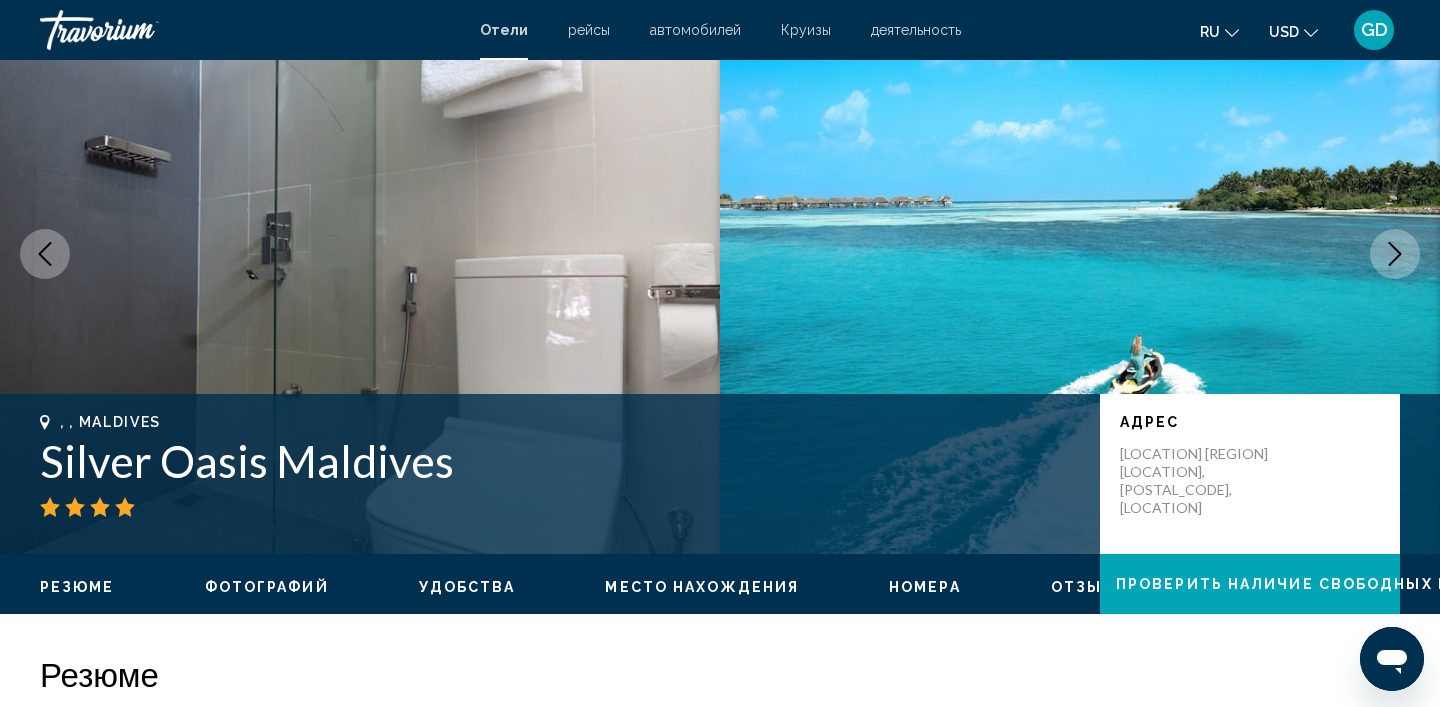 click 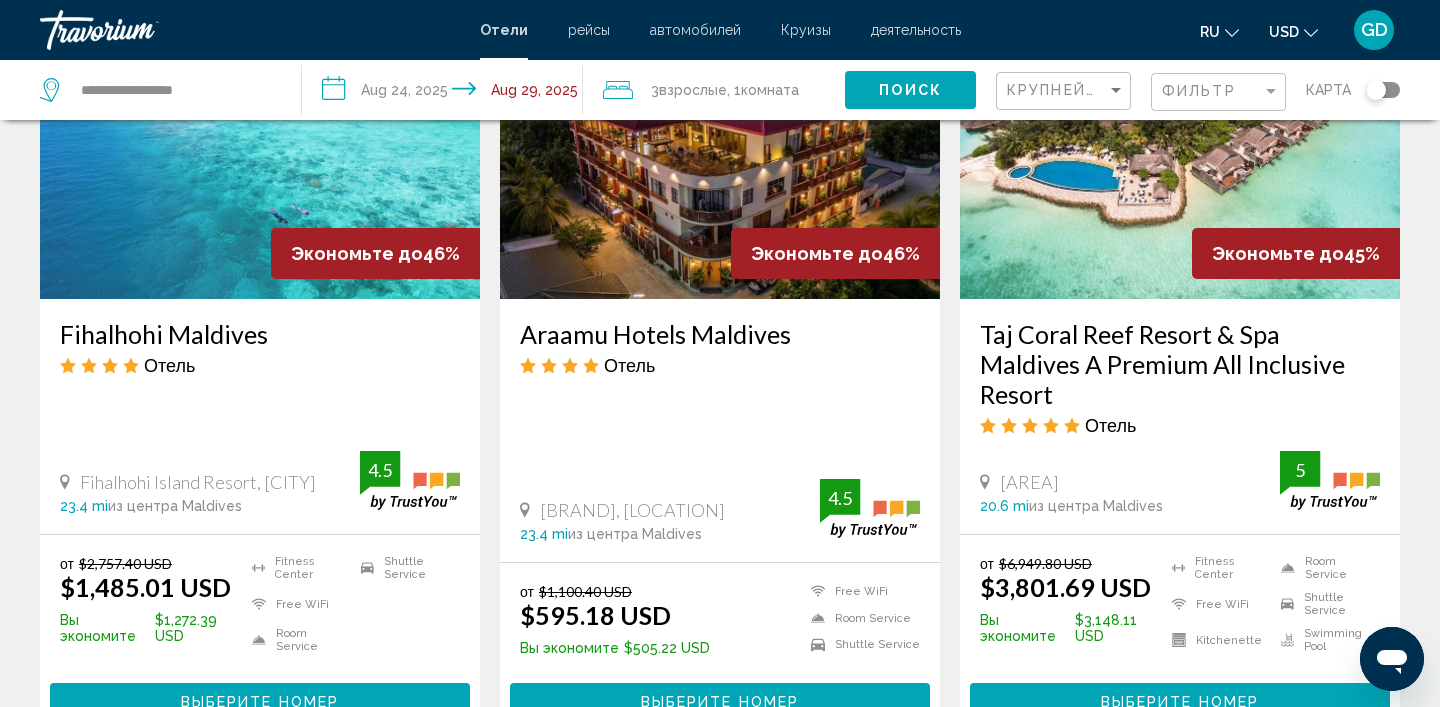 scroll, scrollTop: 1737, scrollLeft: 0, axis: vertical 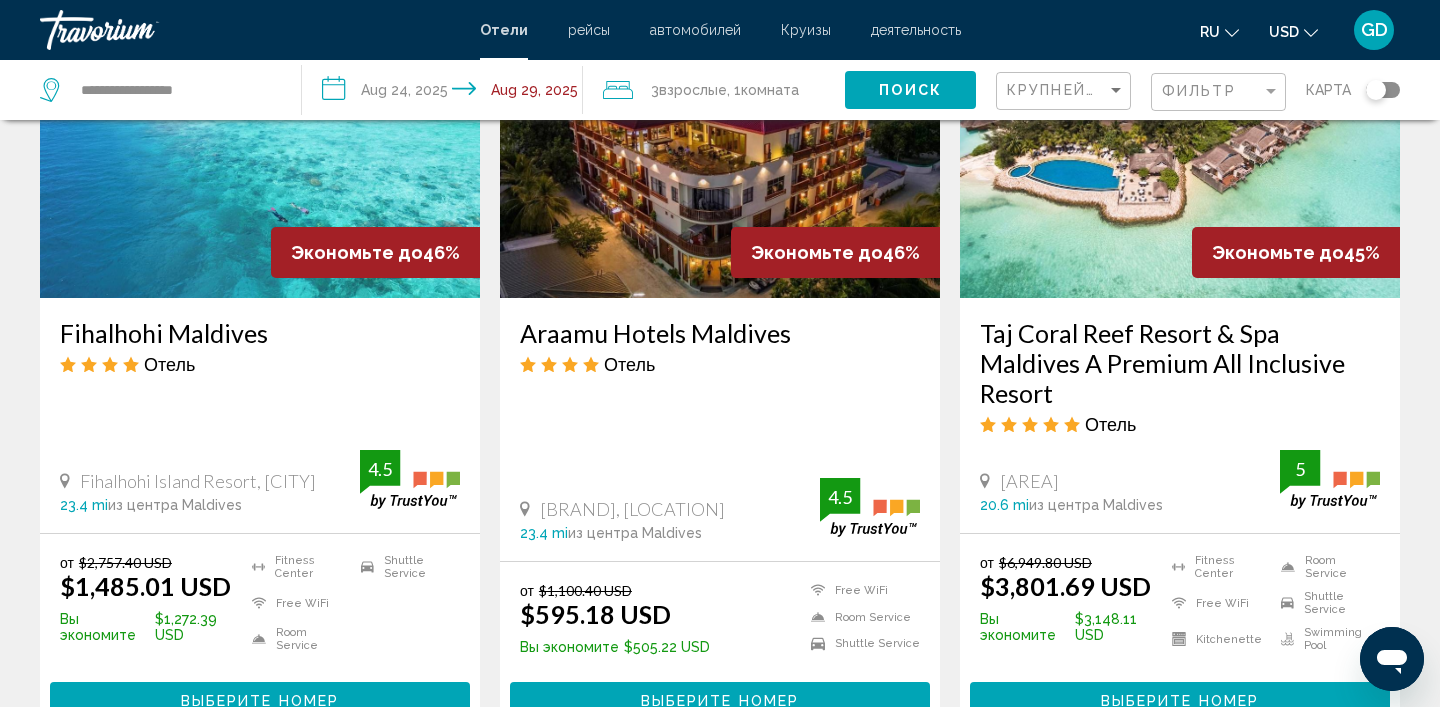 click at bounding box center [720, 138] 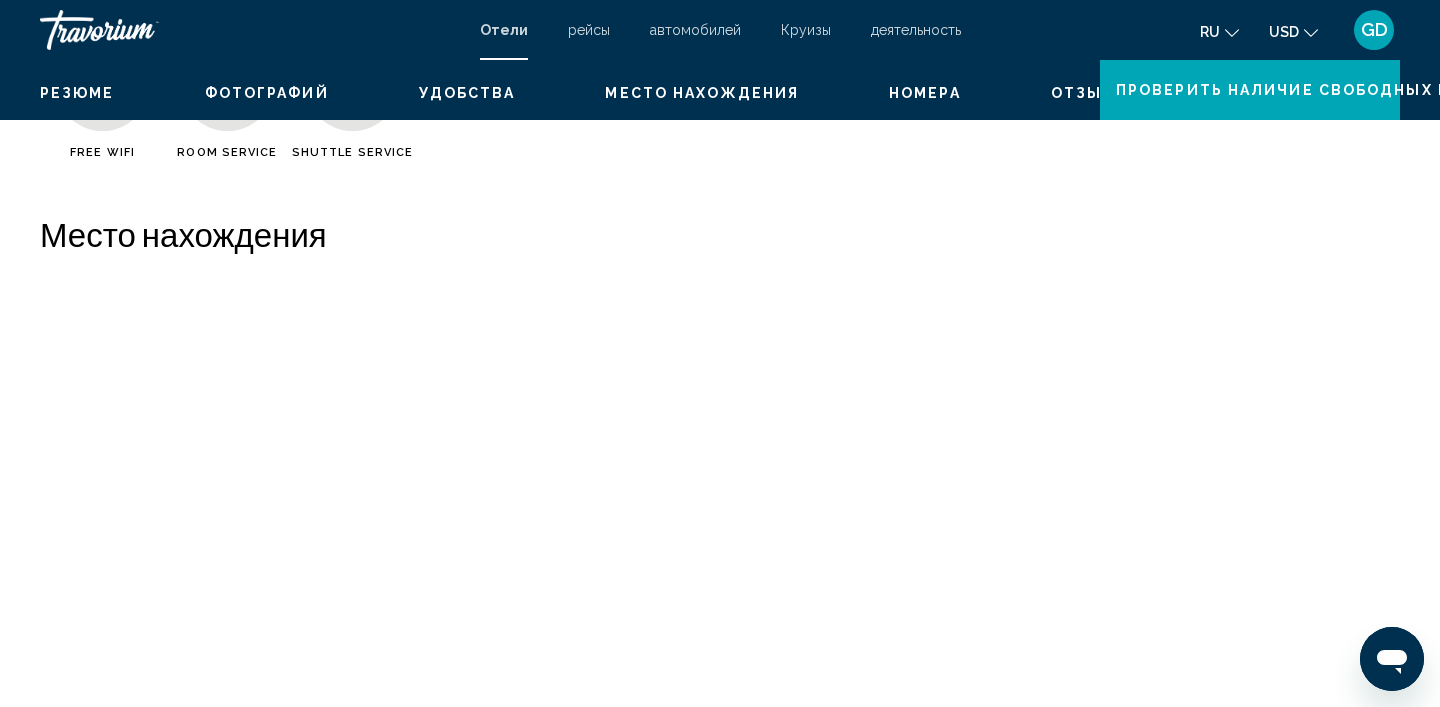 scroll, scrollTop: 6, scrollLeft: 0, axis: vertical 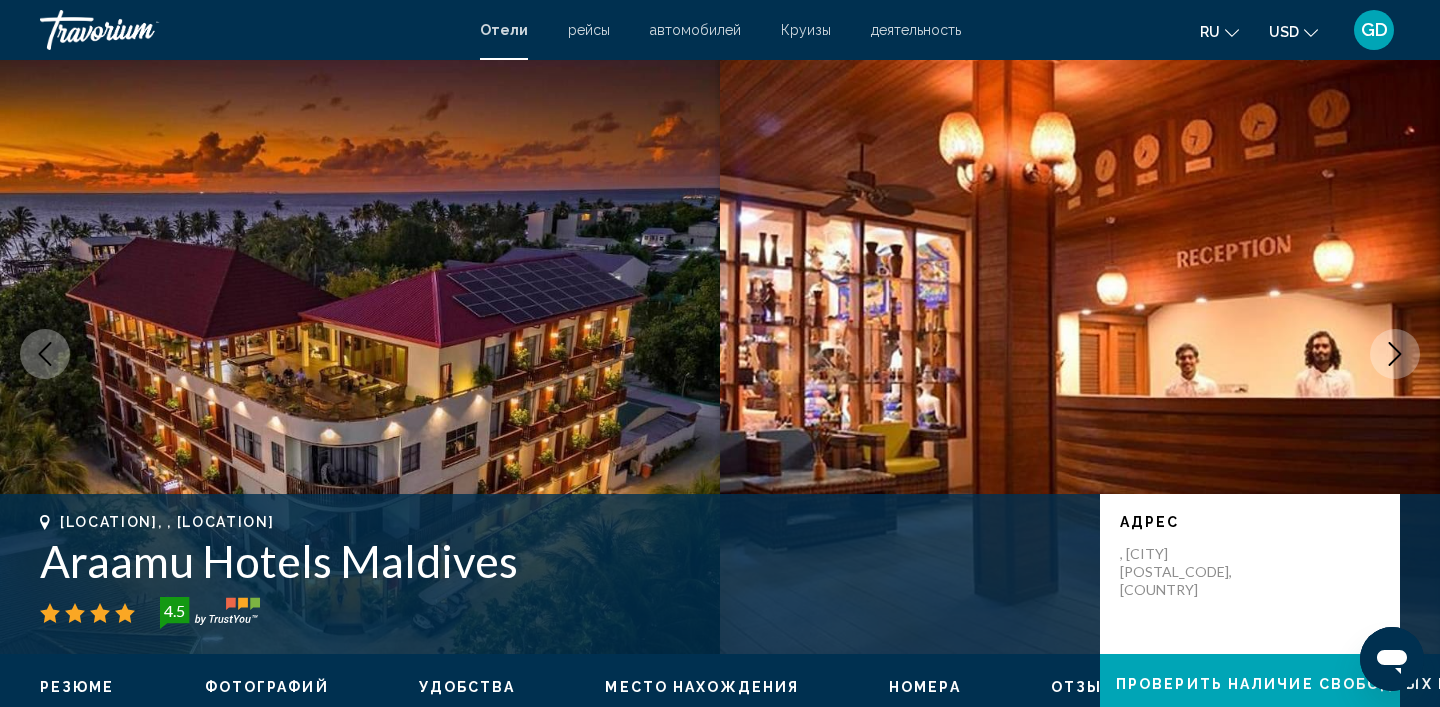 click 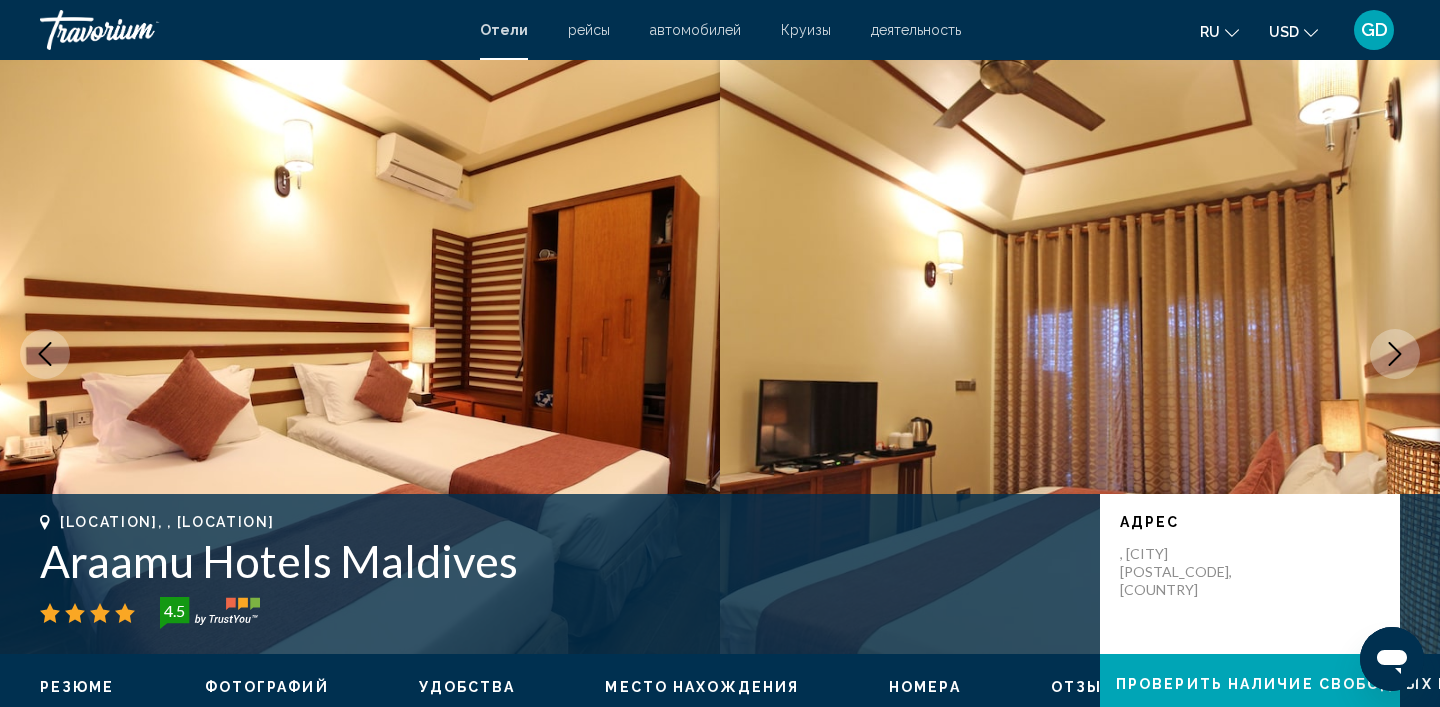 click 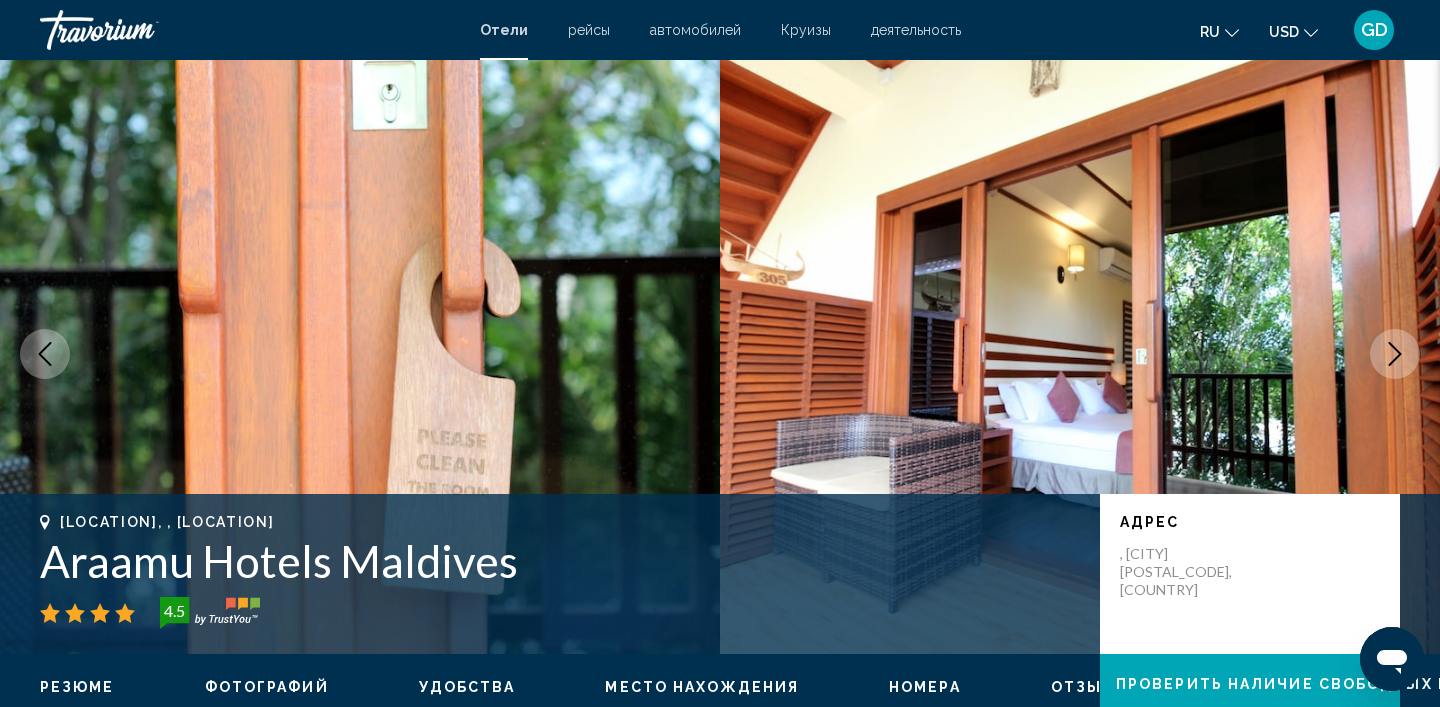 click at bounding box center [1395, 354] 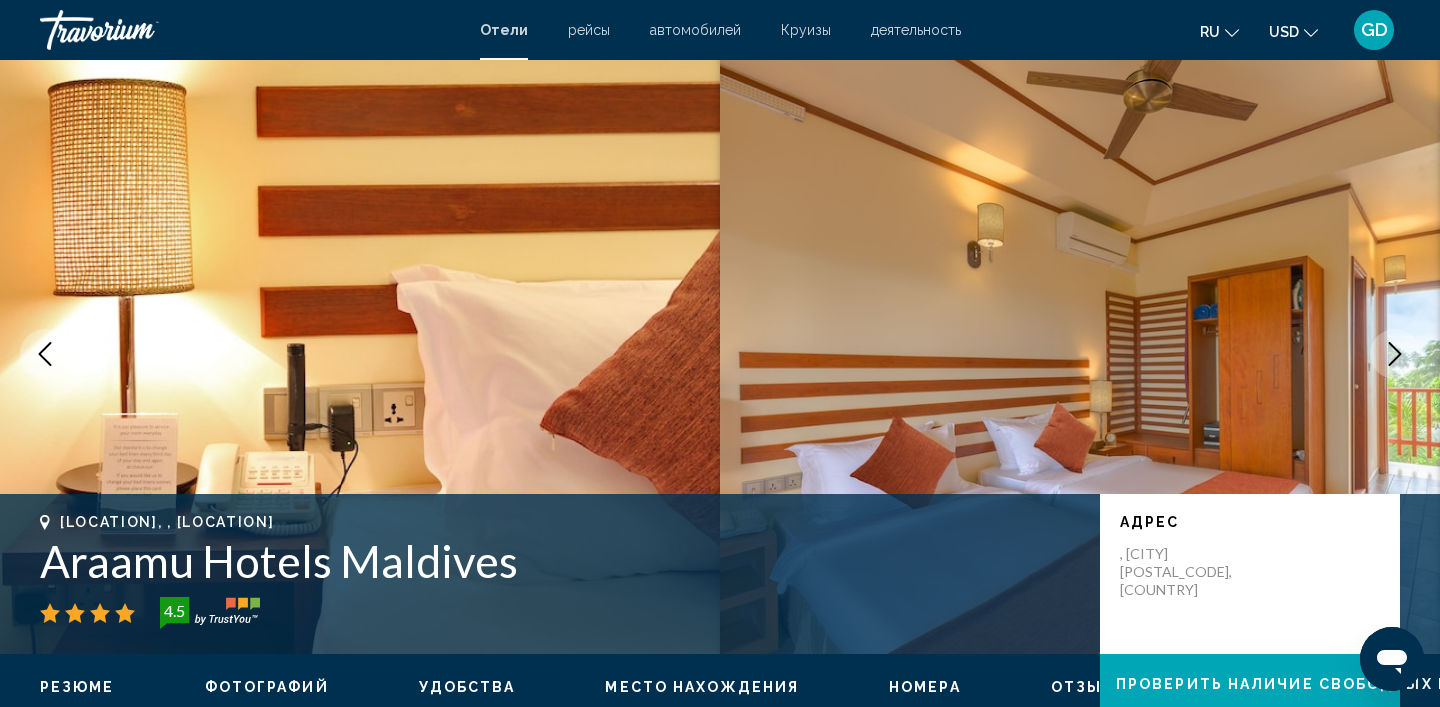 click 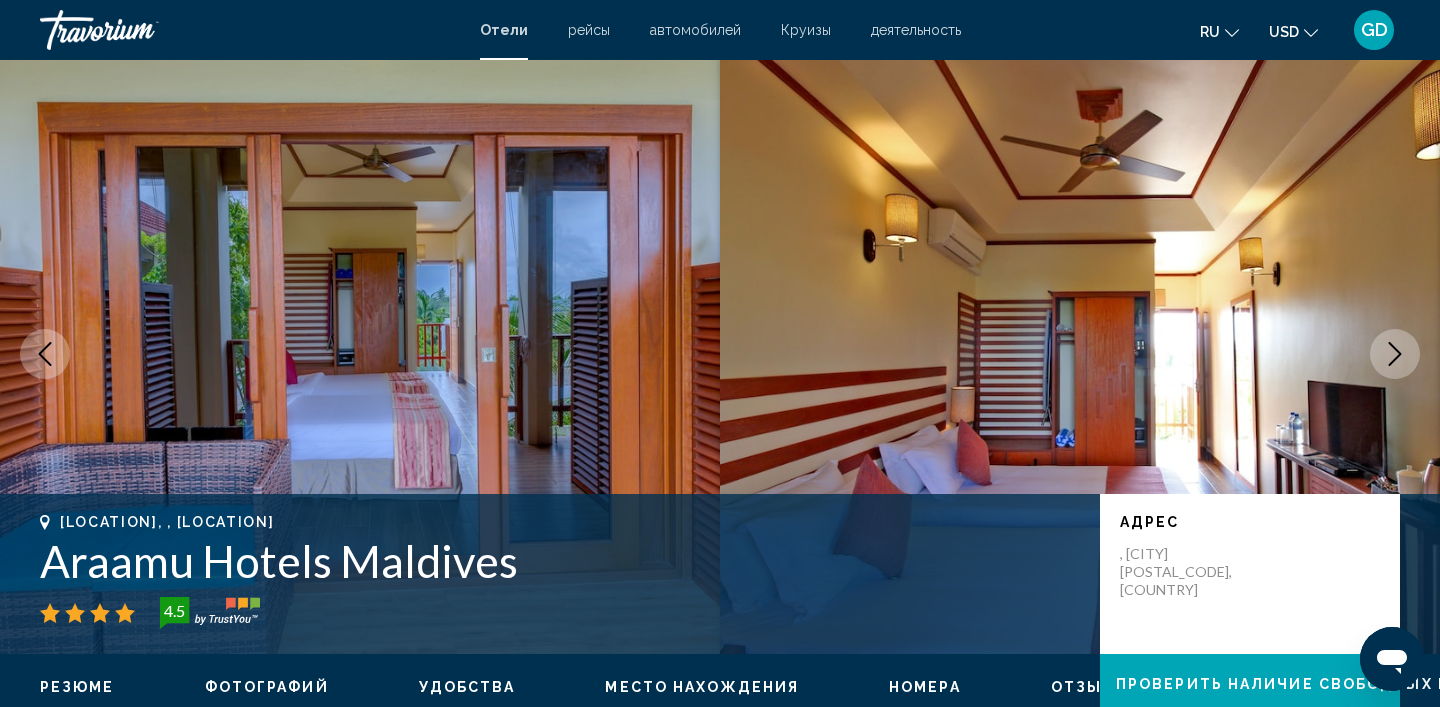 click 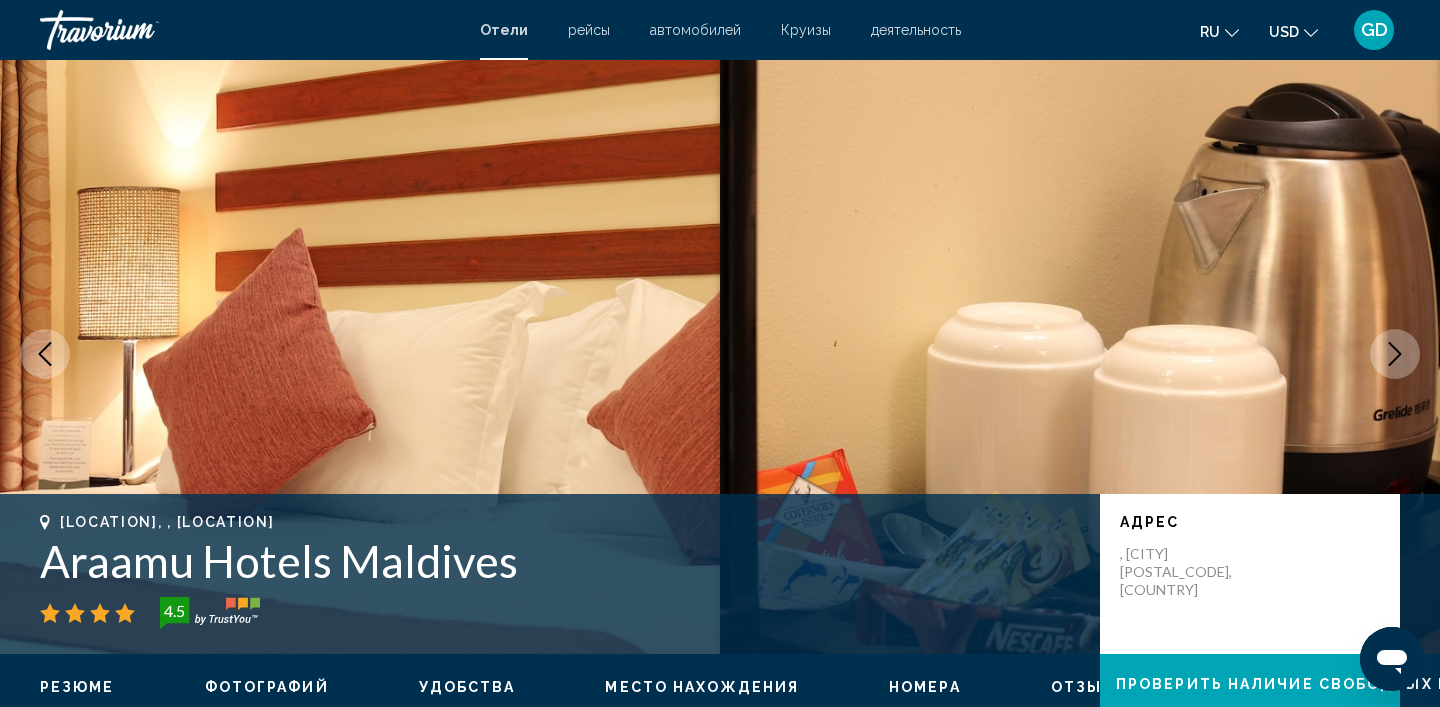click 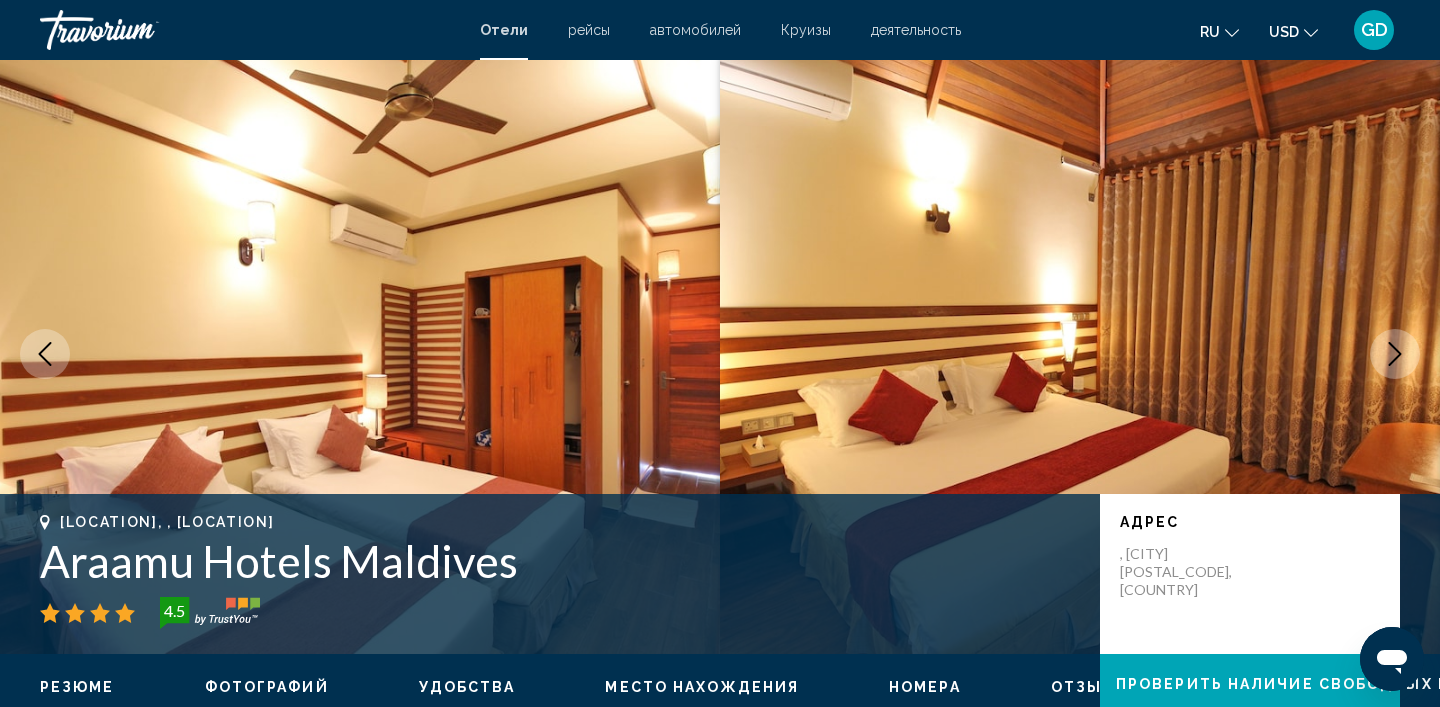 click 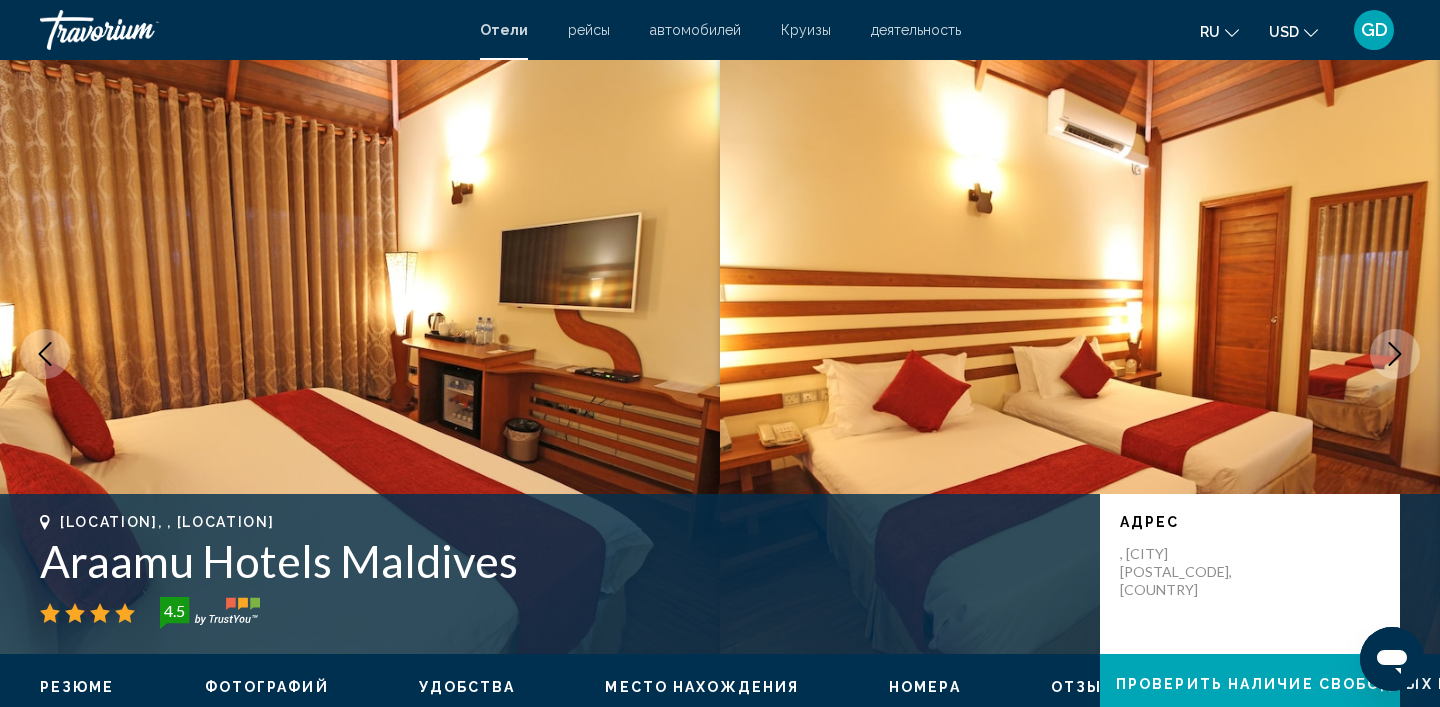 click 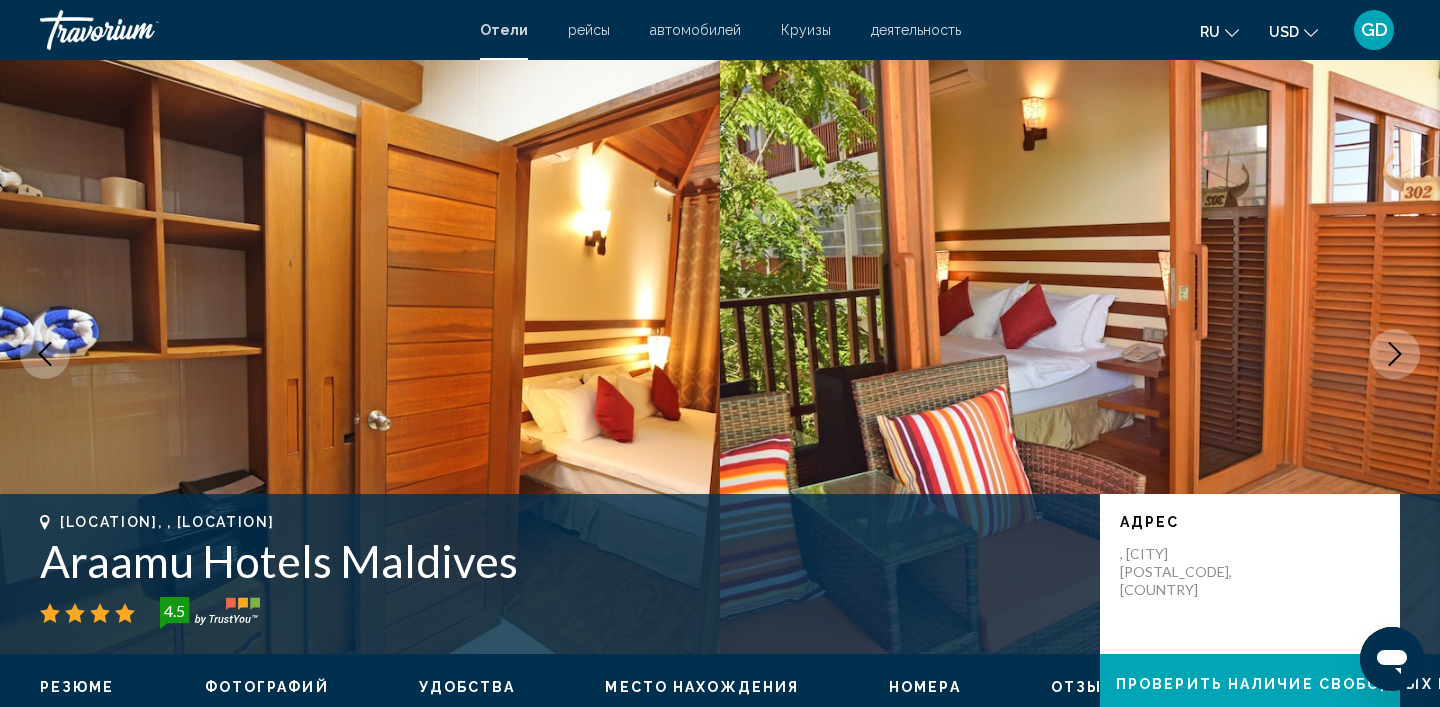 click 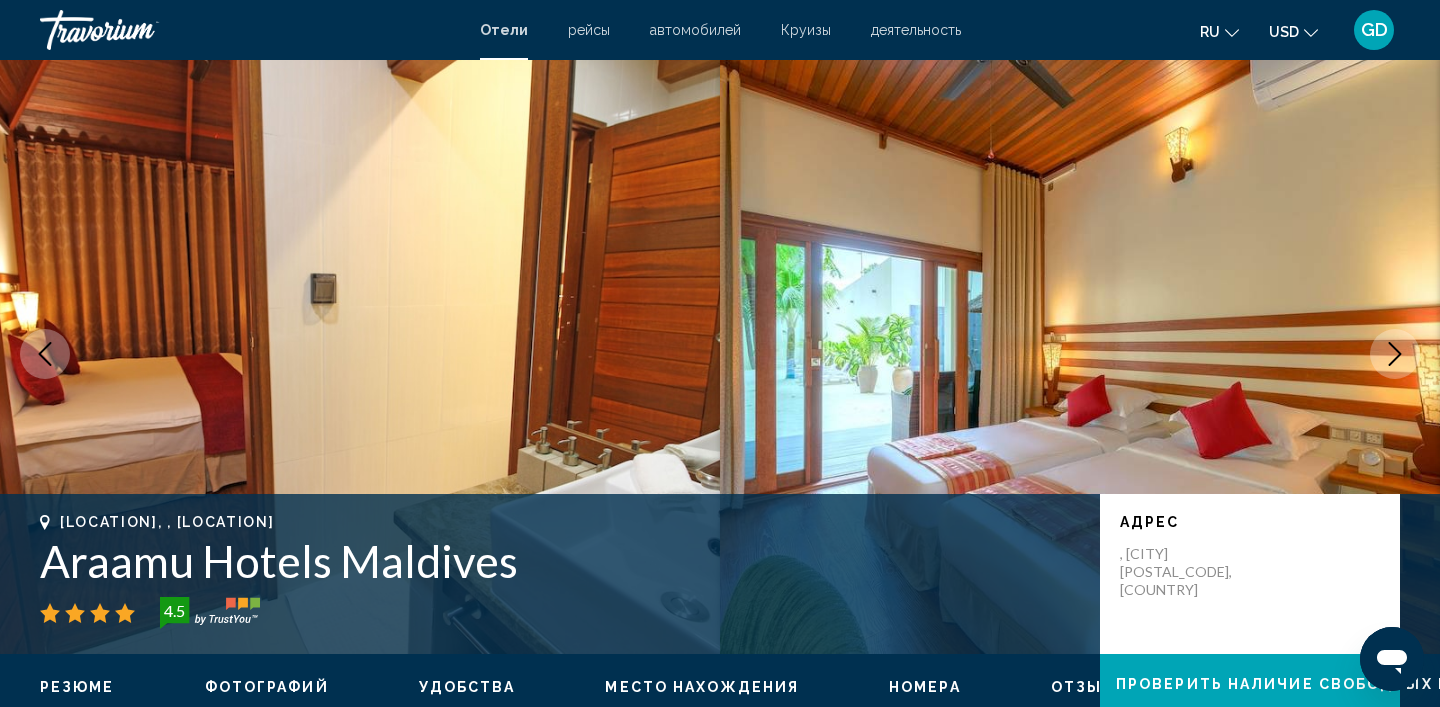 click 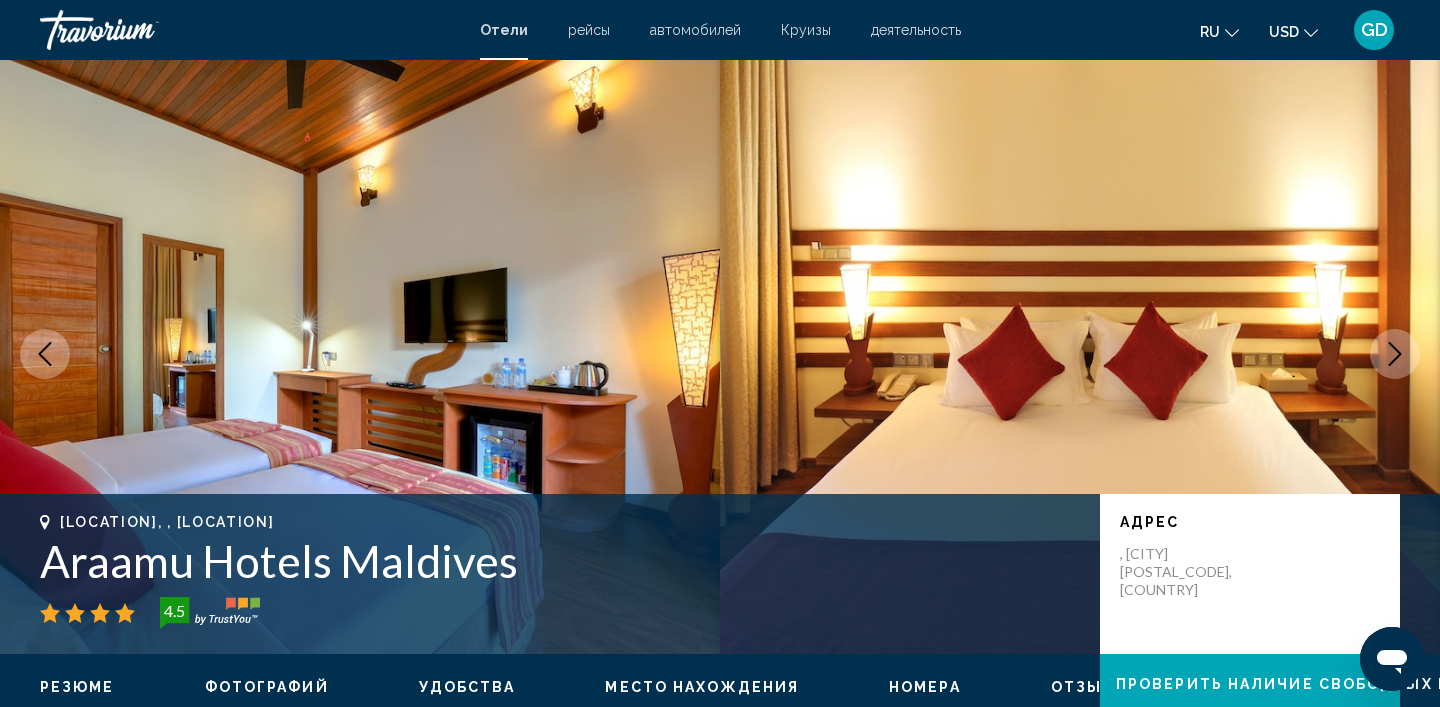 click 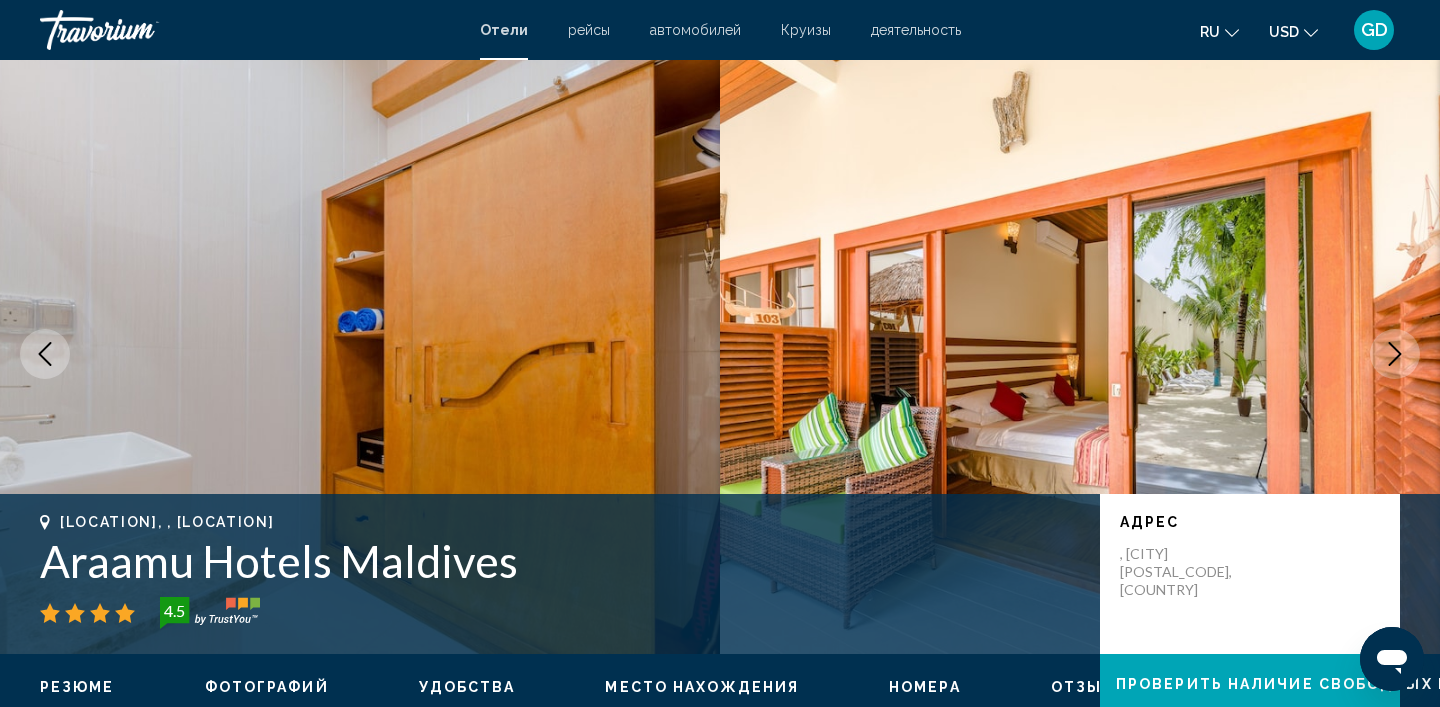 click 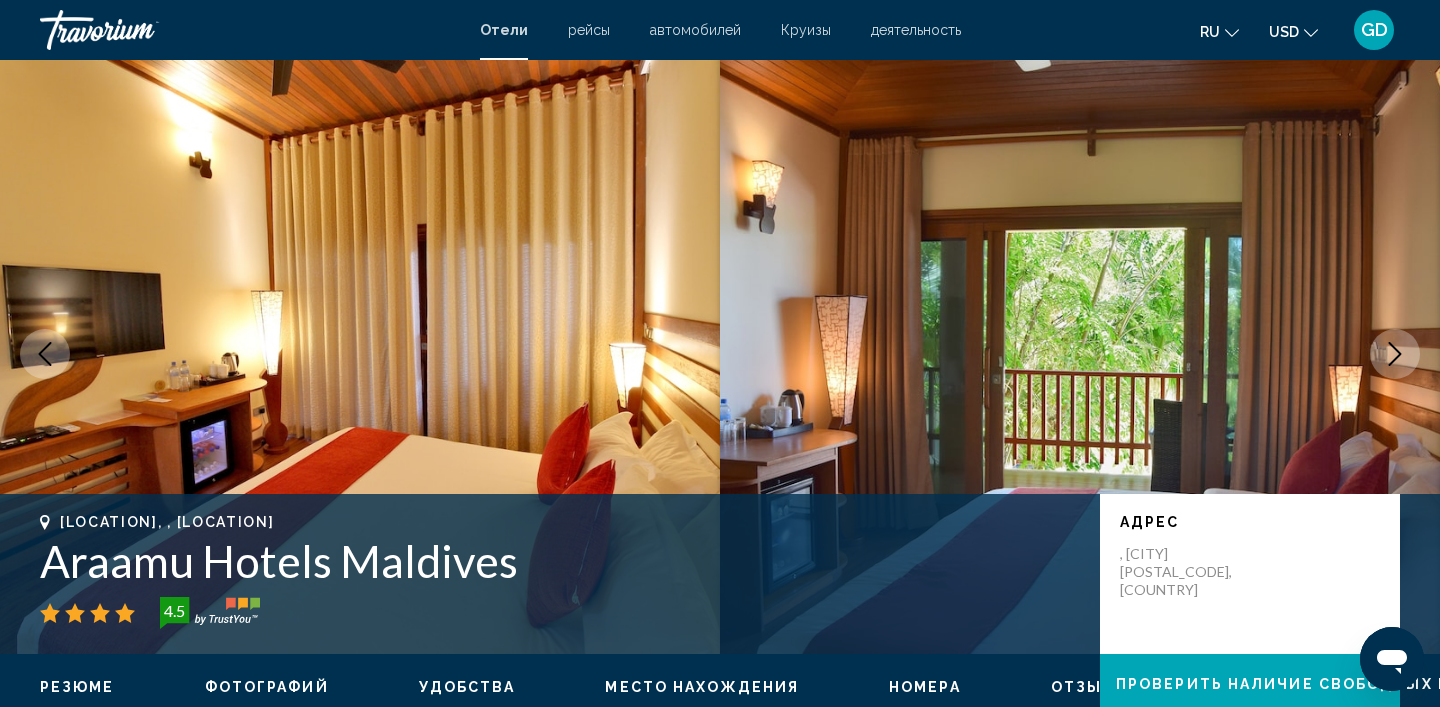 click 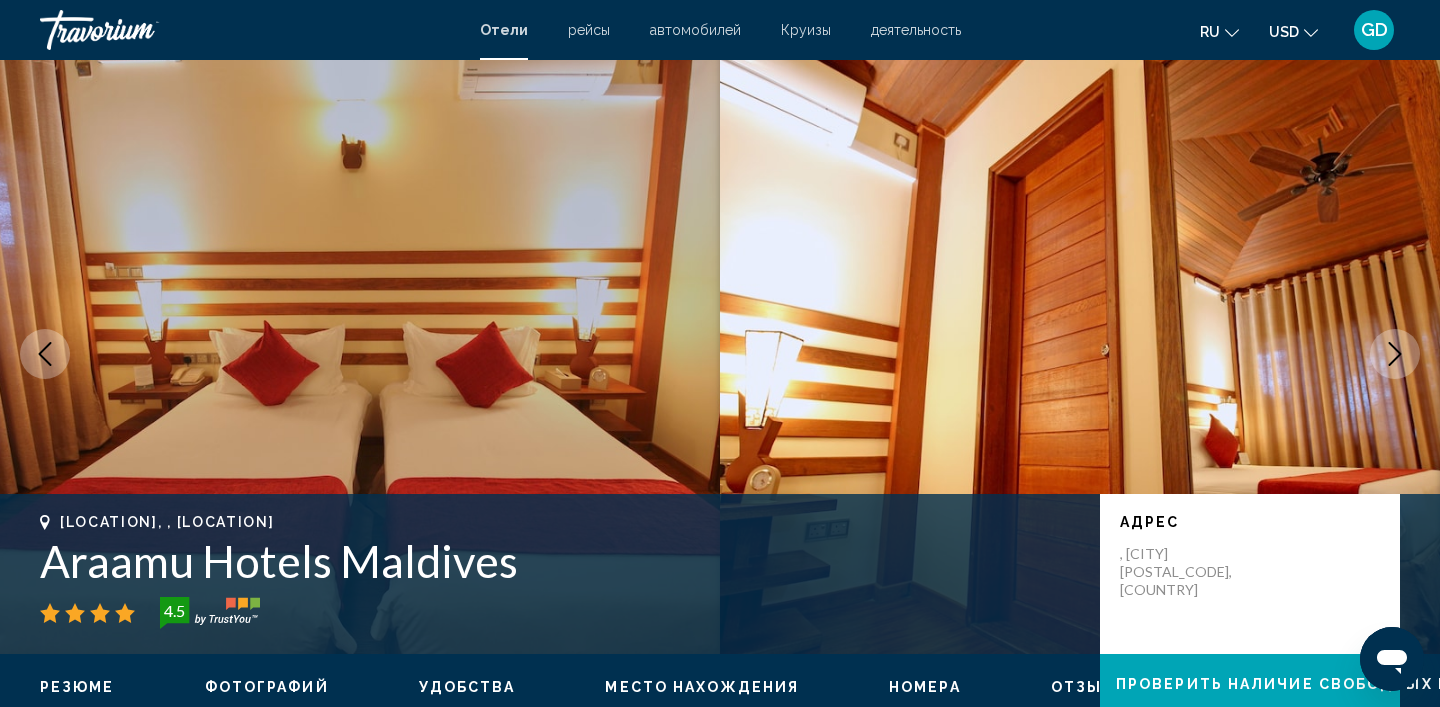 click 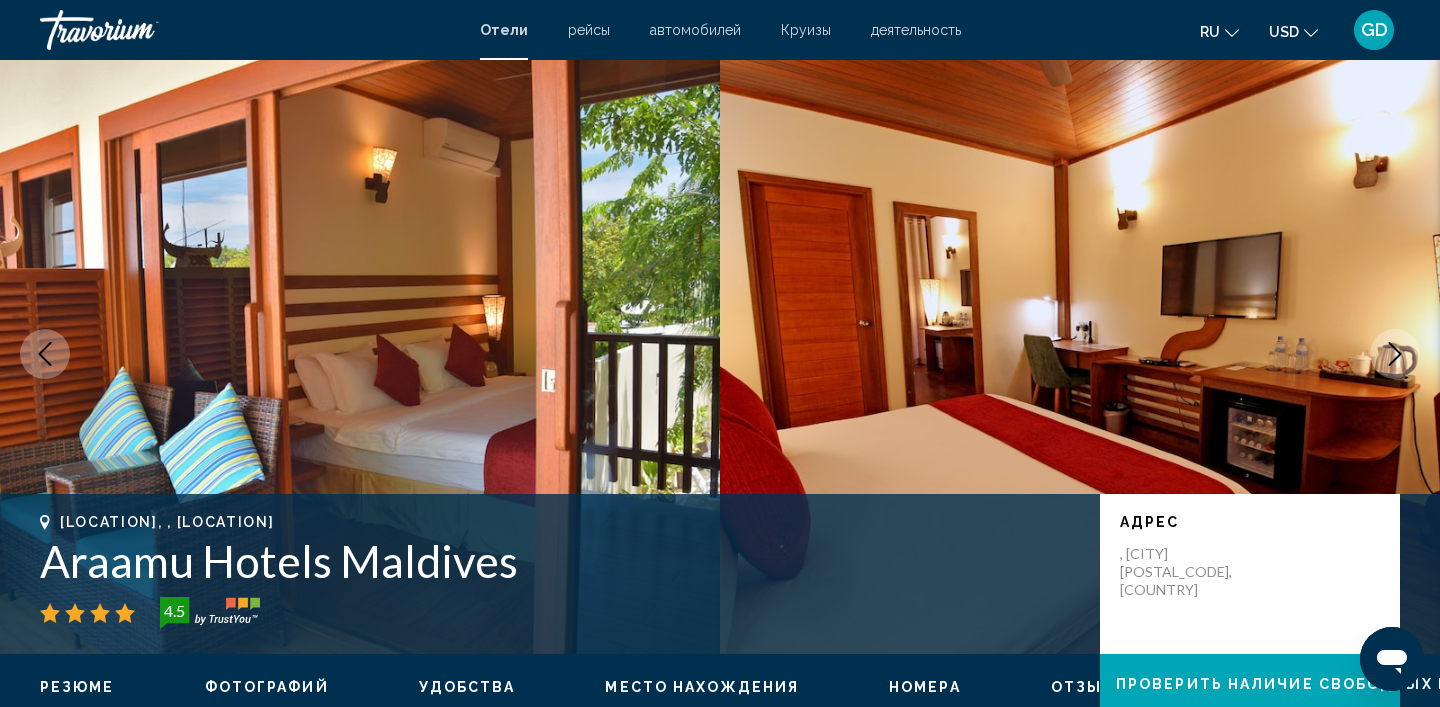 click 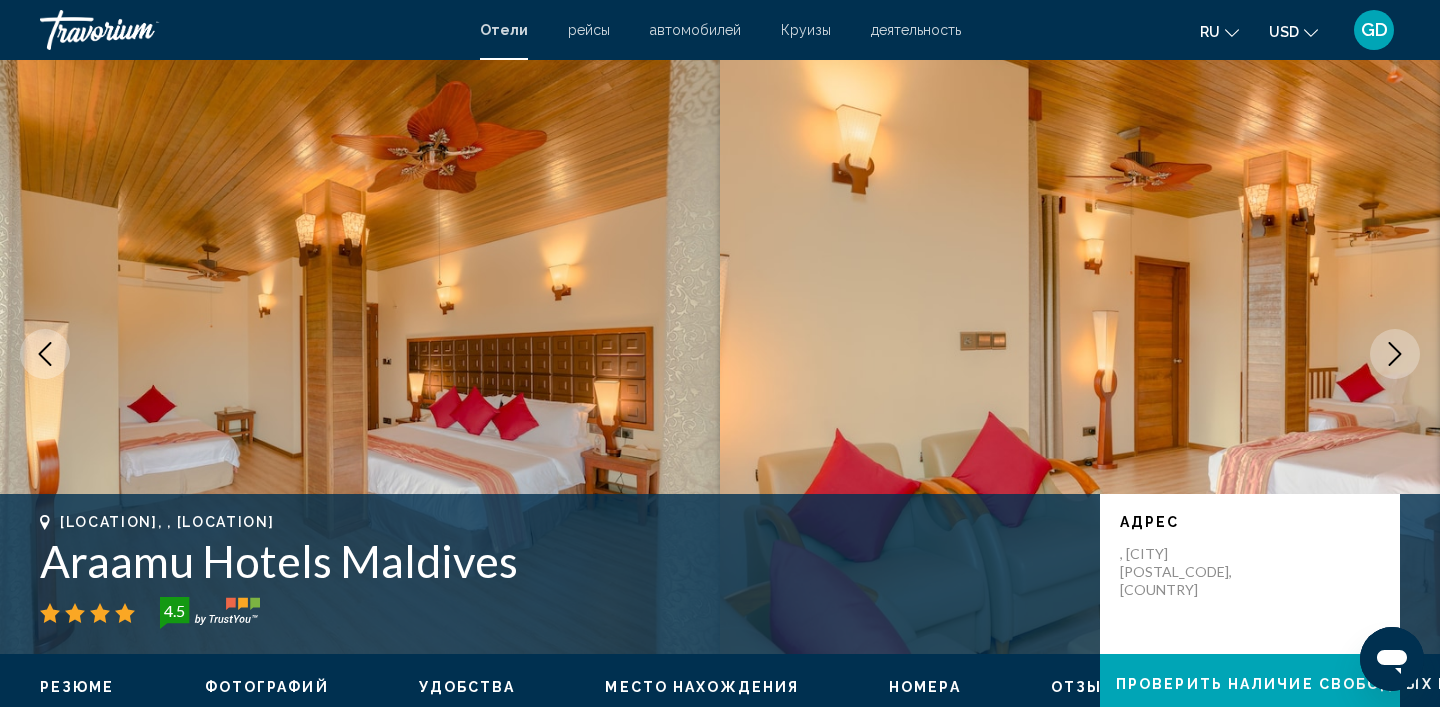 click 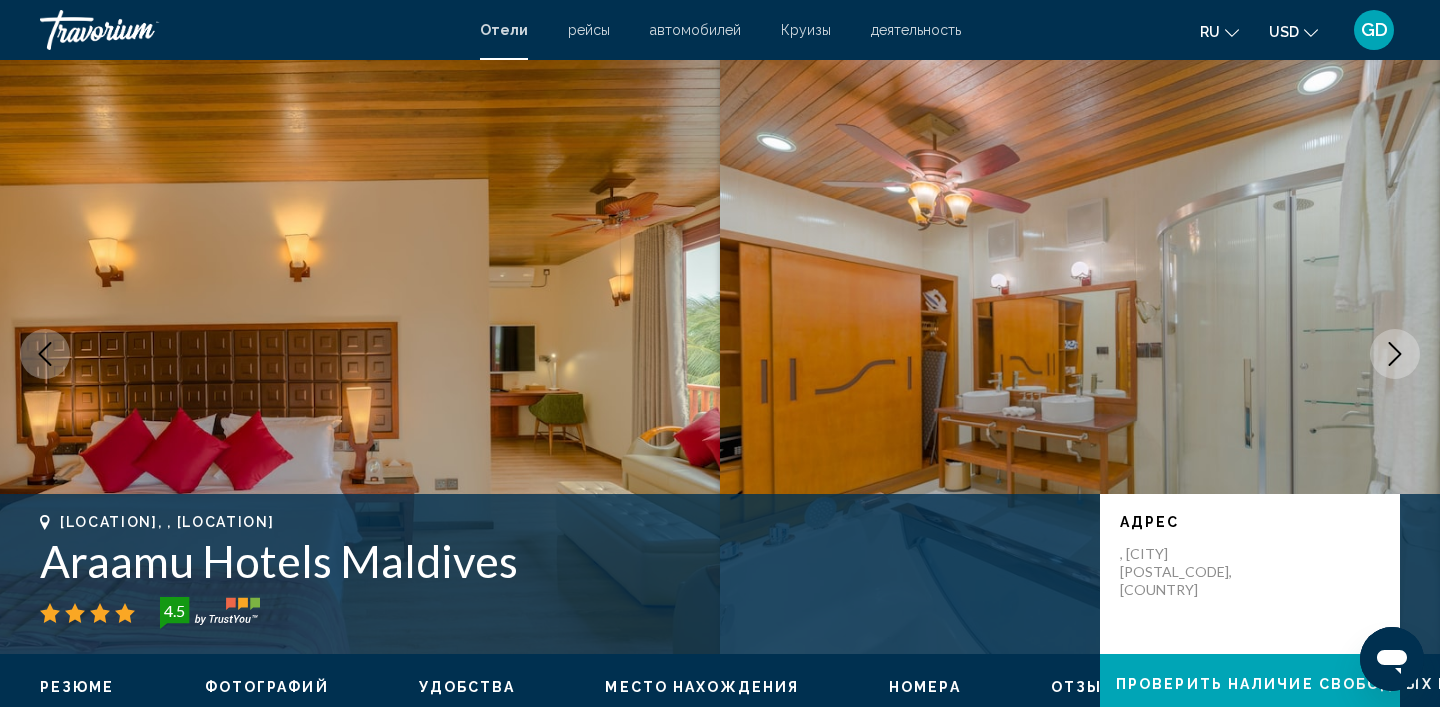 click at bounding box center [1080, 354] 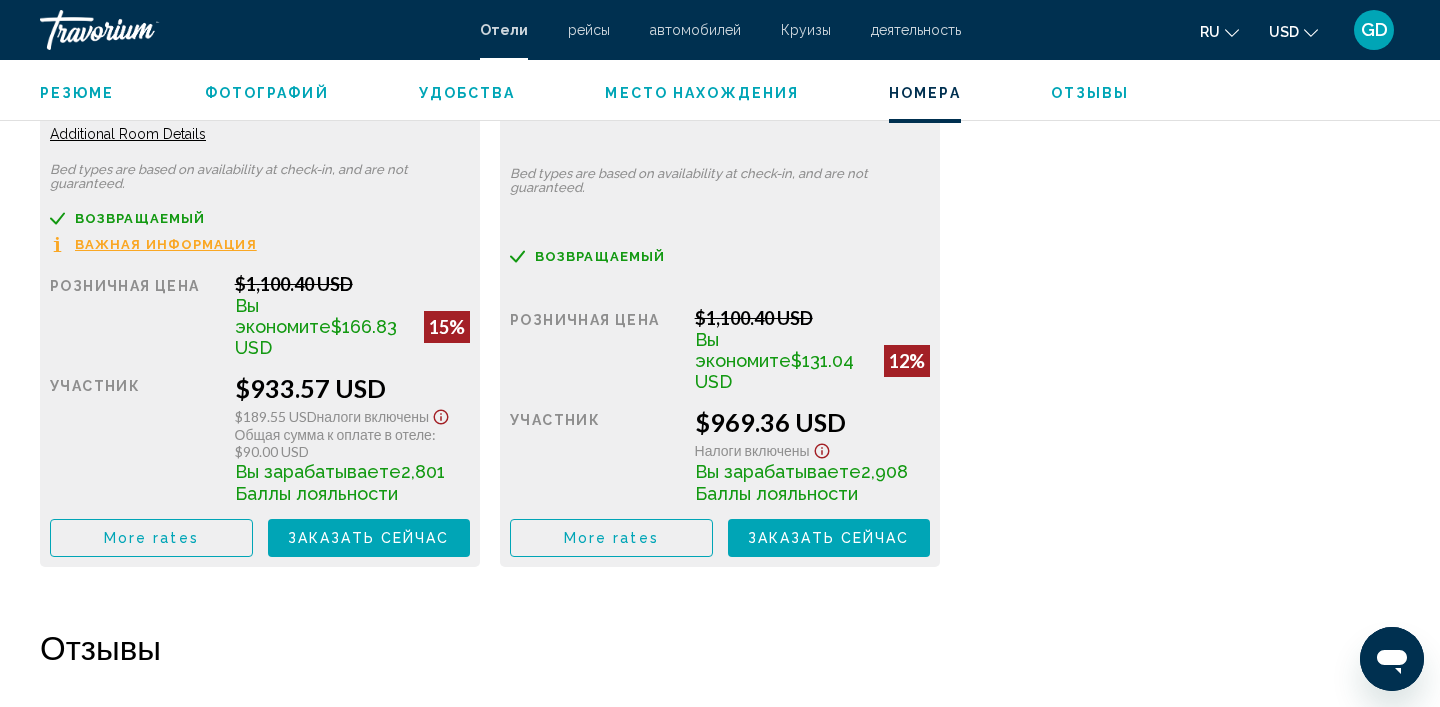 scroll, scrollTop: 3431, scrollLeft: 0, axis: vertical 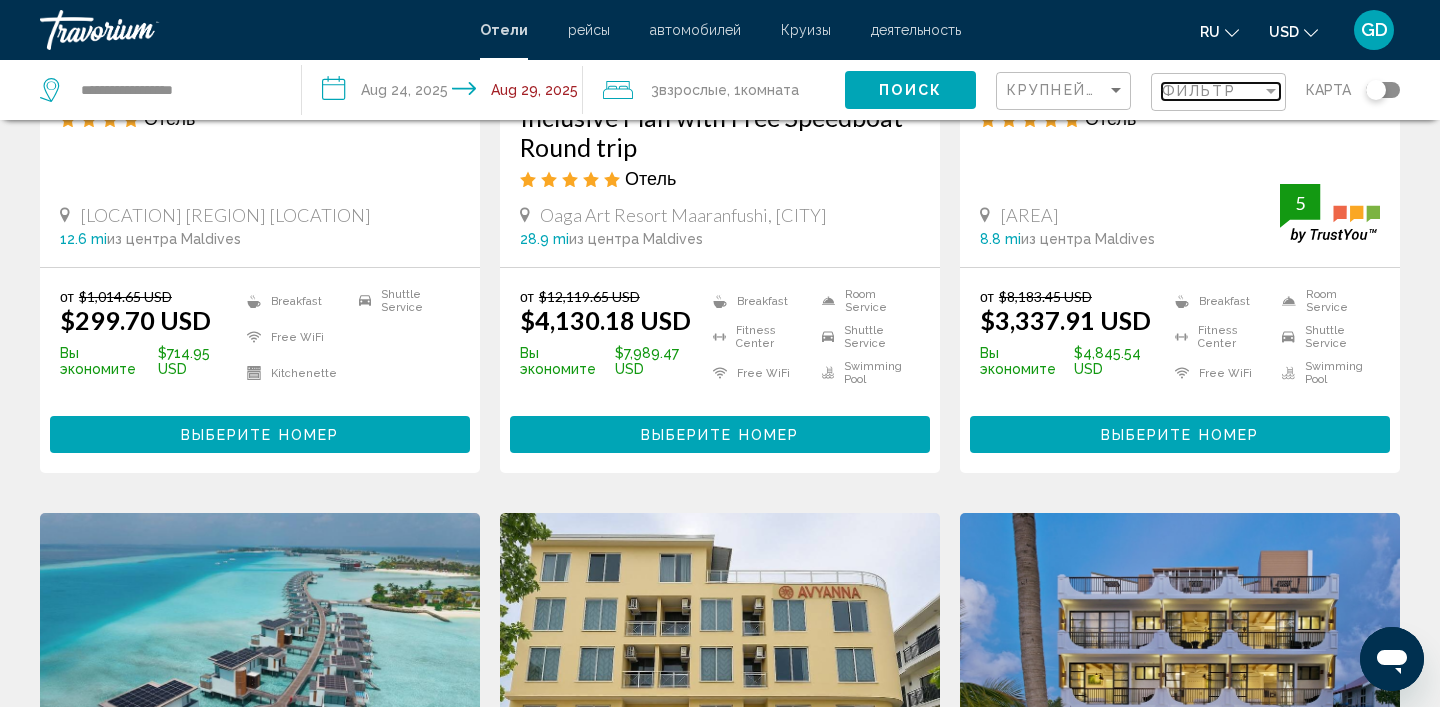 click at bounding box center (1271, 91) 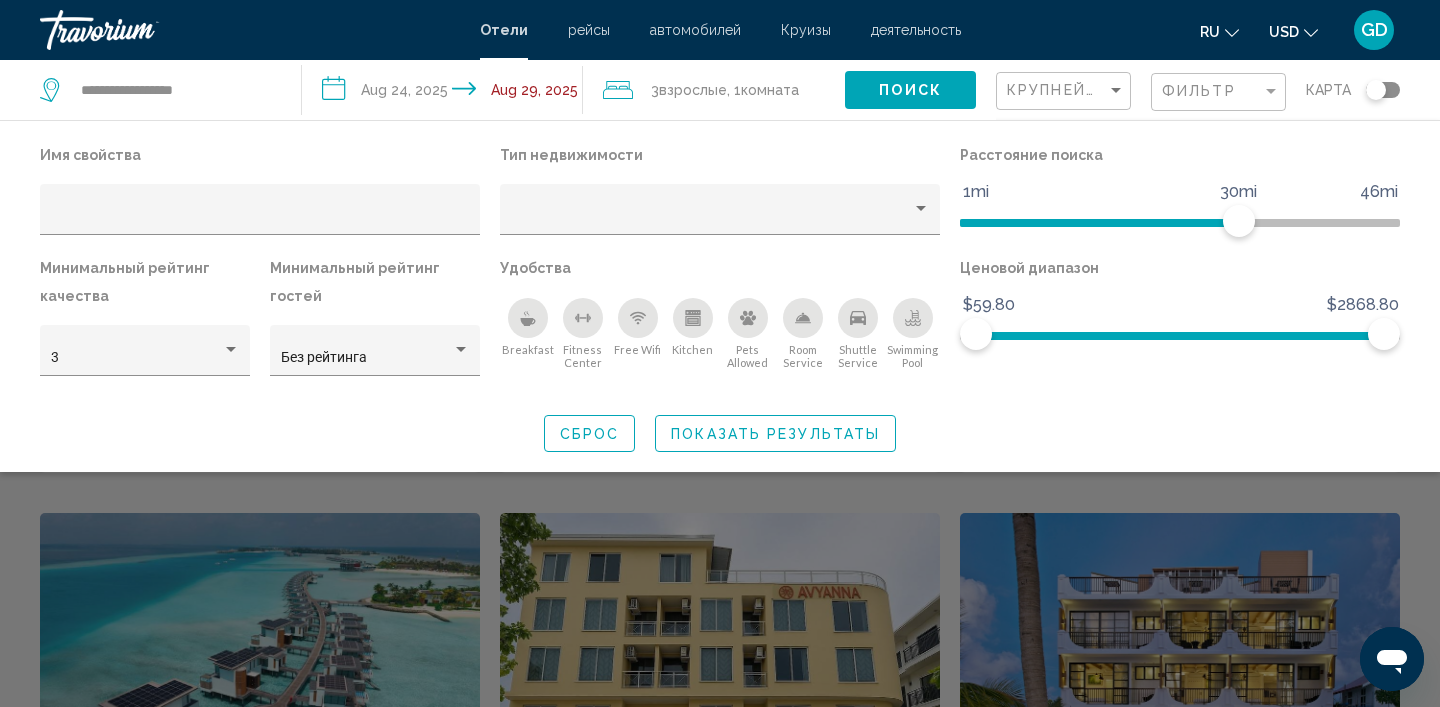click 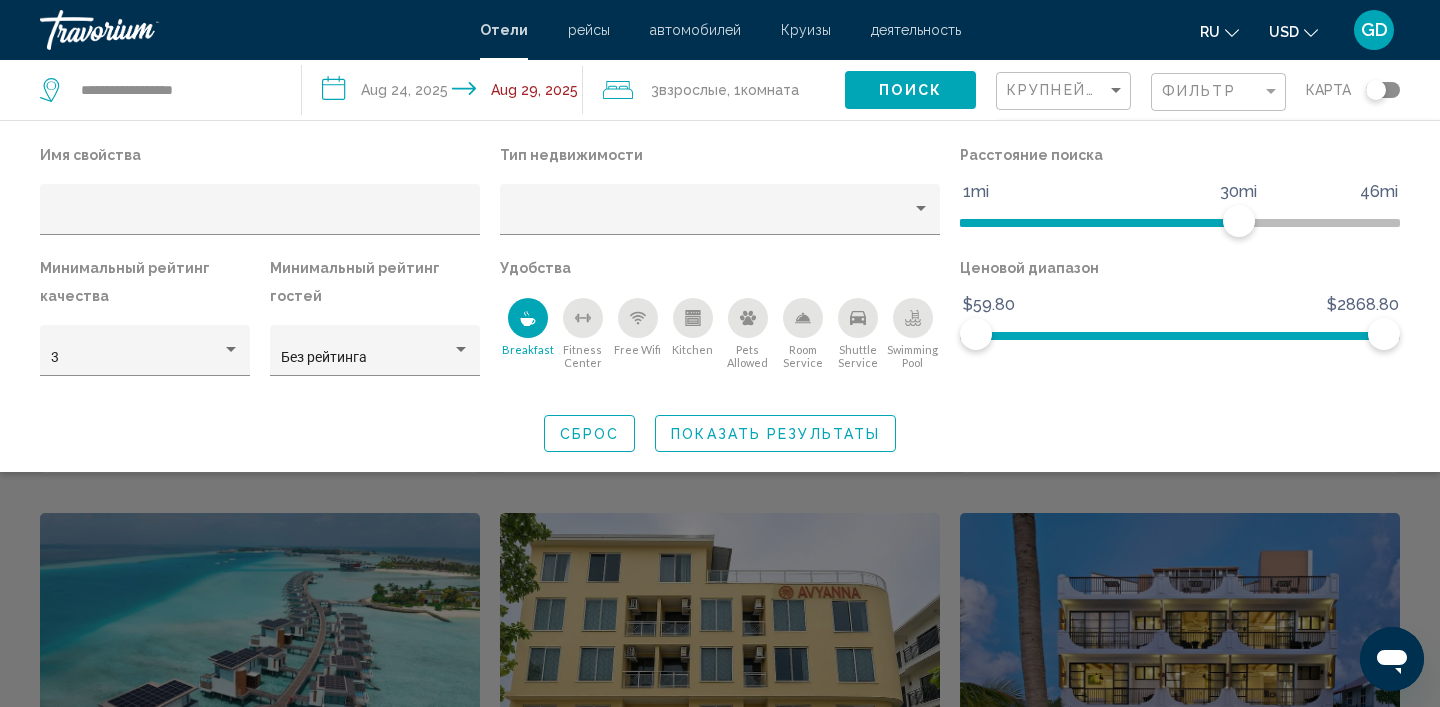 click 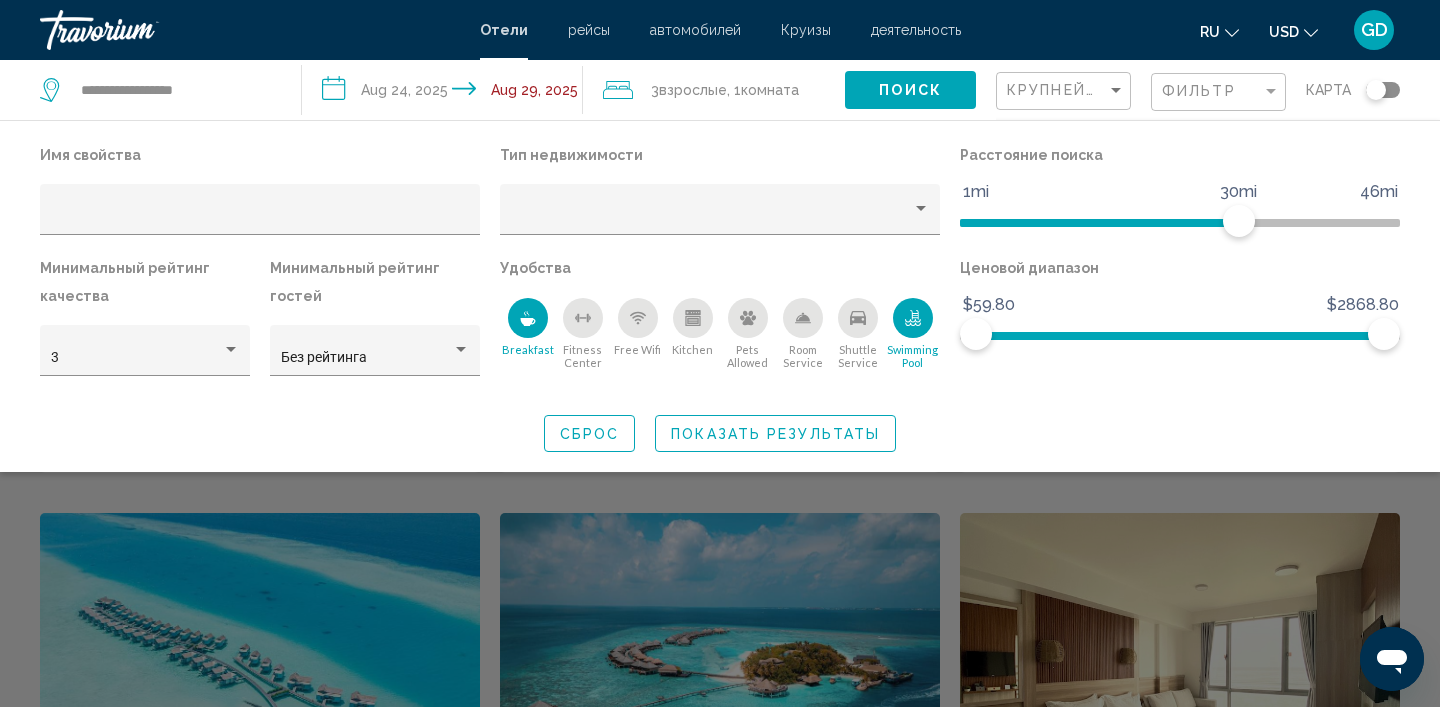 click 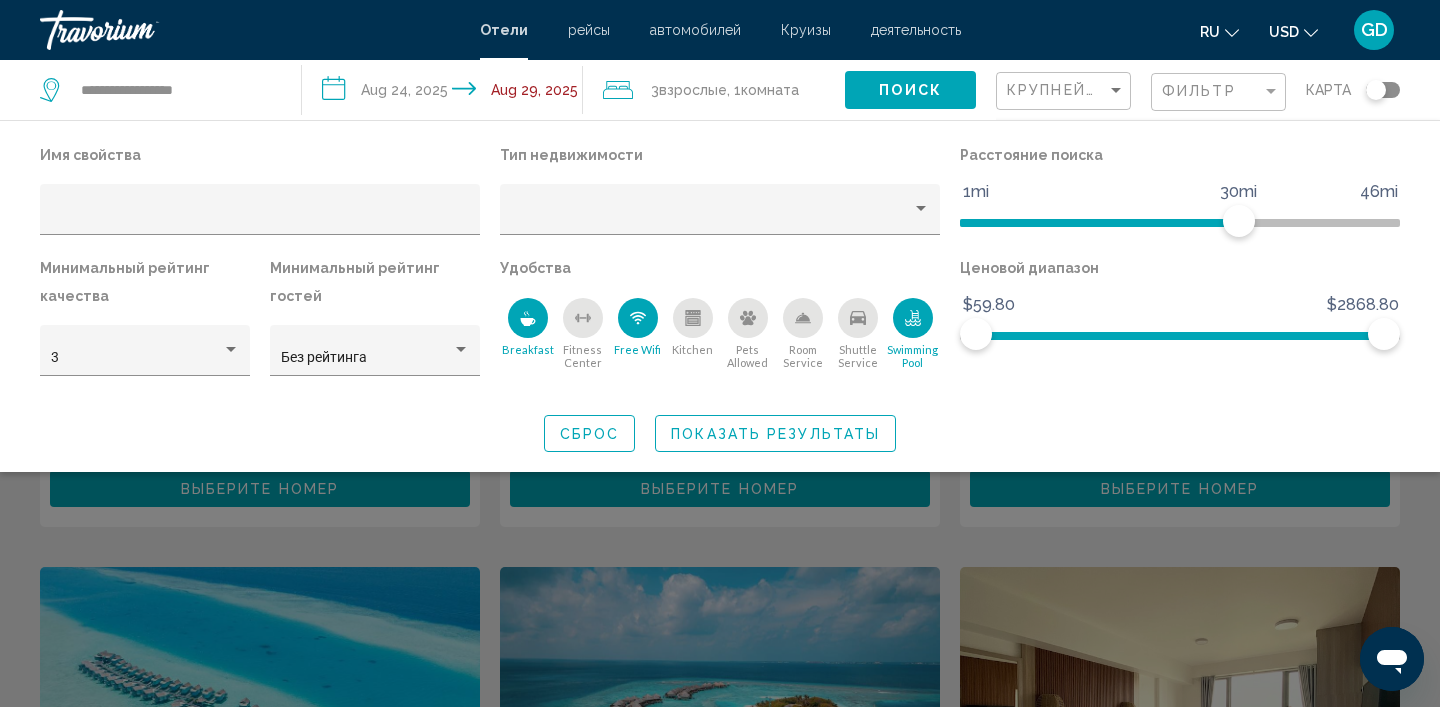 scroll, scrollTop: 373, scrollLeft: 0, axis: vertical 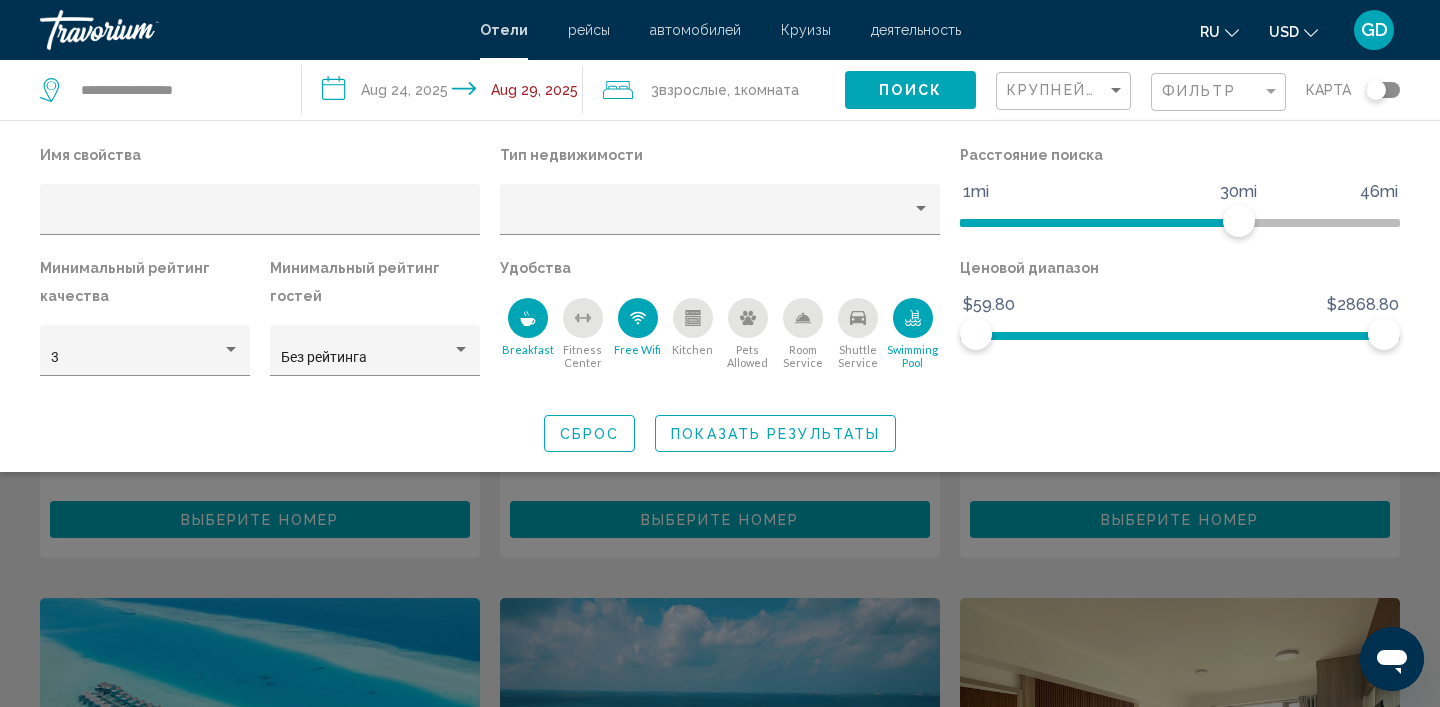 click 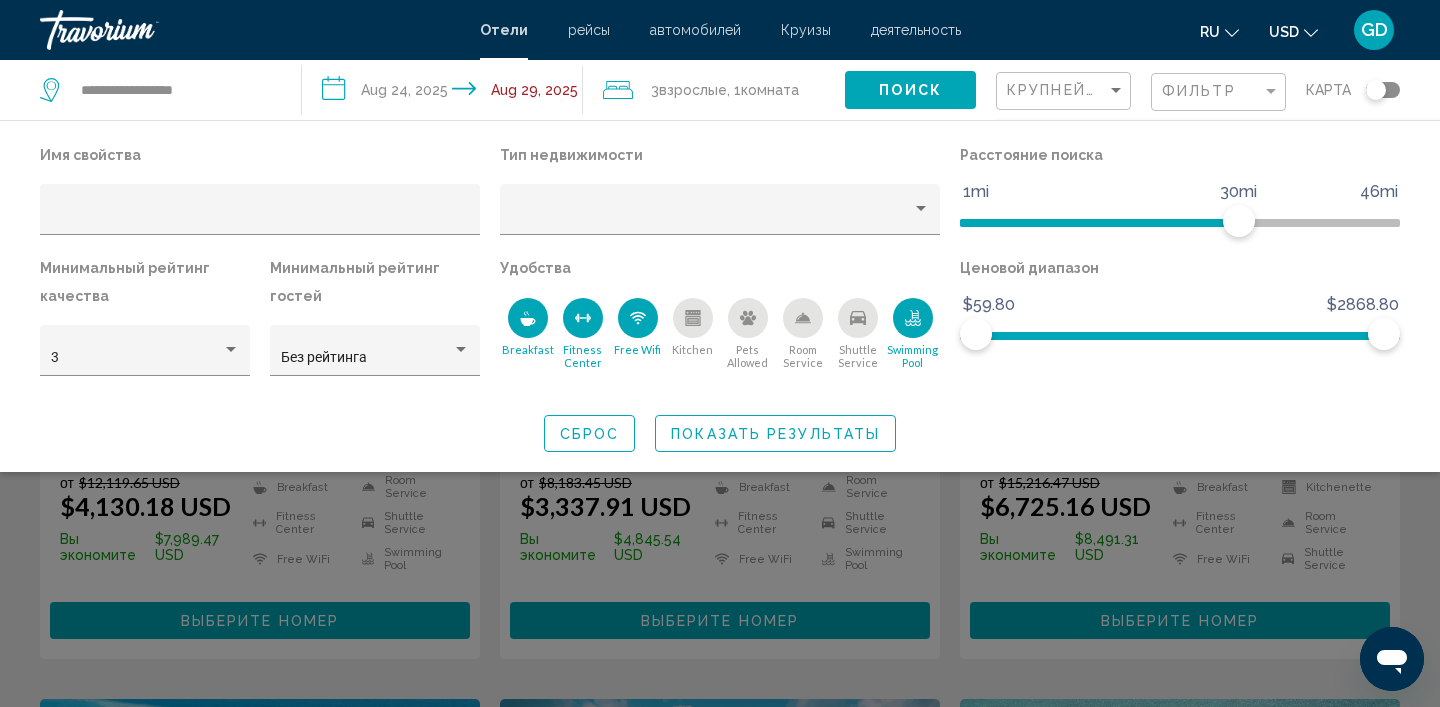 scroll, scrollTop: 227, scrollLeft: 0, axis: vertical 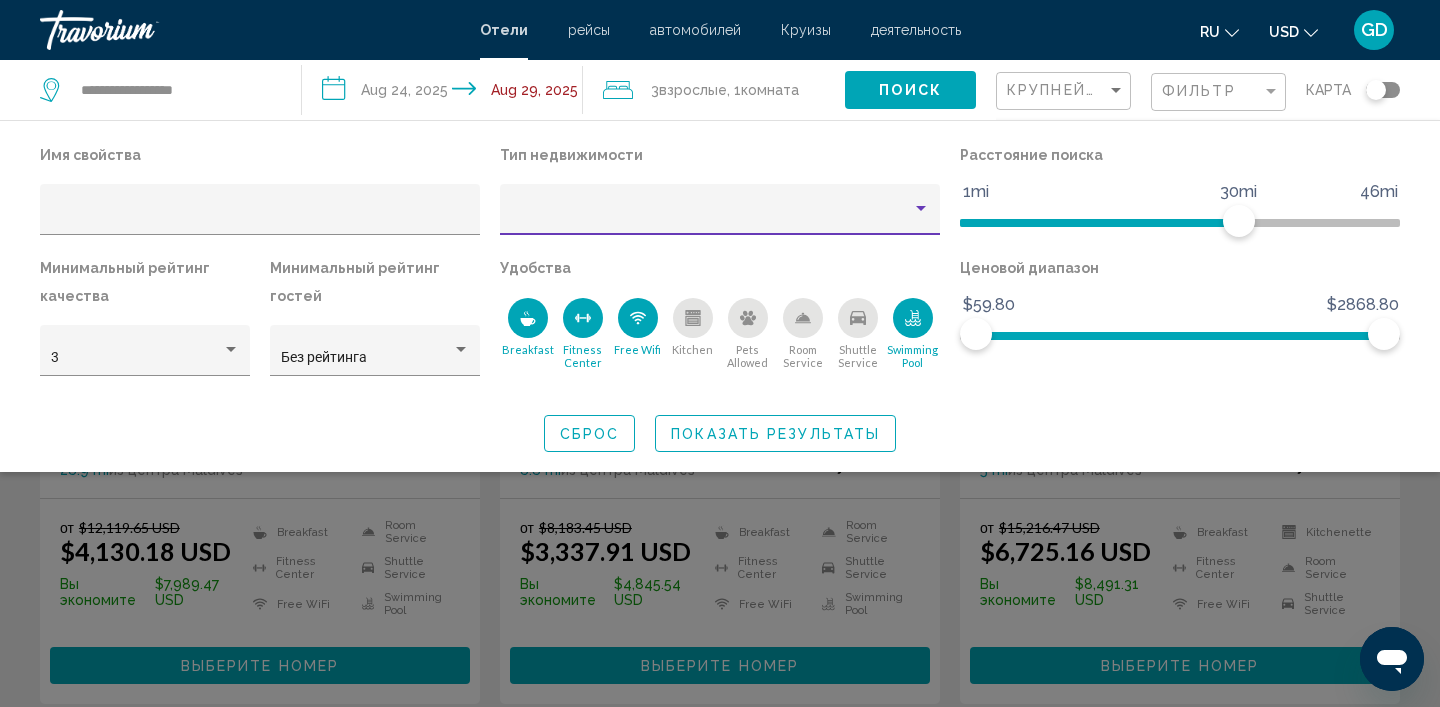 click at bounding box center [921, 209] 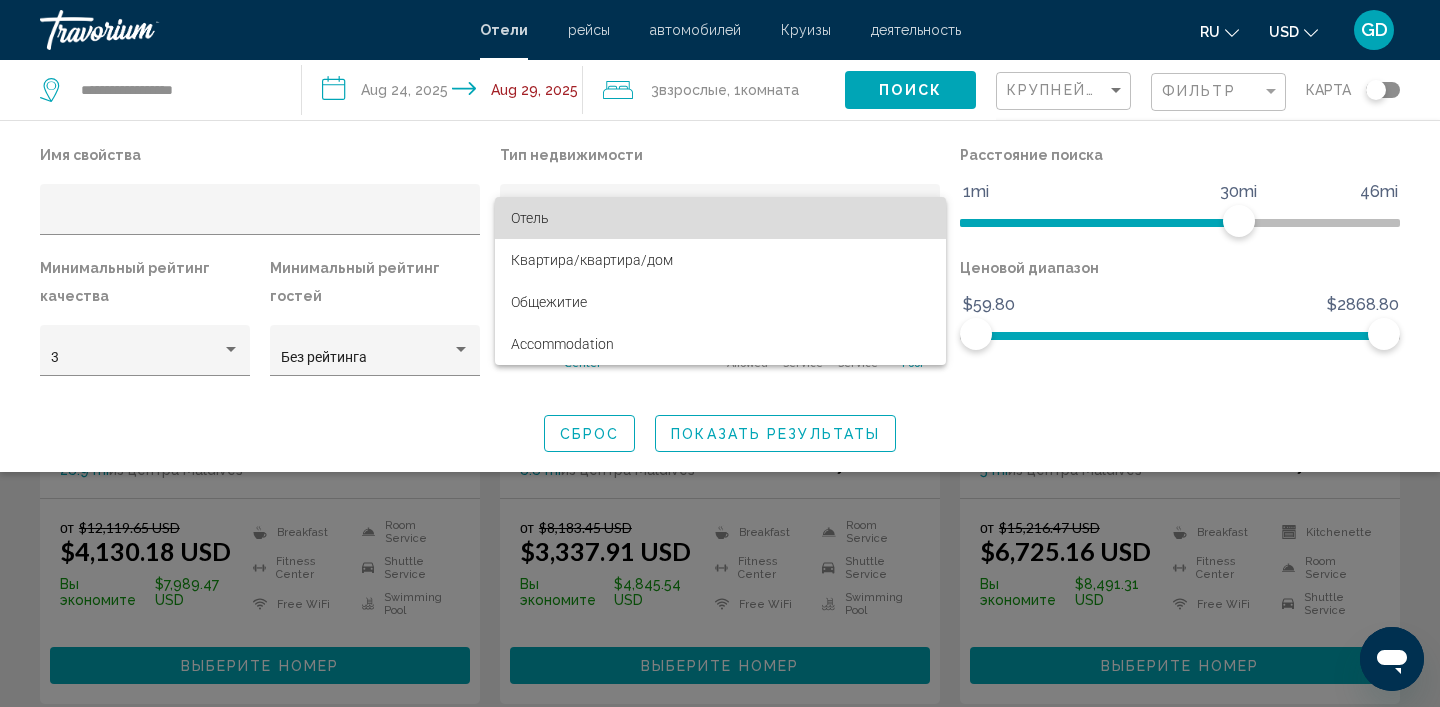 click on "Отель" at bounding box center [720, 218] 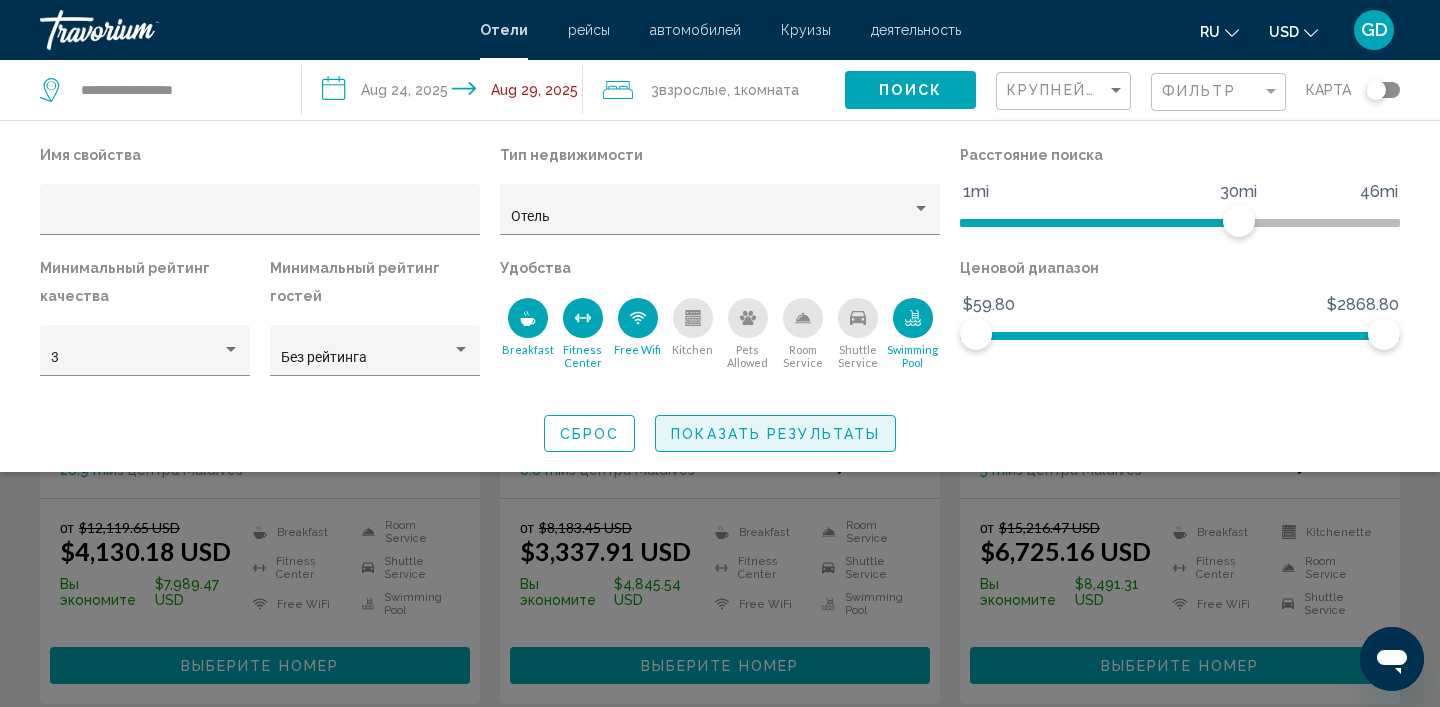 click on "Показать результаты" 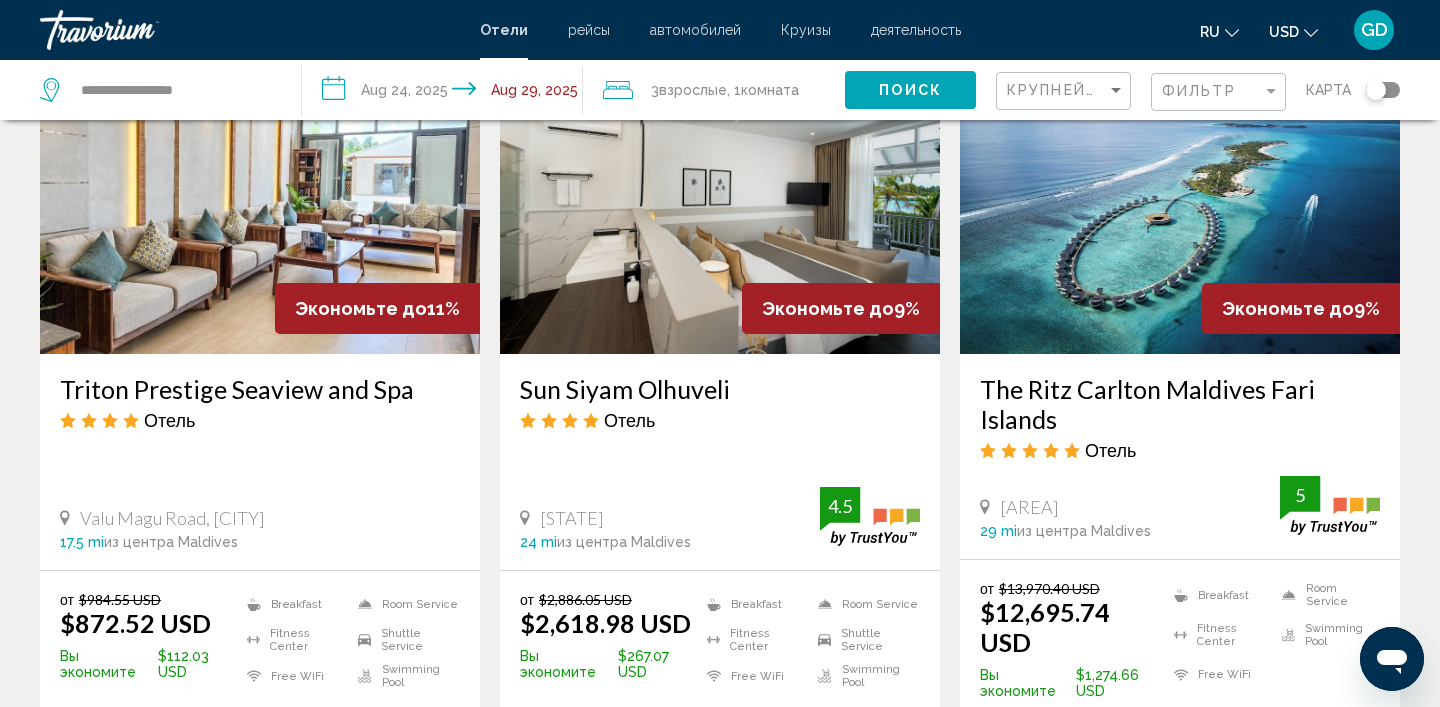 scroll, scrollTop: 2455, scrollLeft: 0, axis: vertical 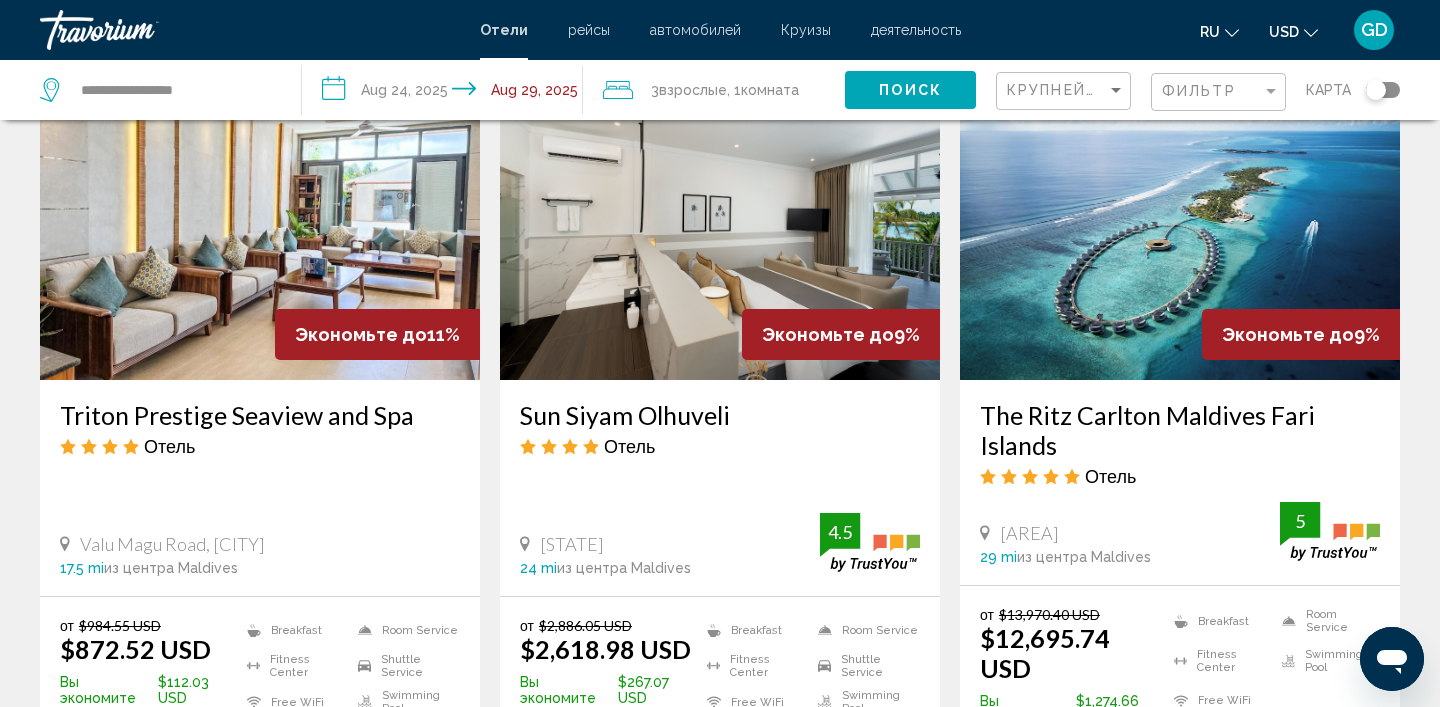 click at bounding box center (260, 220) 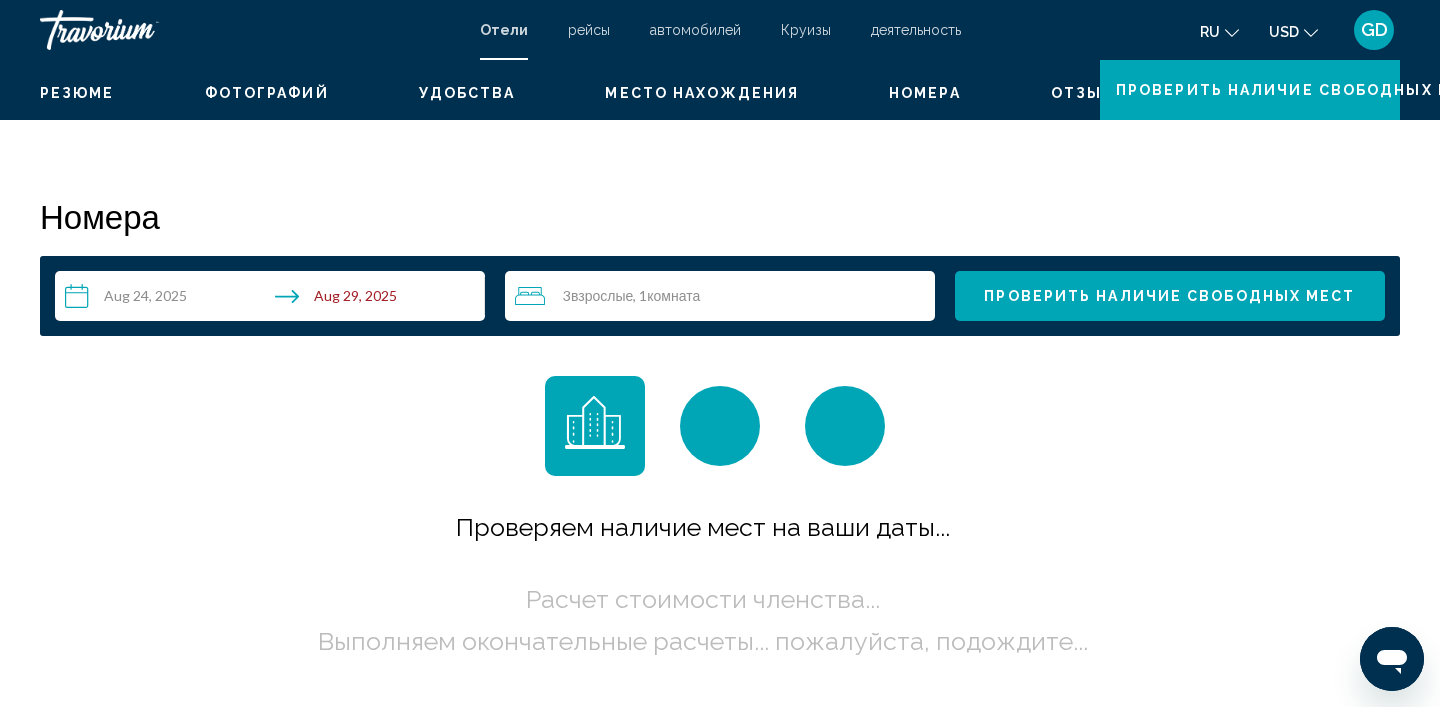 scroll, scrollTop: 6, scrollLeft: 0, axis: vertical 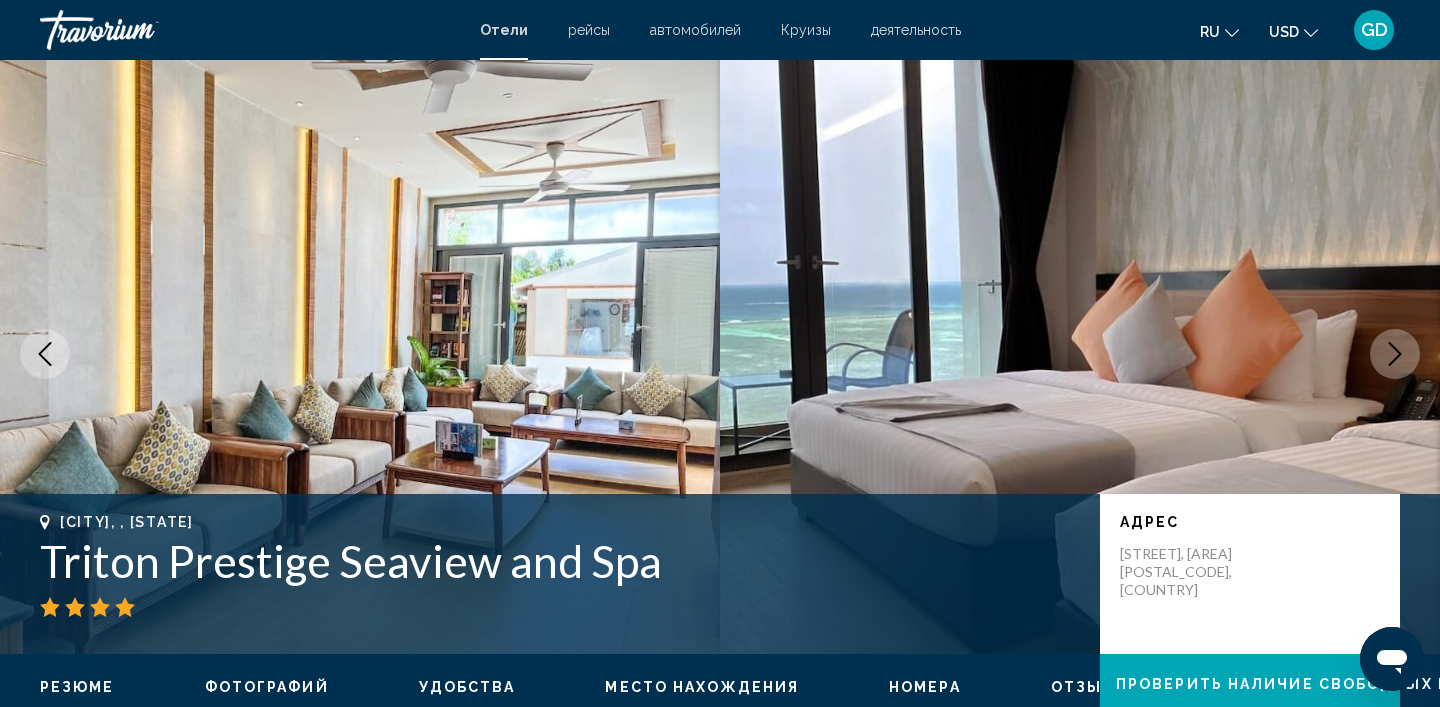 click 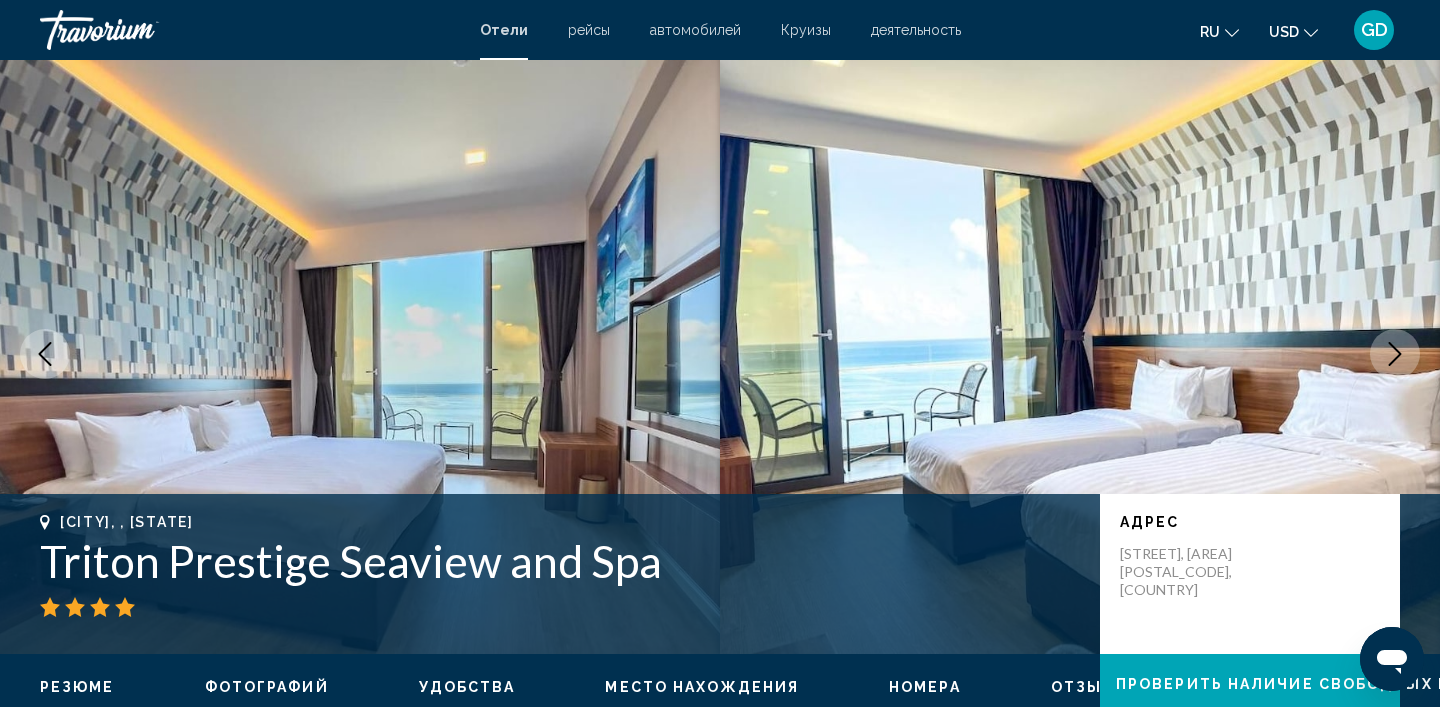 click 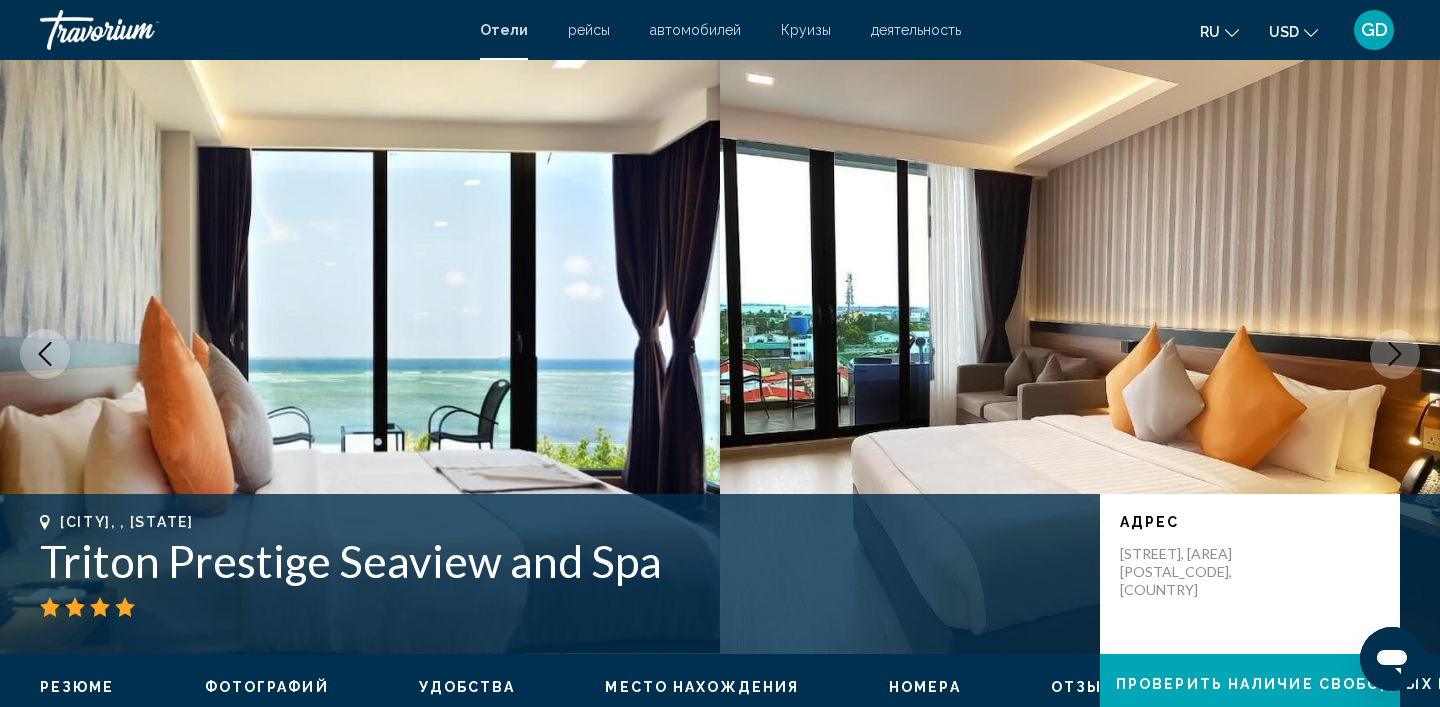 click 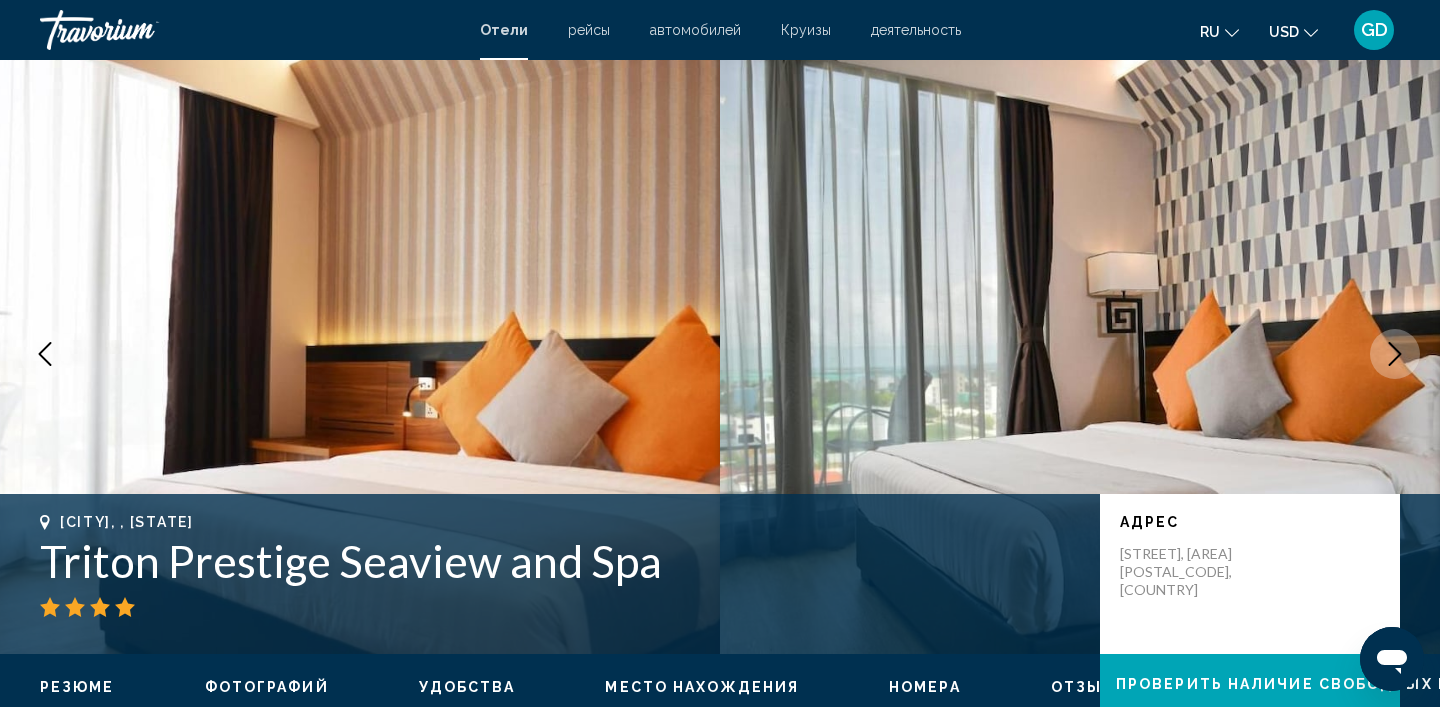 click 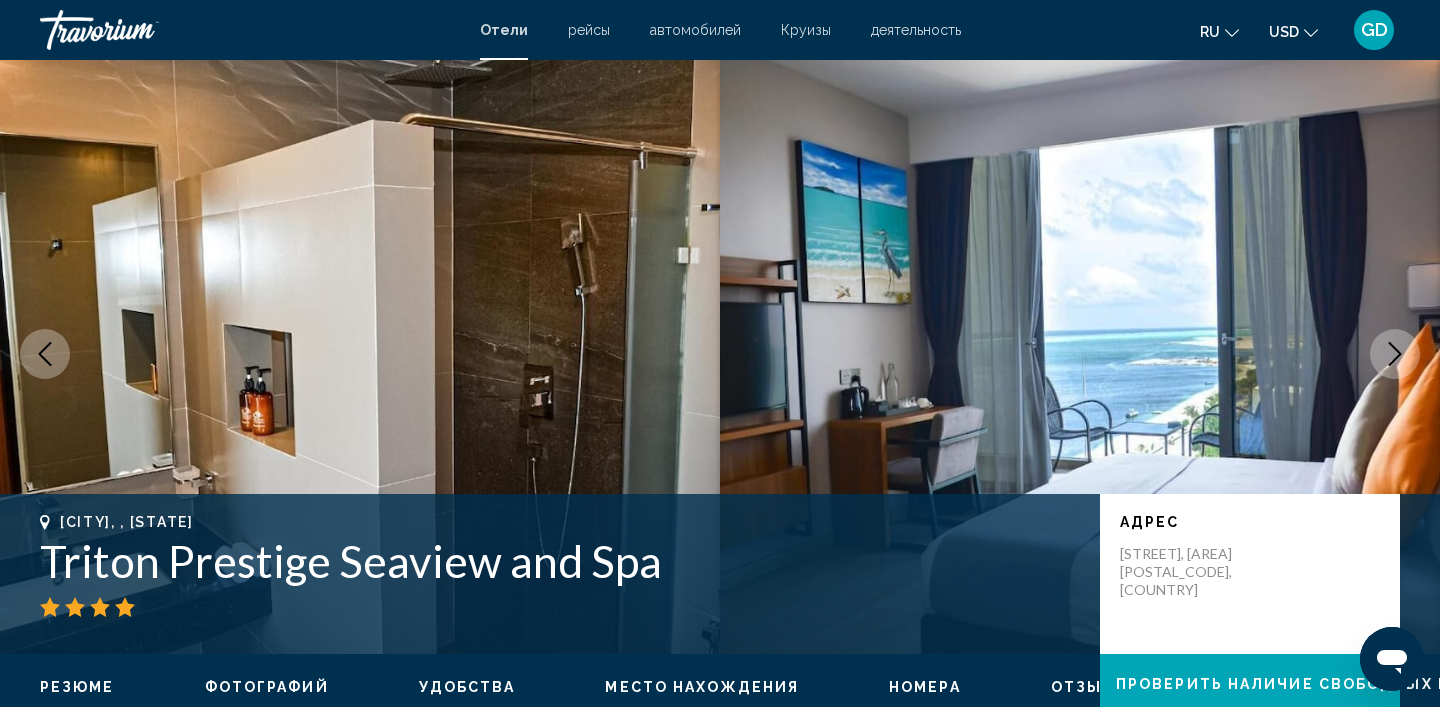 click 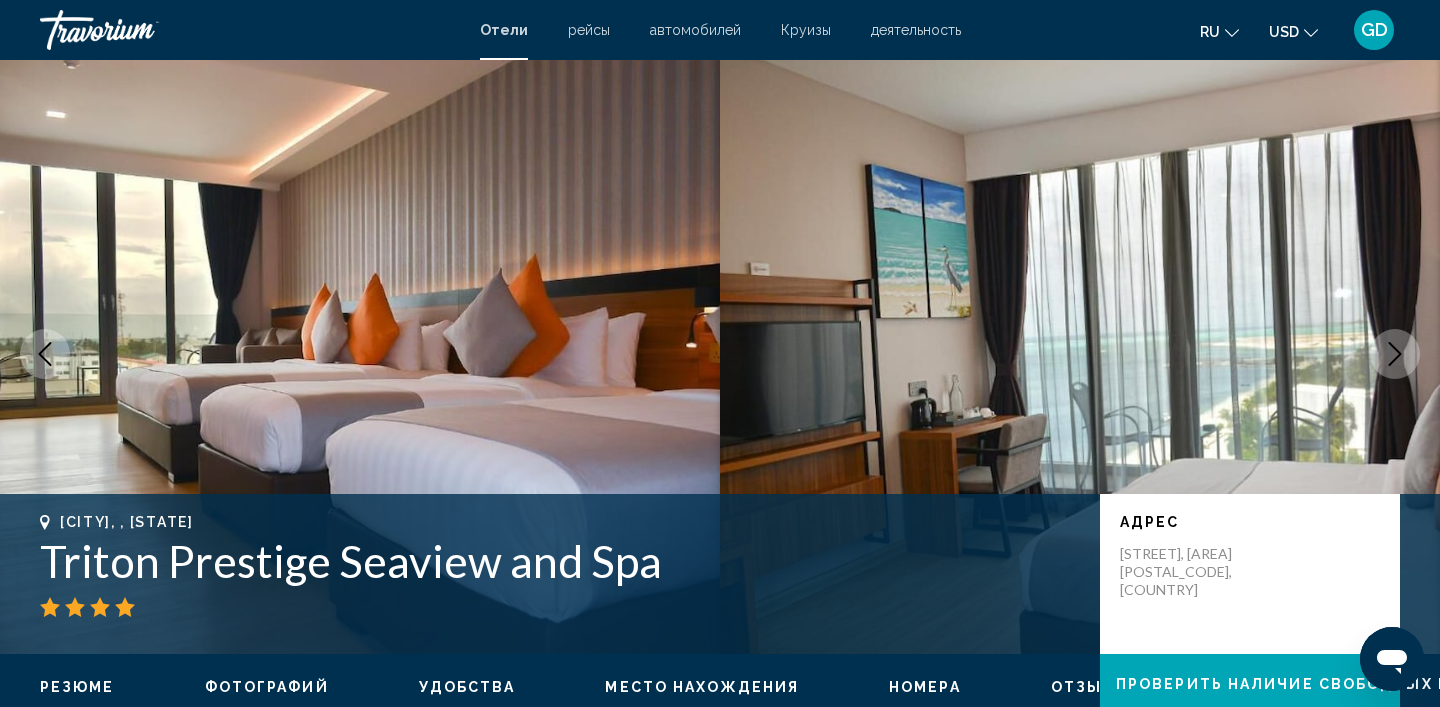click 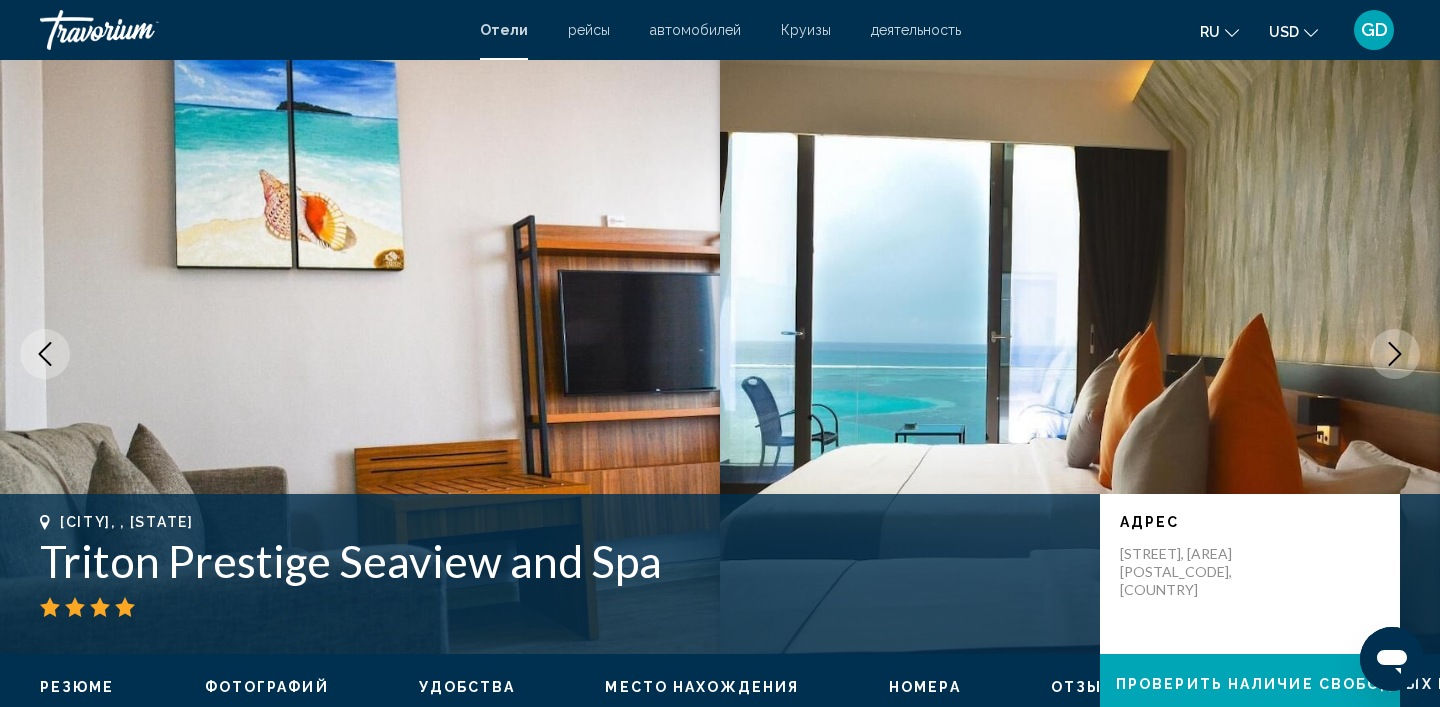 click 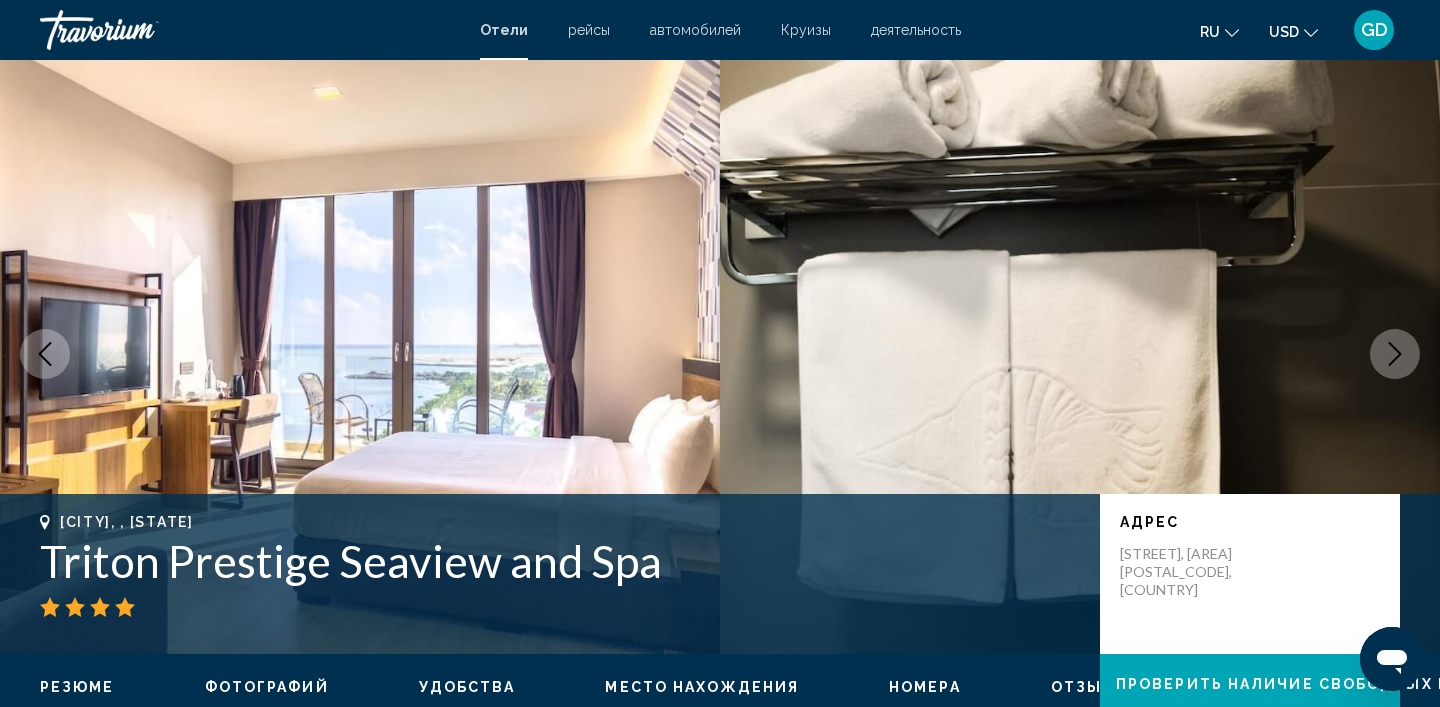 click 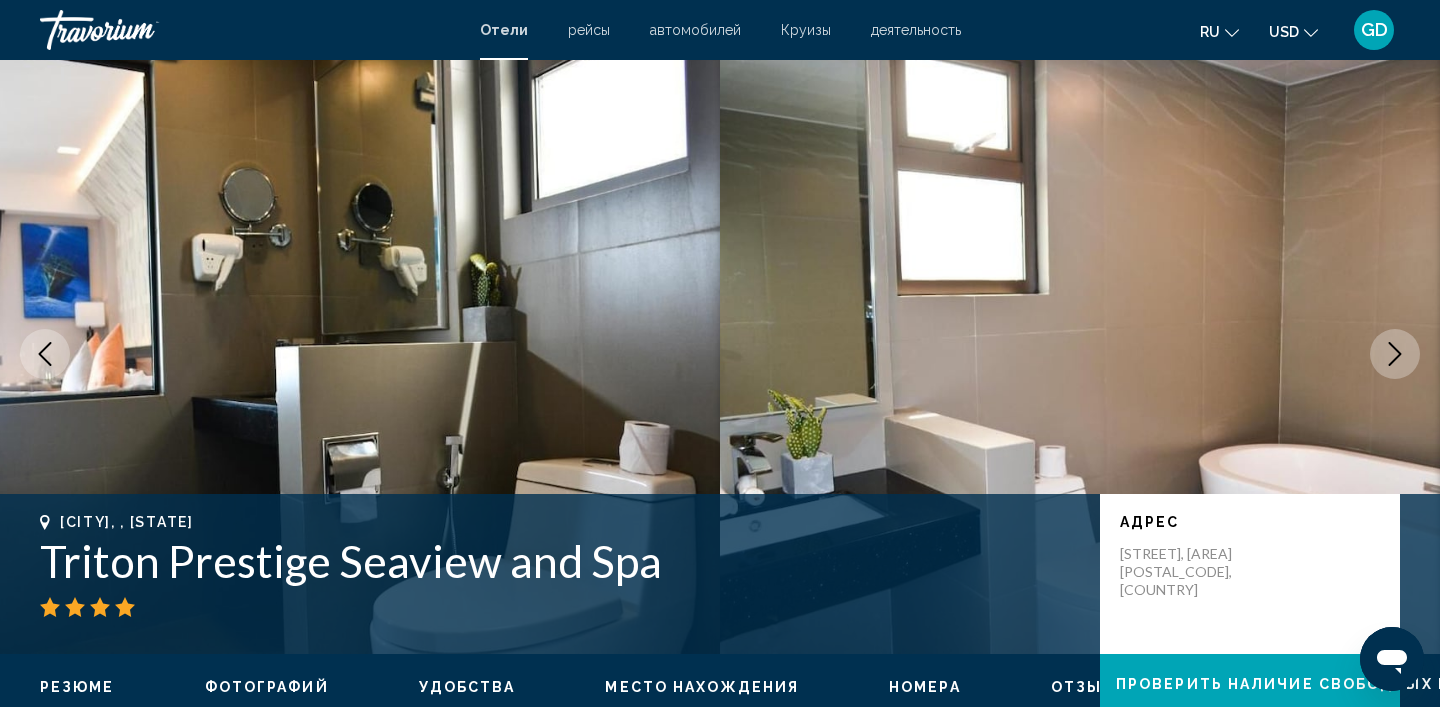 click 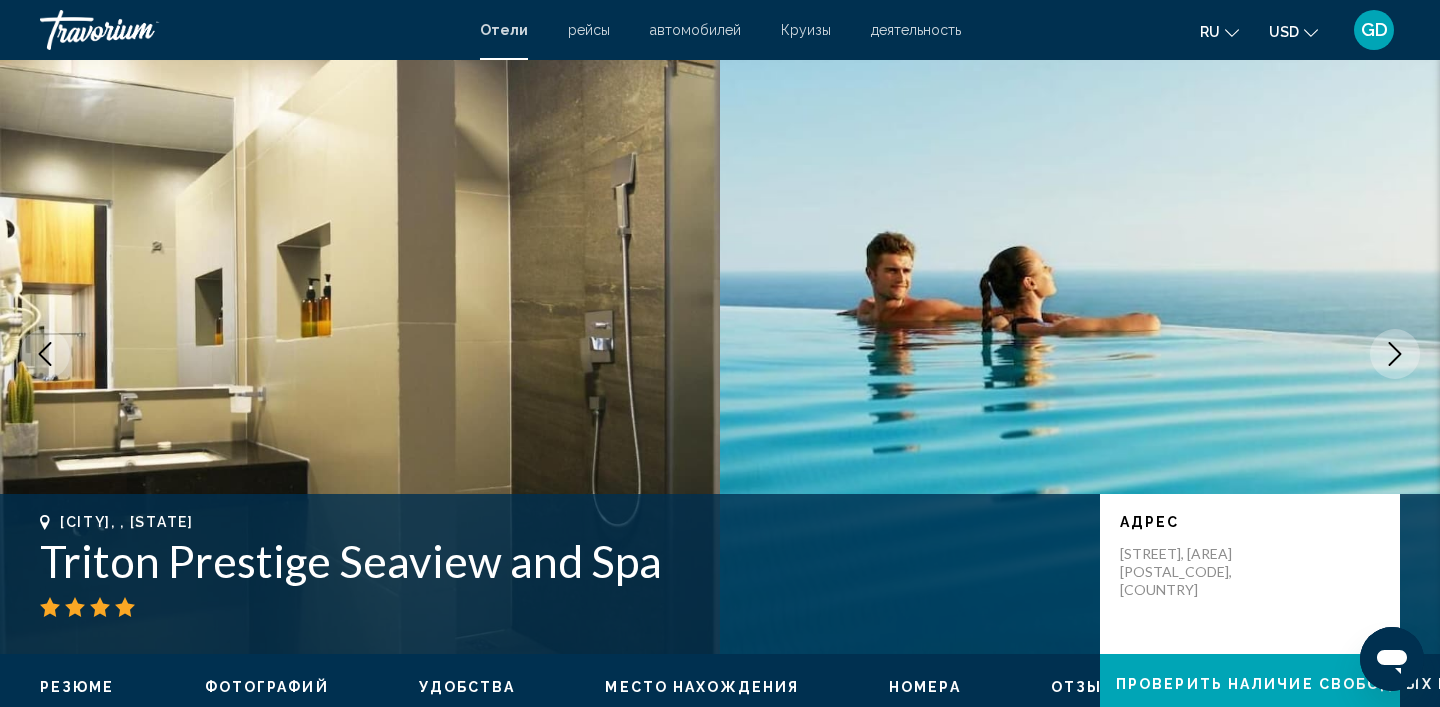 click 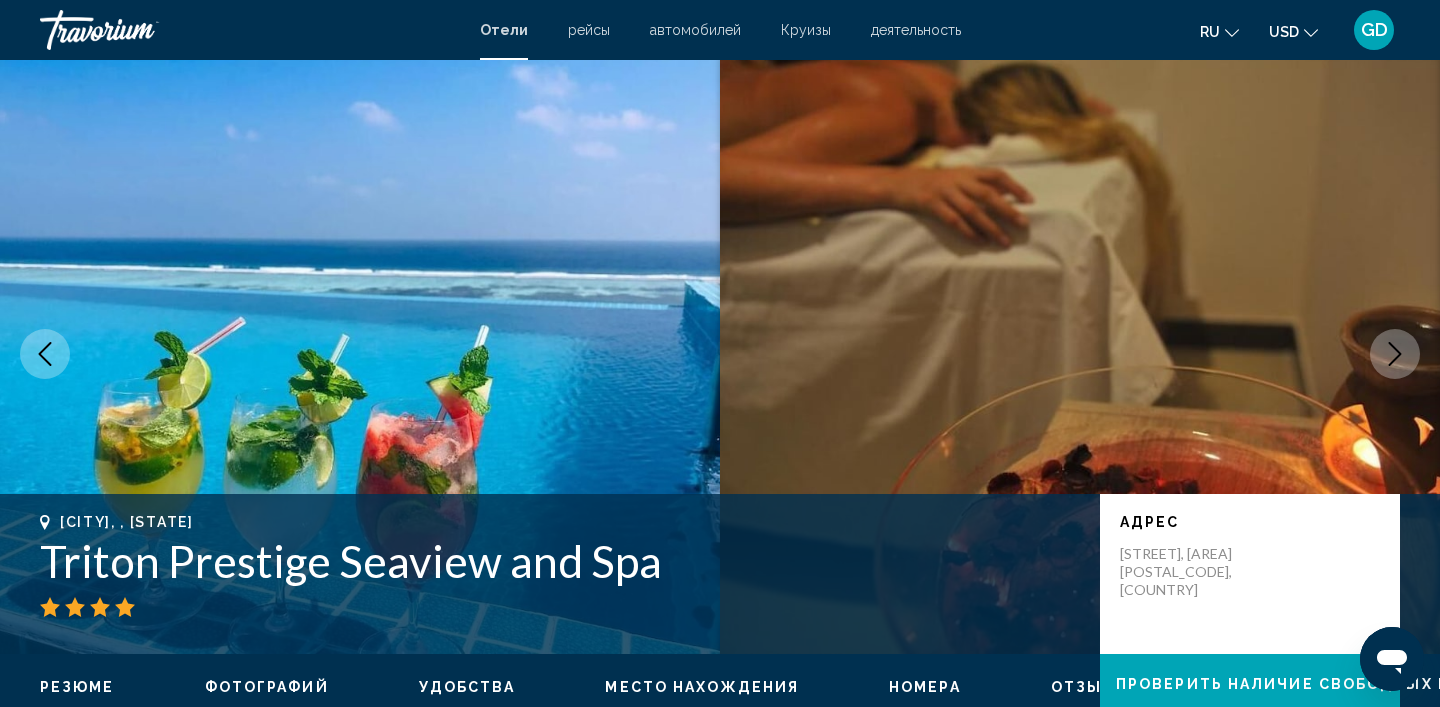 click 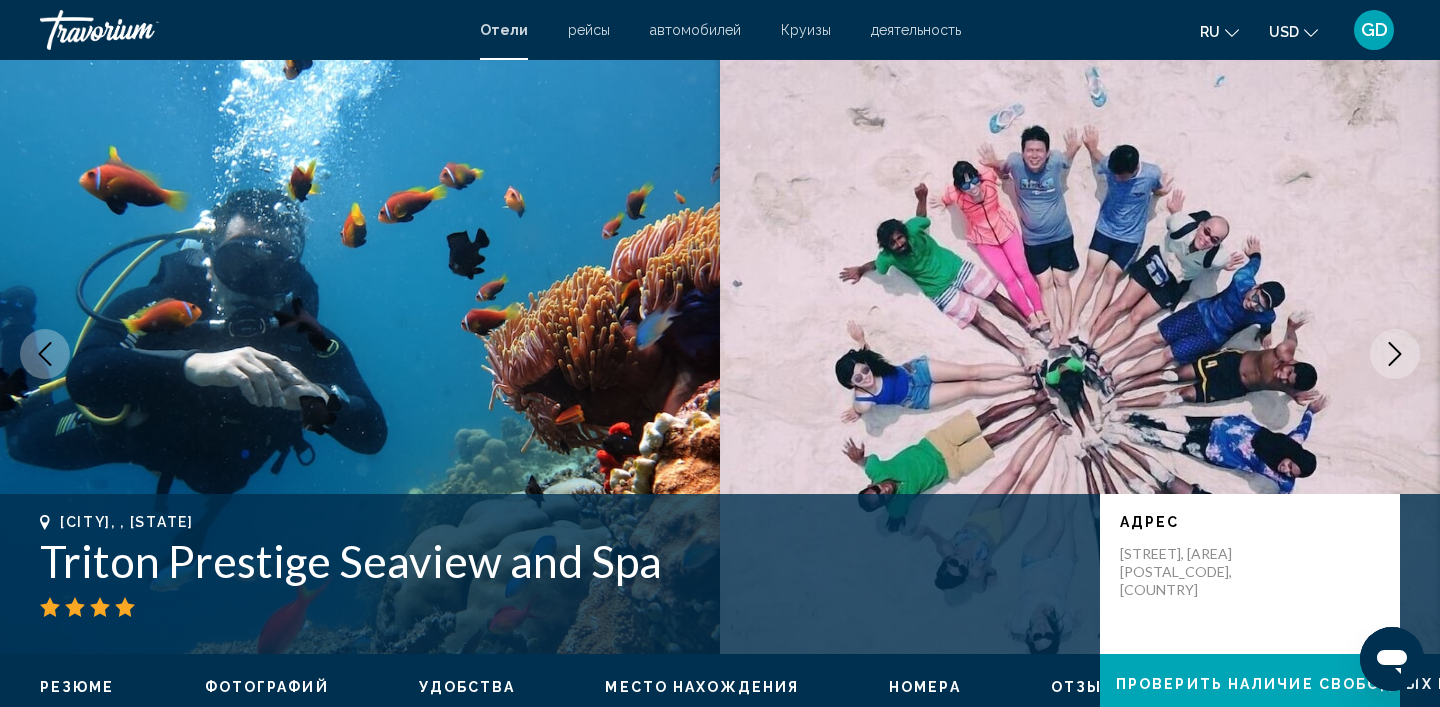 click 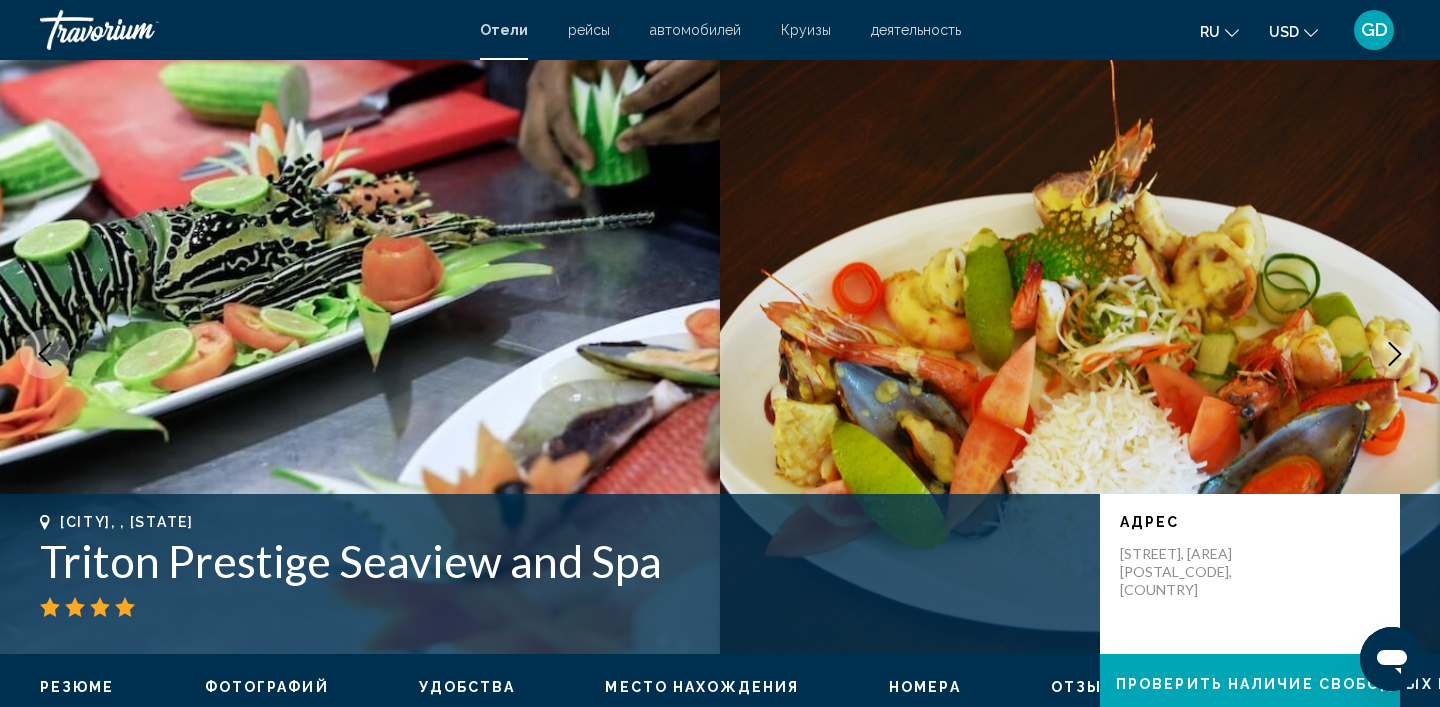 click 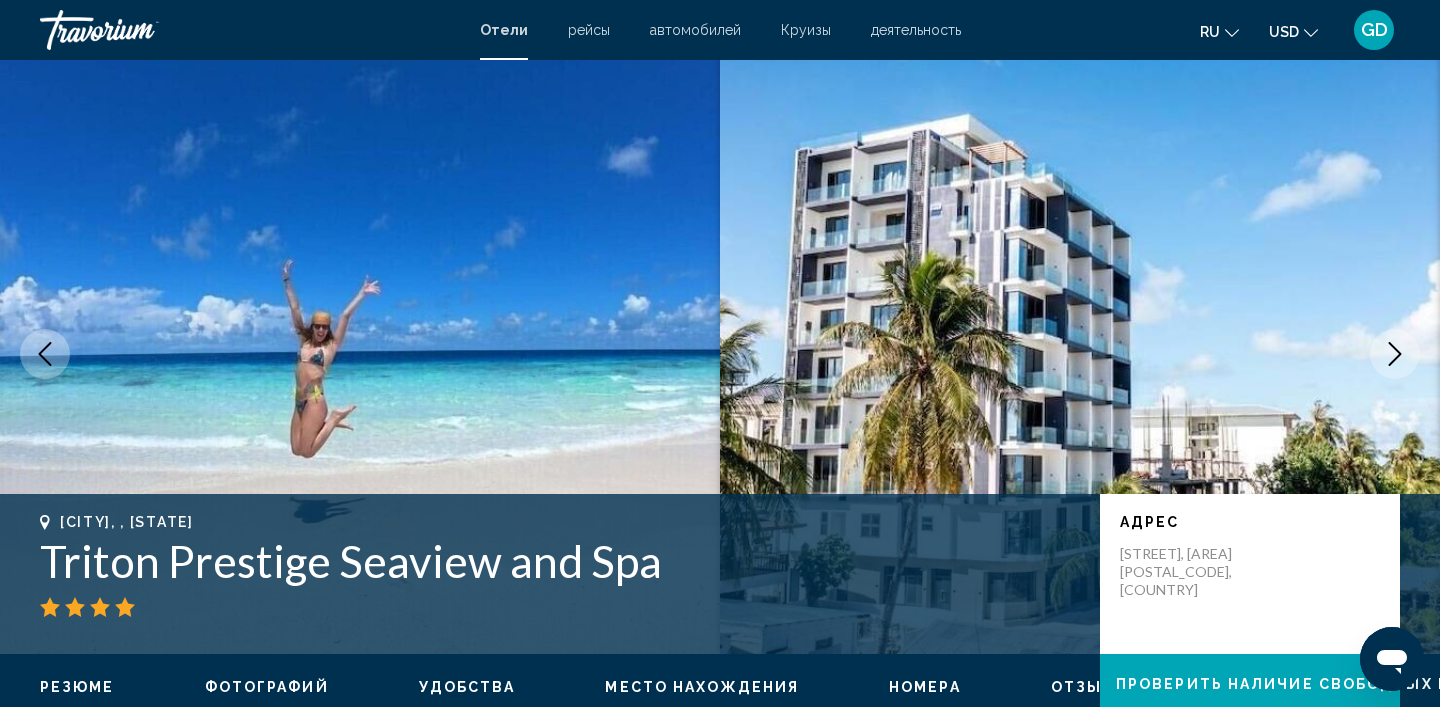 click 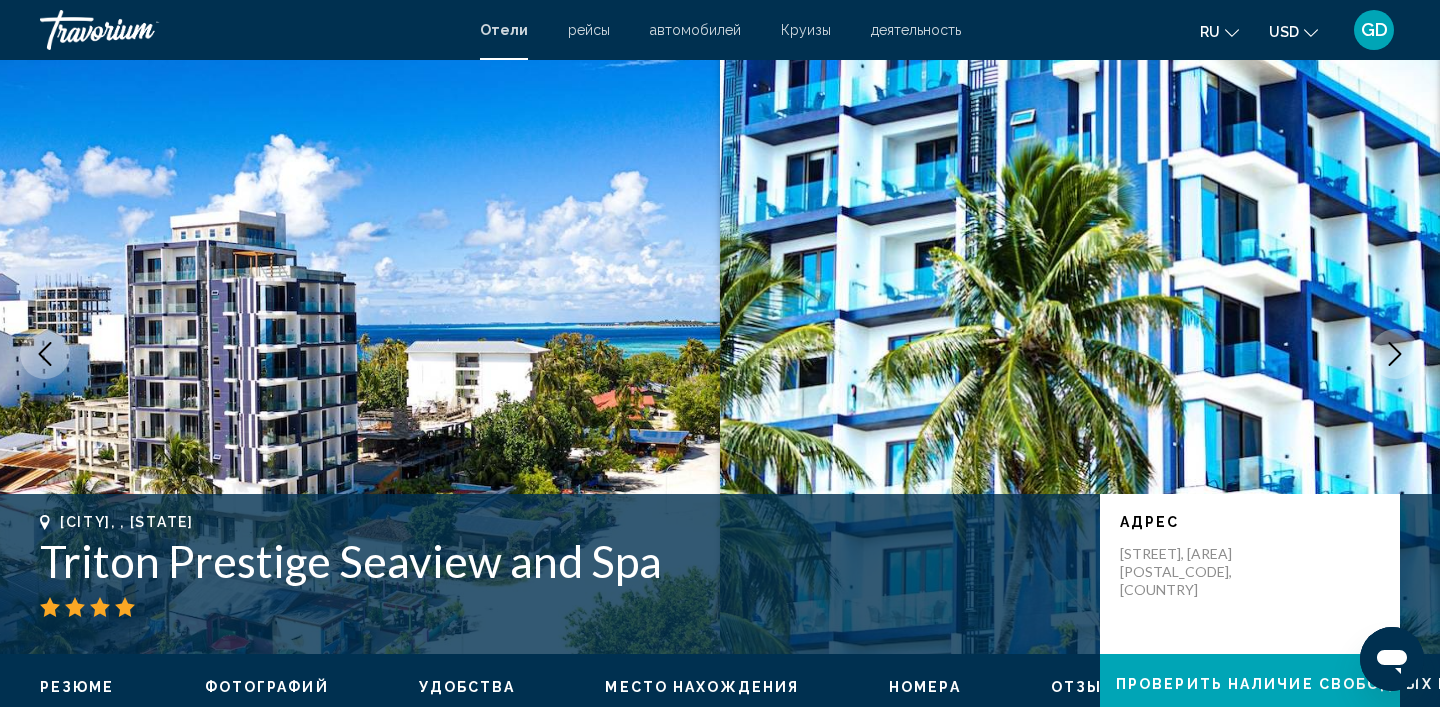 click 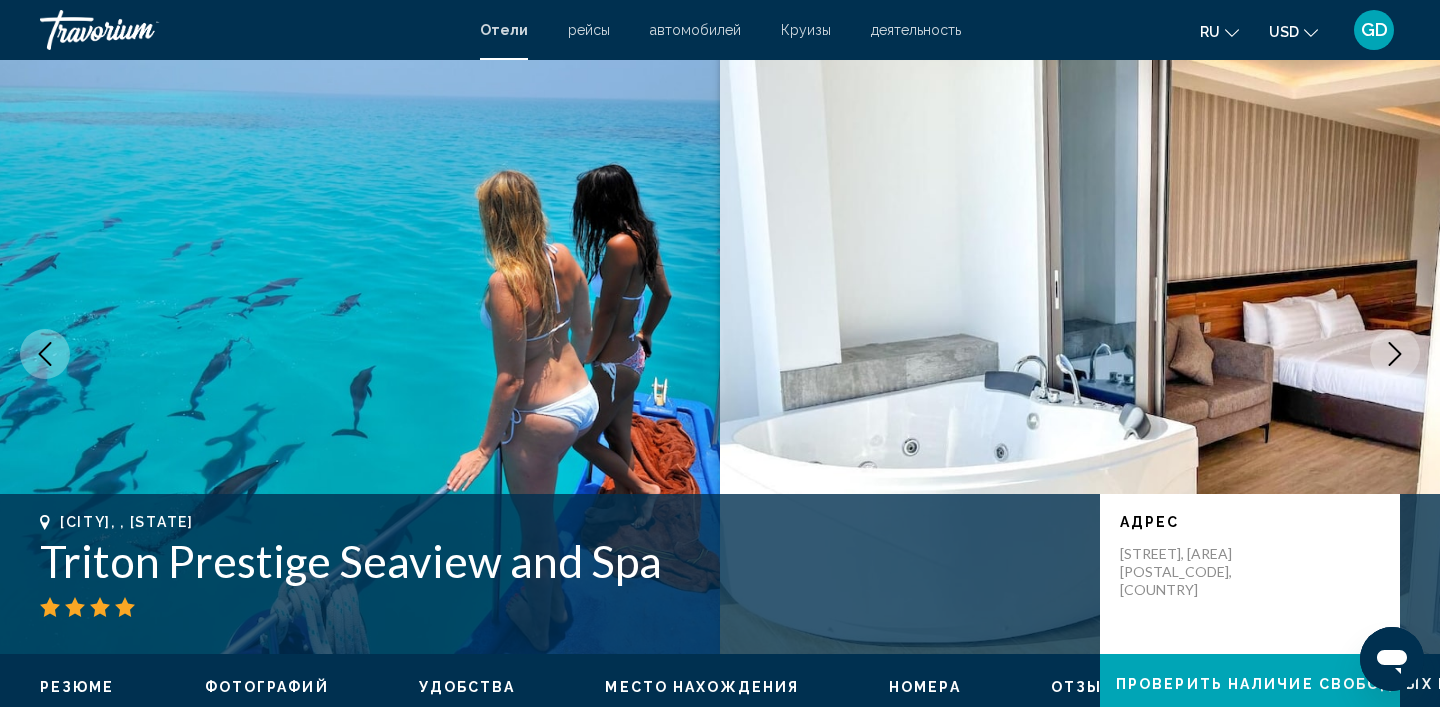 click at bounding box center (1395, 354) 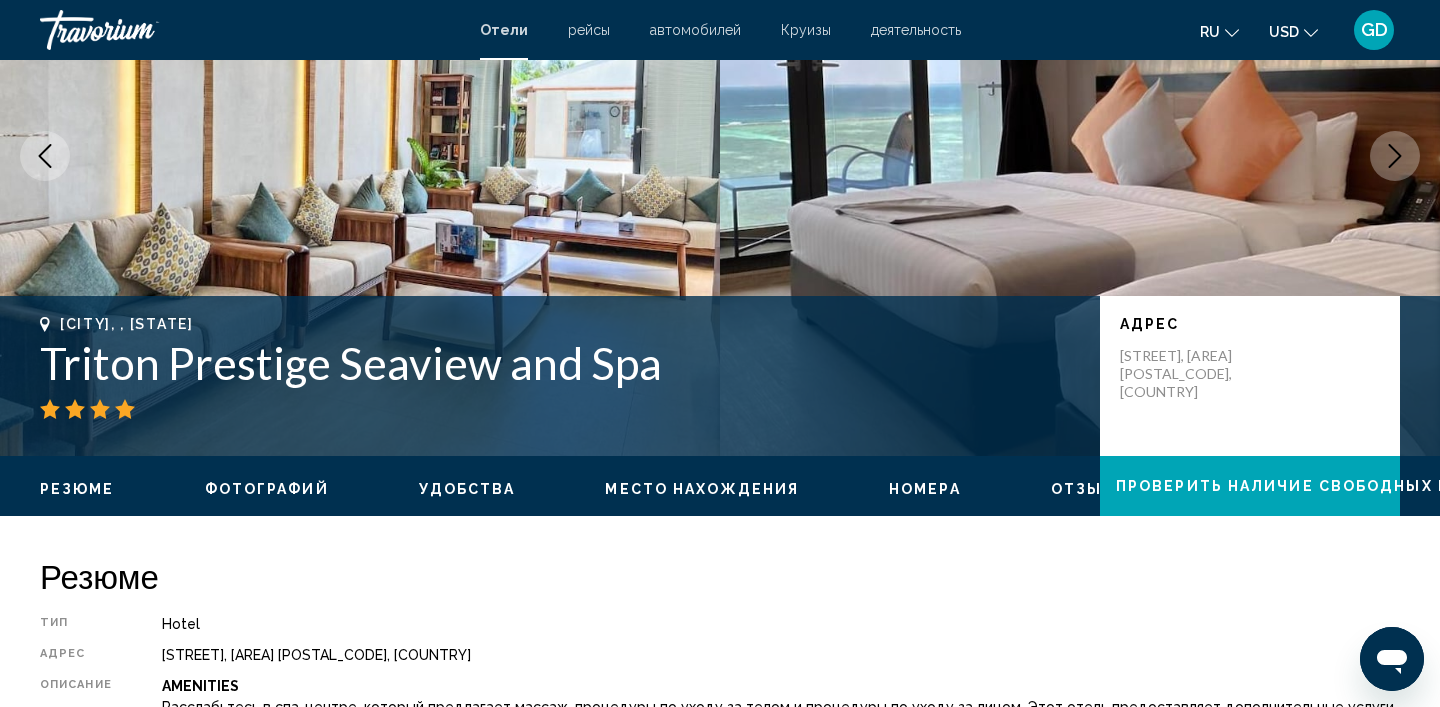 scroll, scrollTop: 231, scrollLeft: 0, axis: vertical 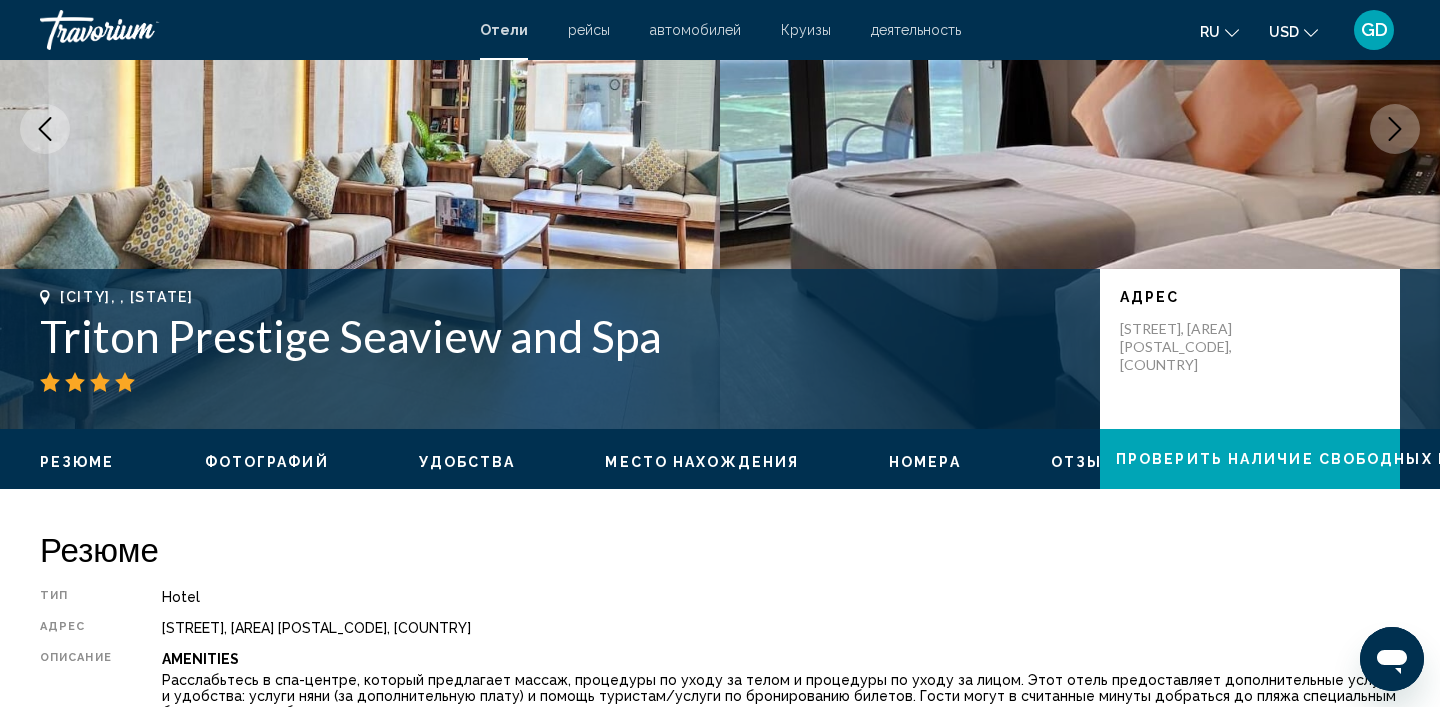 drag, startPoint x: 46, startPoint y: 336, endPoint x: 680, endPoint y: 343, distance: 634.03864 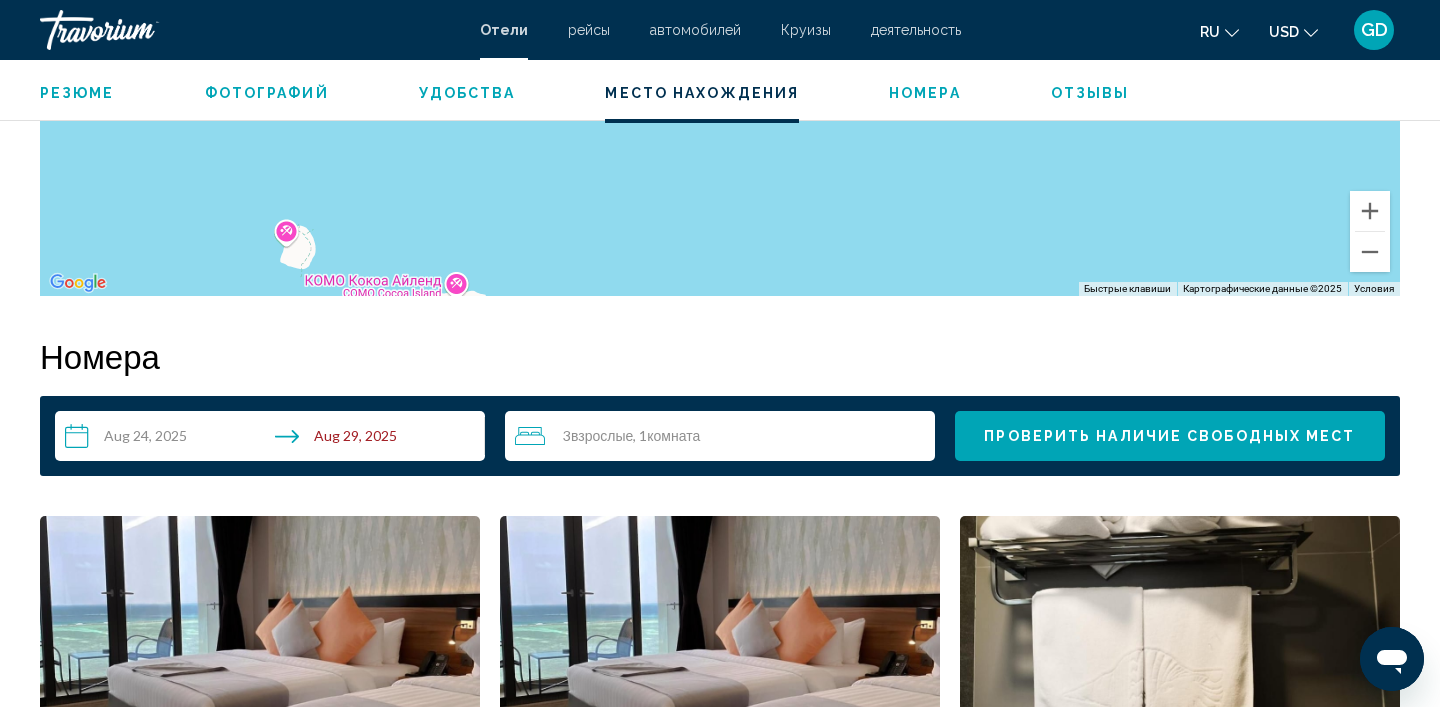 scroll, scrollTop: 2266, scrollLeft: 0, axis: vertical 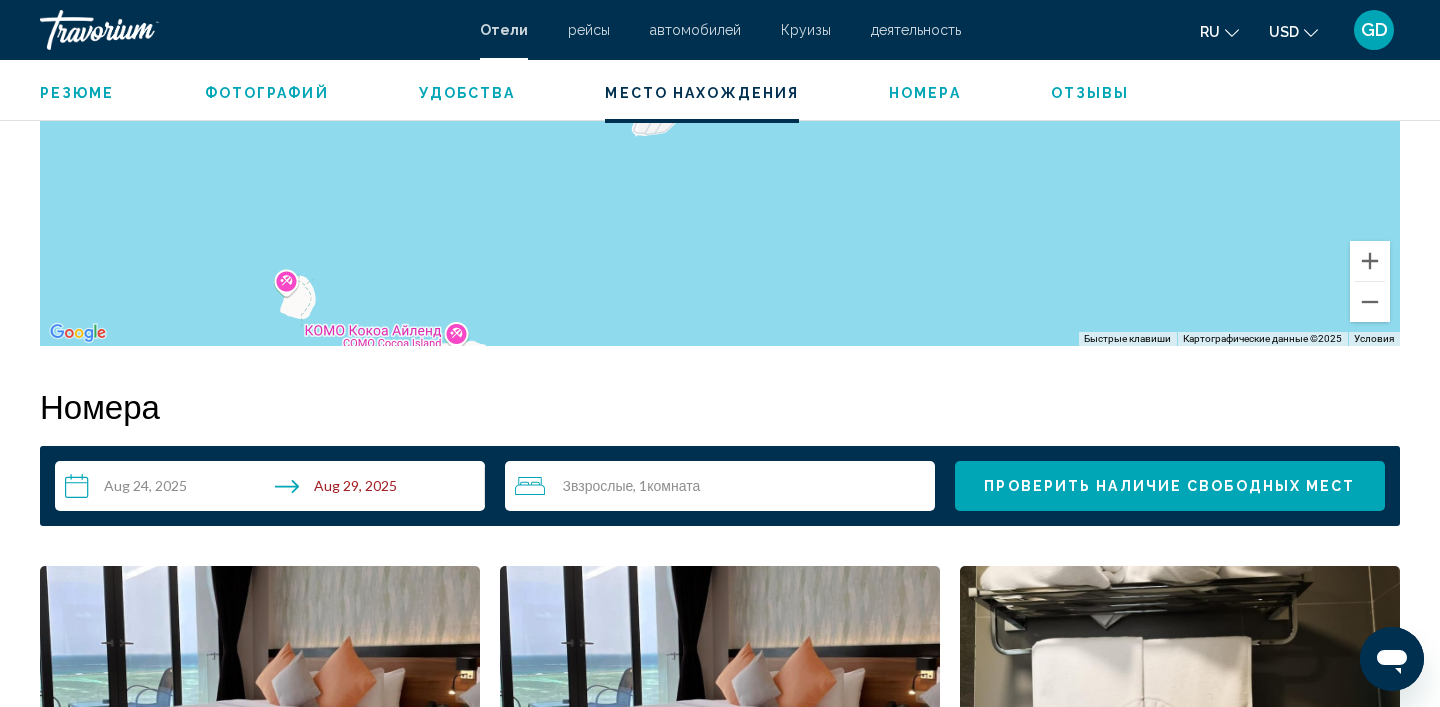 click on "3 Взрослый Взрослые , 1 Комната номера" at bounding box center [725, 486] 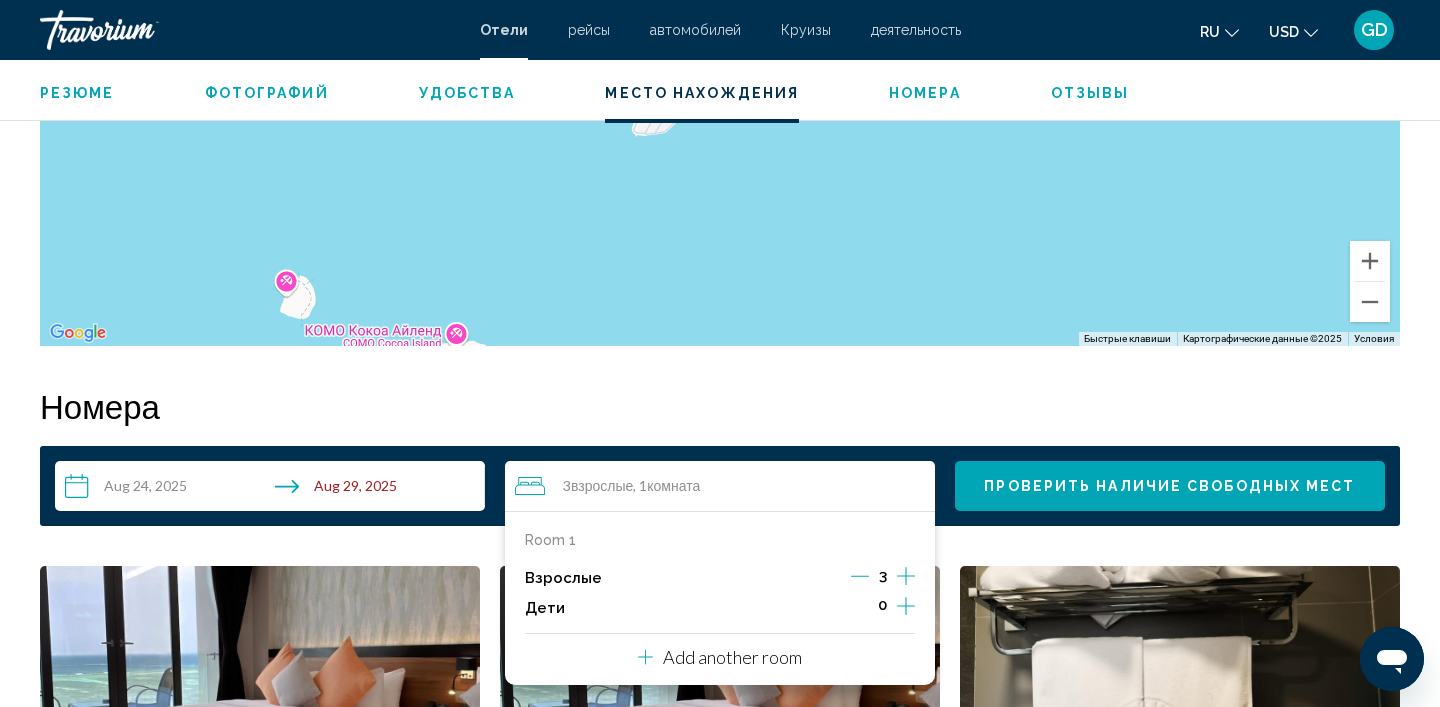 click 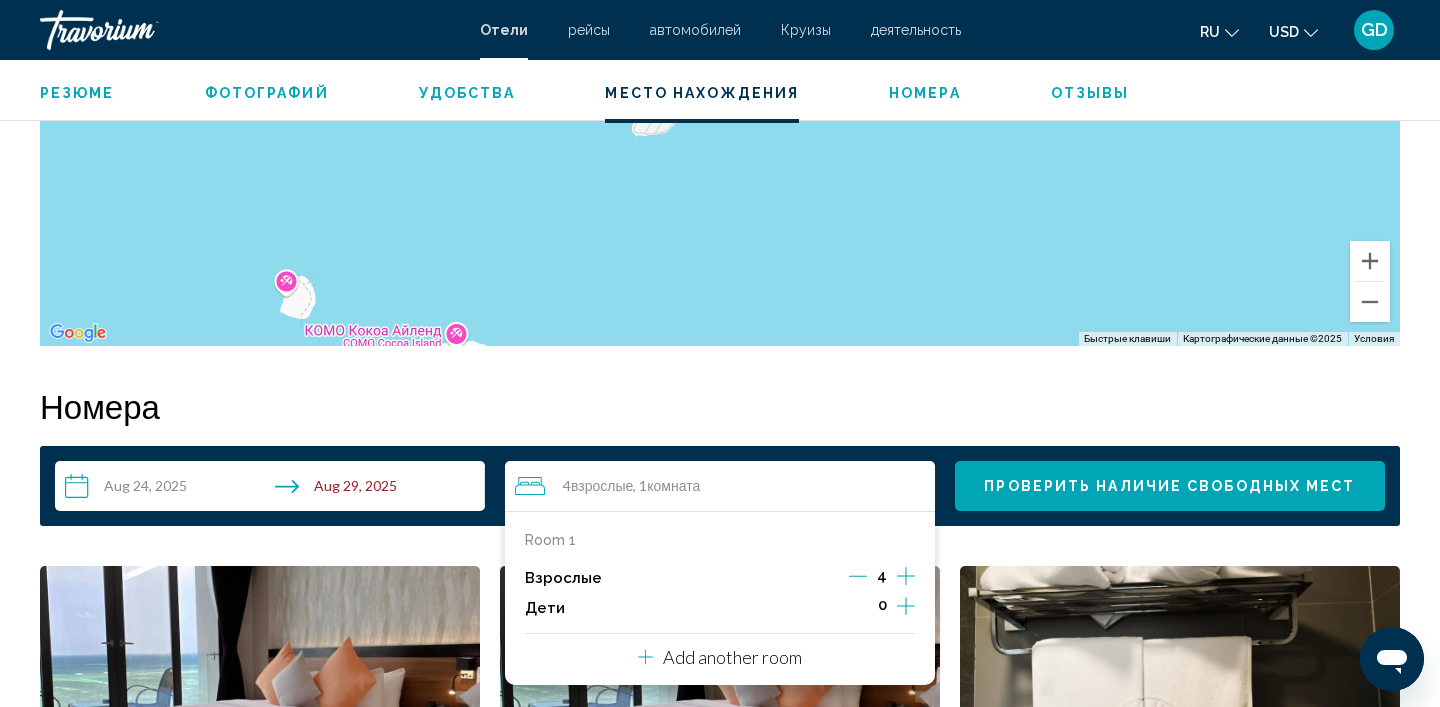 click 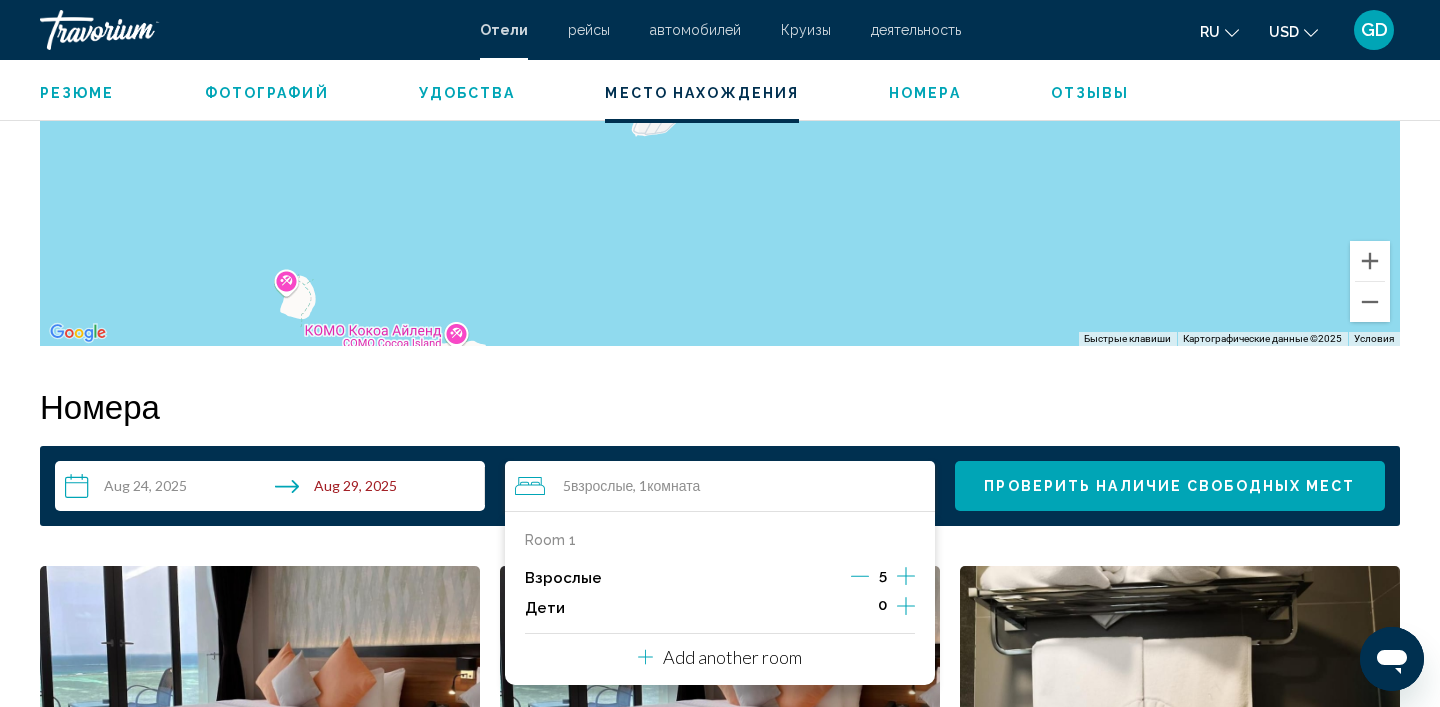 click 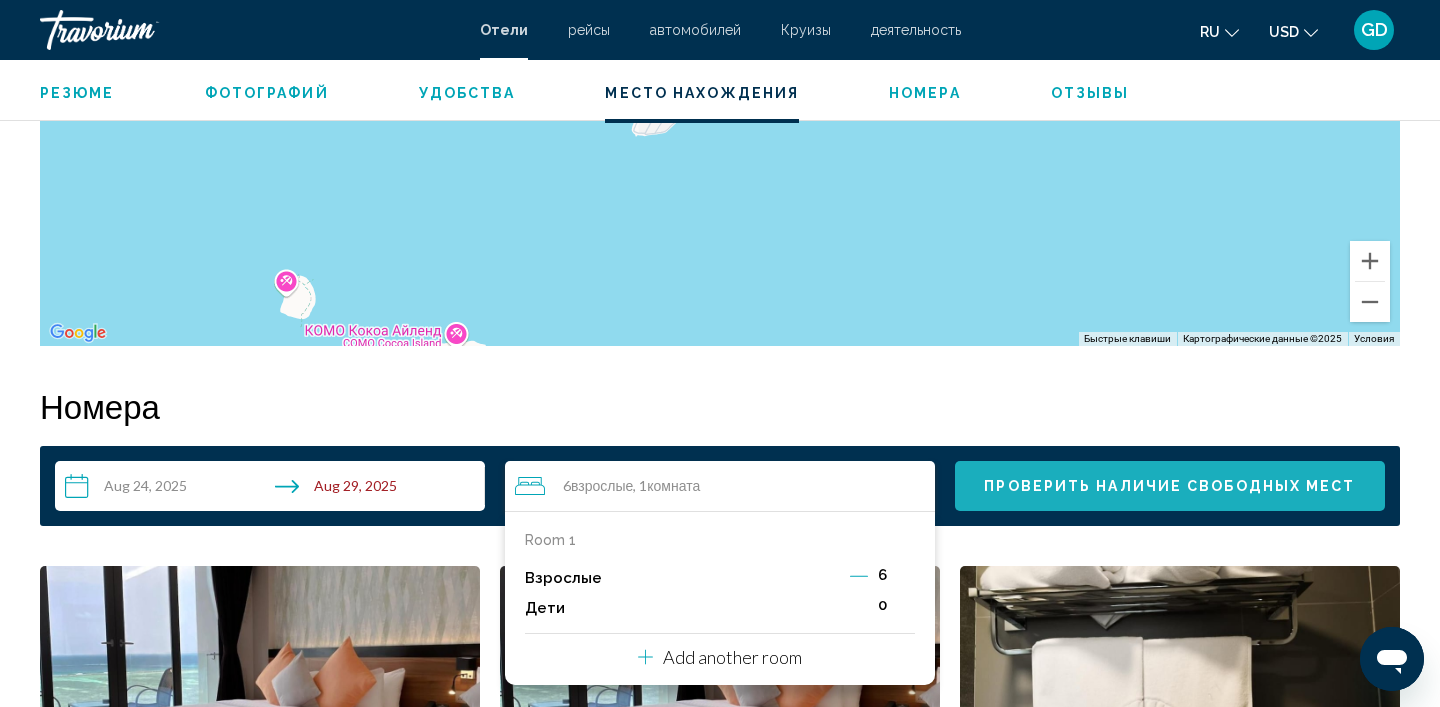 click on "Проверить наличие свободных мест" at bounding box center [1169, 487] 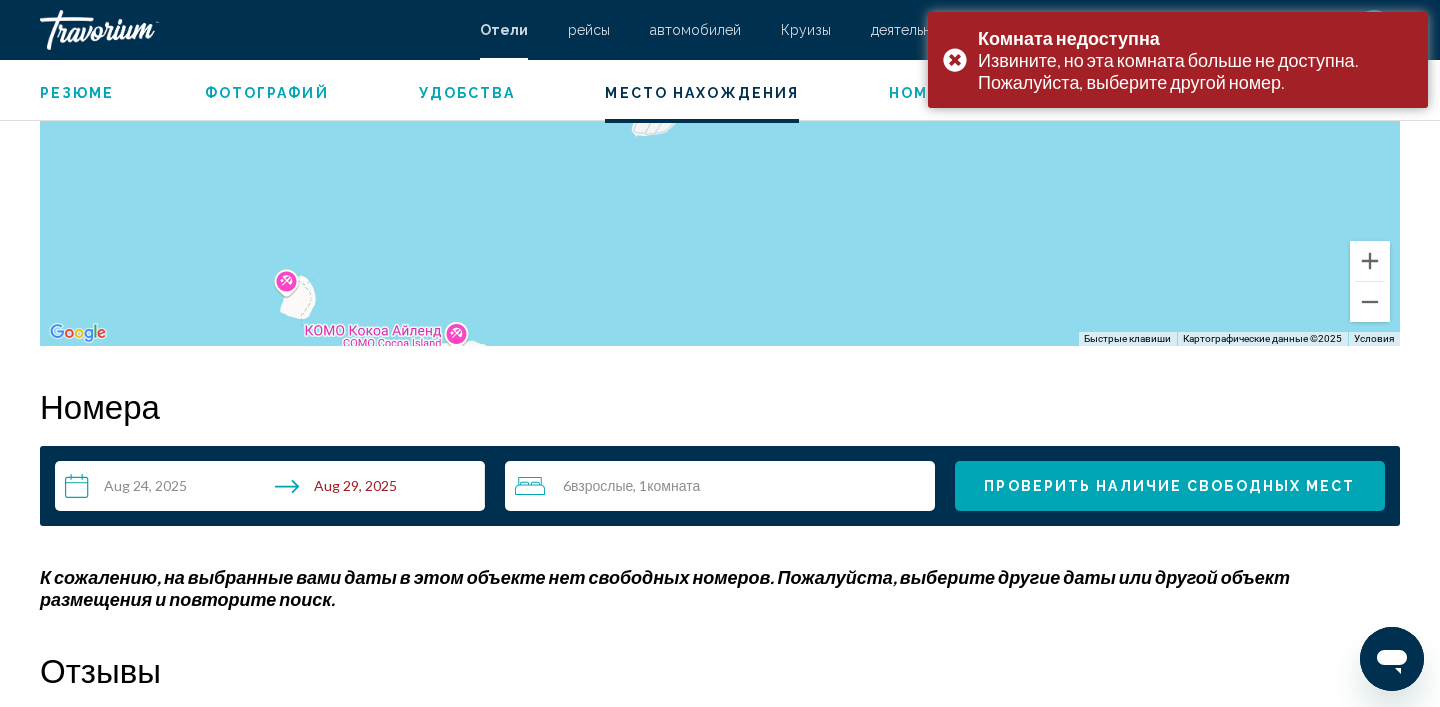 click on "6 Взрослый Взрослые , 1 Комната номера" at bounding box center [725, 486] 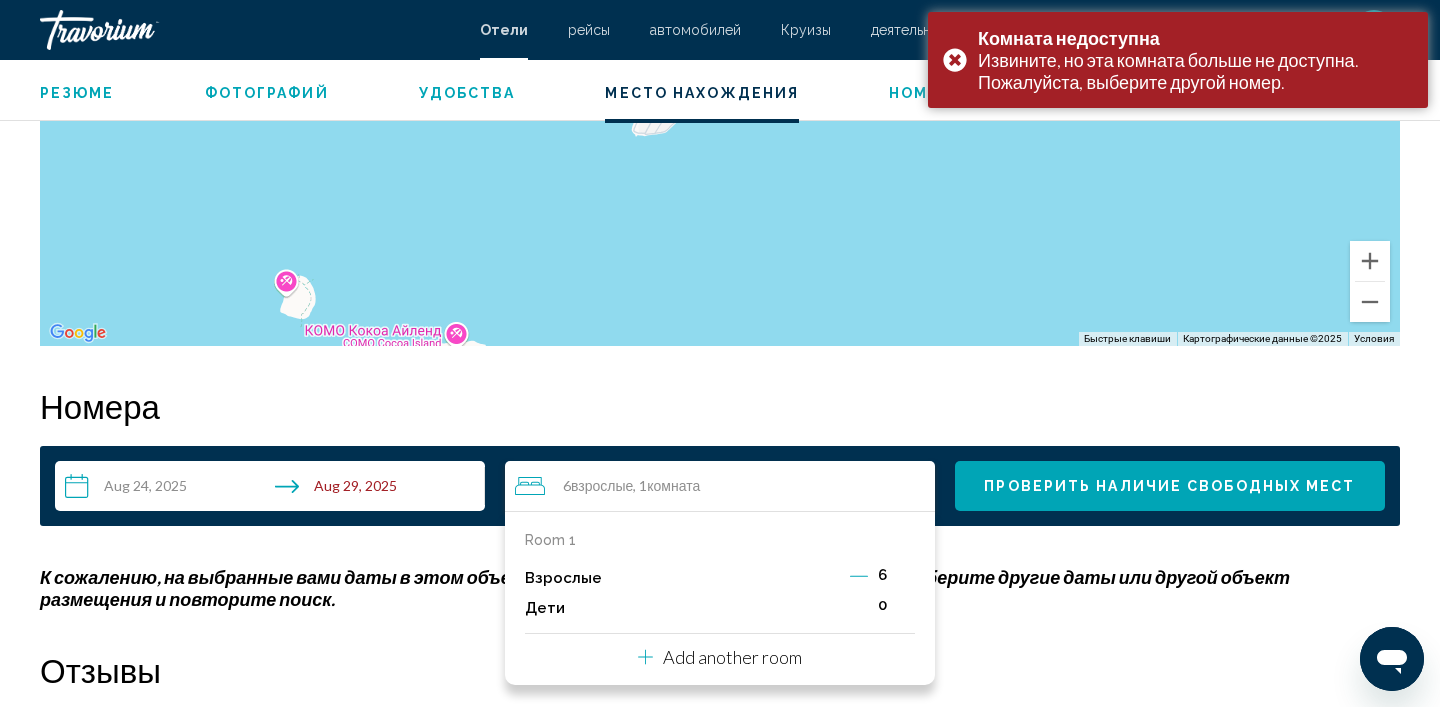 click 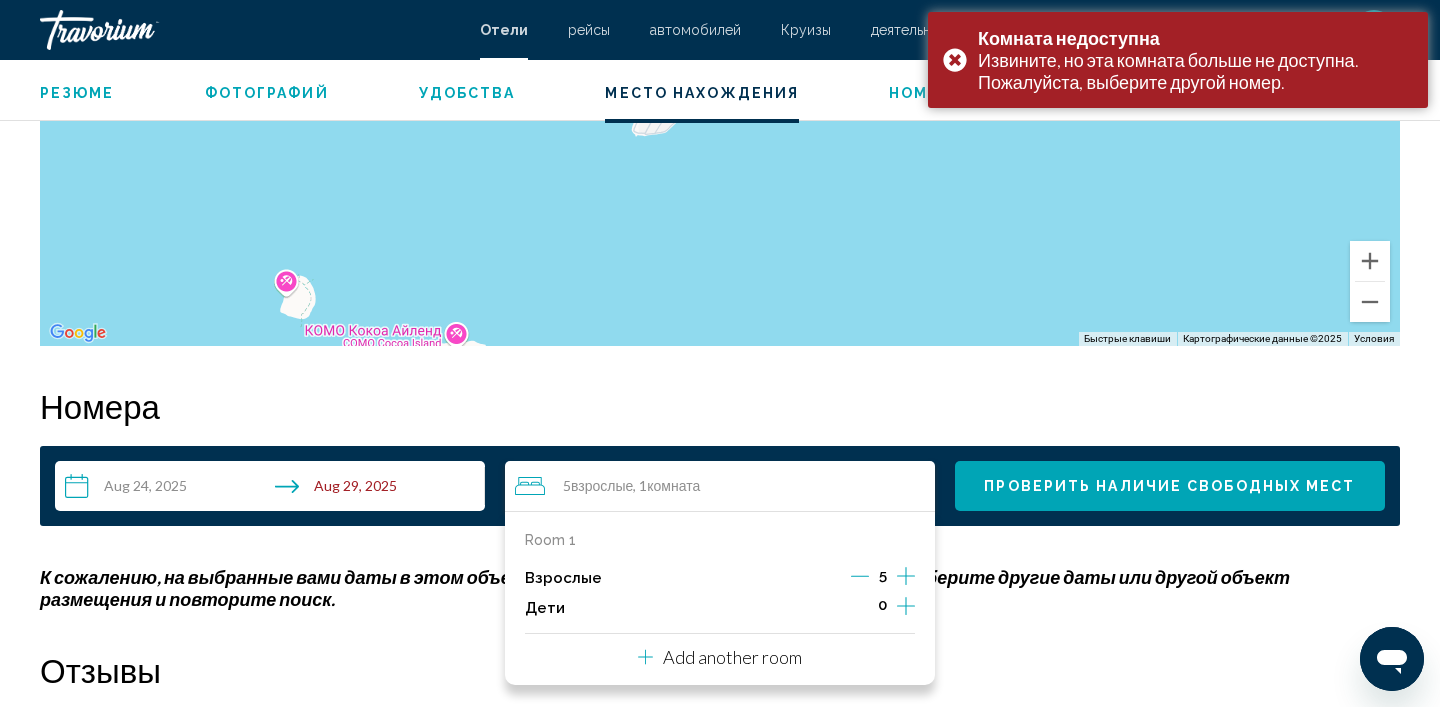 click 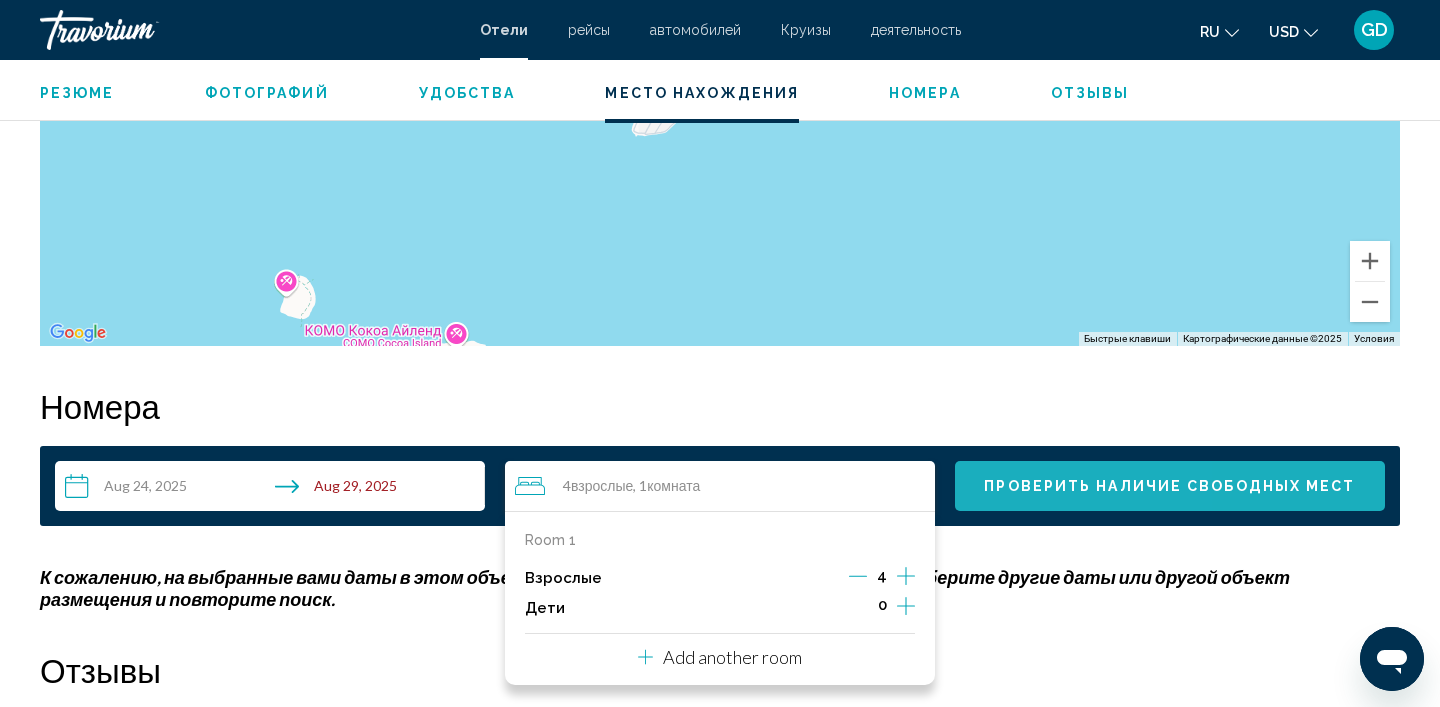 click on "Проверить наличие свободных мест" at bounding box center (1169, 487) 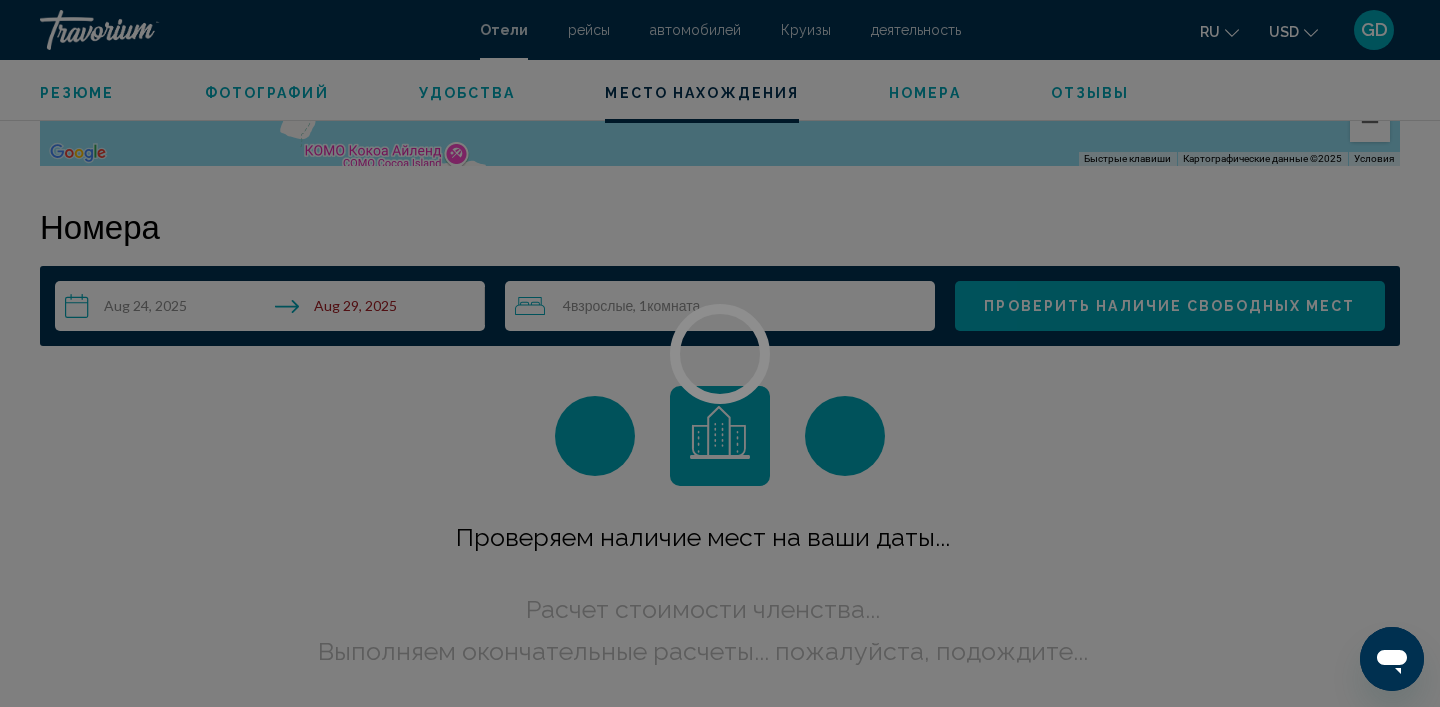 scroll, scrollTop: 2530, scrollLeft: 0, axis: vertical 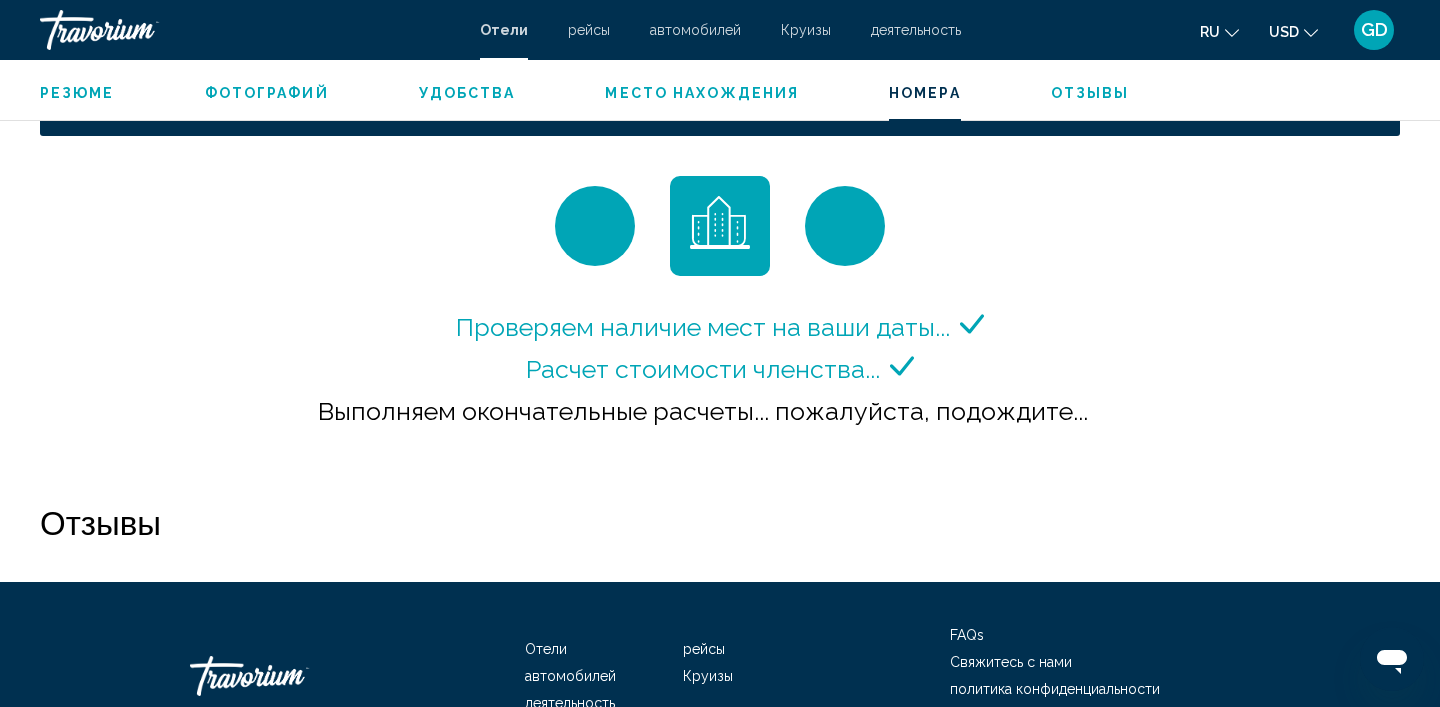 click on "ru
English Español Français Italiano Português русский USD
USD ($) MXN (Mex$) CAD (Can$) GBP (£) EUR (€) AUD (A$) NZD (NZ$) CNY (CN¥) GD Авторизоваться" at bounding box center [1191, 30] 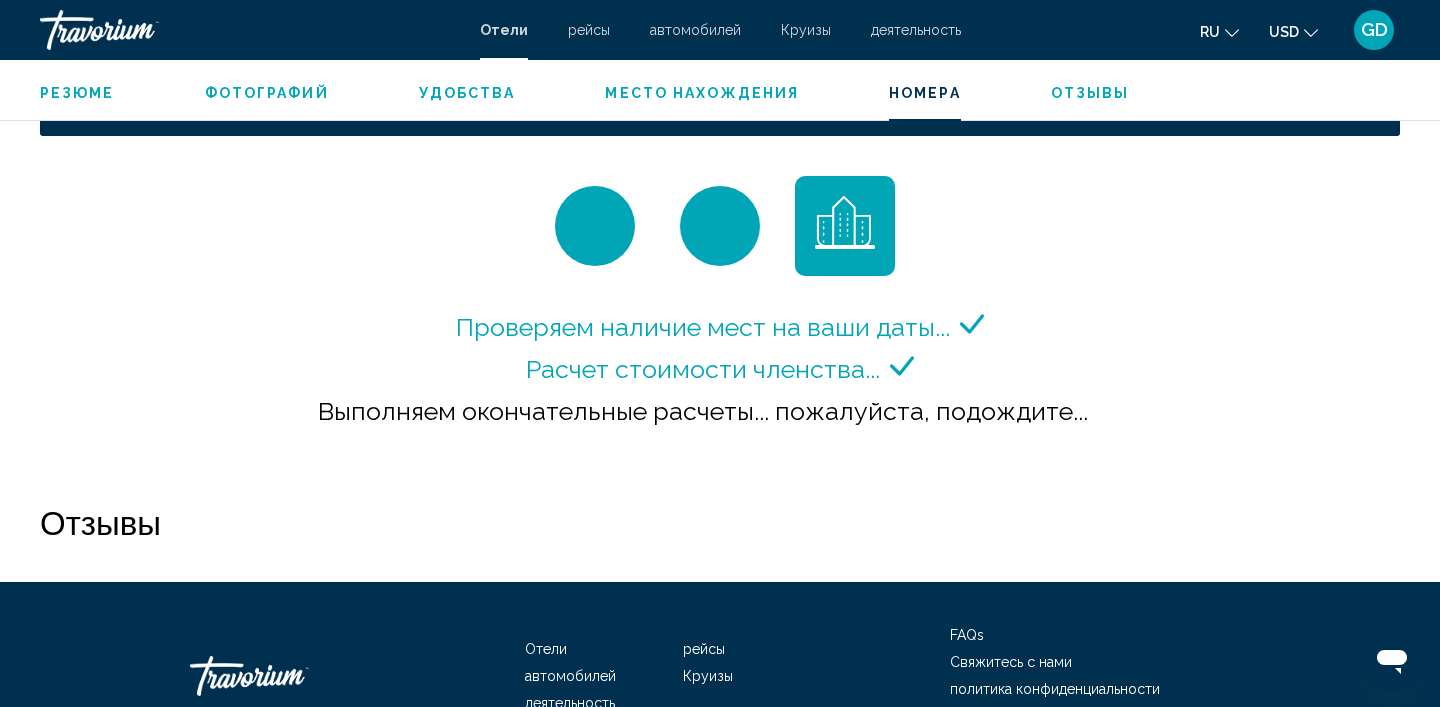 click on "Отели рейсы автомобилей Круизы деятельность Отели рейсы автомобилей Круизы деятельность ru
English Español Français Italiano Português русский USD
USD ($) MXN (Mex$) CAD (Can$) GBP (£) EUR (€) AUD (A$) NZD (NZ$) CNY (CN¥) GD Авторизоваться" at bounding box center [720, 30] 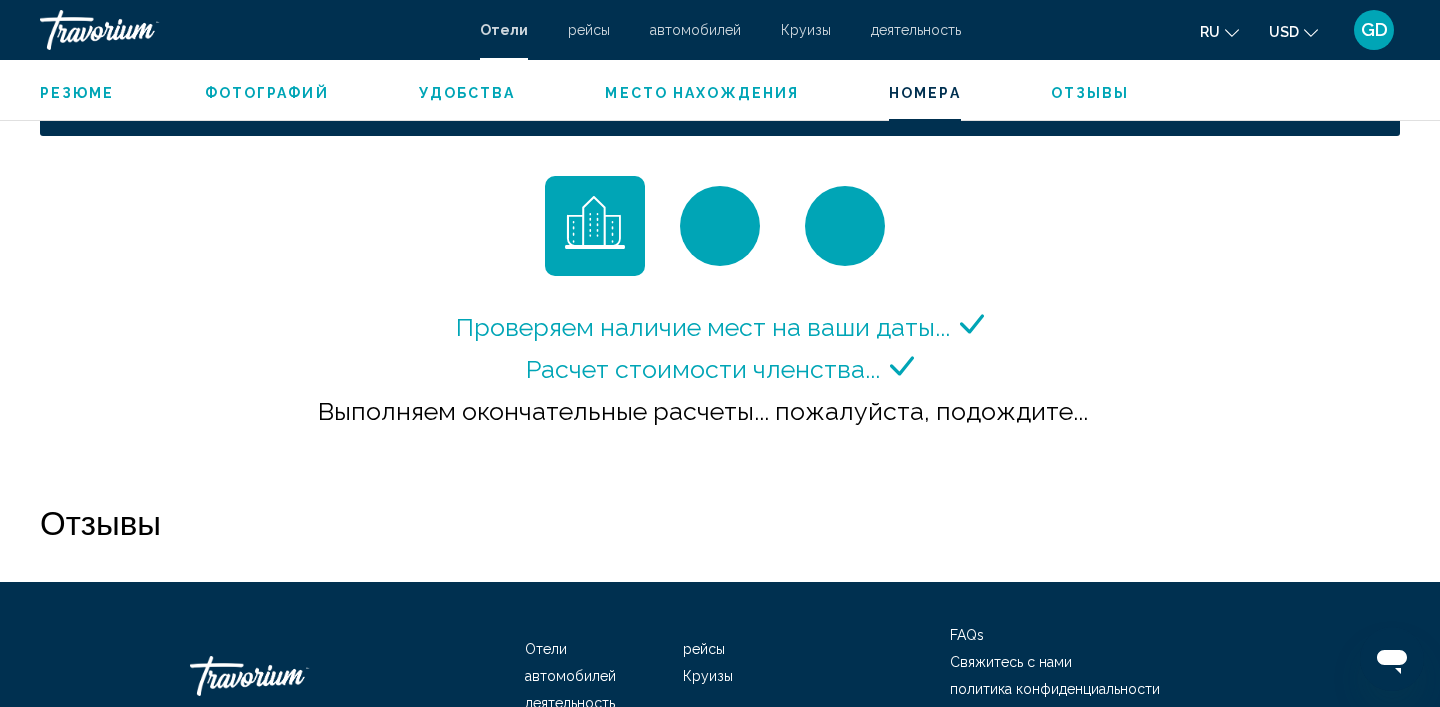 click on "Проверяем наличие мест на ваши даты...
Расчет стоимости членства..." at bounding box center [720, 319] 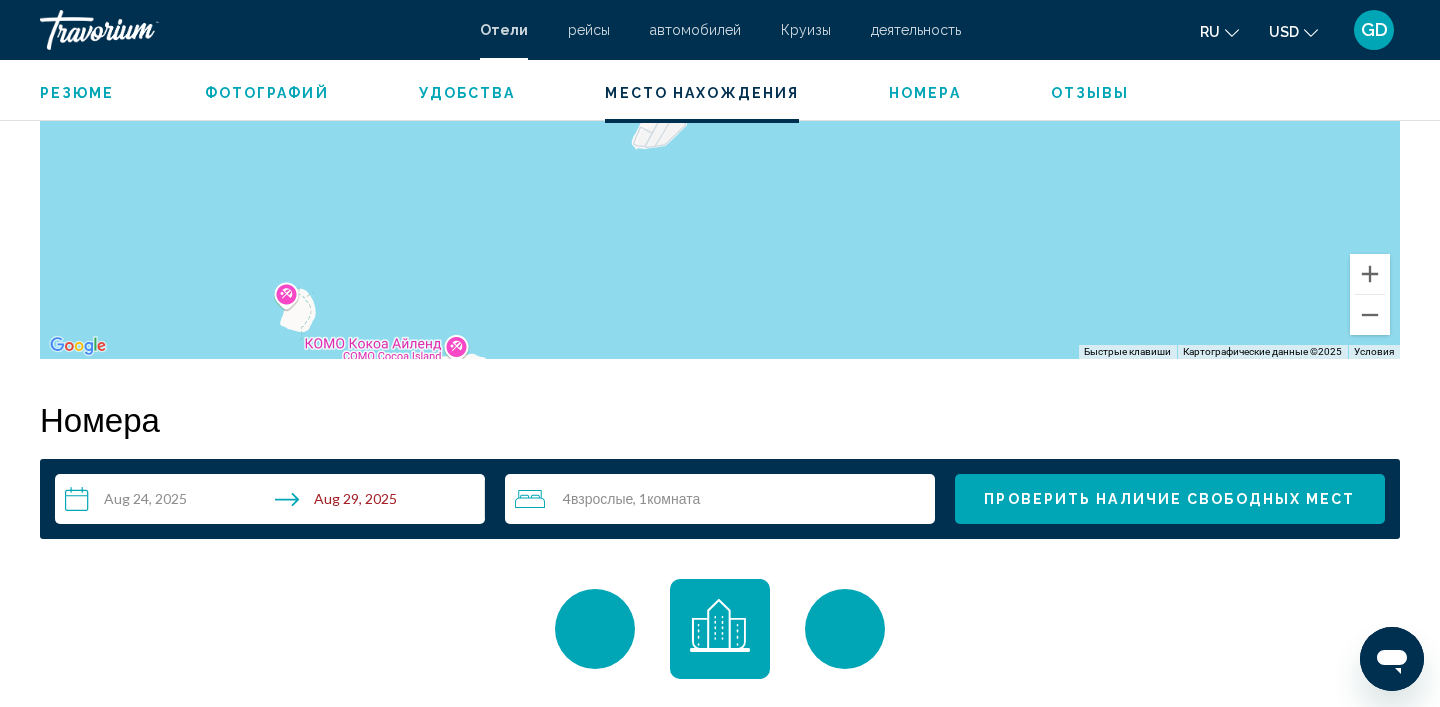 scroll, scrollTop: 2257, scrollLeft: 0, axis: vertical 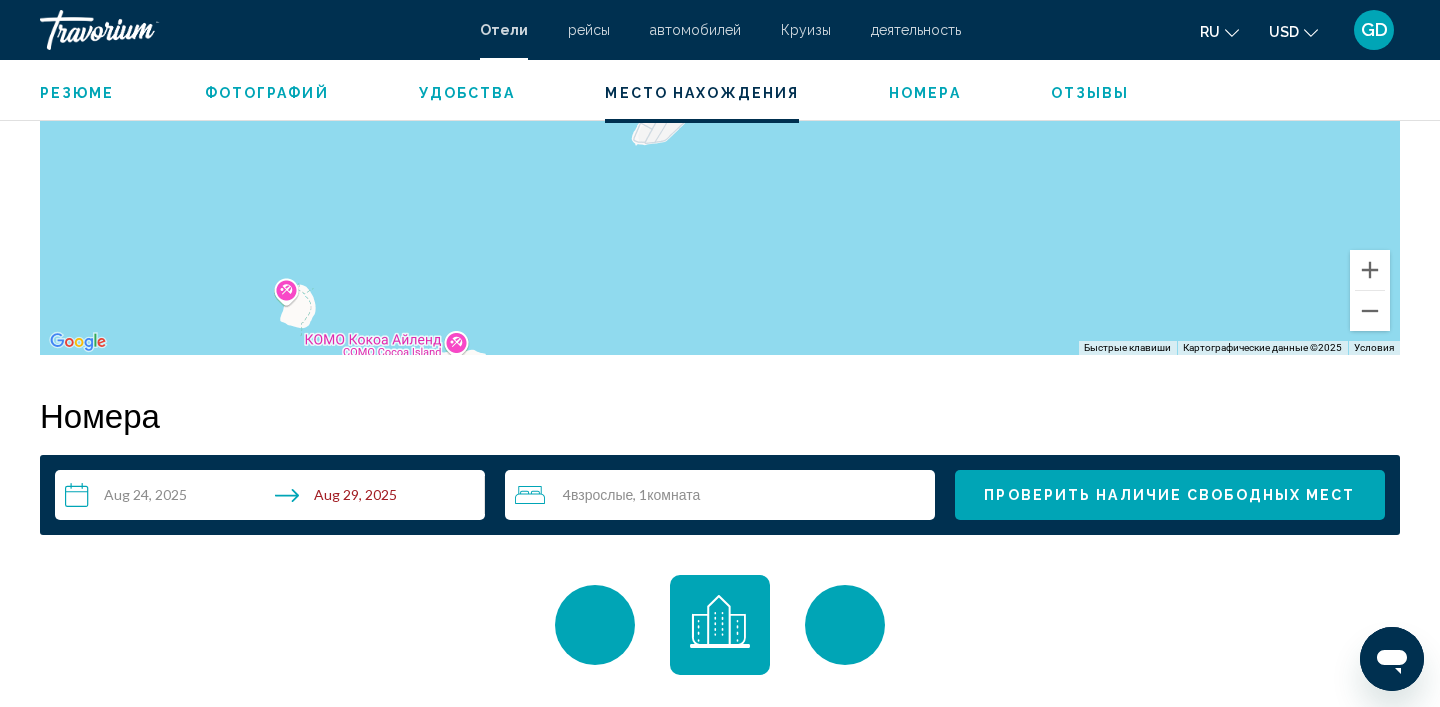 click on "4  Взрослый Взрослые , 1  Комната номера" at bounding box center (725, 495) 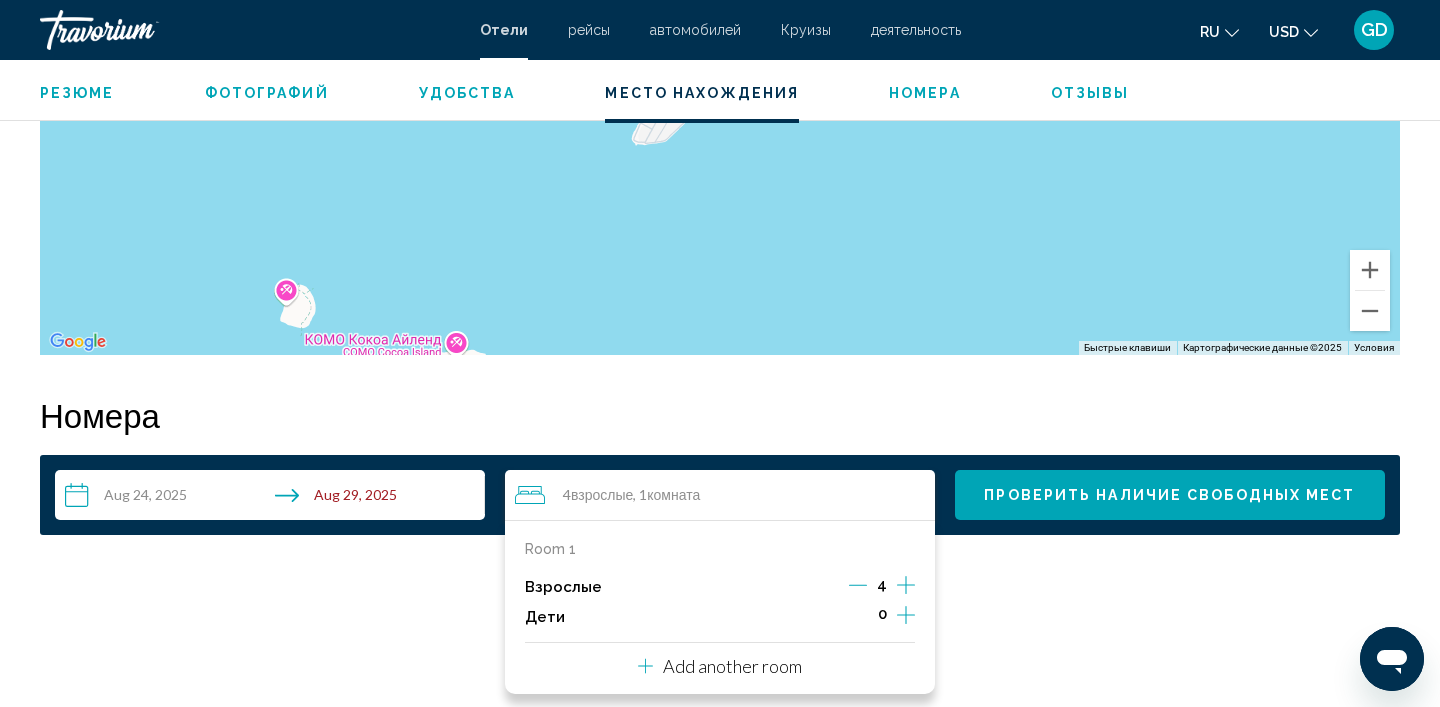 click 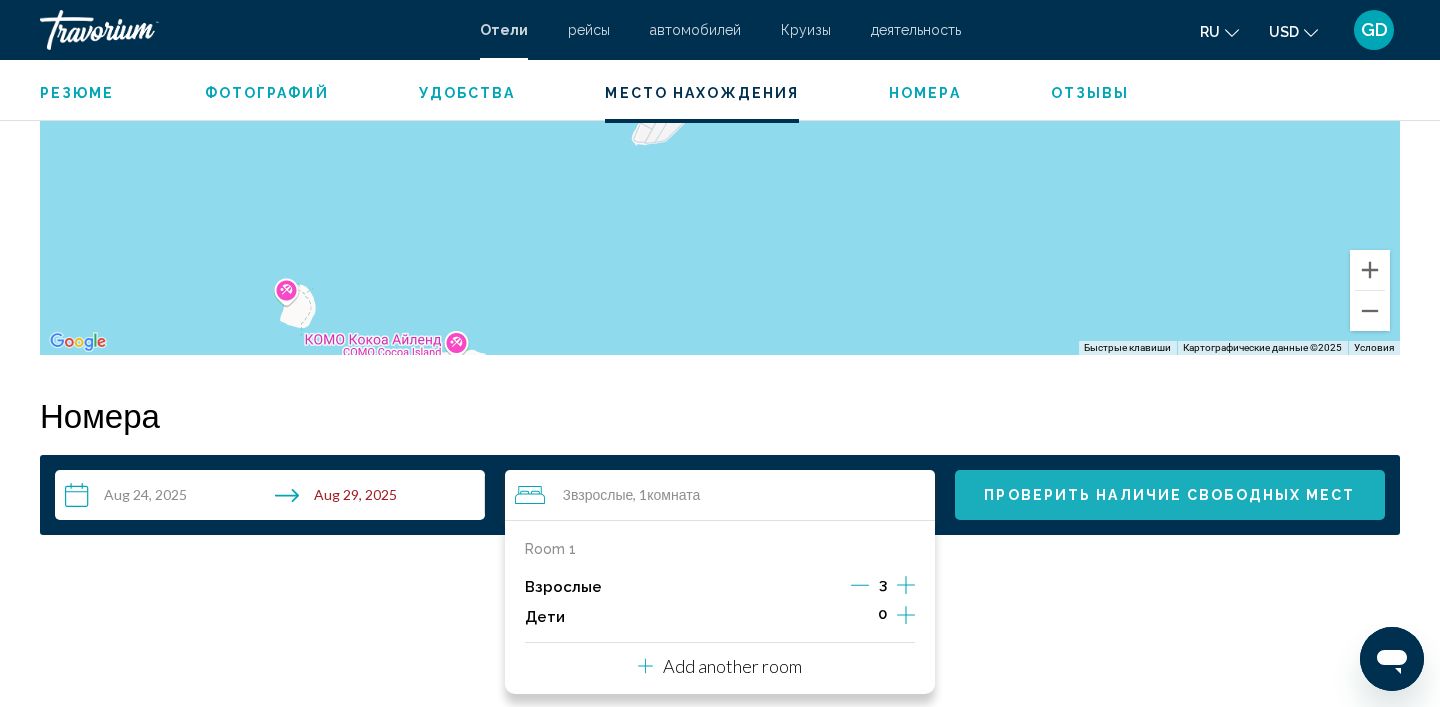 click on "Проверить наличие свободных мест" at bounding box center (1169, 496) 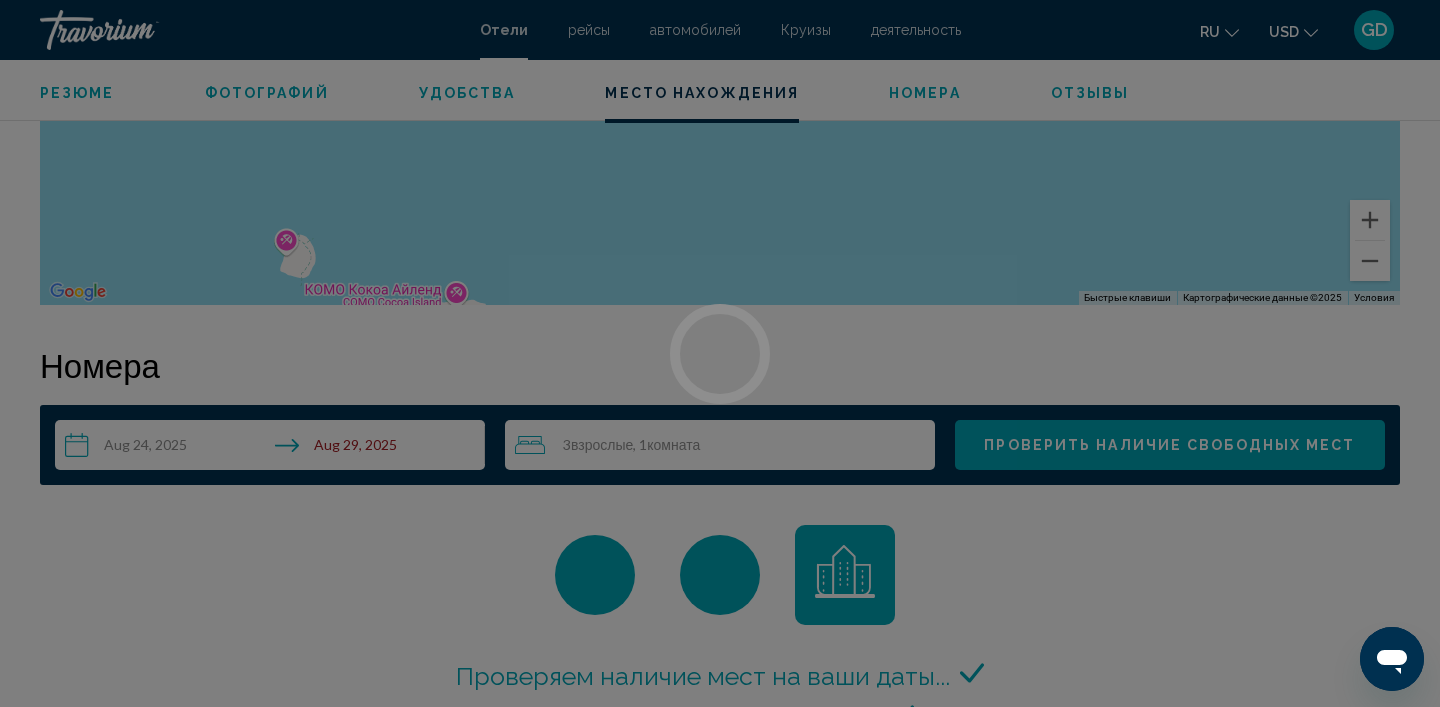 scroll, scrollTop: 2532, scrollLeft: 0, axis: vertical 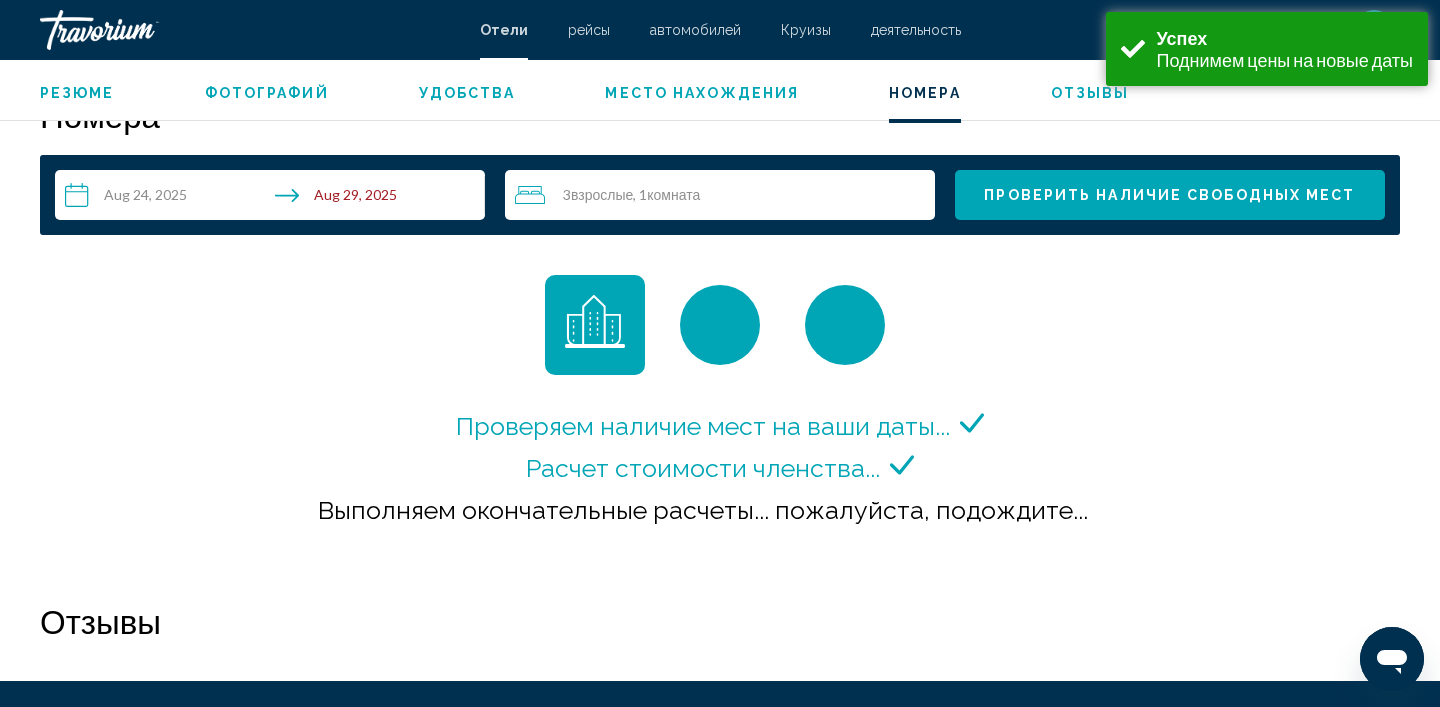 click on ", 1 Комната номера" at bounding box center [666, 195] 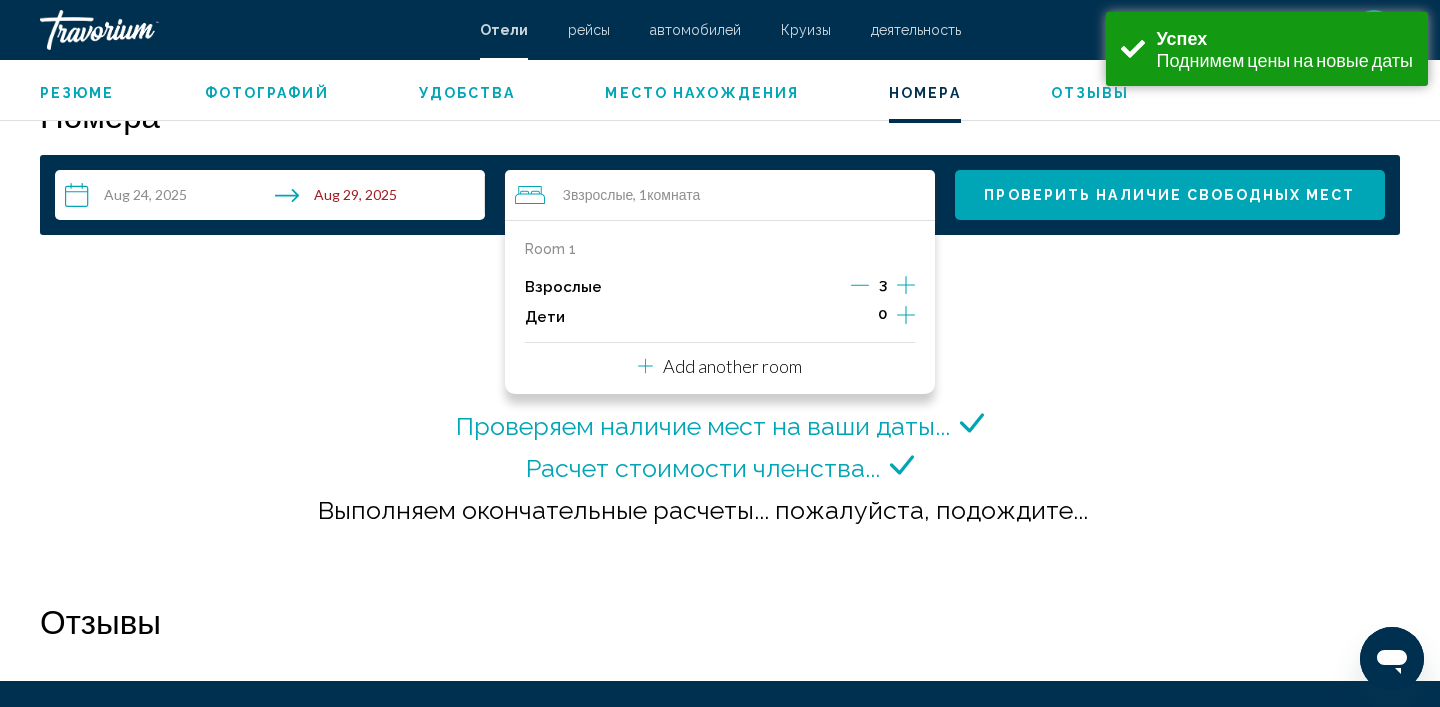 click 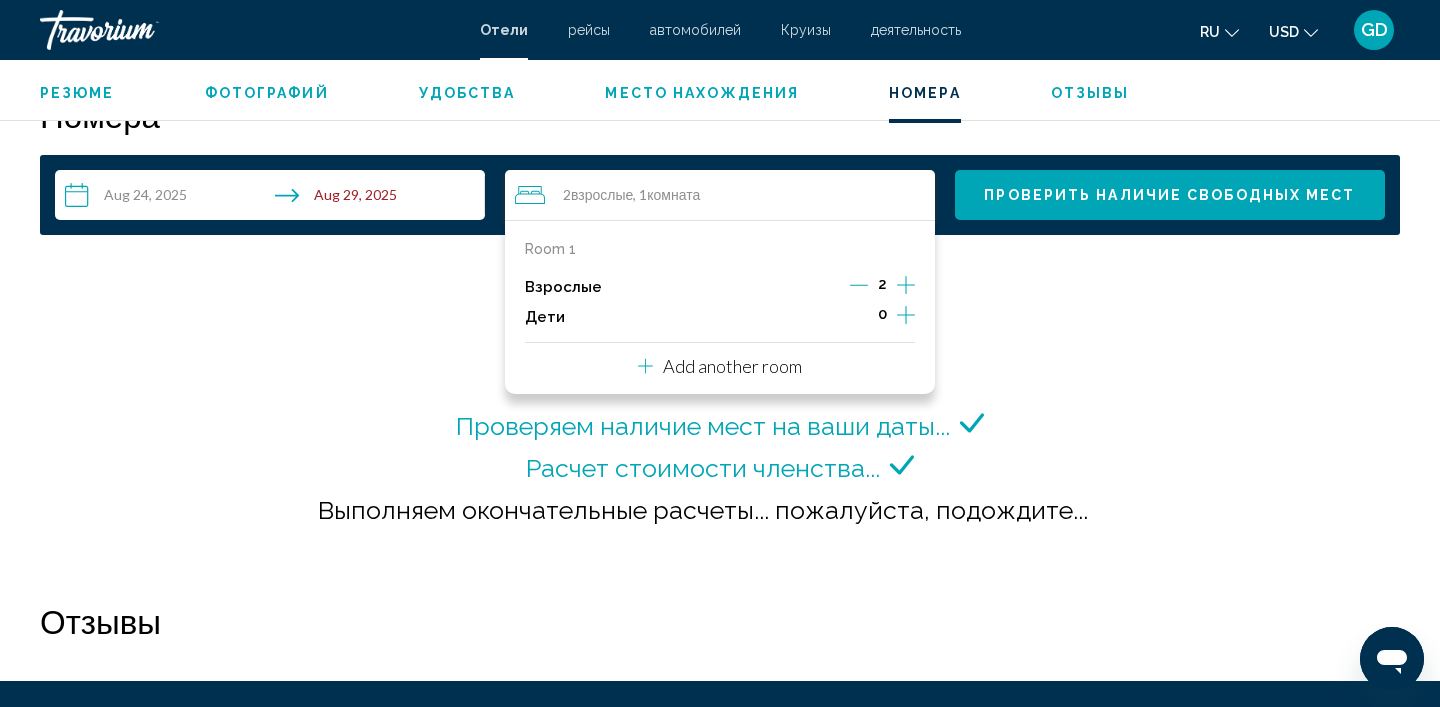 click on "Проверить наличие свободных мест" at bounding box center [1169, 196] 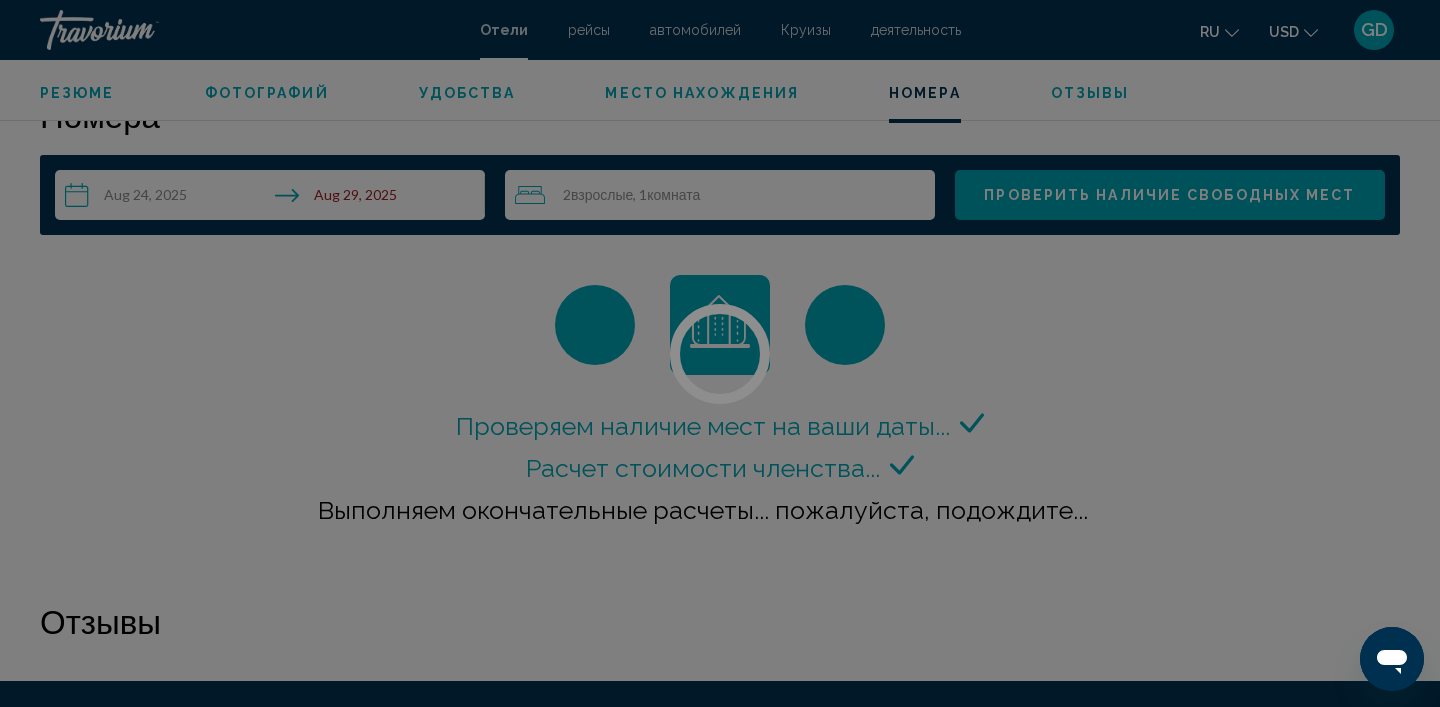 scroll, scrollTop: 2532, scrollLeft: 0, axis: vertical 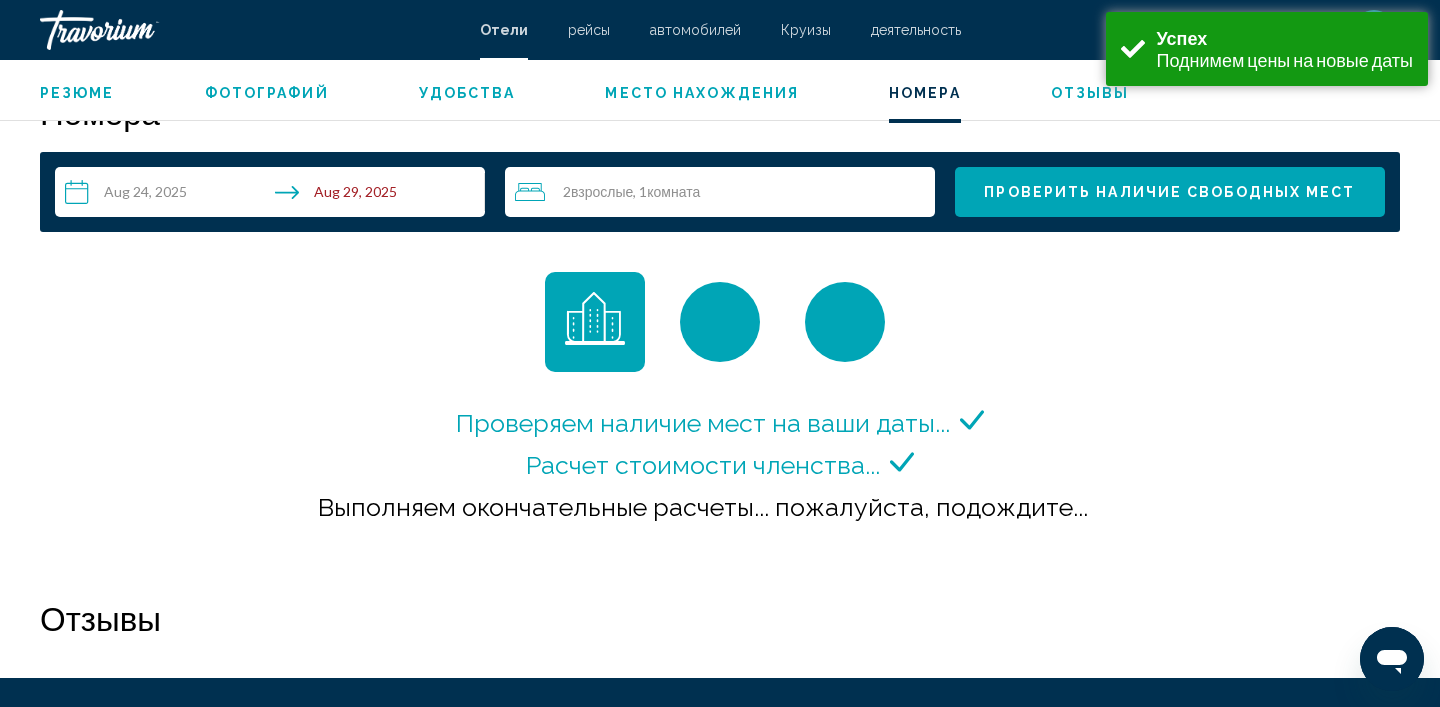 click on "**********" at bounding box center [274, 195] 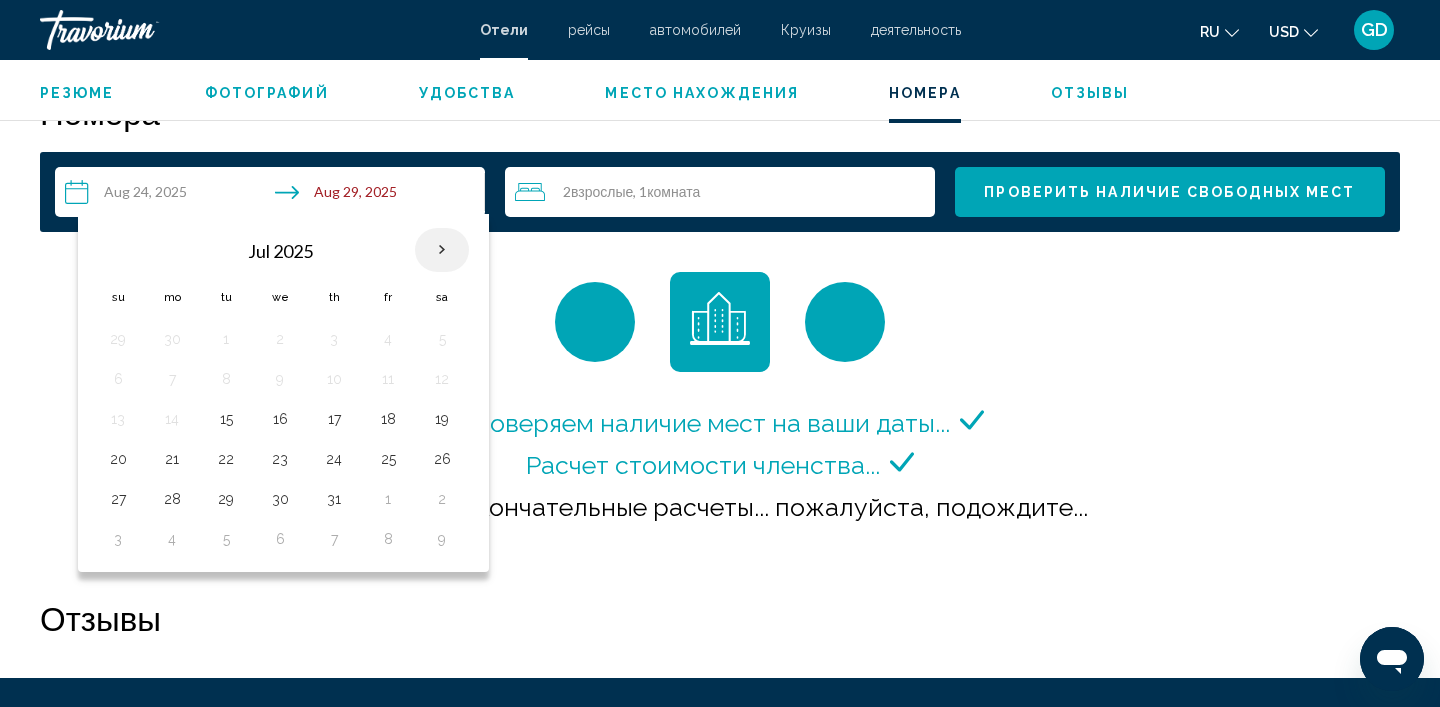 click at bounding box center (442, 250) 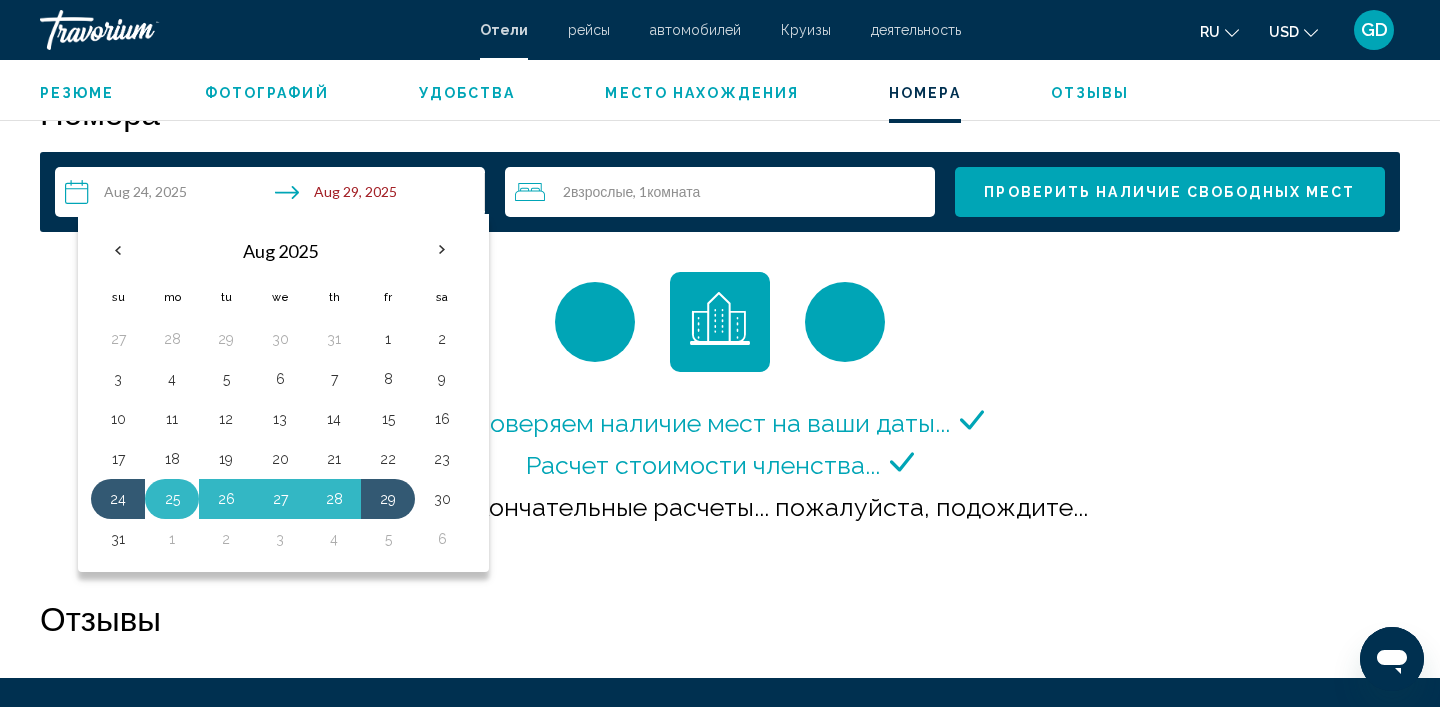 click on "25" at bounding box center [172, 499] 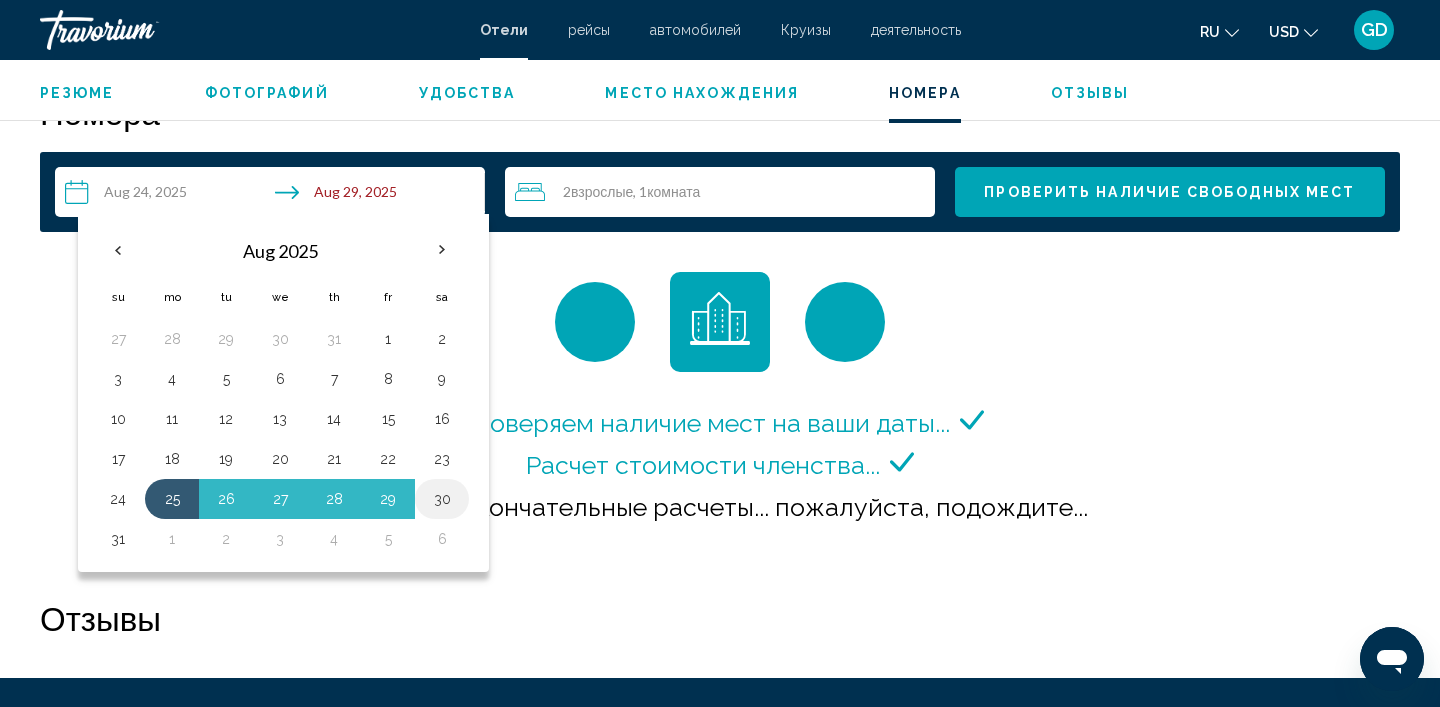 click on "30" at bounding box center (442, 499) 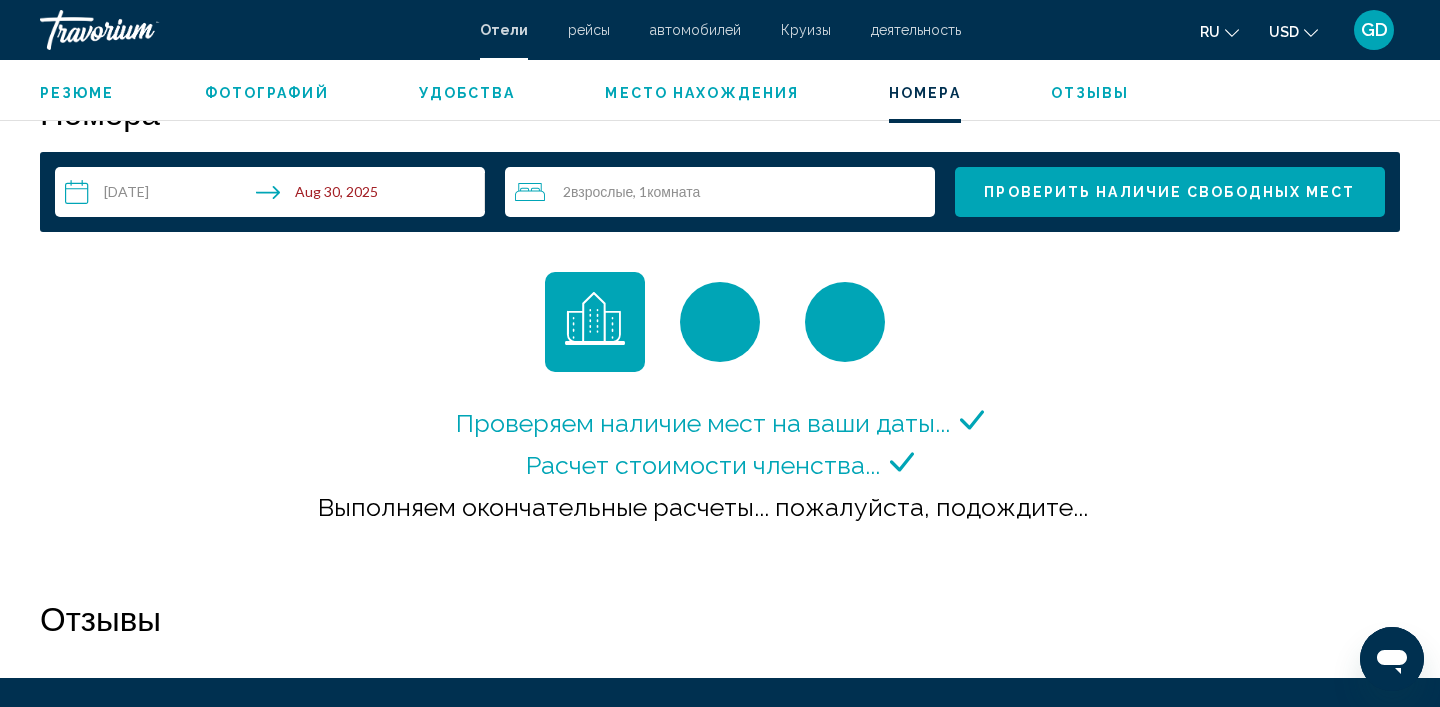 click on "Проверить наличие свободных мест" at bounding box center (1169, 193) 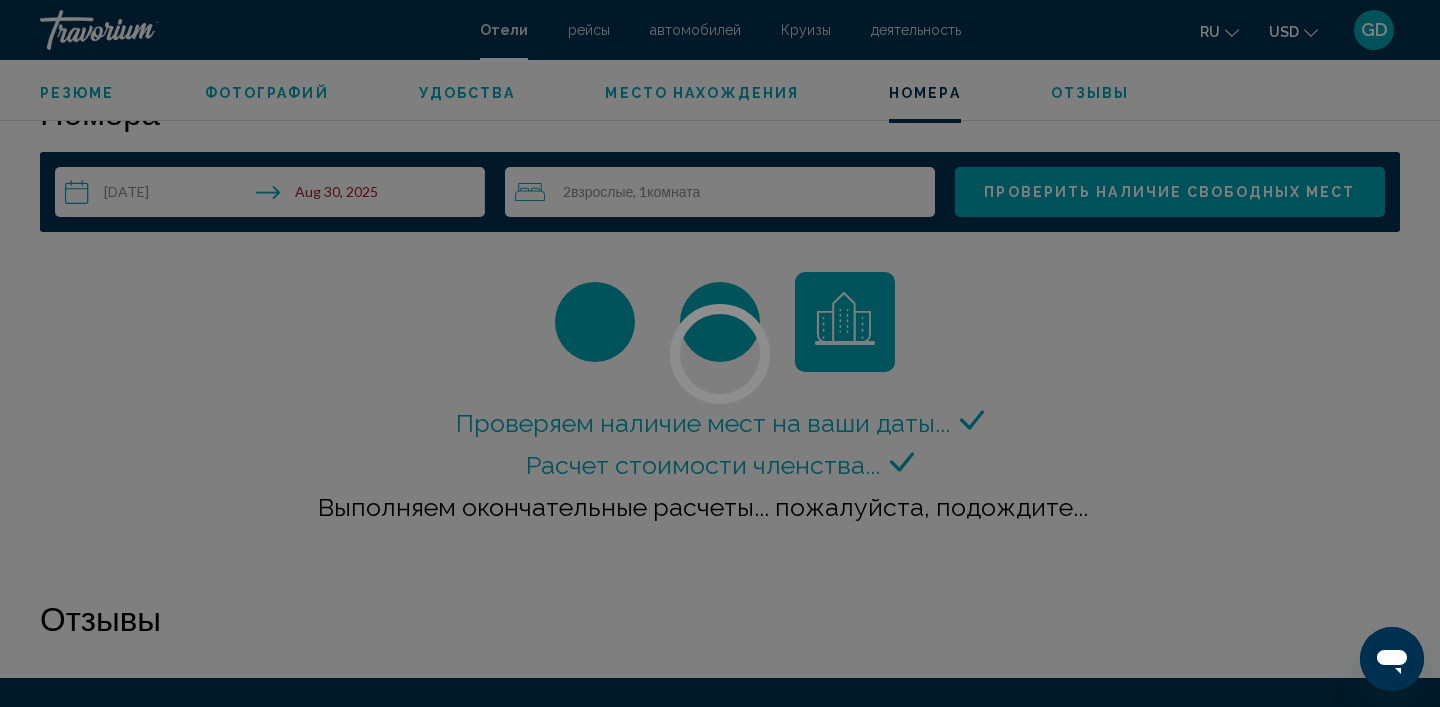 scroll, scrollTop: 2532, scrollLeft: 0, axis: vertical 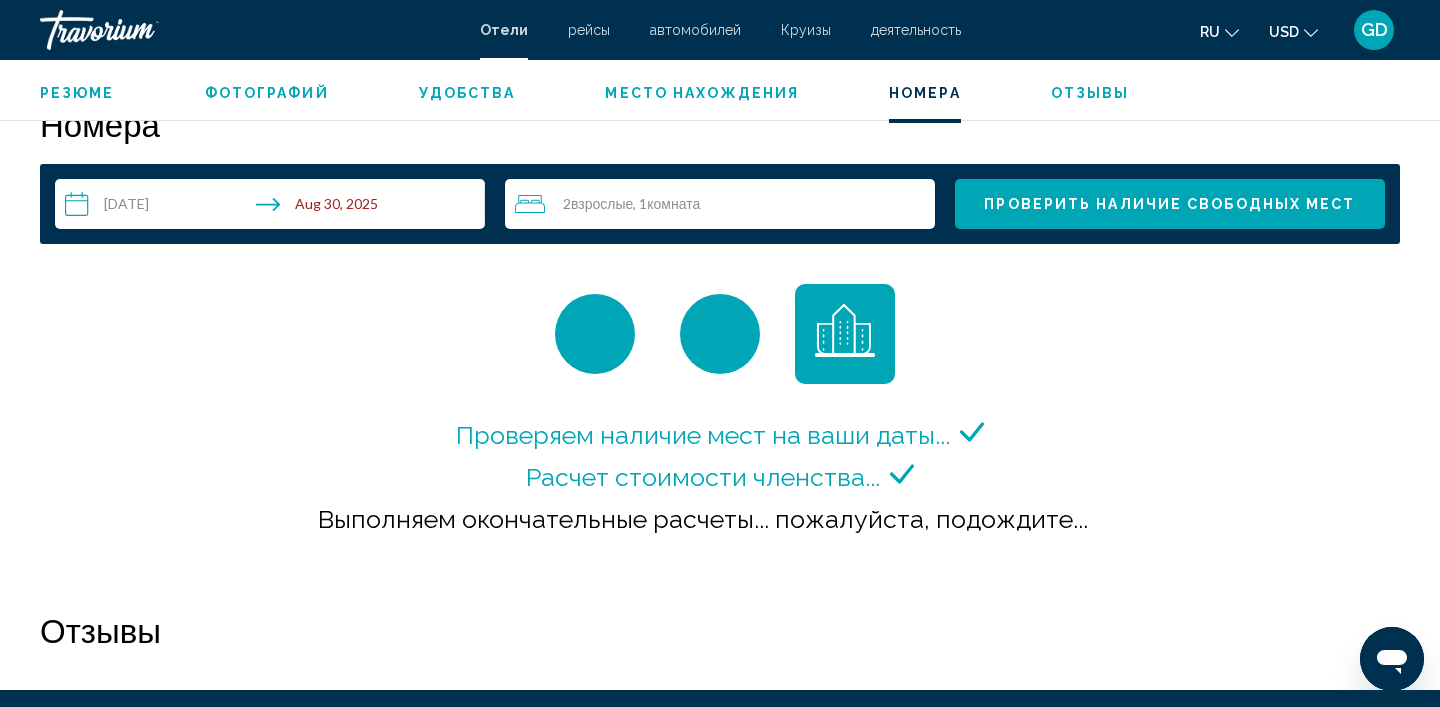 click on "Проверить наличие свободных мест" at bounding box center [1170, 204] 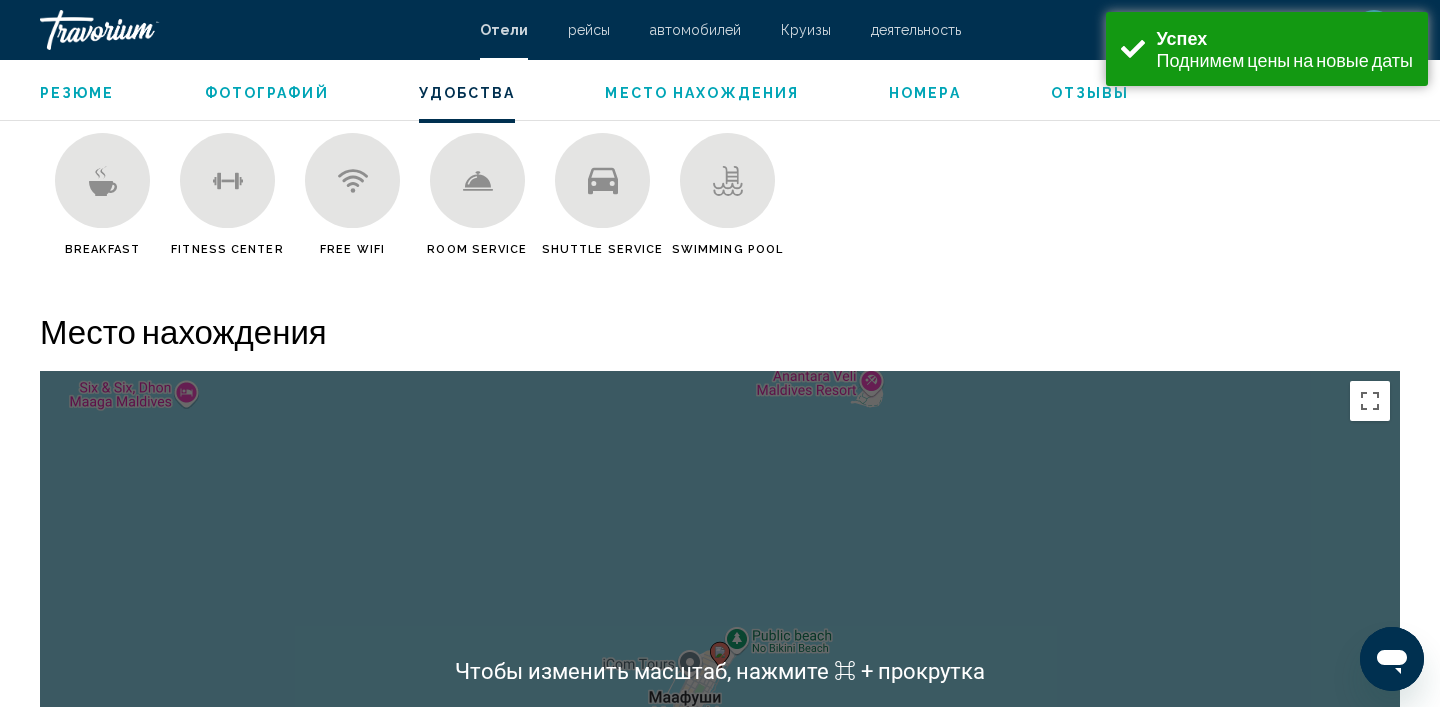 scroll, scrollTop: 1520, scrollLeft: 0, axis: vertical 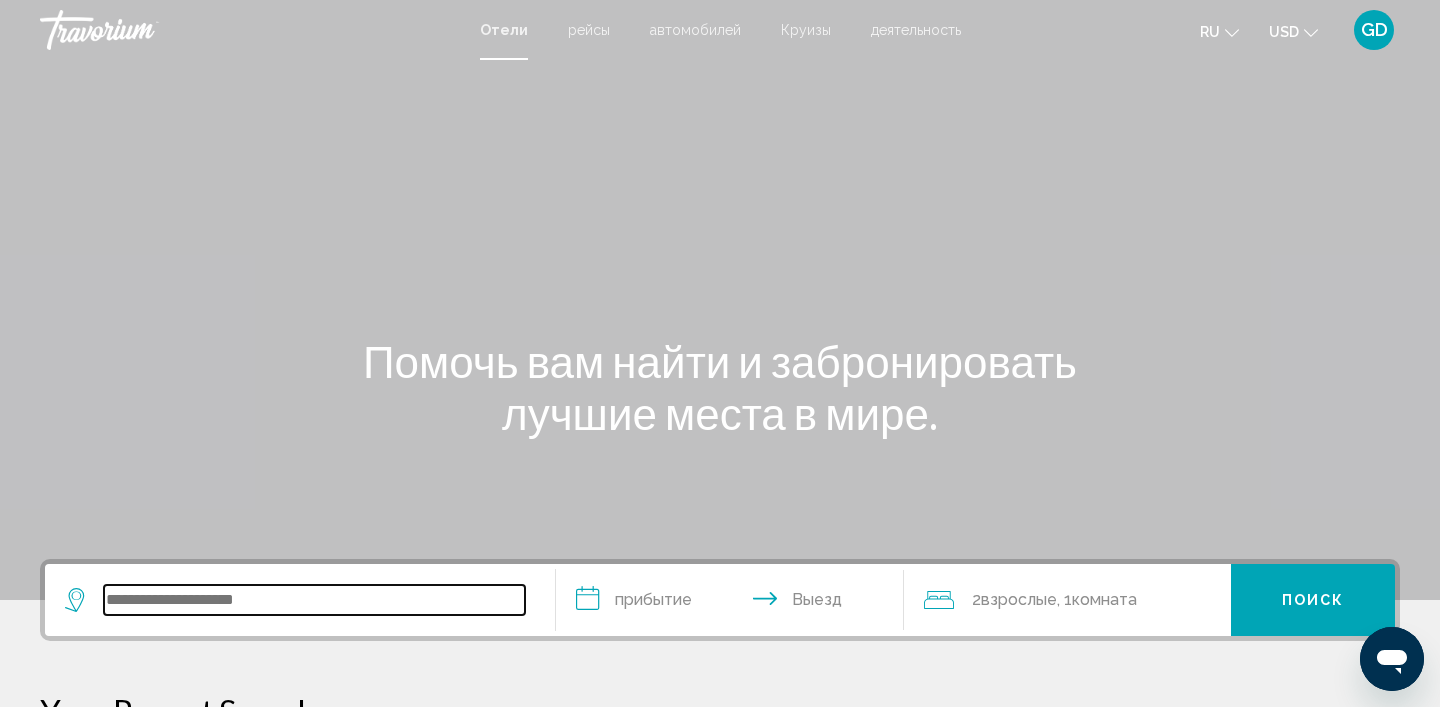 click at bounding box center (314, 600) 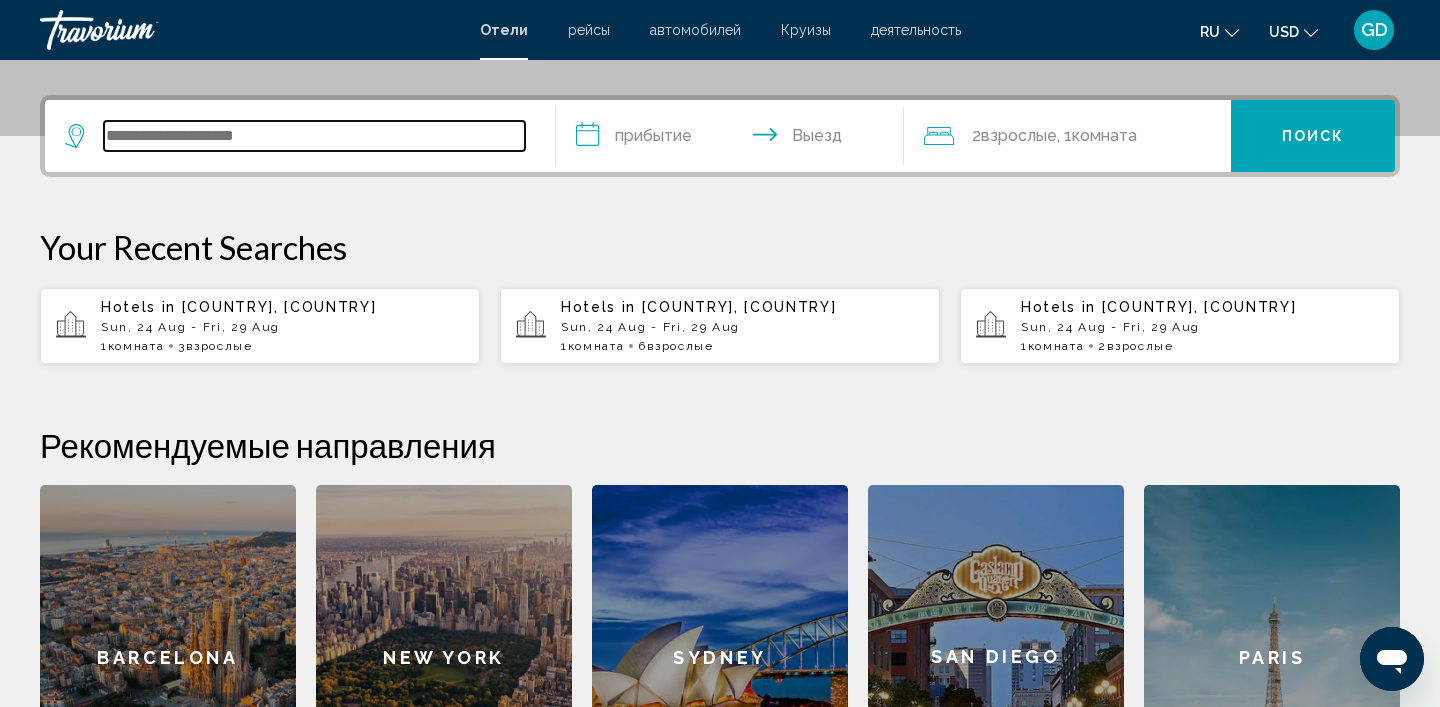 scroll, scrollTop: 494, scrollLeft: 0, axis: vertical 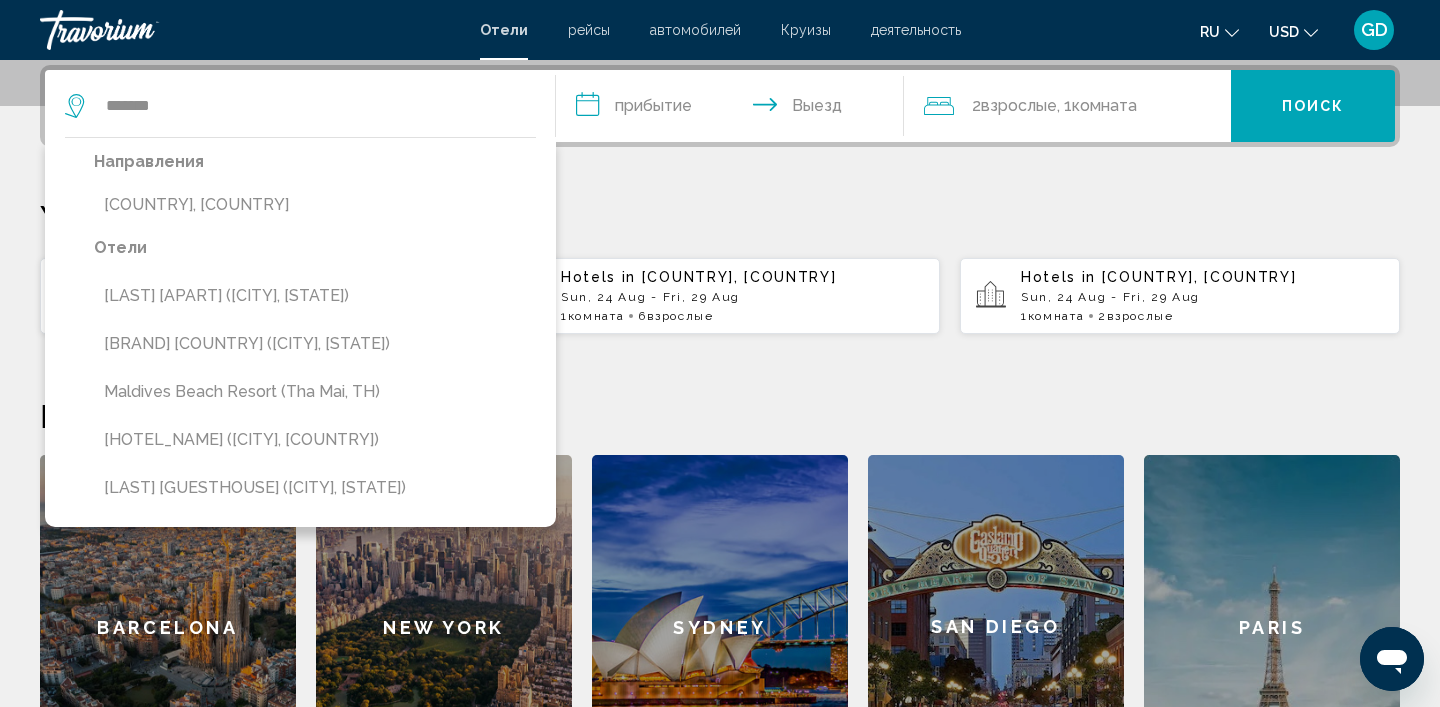 click on "Направления  [COUNTRY], [COUNTRY]" at bounding box center [315, 191] 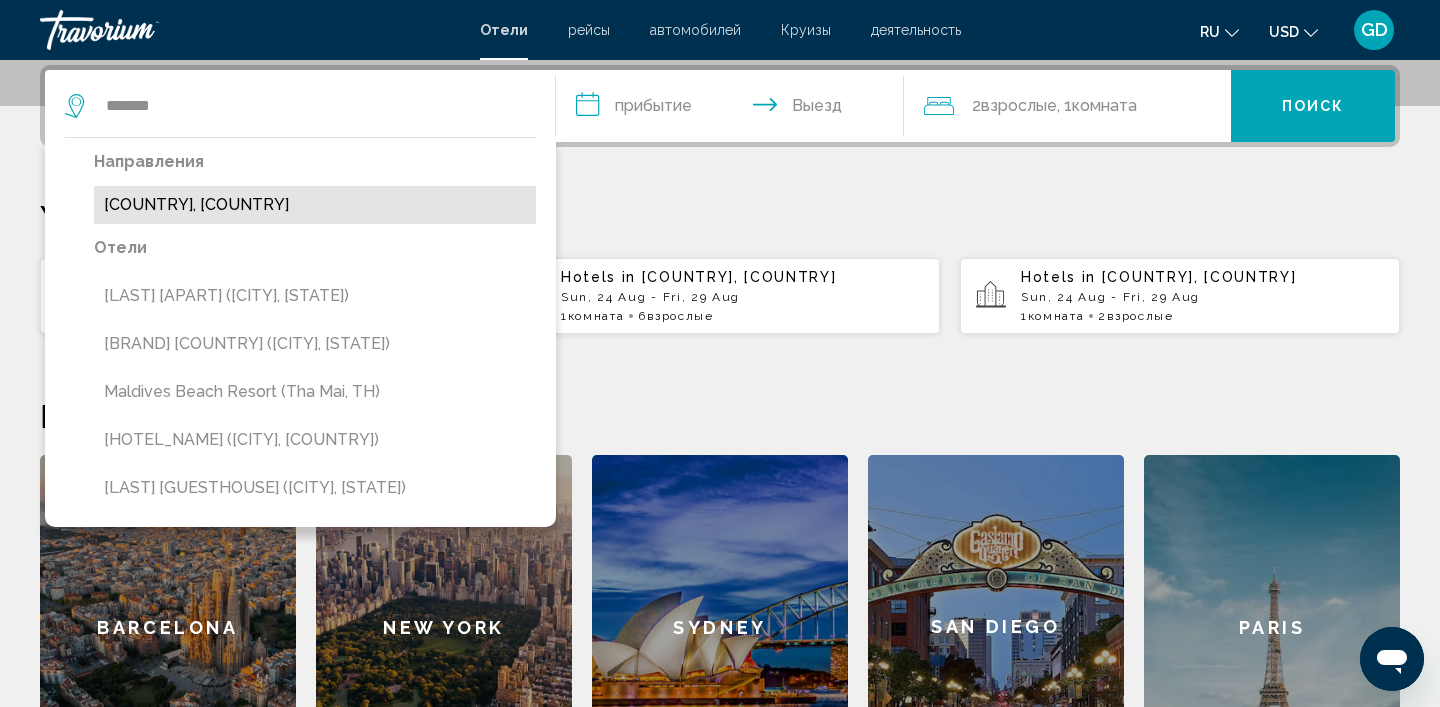 click on "[COUNTRY], [COUNTRY]" at bounding box center [315, 205] 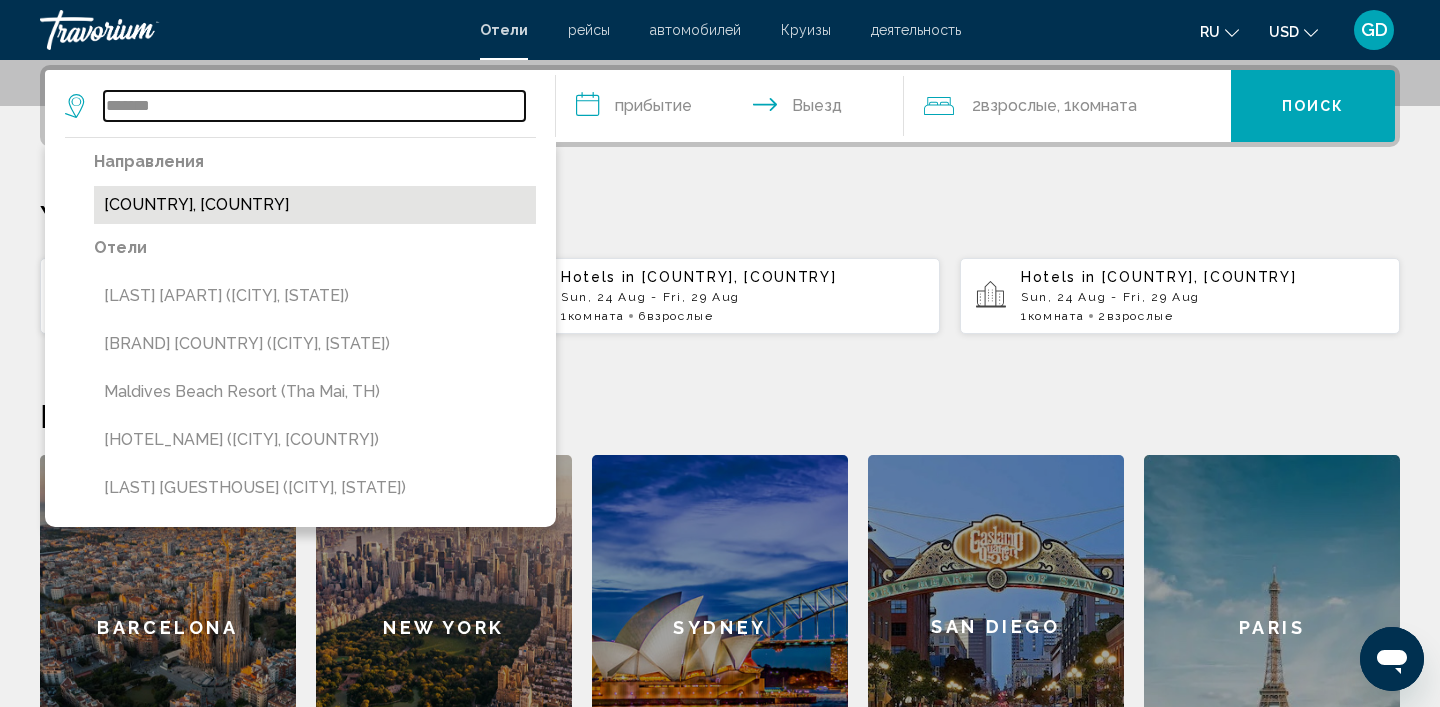 type on "**********" 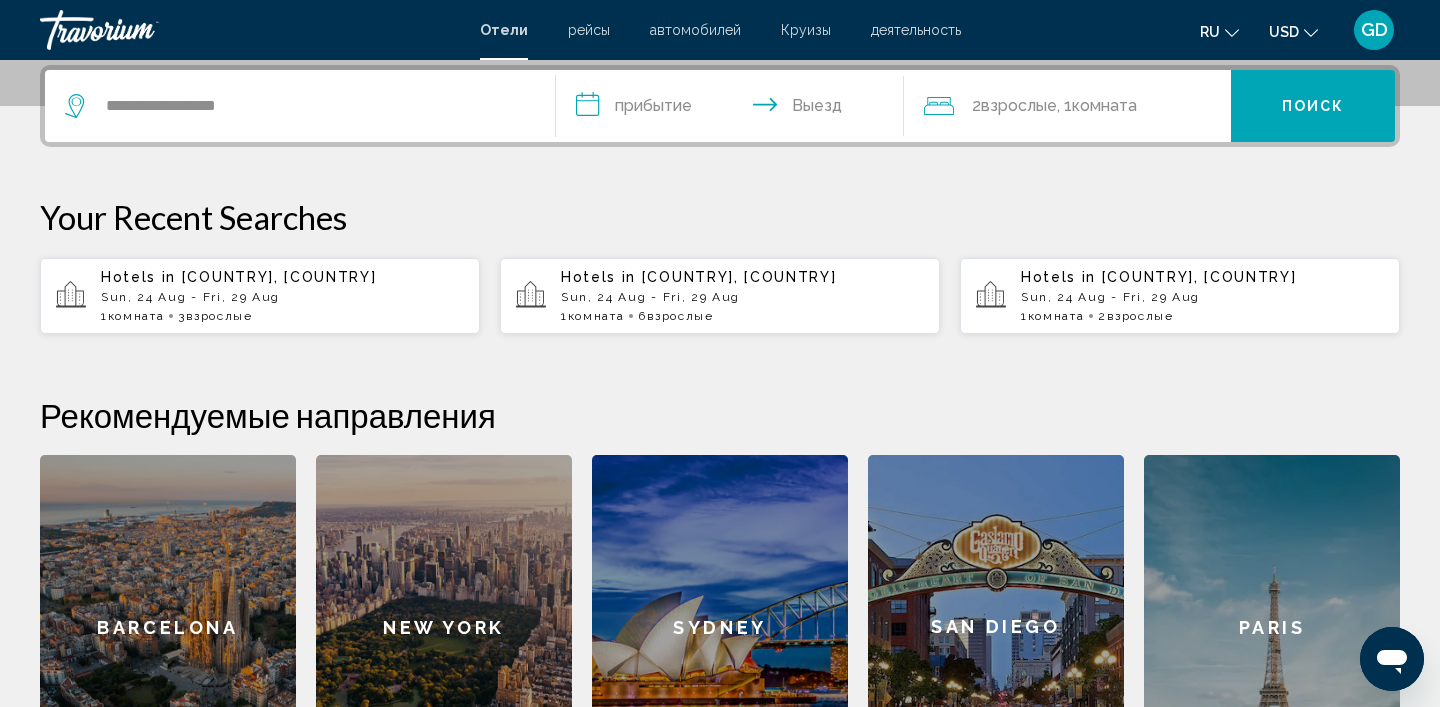 click on "**********" at bounding box center [734, 109] 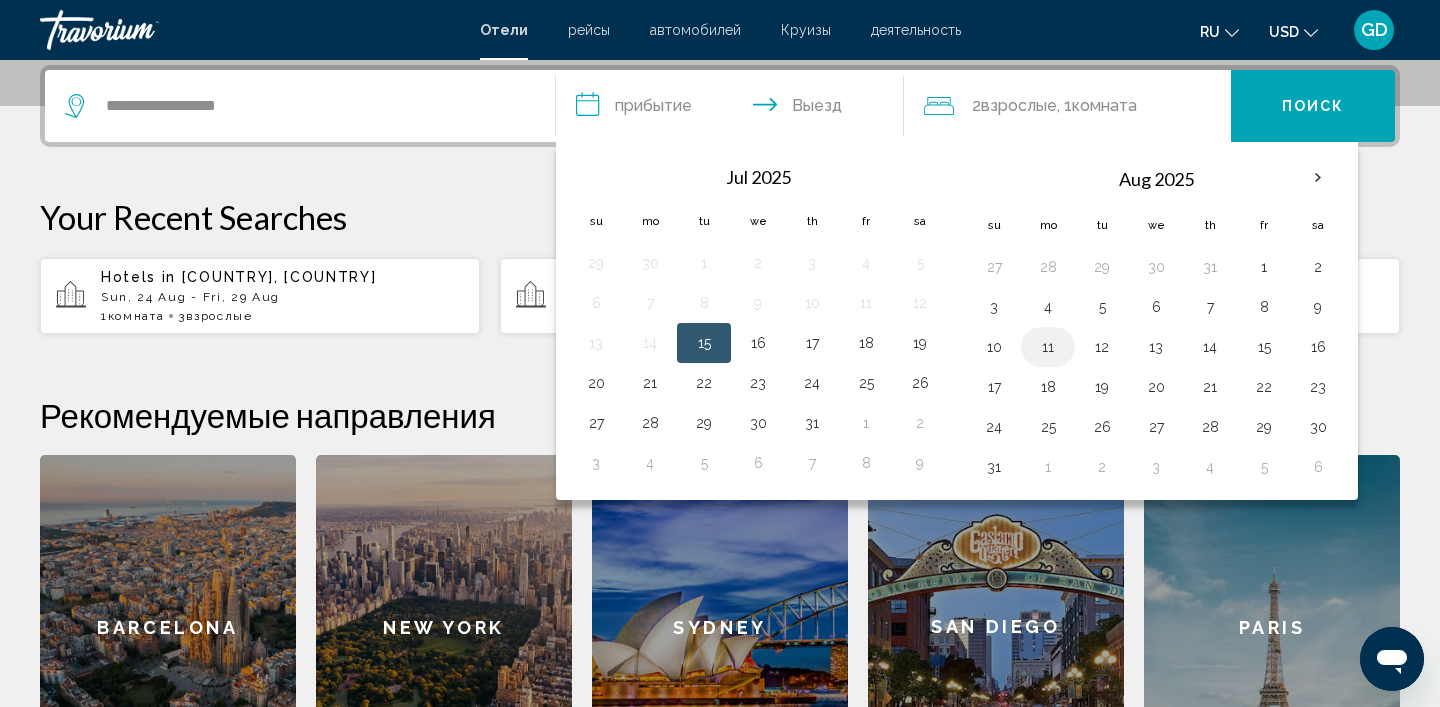 click on "11" at bounding box center [1048, 347] 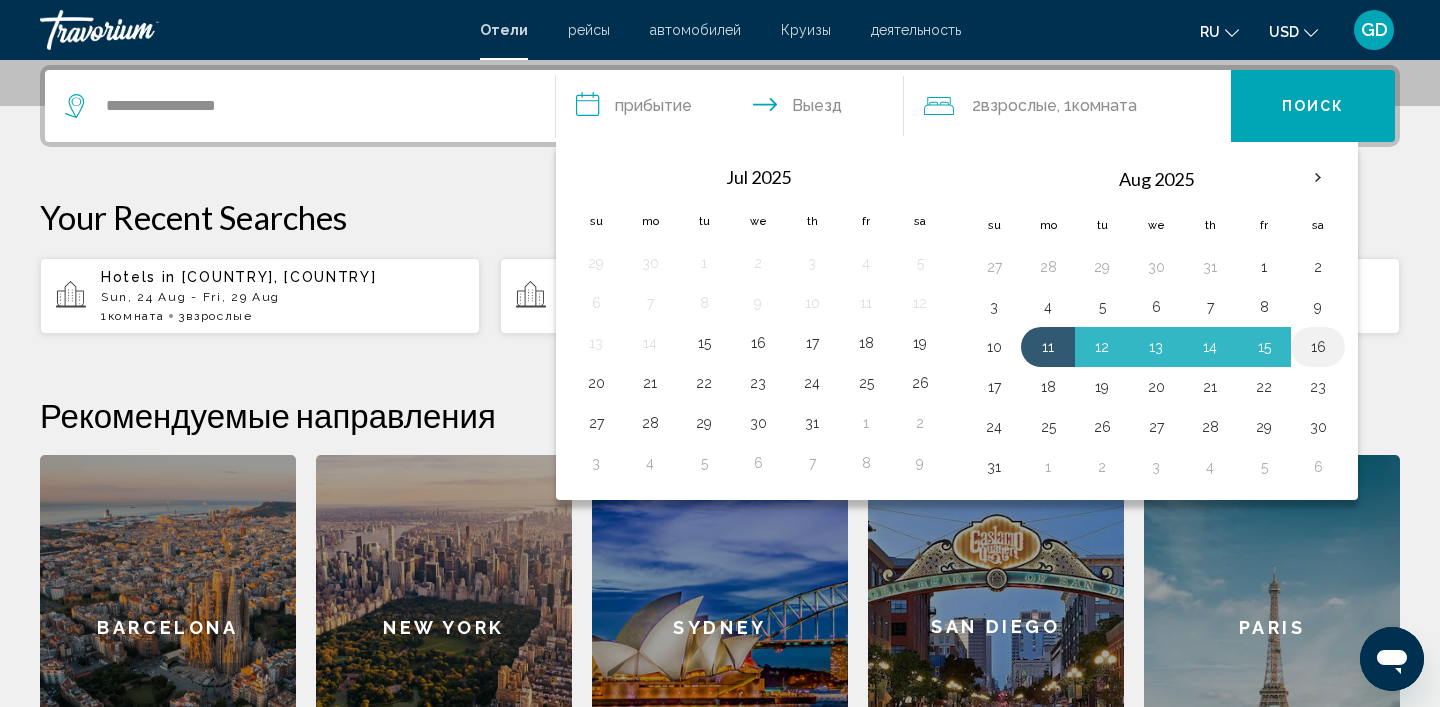 click on "16" at bounding box center (1318, 347) 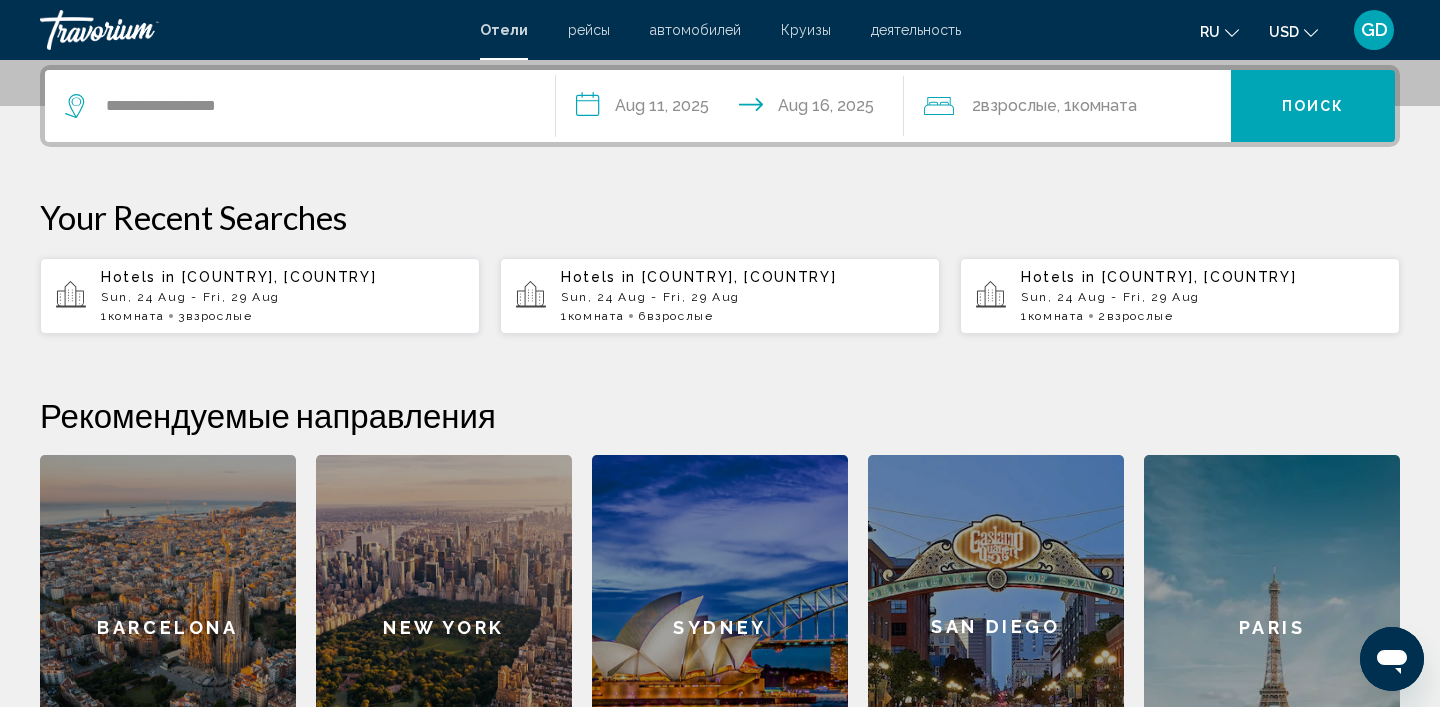 click on "**********" at bounding box center [734, 109] 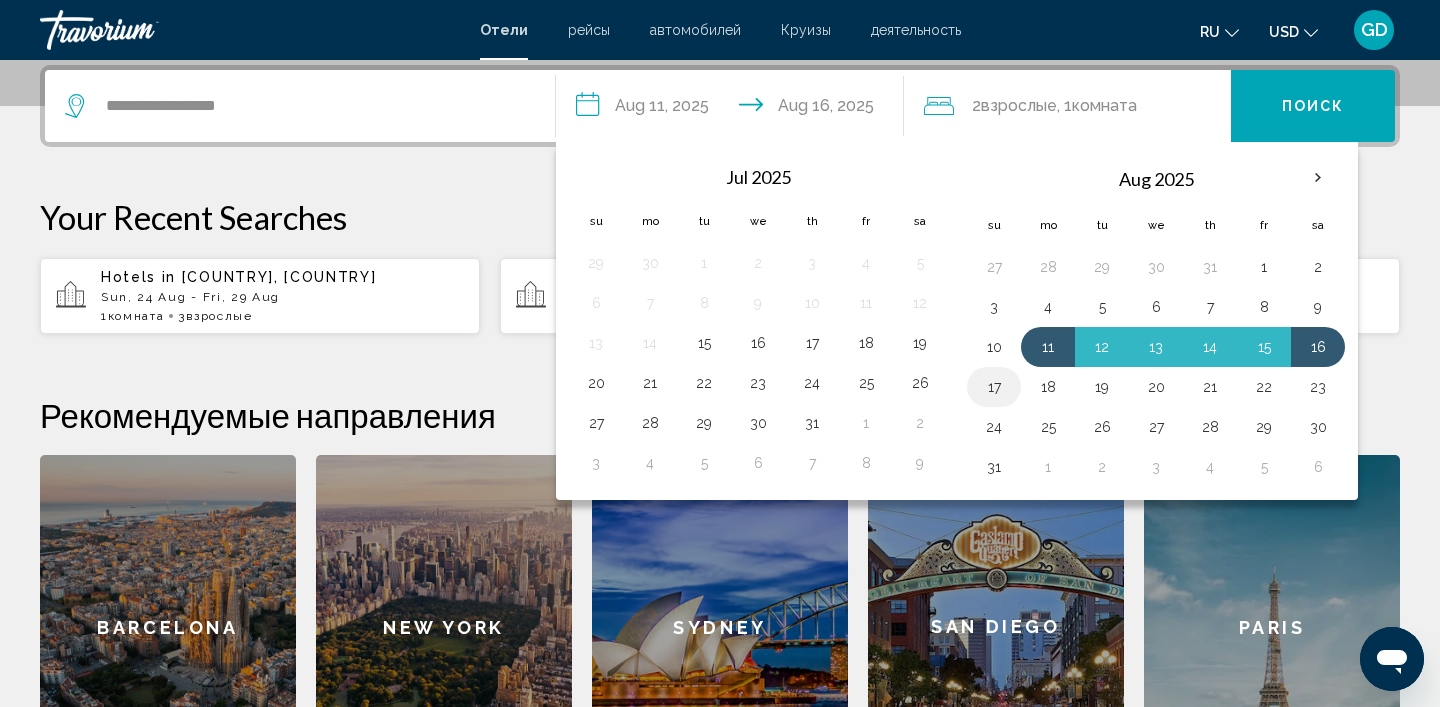 click on "17" at bounding box center [994, 387] 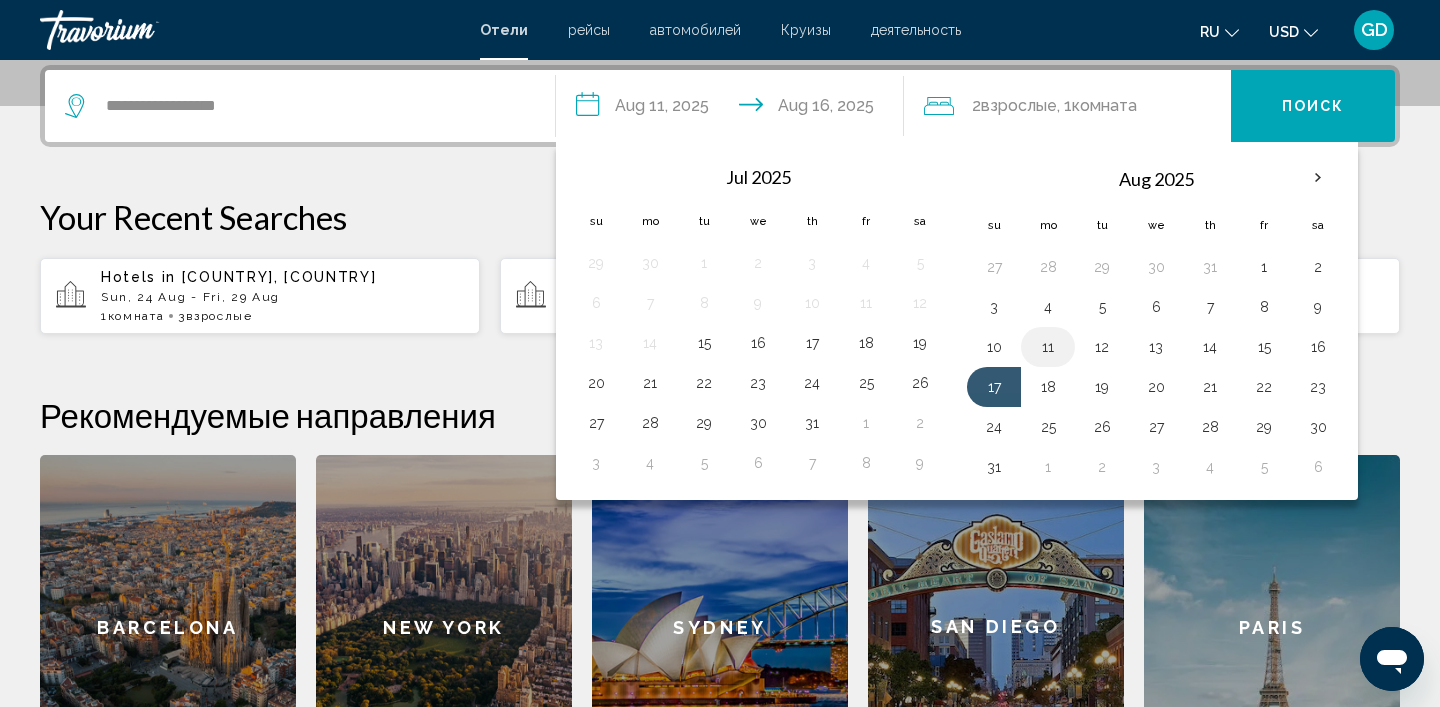click on "11" at bounding box center [1048, 347] 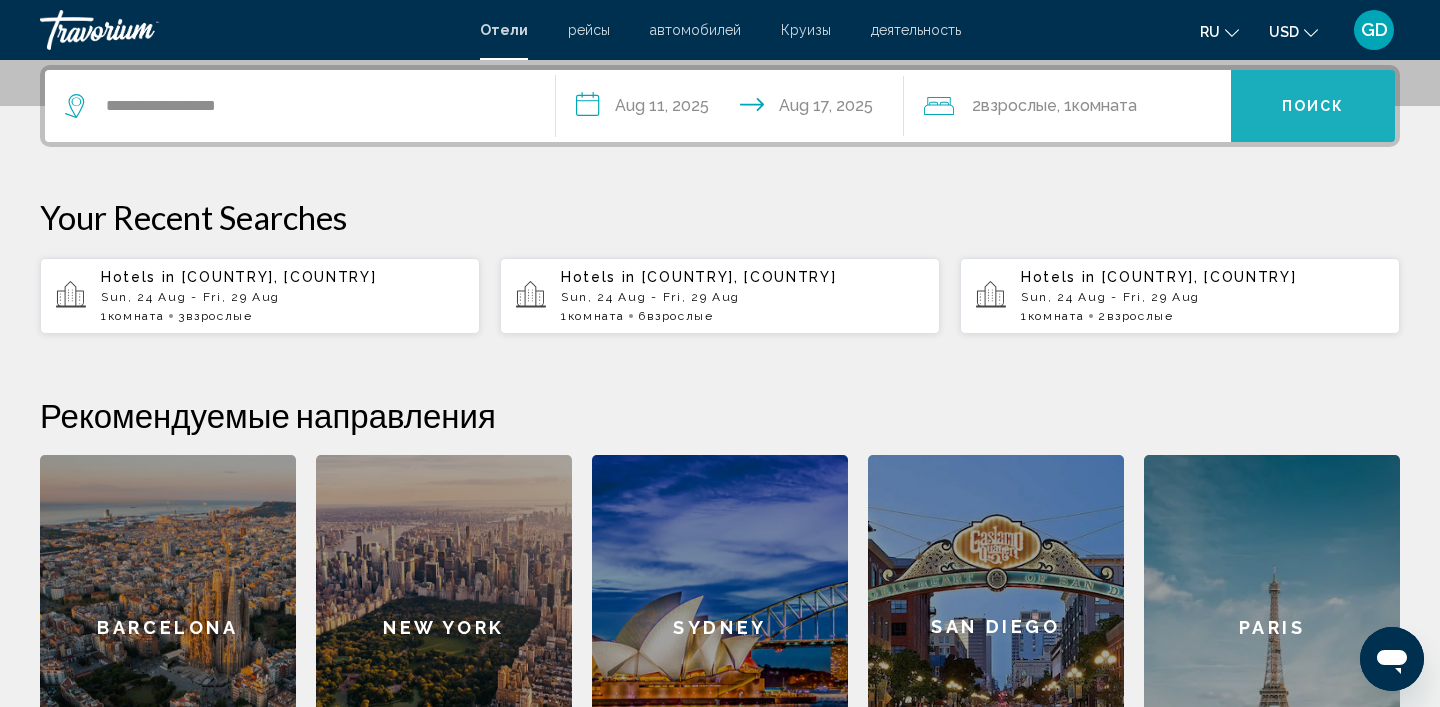 click on "Поиск" at bounding box center [1313, 106] 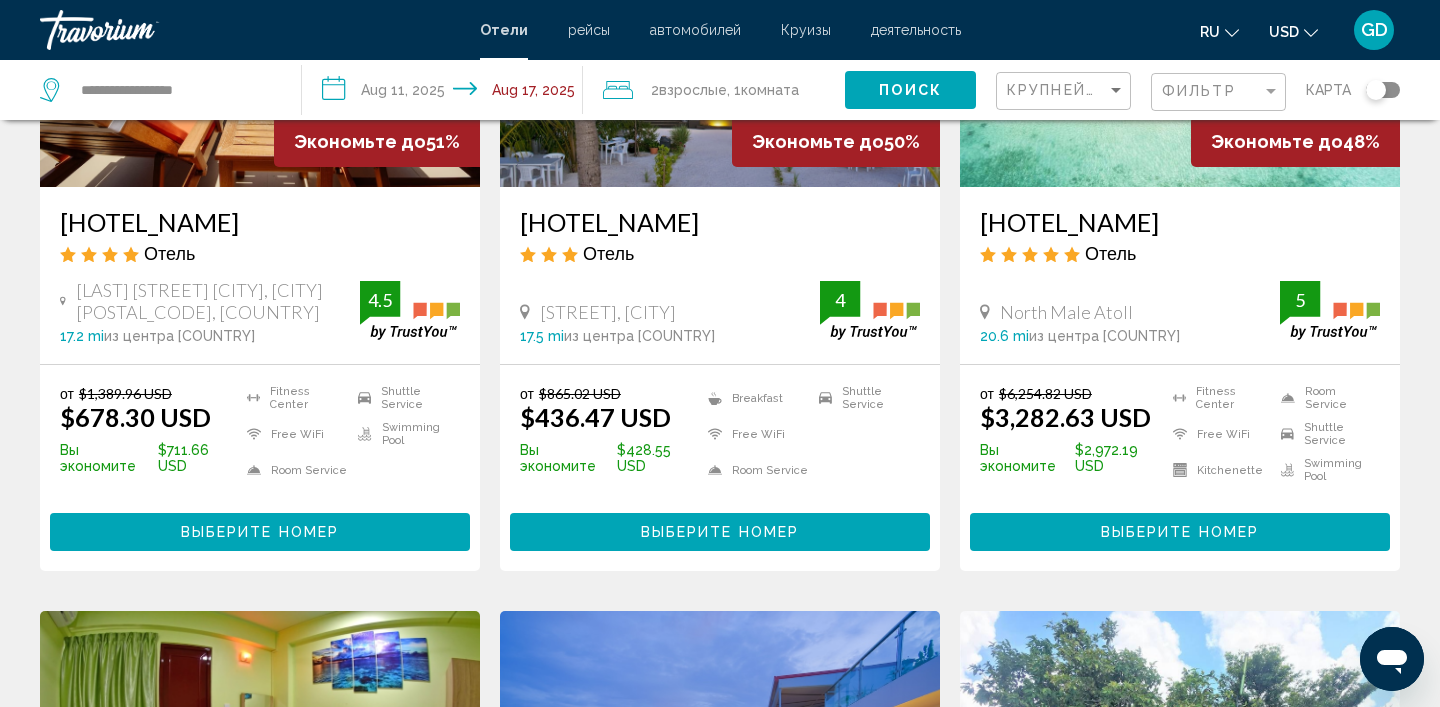 scroll, scrollTop: 1079, scrollLeft: 0, axis: vertical 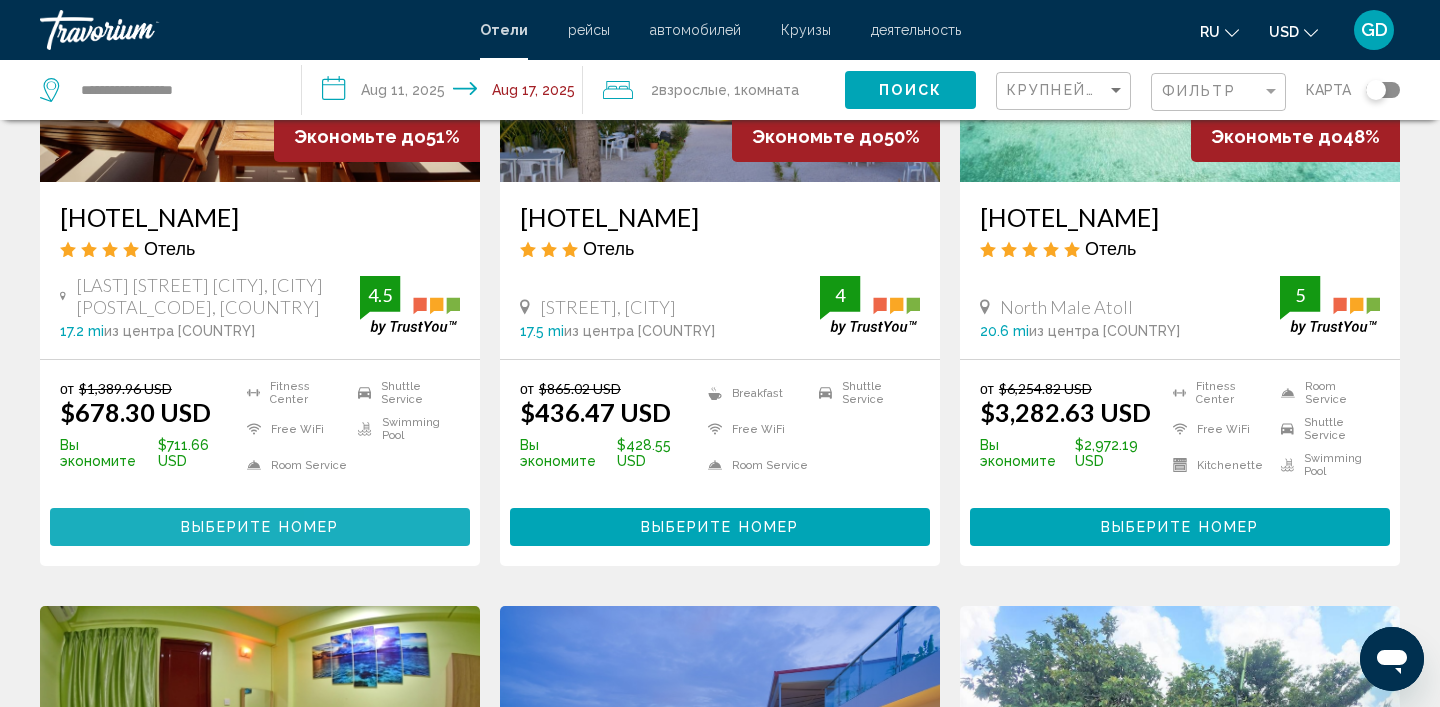 click on "Выберите номер" at bounding box center [260, 526] 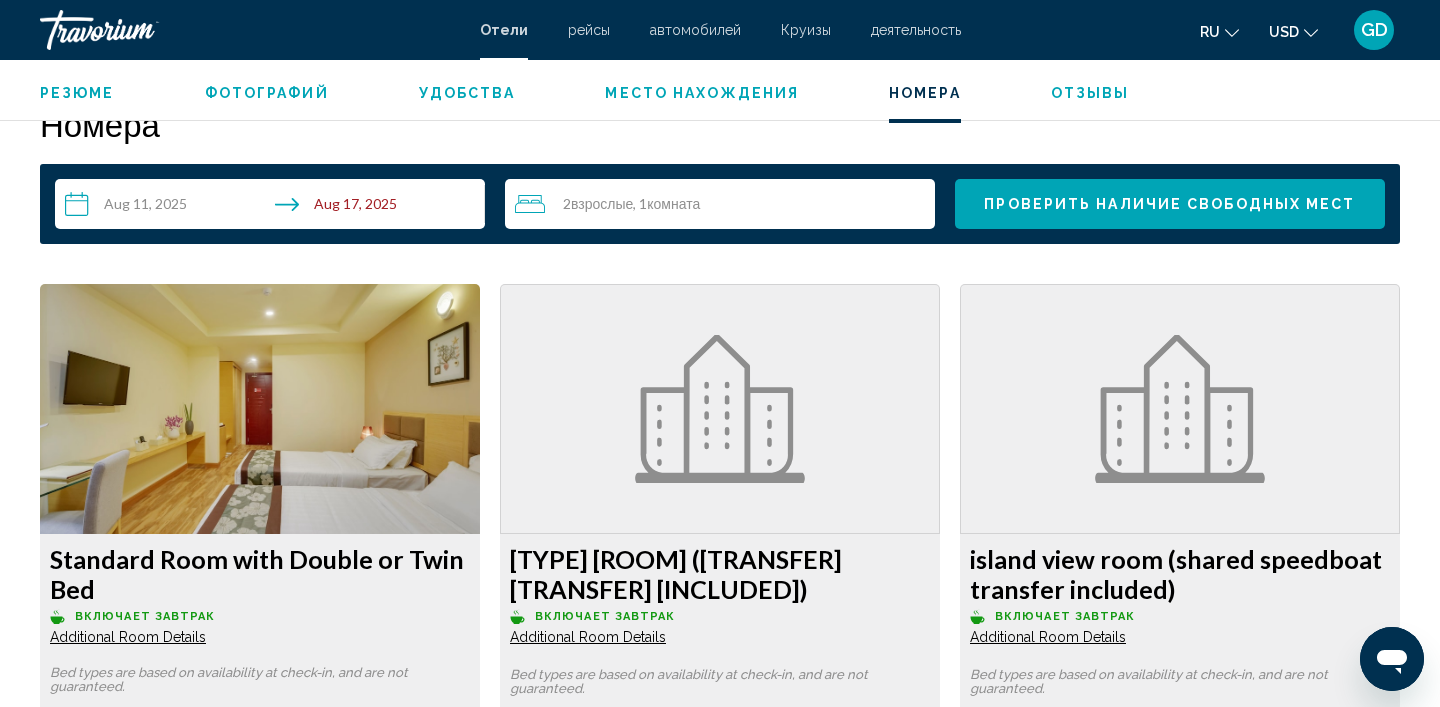 scroll, scrollTop: 2522, scrollLeft: 0, axis: vertical 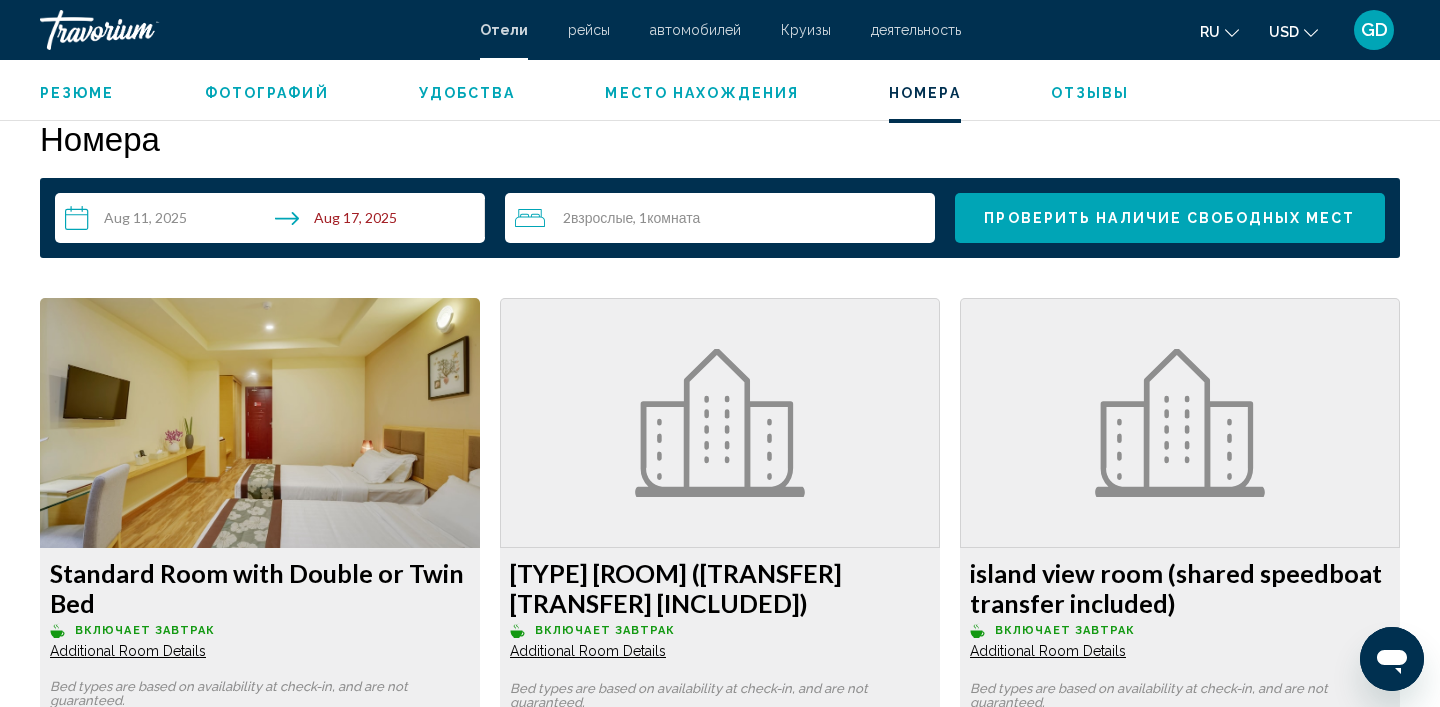 click at bounding box center [720, 423] 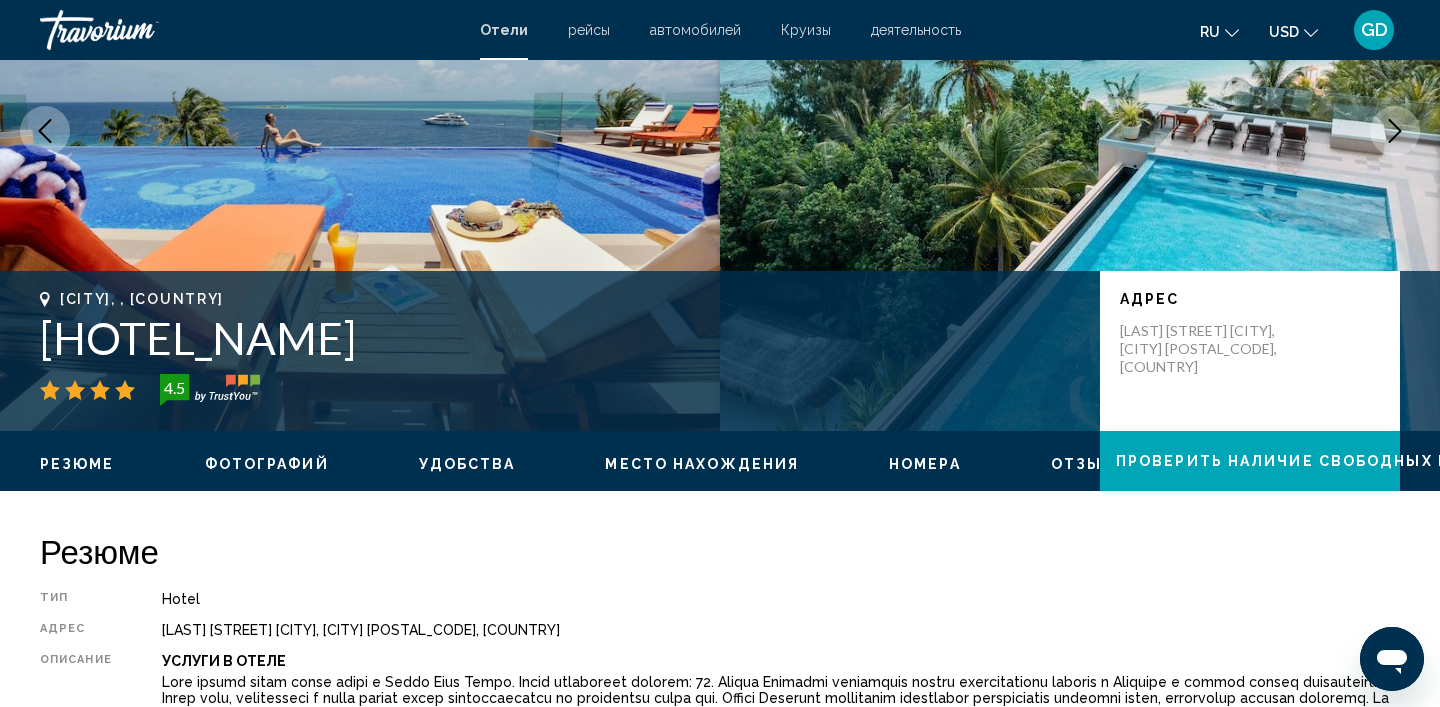 scroll, scrollTop: 230, scrollLeft: 0, axis: vertical 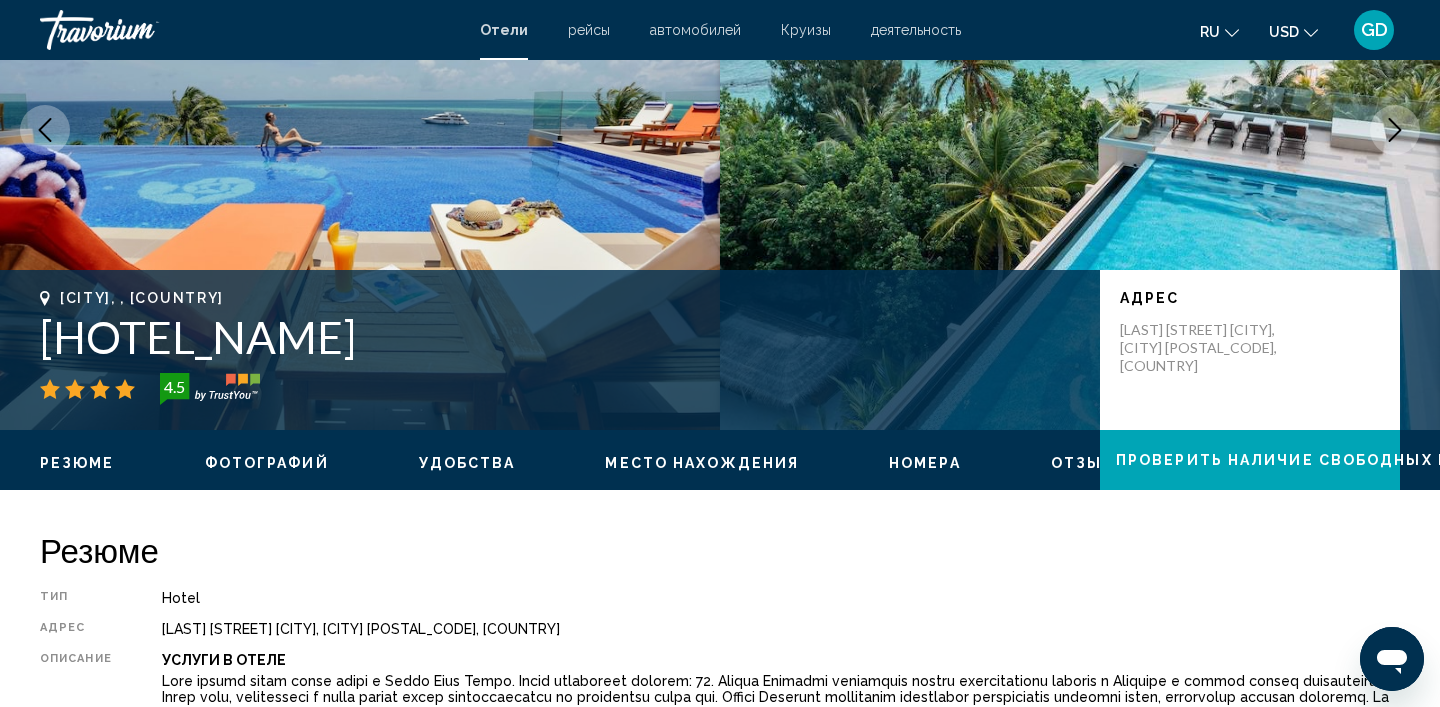 drag, startPoint x: 38, startPoint y: 328, endPoint x: 371, endPoint y: 341, distance: 333.25366 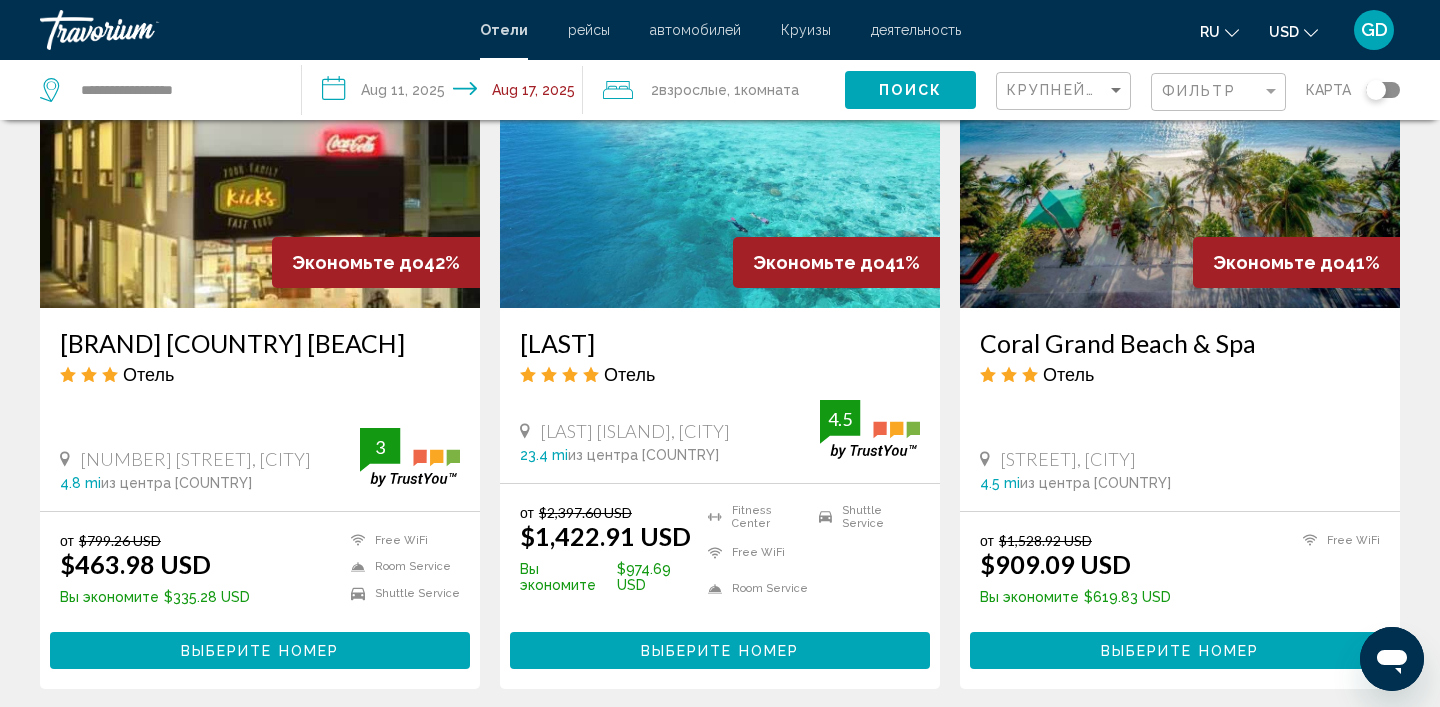 scroll, scrollTop: 2443, scrollLeft: 0, axis: vertical 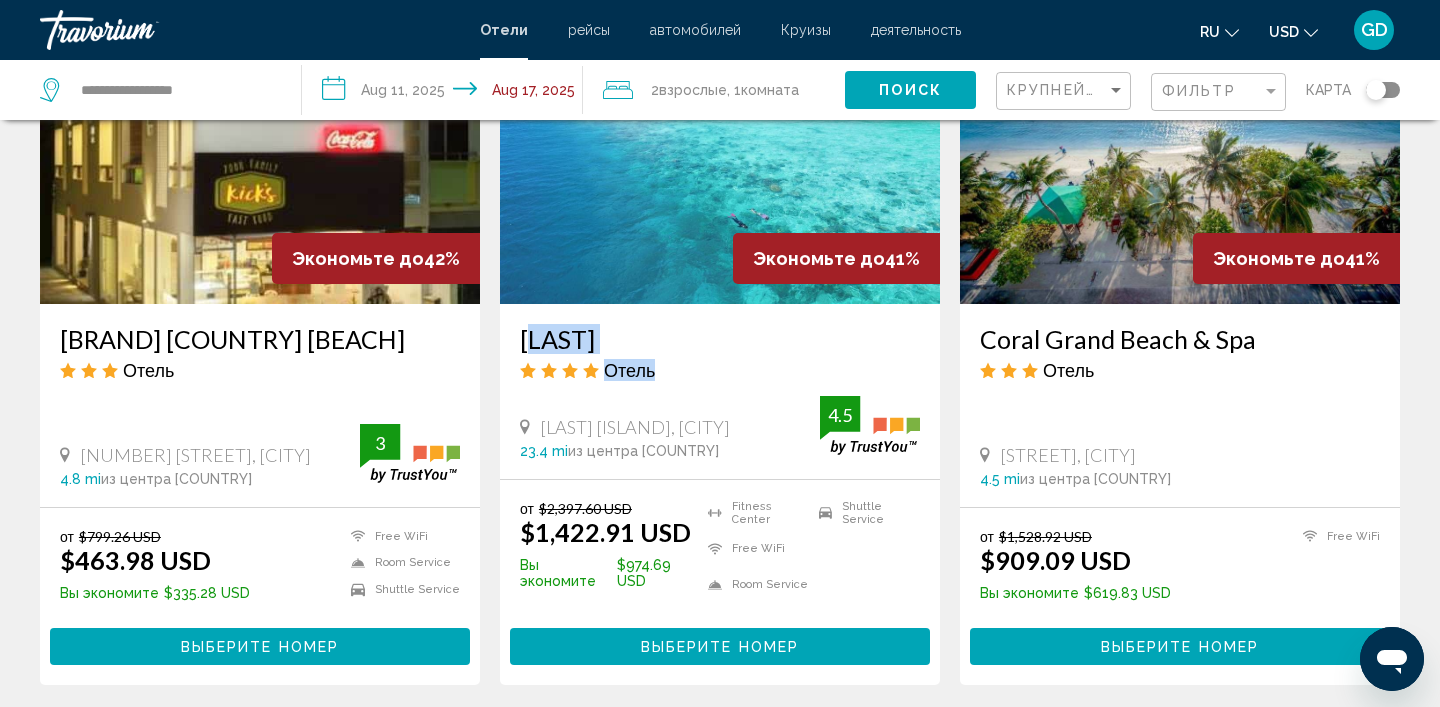 drag, startPoint x: 517, startPoint y: 391, endPoint x: 698, endPoint y: 419, distance: 183.15294 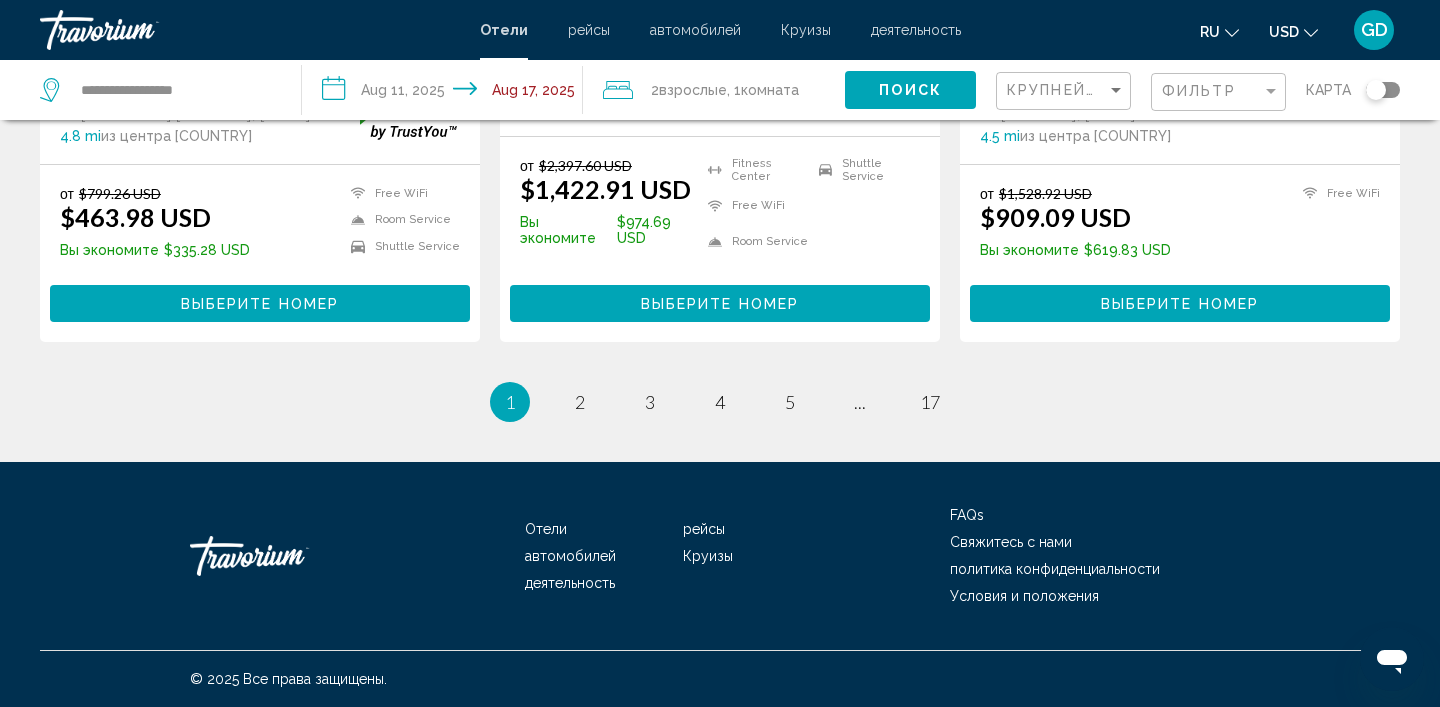 scroll, scrollTop: 2844, scrollLeft: 0, axis: vertical 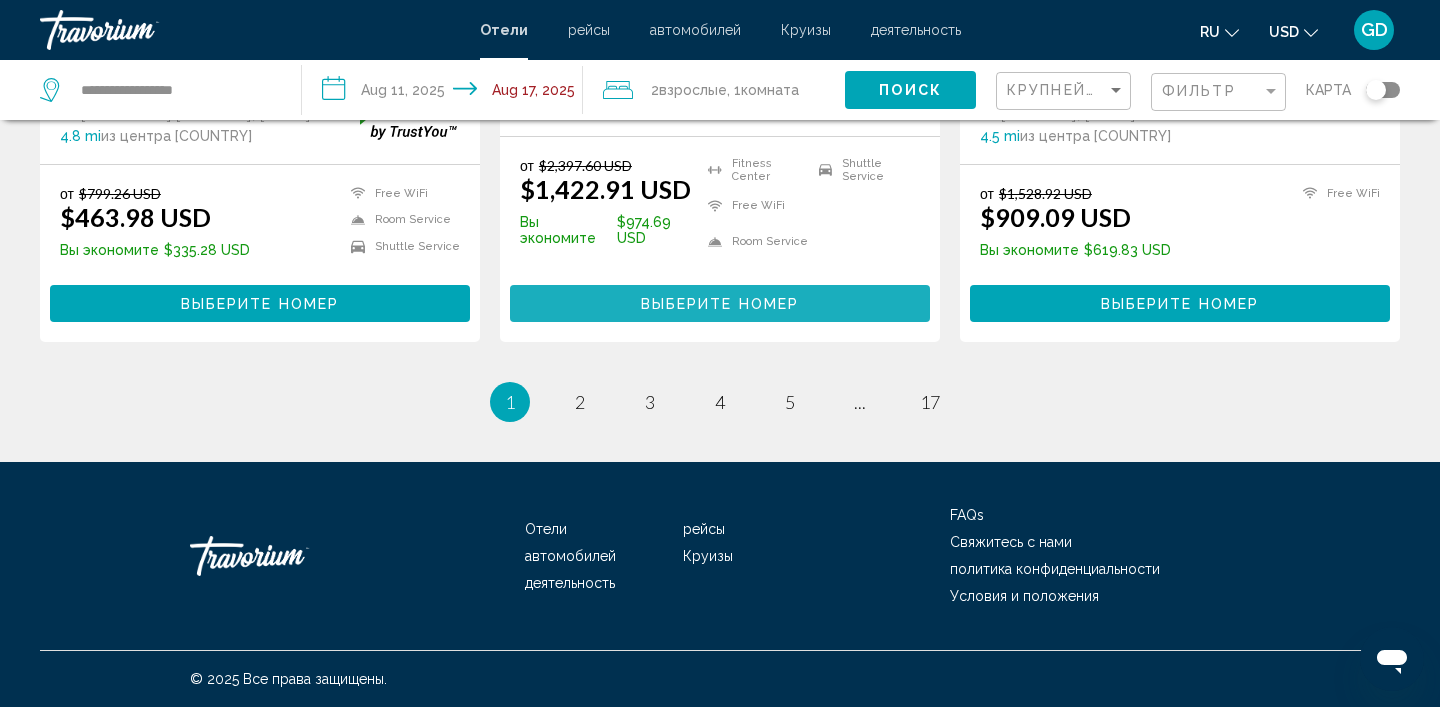 click on "Выберите номер" at bounding box center [720, 304] 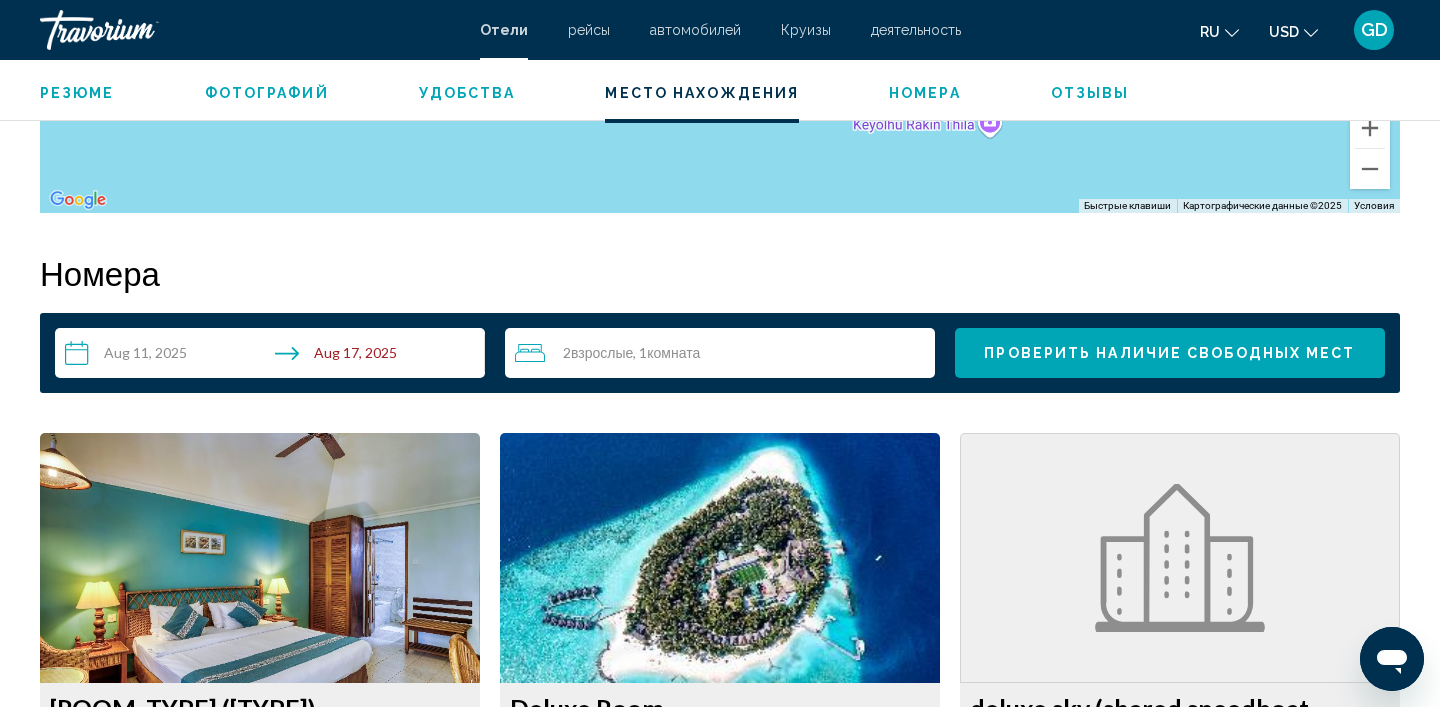 scroll, scrollTop: 2367, scrollLeft: 0, axis: vertical 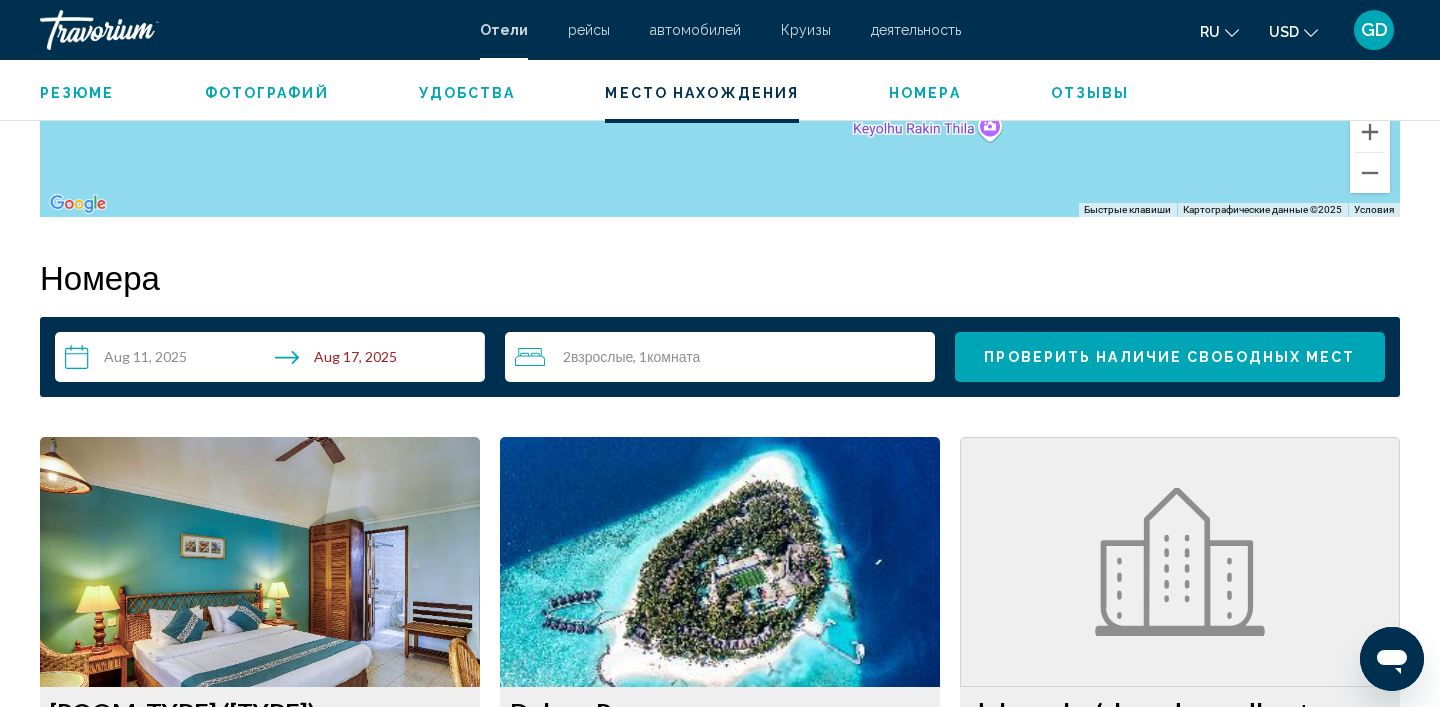 click on "2  Взрослый Взрослые , 1  Комната номера" at bounding box center (725, 357) 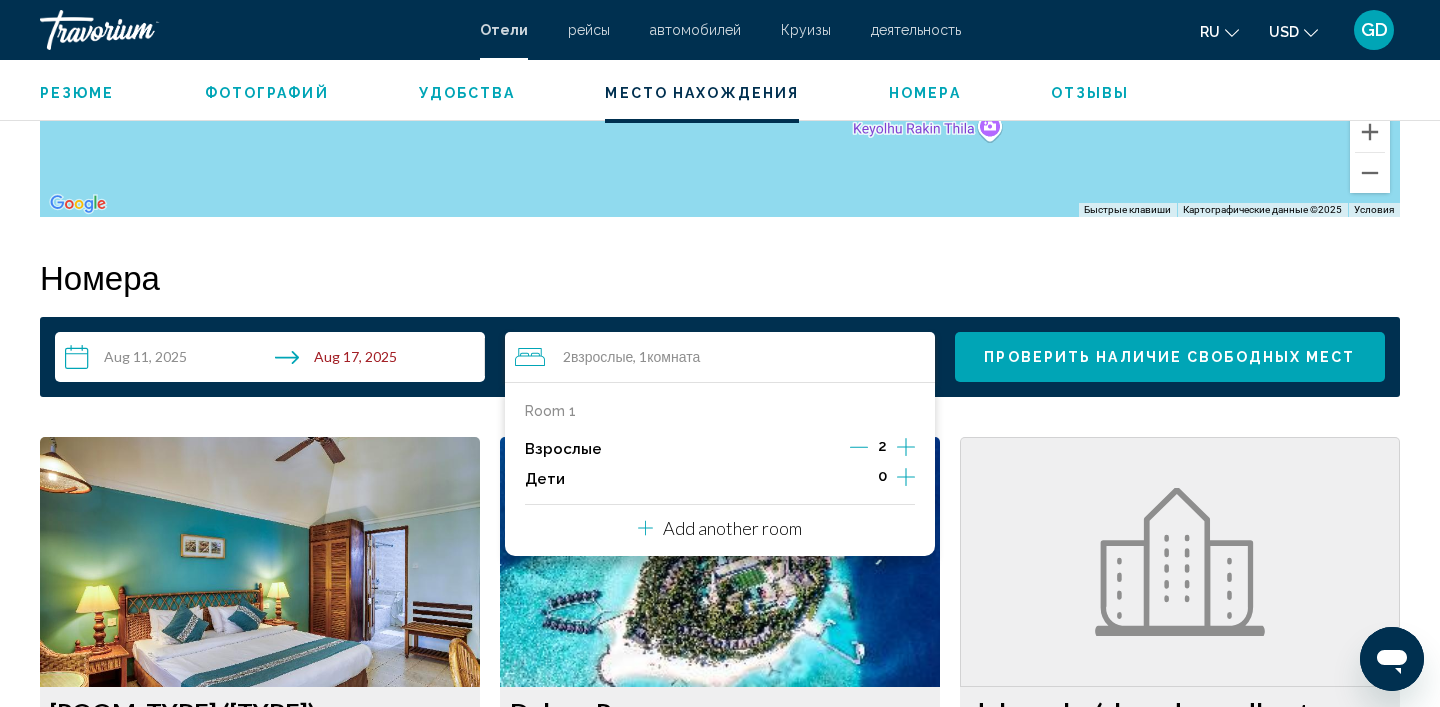 click 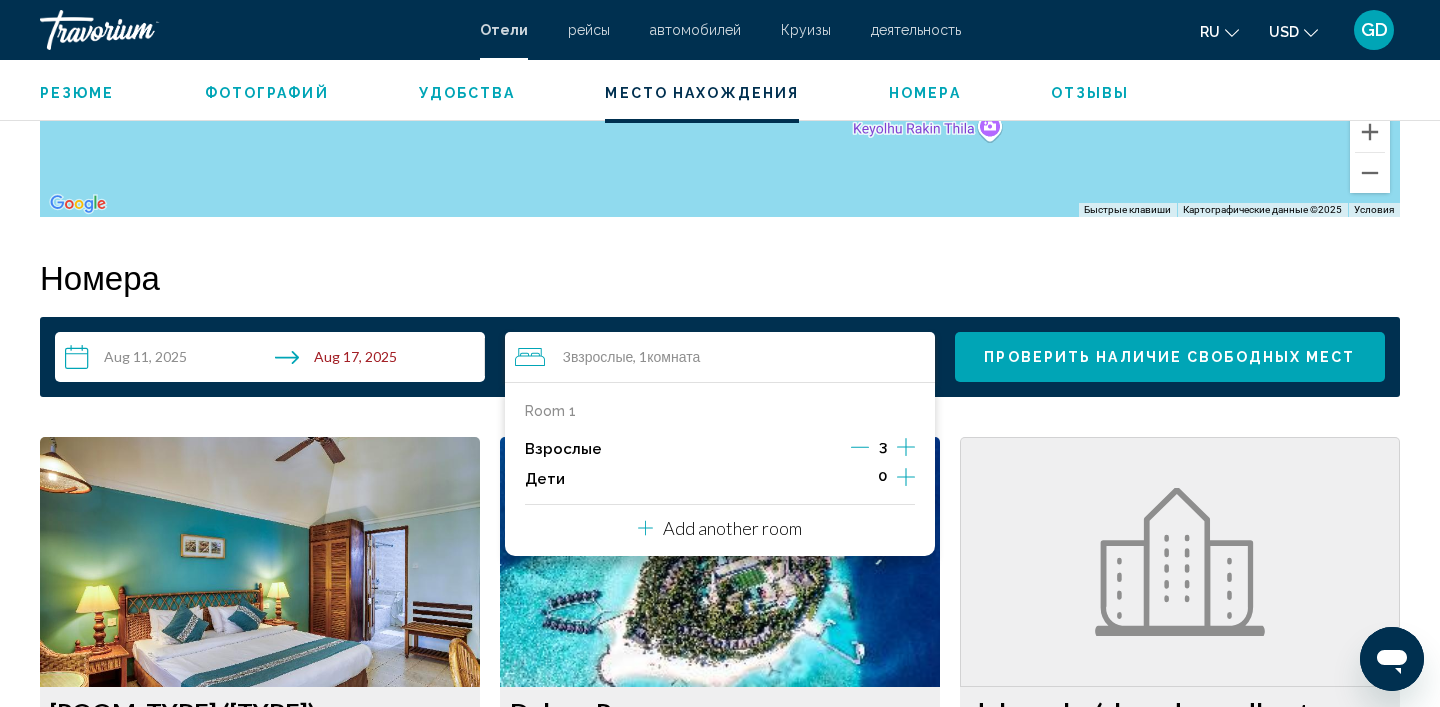 click 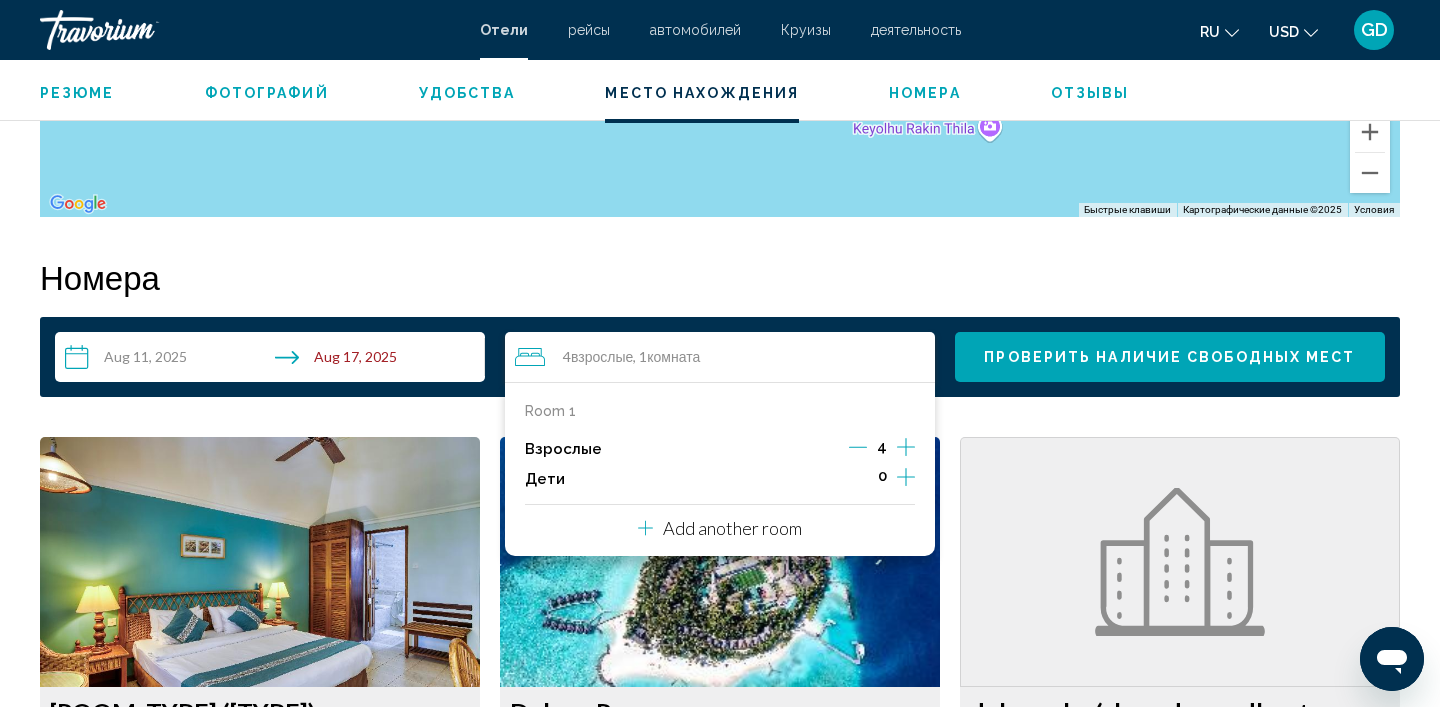 click 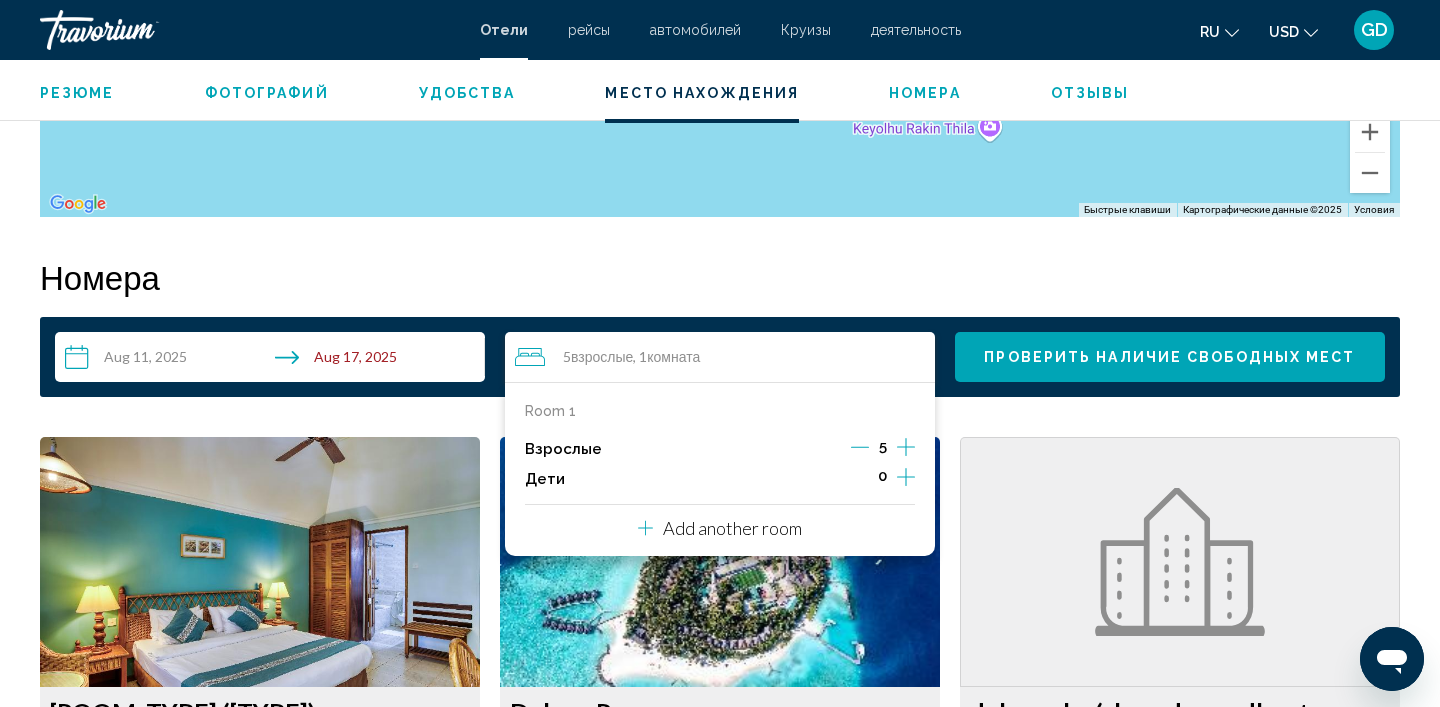 click 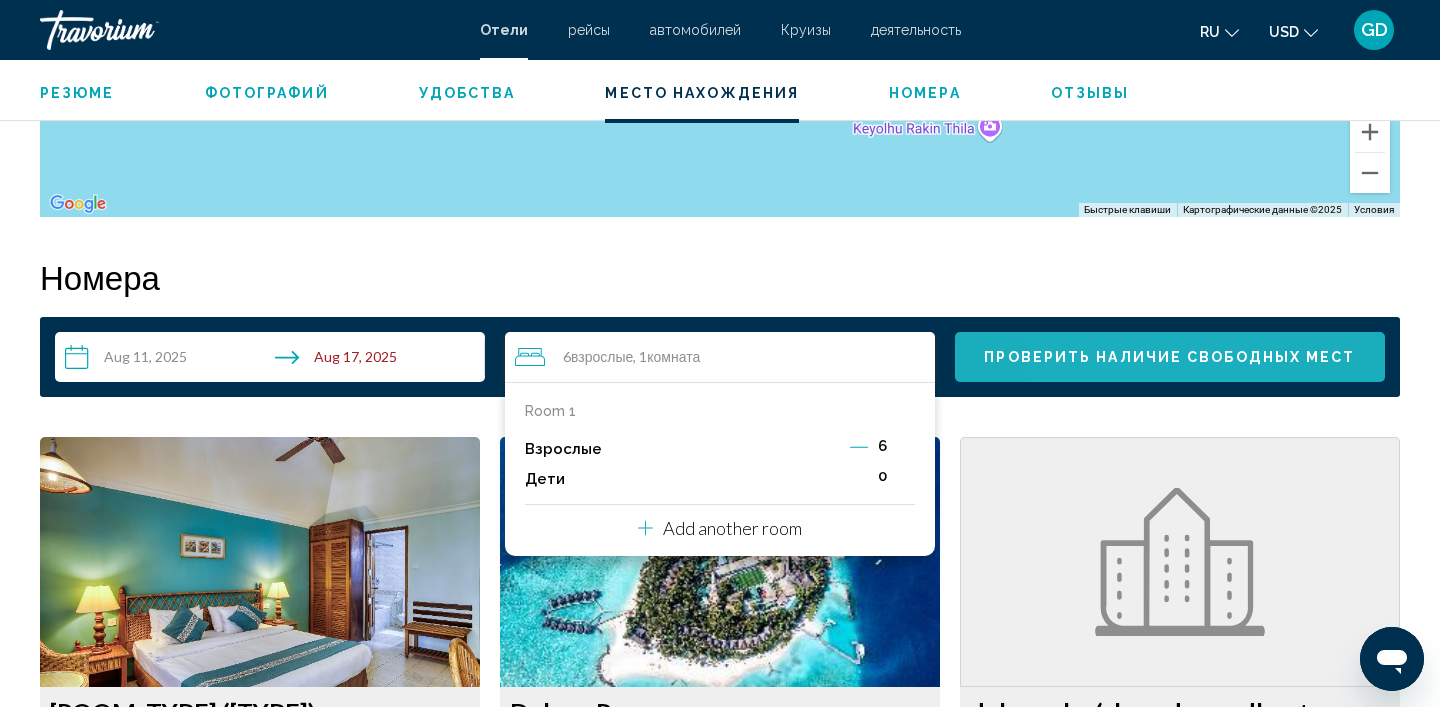 click on "Проверить наличие свободных мест" at bounding box center (1169, 358) 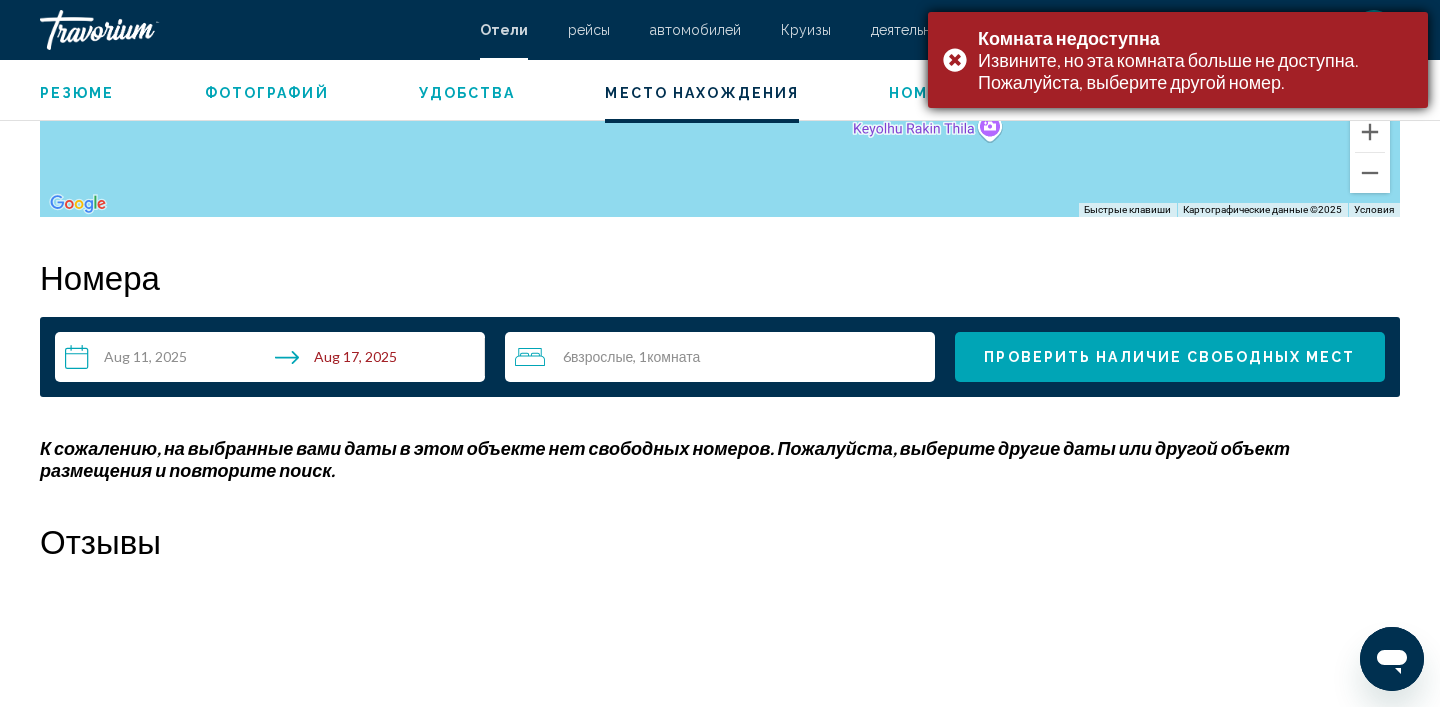 click on "Комната недоступна   Извините, но эта комната больше не доступна. Пожалуйста, выберите другой номер." at bounding box center (1178, 60) 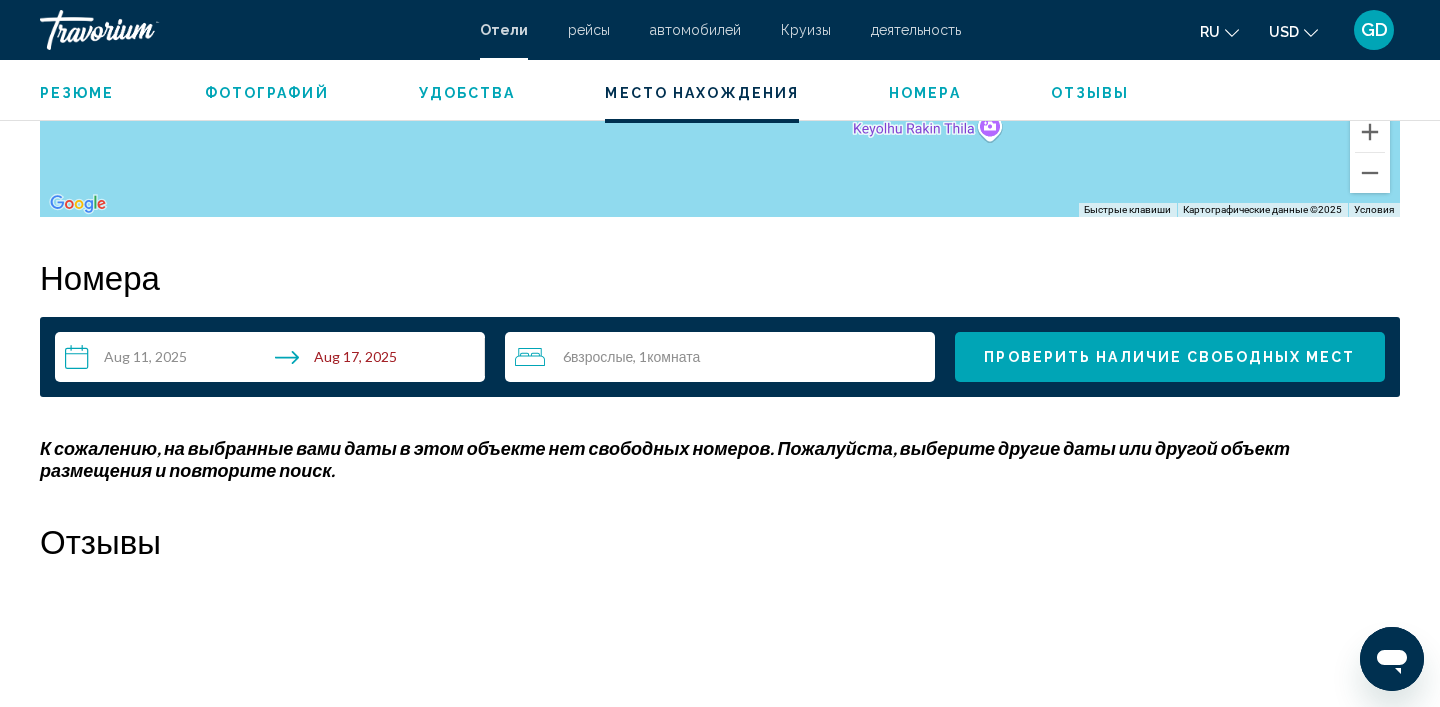 click on "6 Взрослый Взрослые , 1 Комната номера" at bounding box center (725, 357) 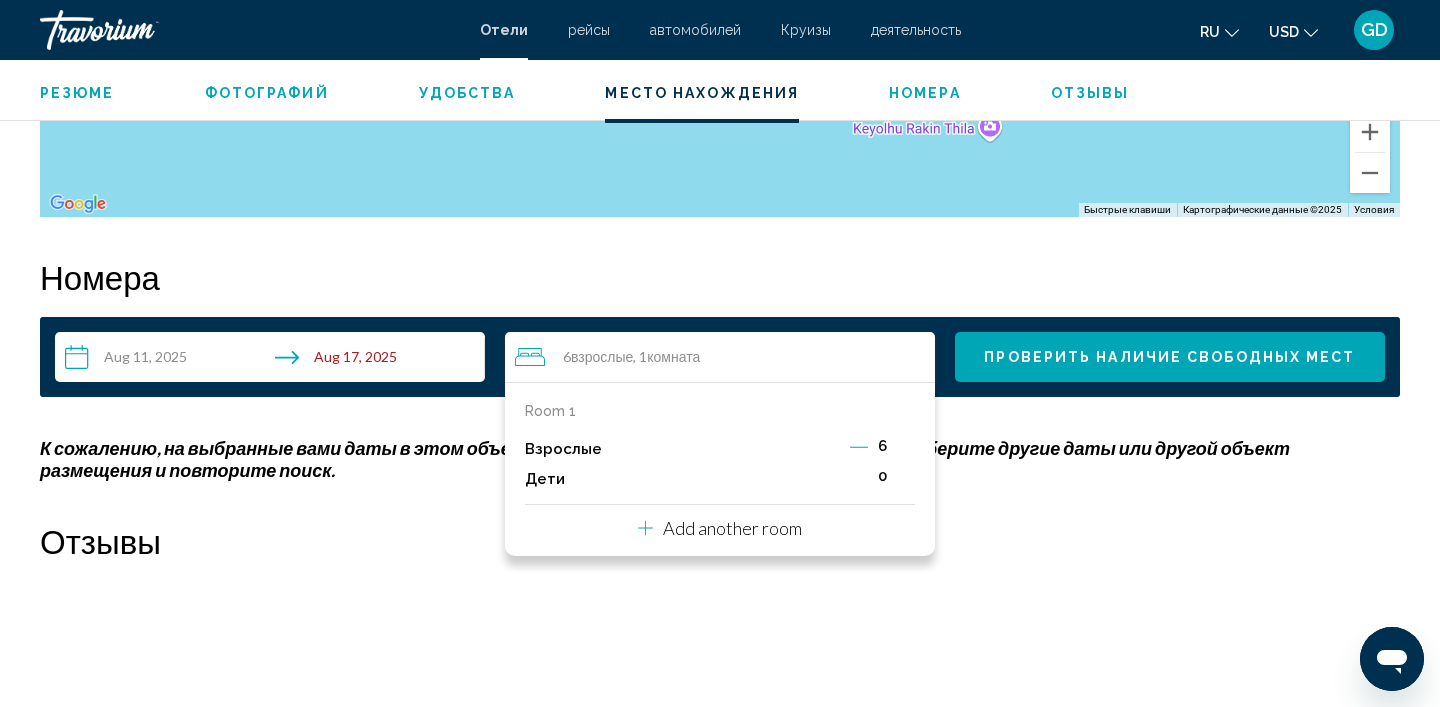 click 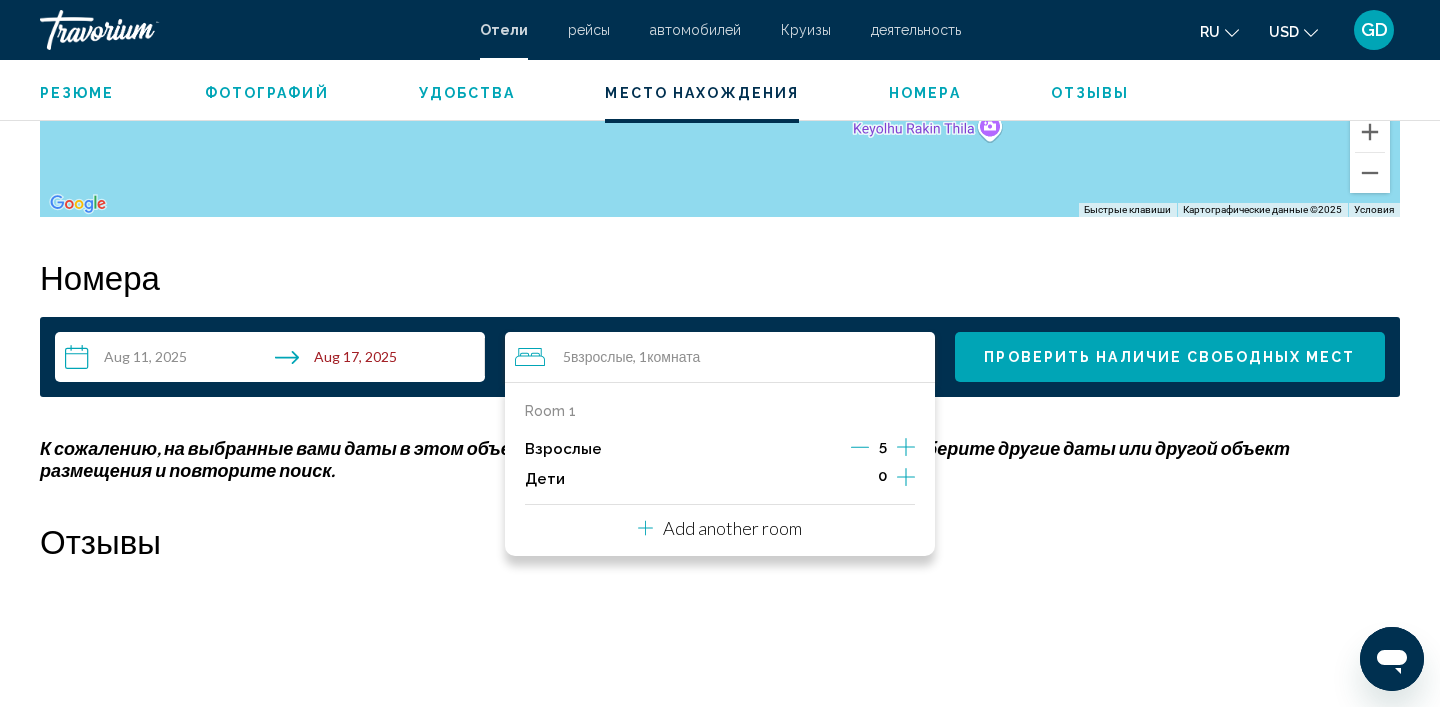 click 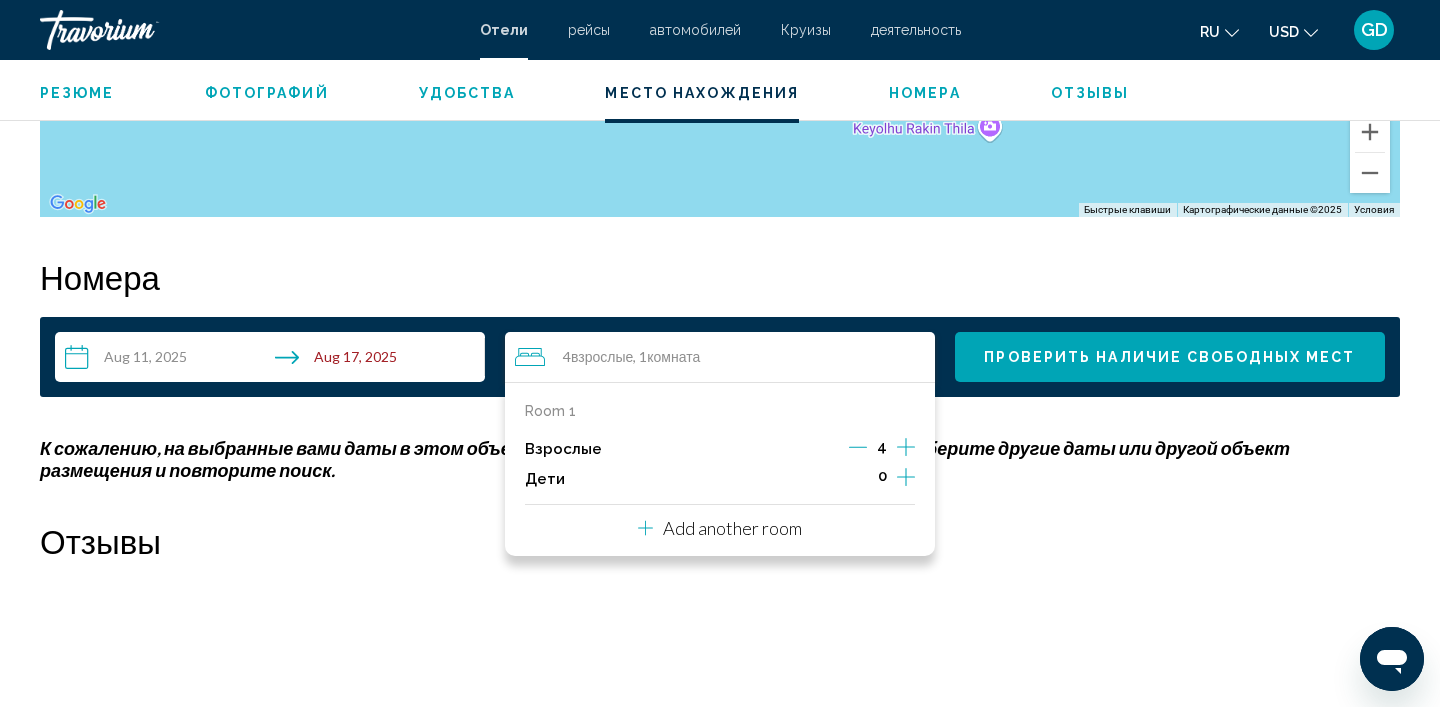 click on "Проверить наличие свободных мест" at bounding box center [1170, 357] 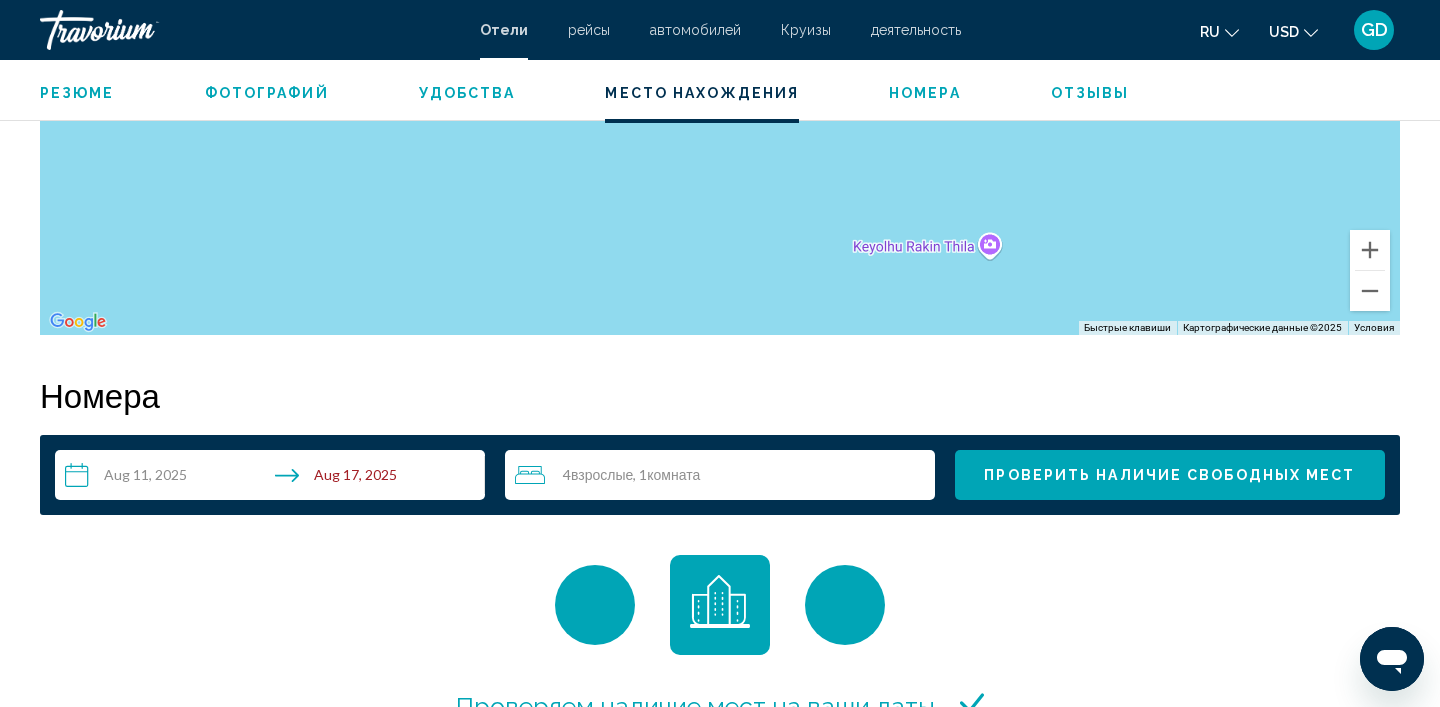 scroll, scrollTop: 2247, scrollLeft: 0, axis: vertical 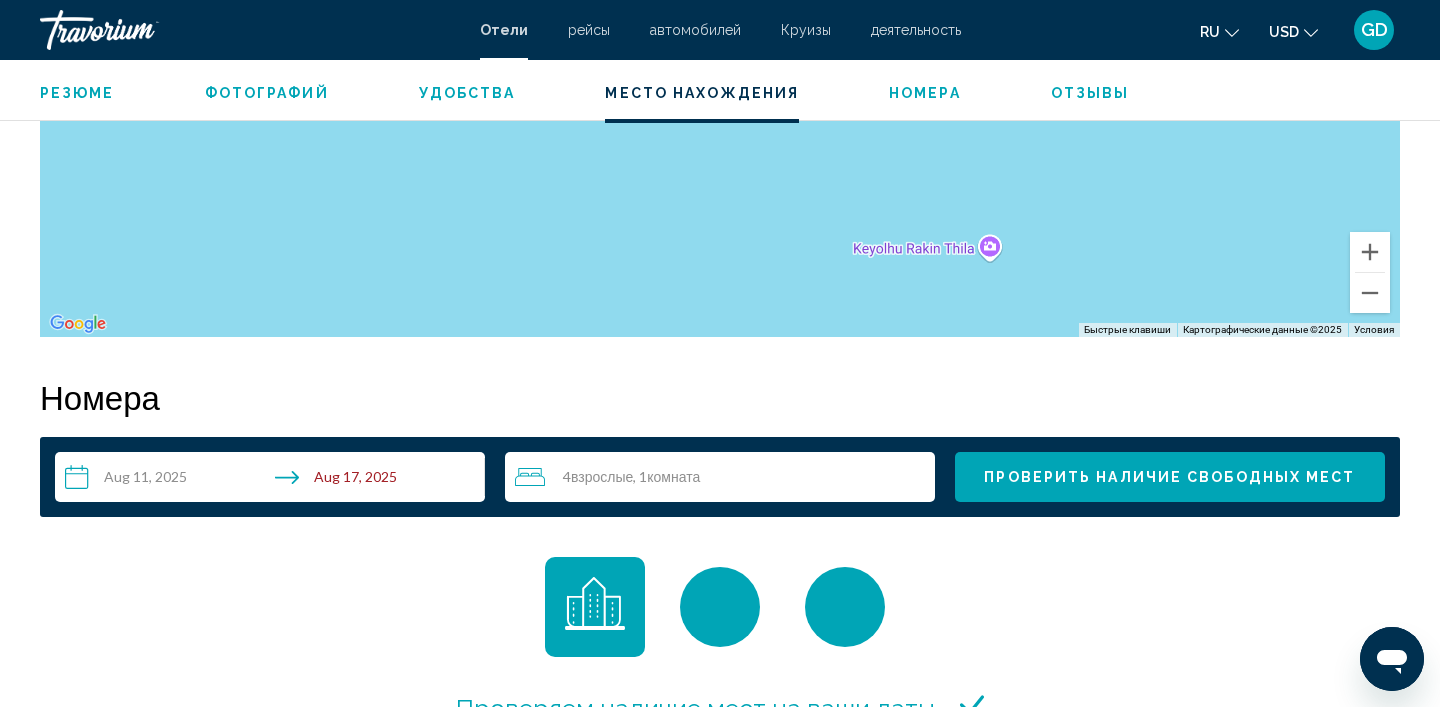click on "4  Взрослый Взрослые , 1  Комната номера" at bounding box center [725, 477] 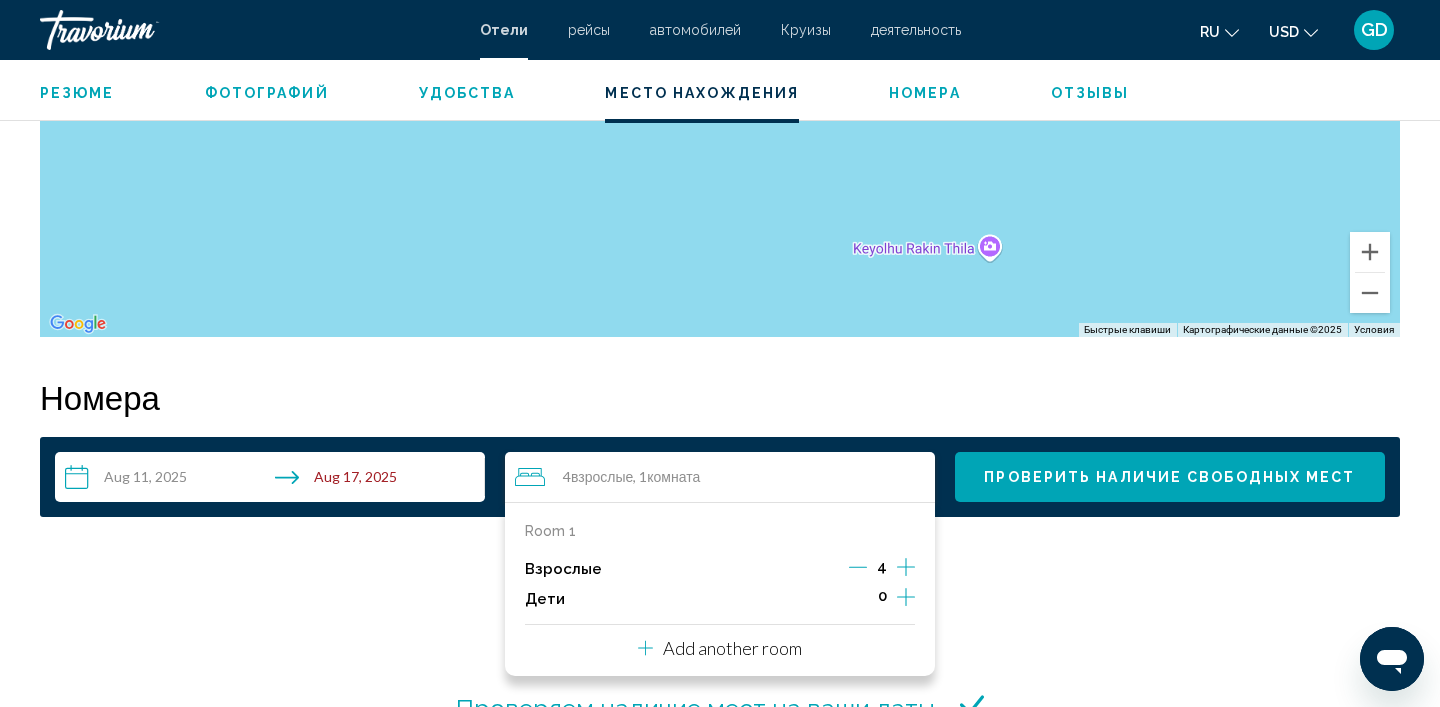 click on "4" at bounding box center [882, 569] 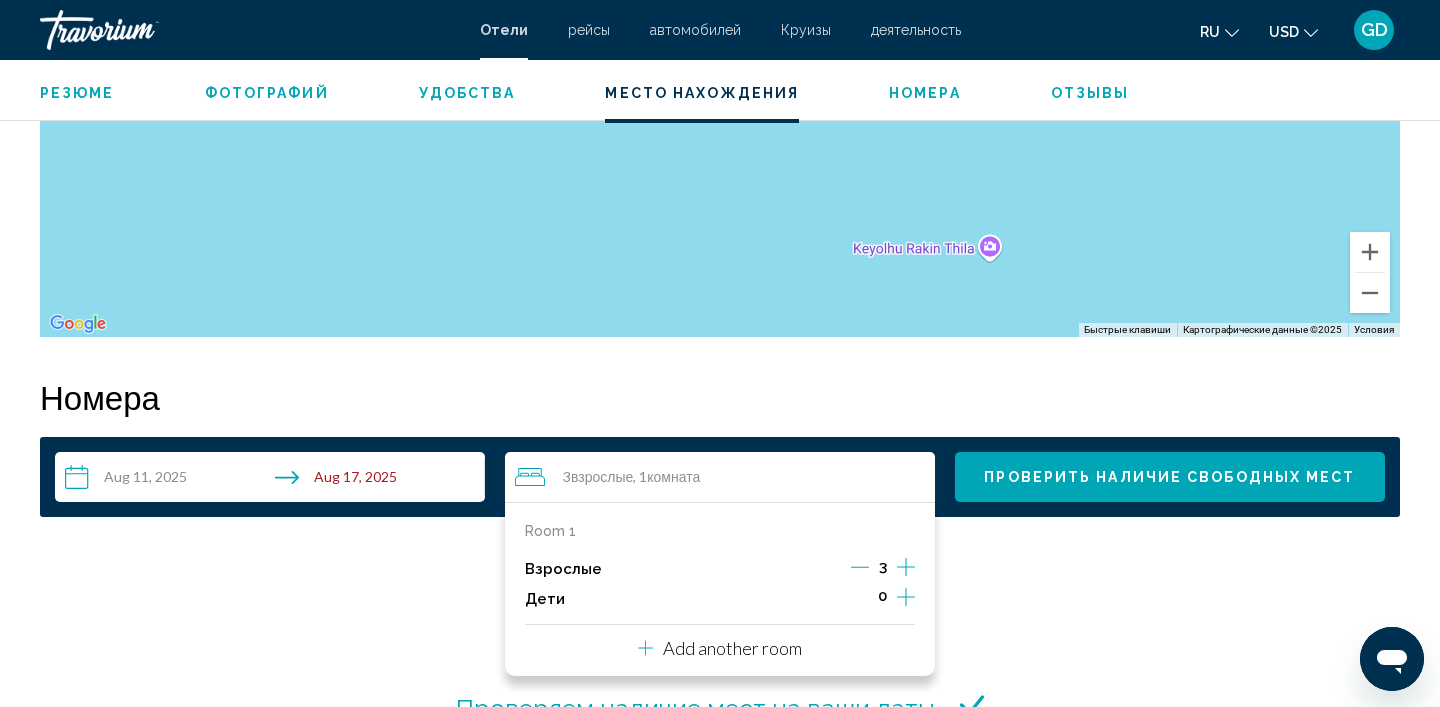 click 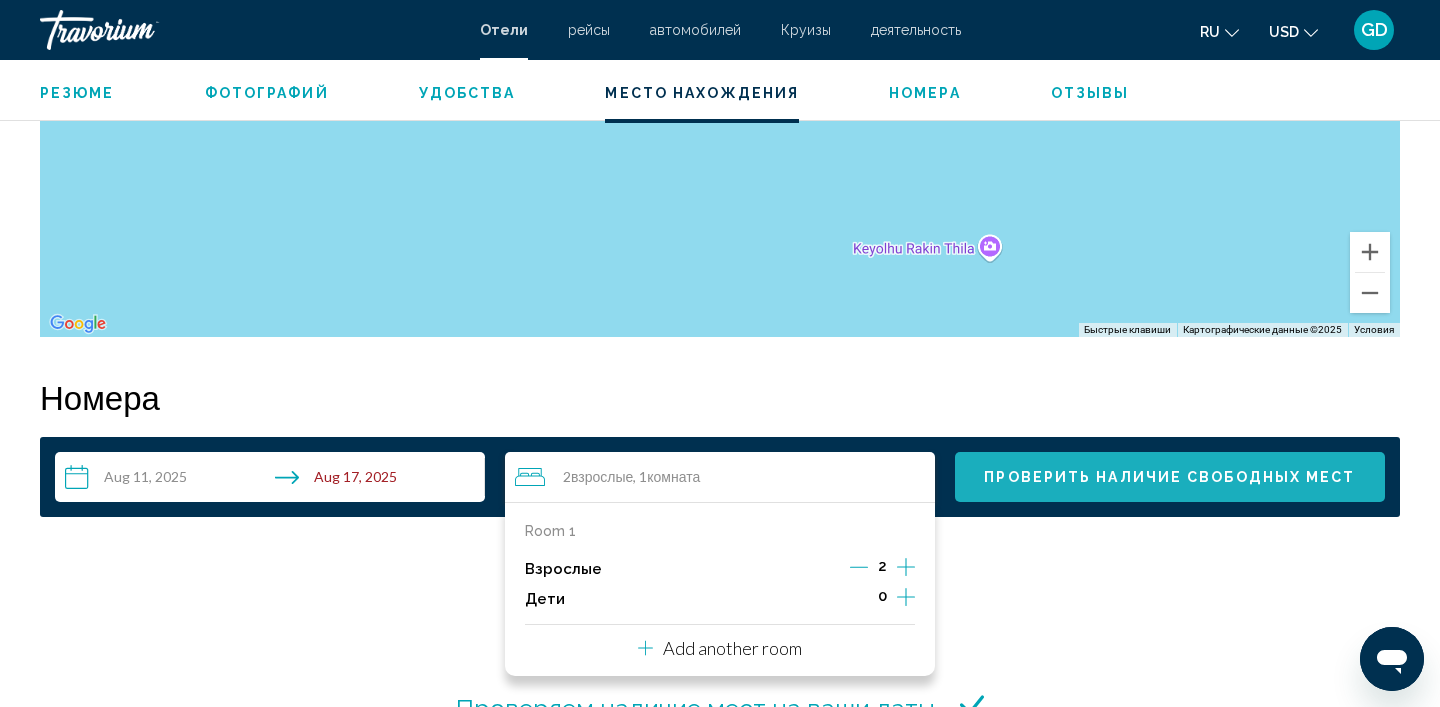 click on "Проверить наличие свободных мест" at bounding box center [1169, 478] 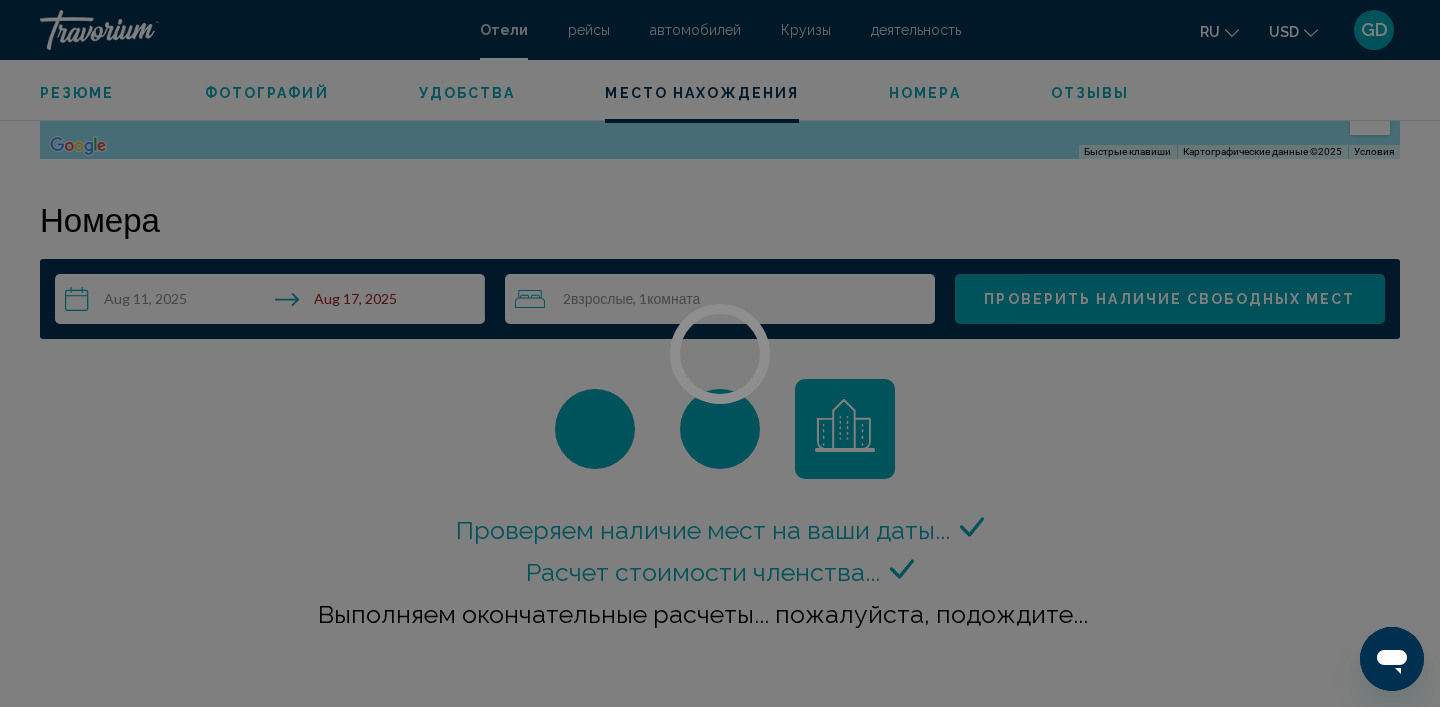 scroll, scrollTop: 2501, scrollLeft: 0, axis: vertical 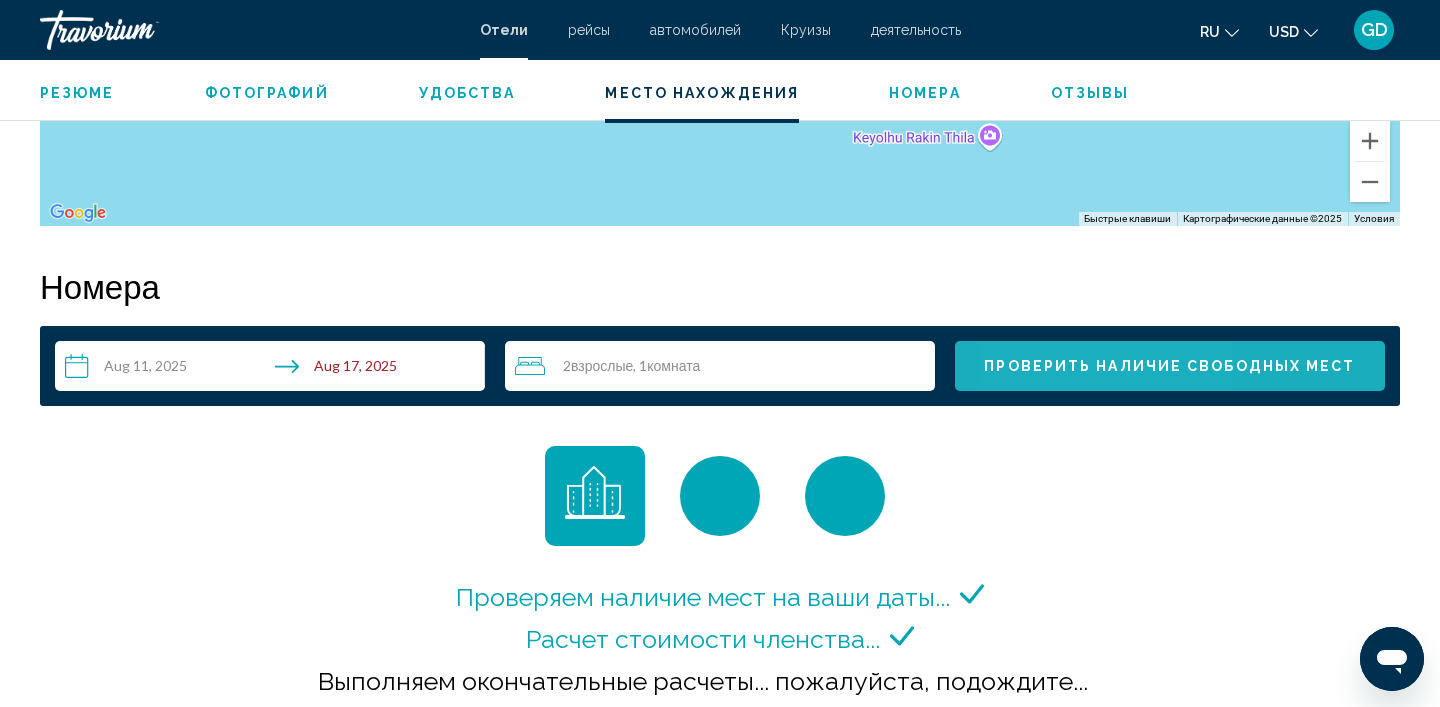 click on "Проверить наличие свободных мест" at bounding box center [1170, 366] 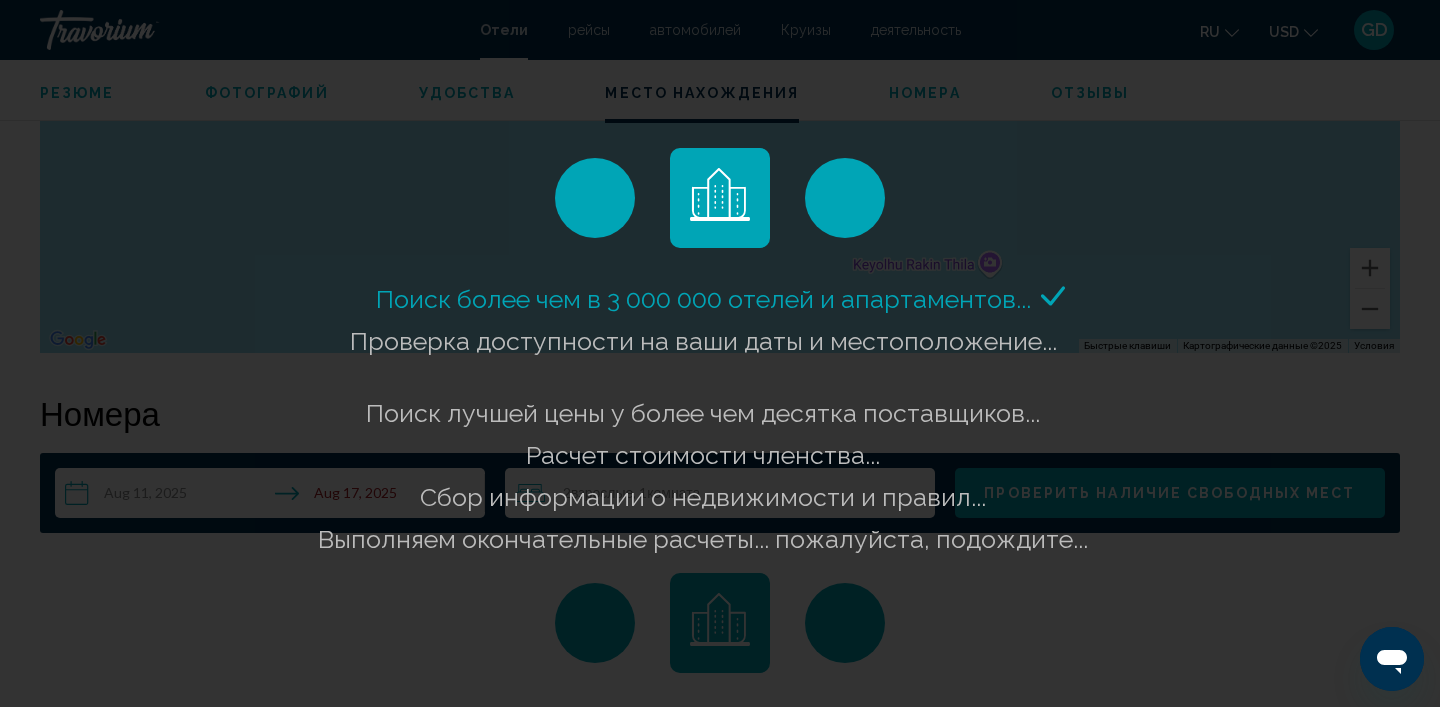 scroll, scrollTop: 1951, scrollLeft: 0, axis: vertical 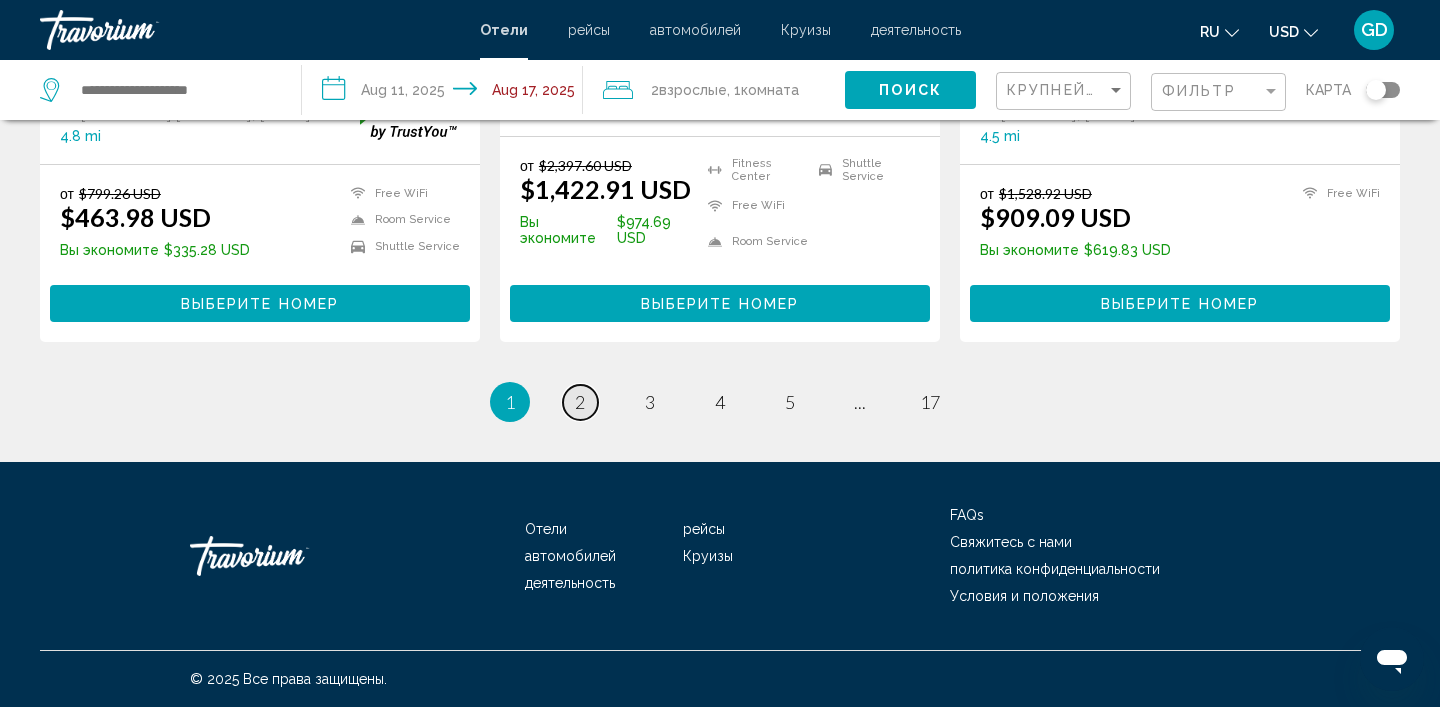click on "2" at bounding box center (580, 402) 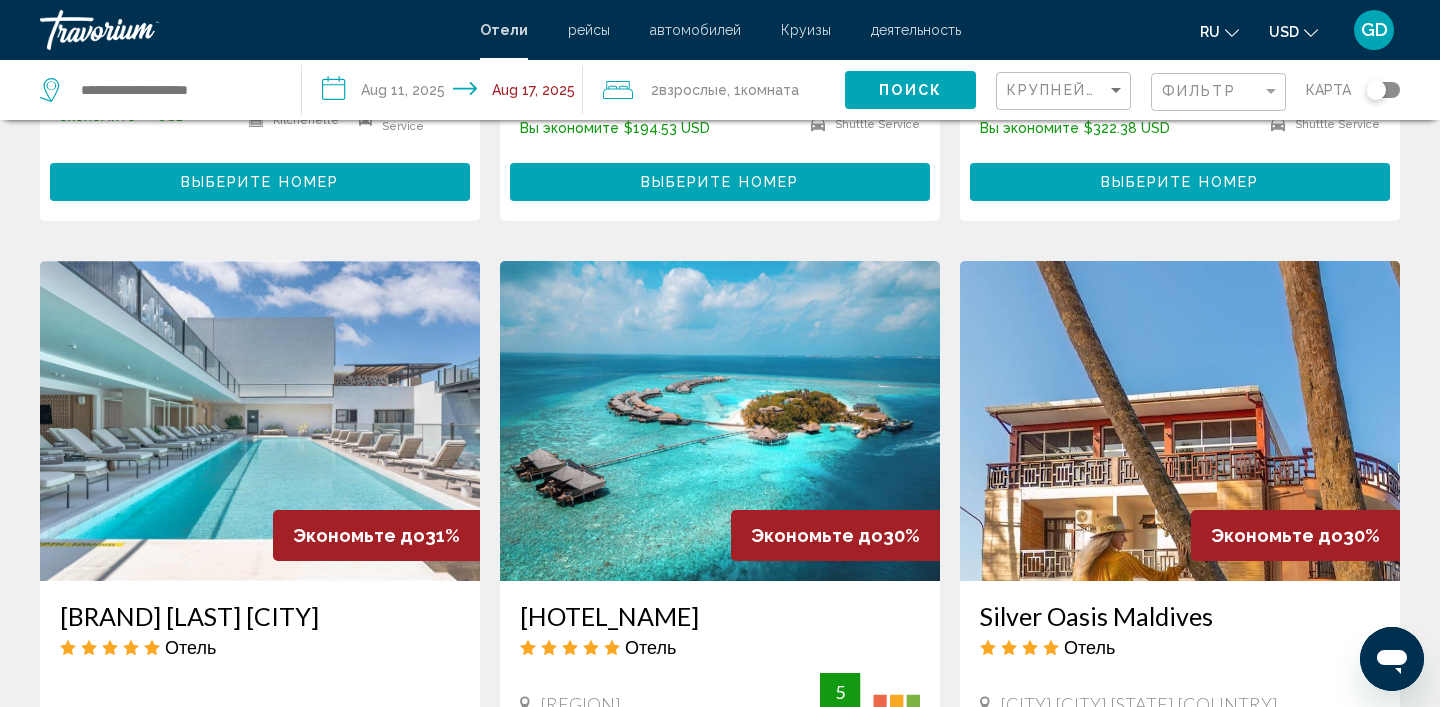 scroll, scrollTop: 1421, scrollLeft: 0, axis: vertical 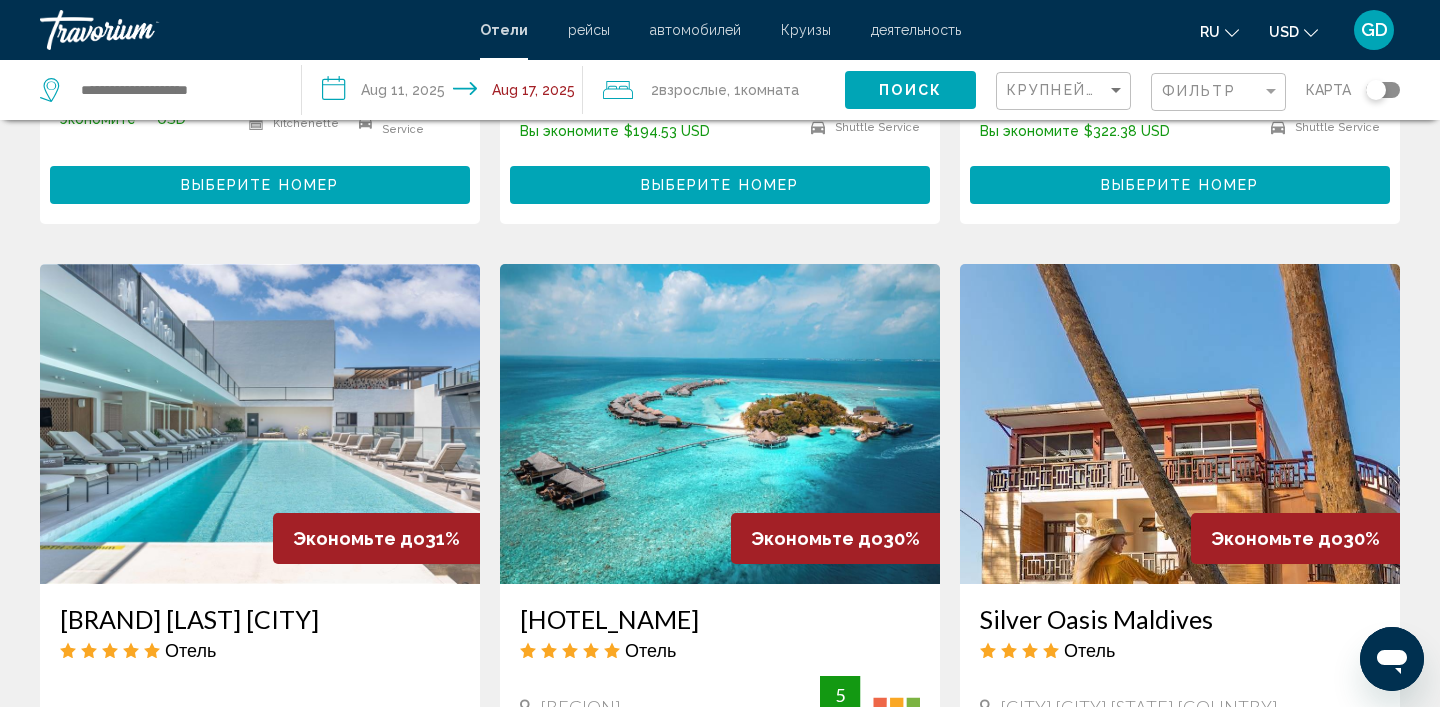 click at bounding box center (260, 424) 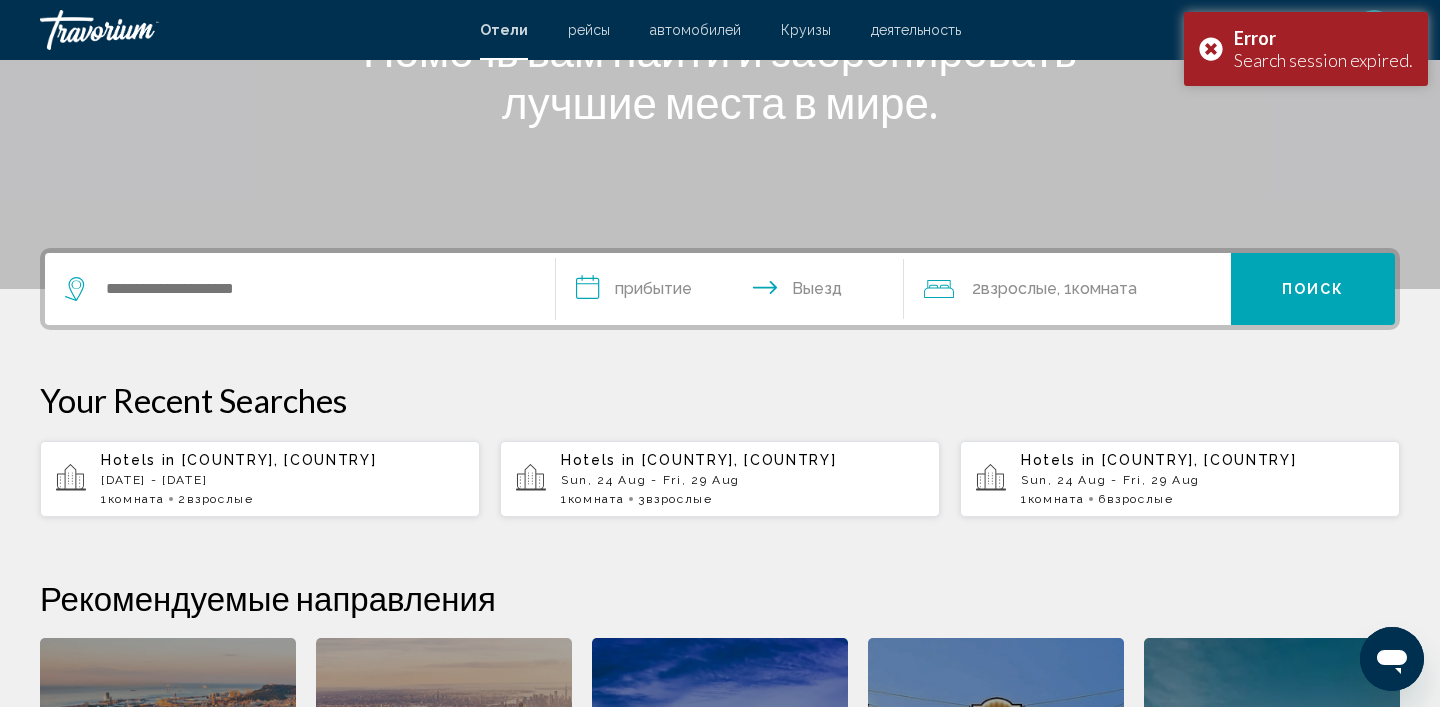 scroll, scrollTop: 361, scrollLeft: 0, axis: vertical 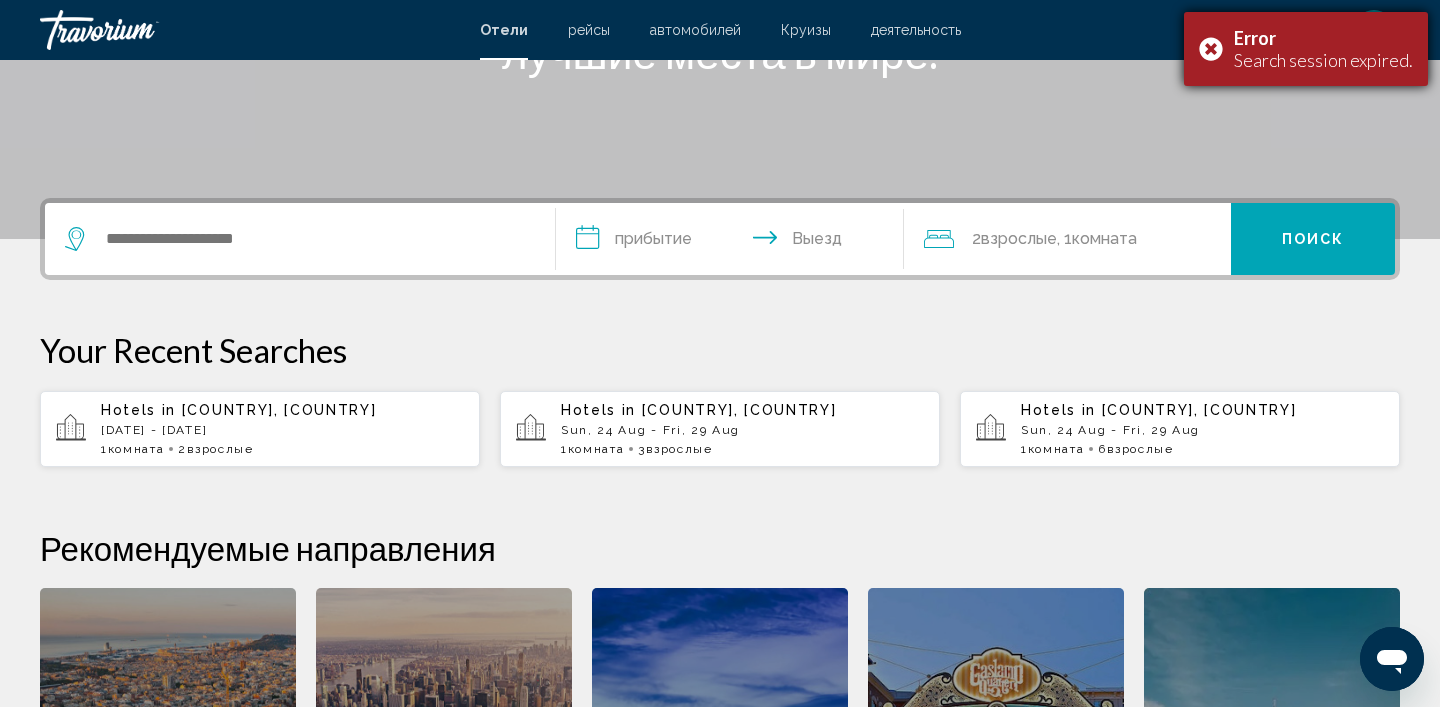 click on "Error   Search session expired." at bounding box center [1306, 49] 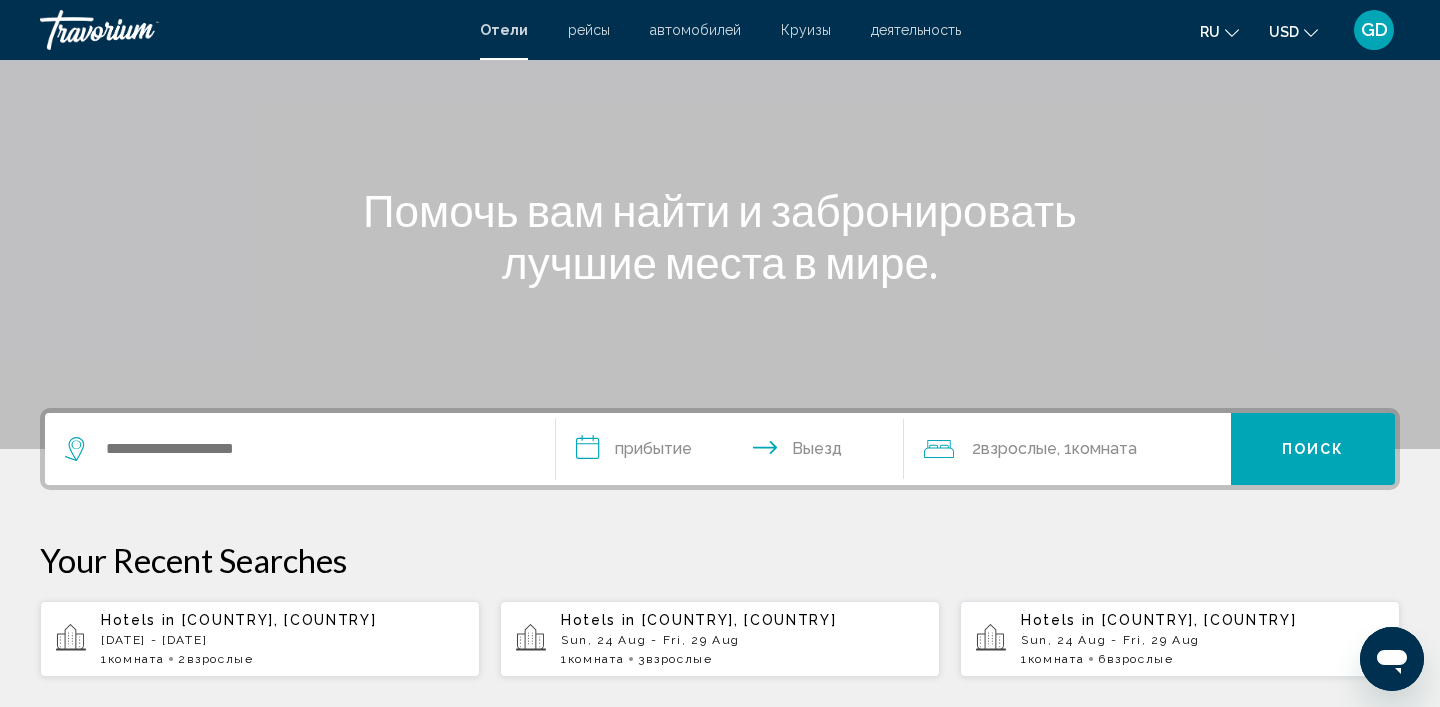 scroll, scrollTop: 154, scrollLeft: 0, axis: vertical 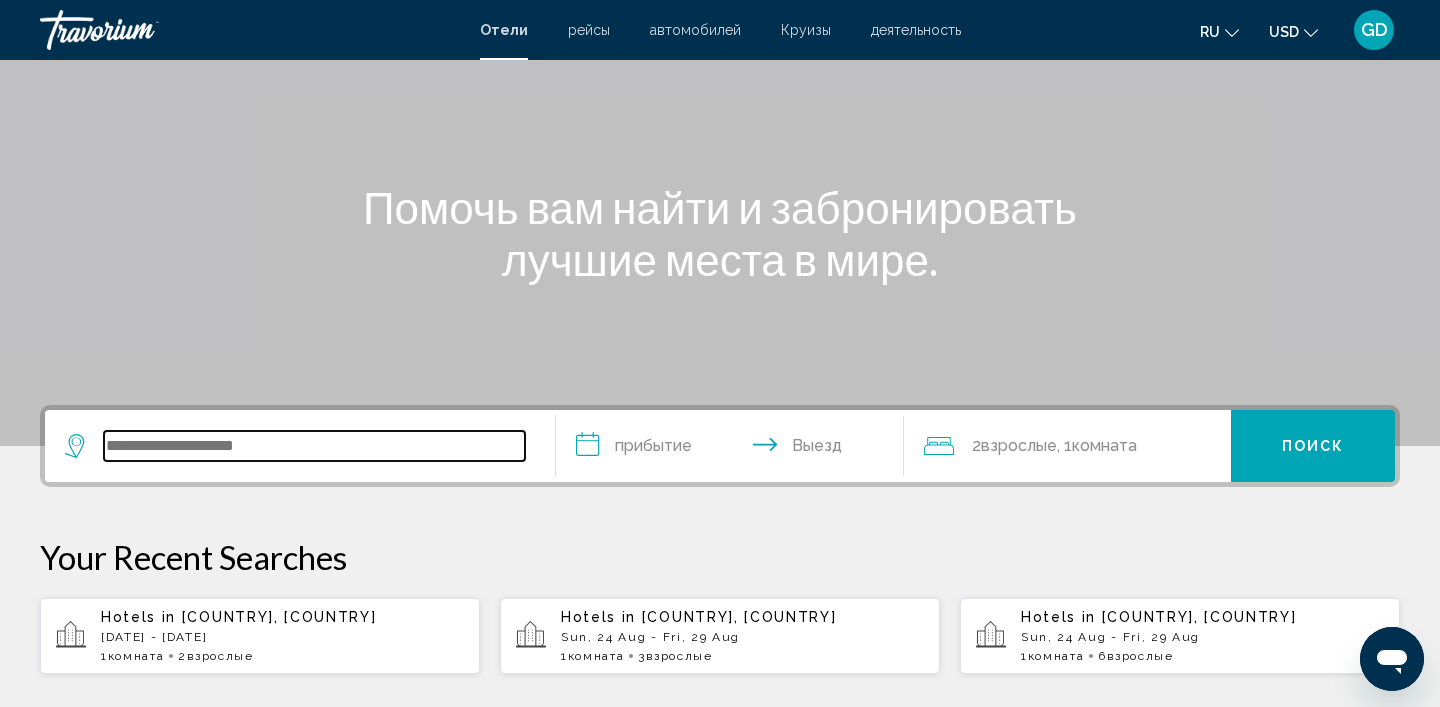 click at bounding box center [314, 446] 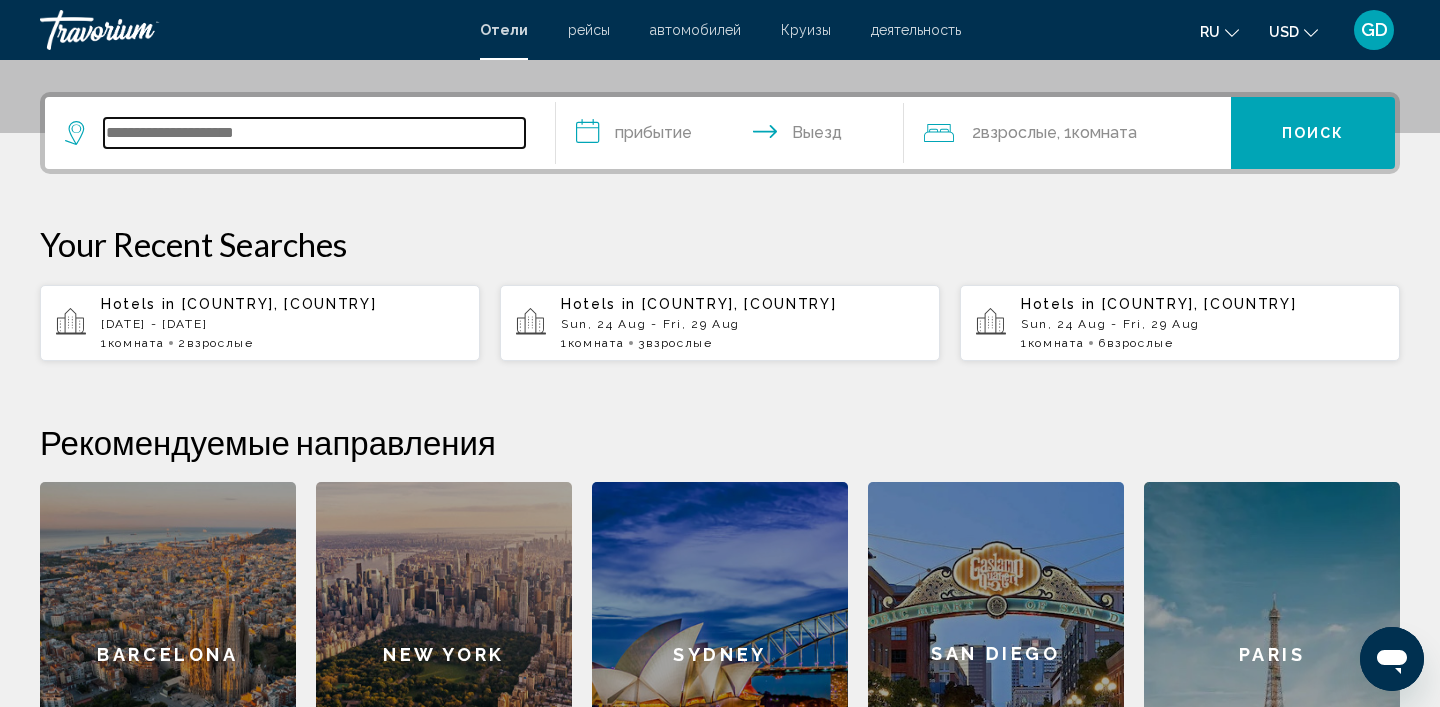 scroll, scrollTop: 494, scrollLeft: 0, axis: vertical 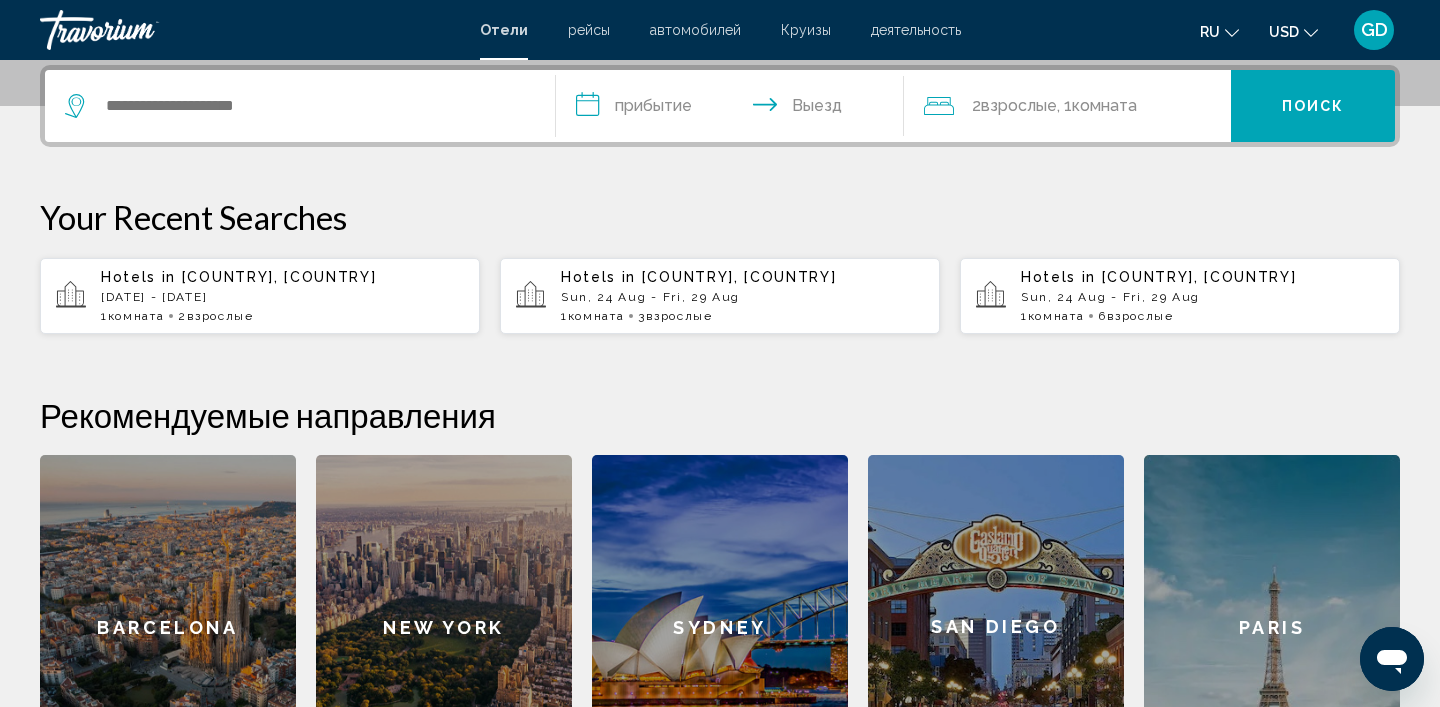 click on "Hotels in    Maldives, Maldives  Mon, 11 Aug - Sun, 17 Aug  1  Комната номера 2  Взрослый Взрослые" at bounding box center [282, 296] 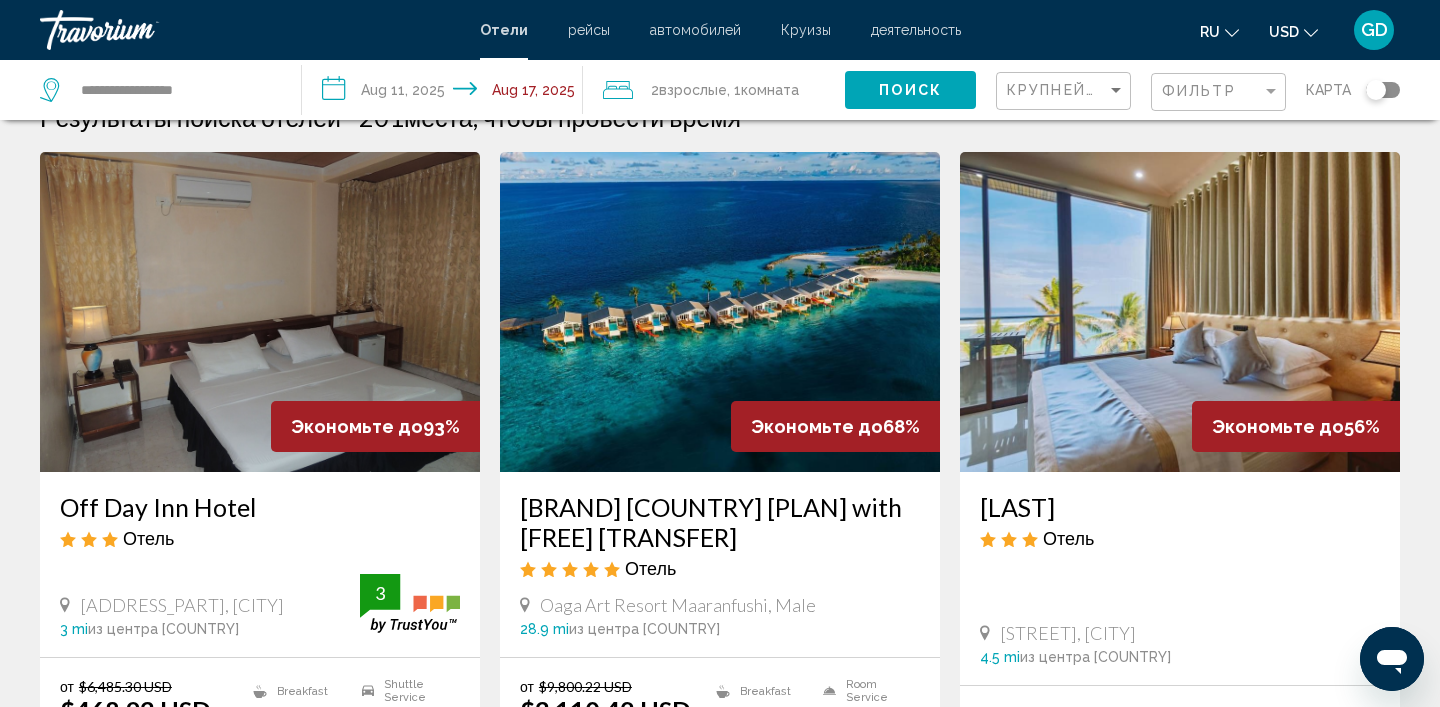 scroll, scrollTop: 0, scrollLeft: 0, axis: both 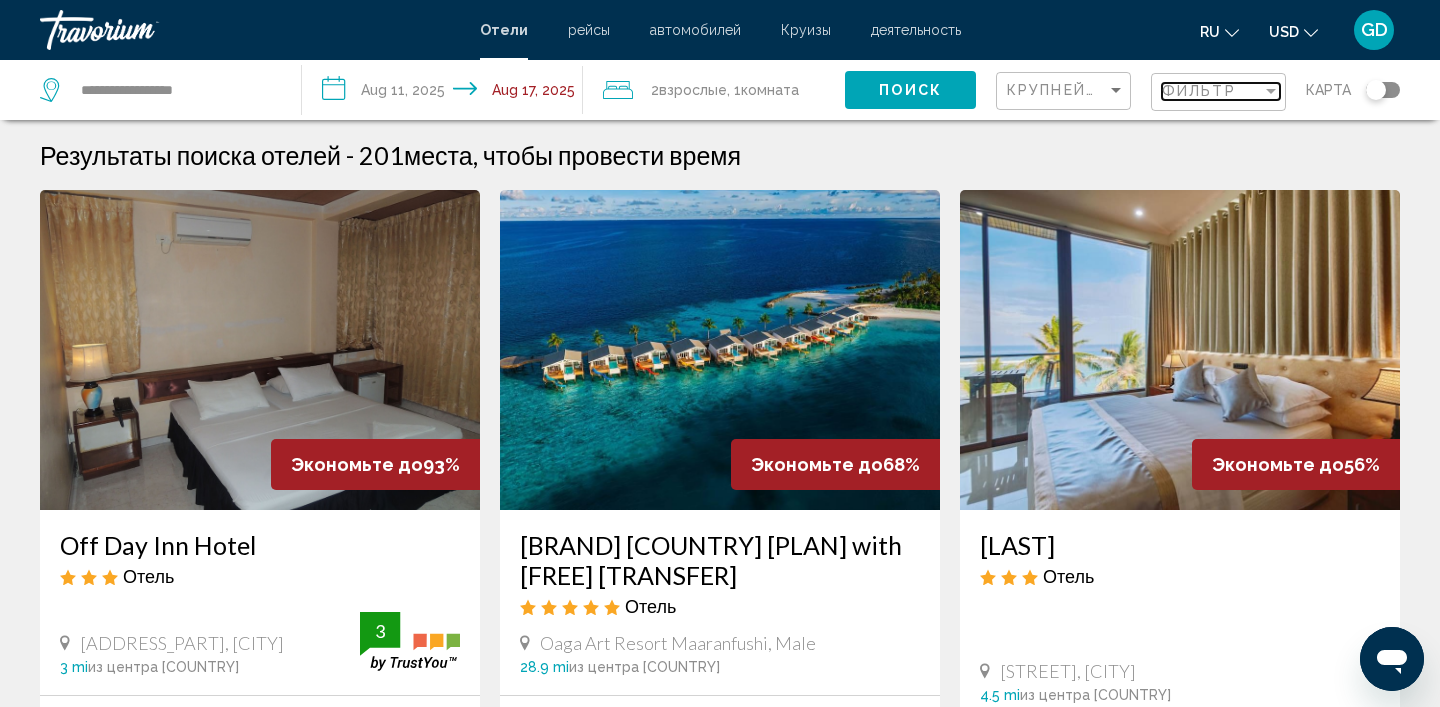 click at bounding box center [1271, 91] 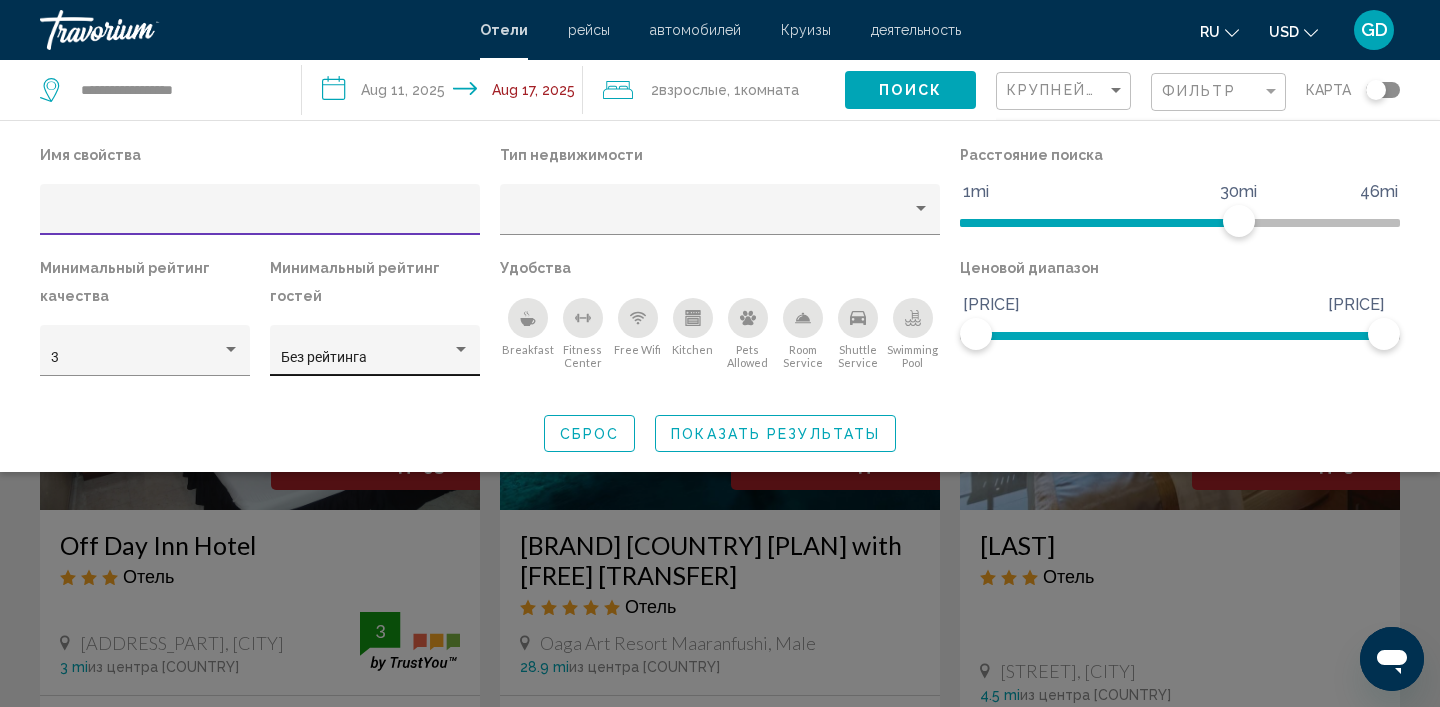 click at bounding box center [461, 350] 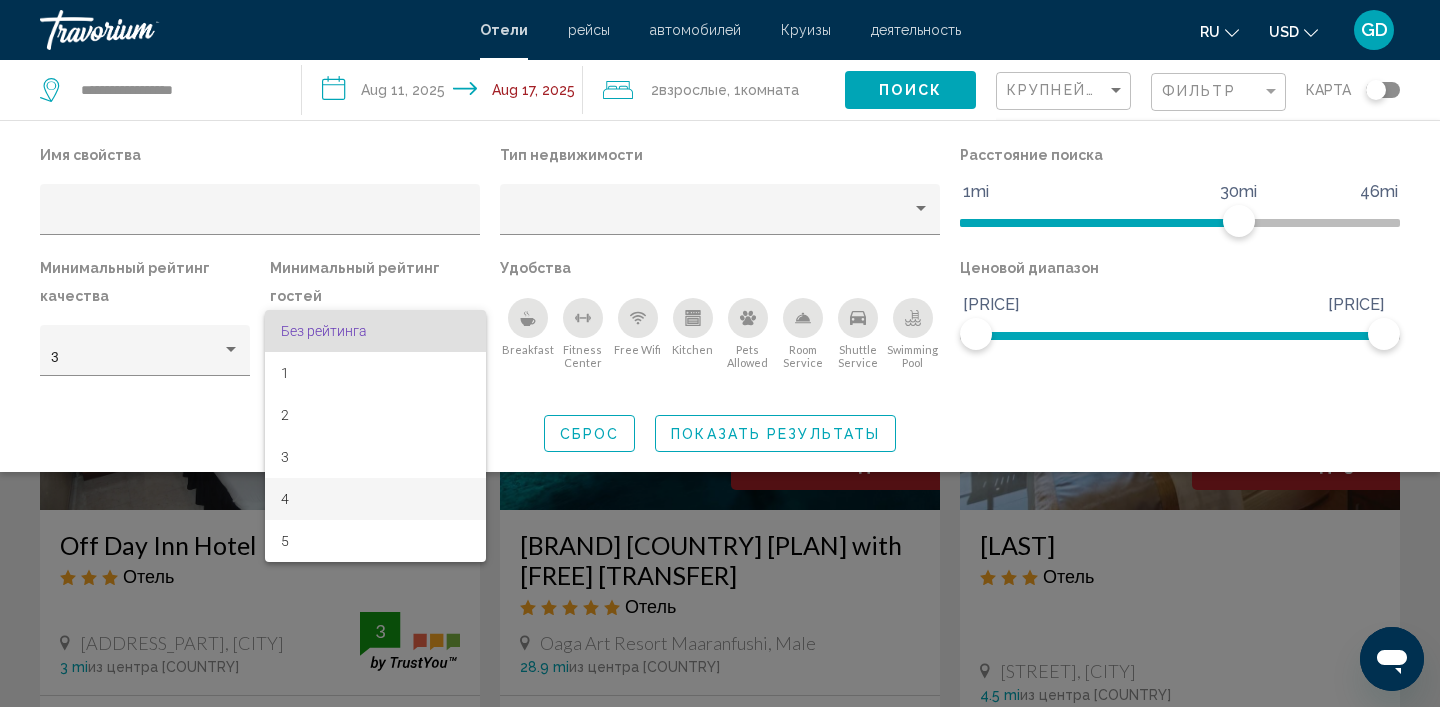 click on "4" at bounding box center [375, 499] 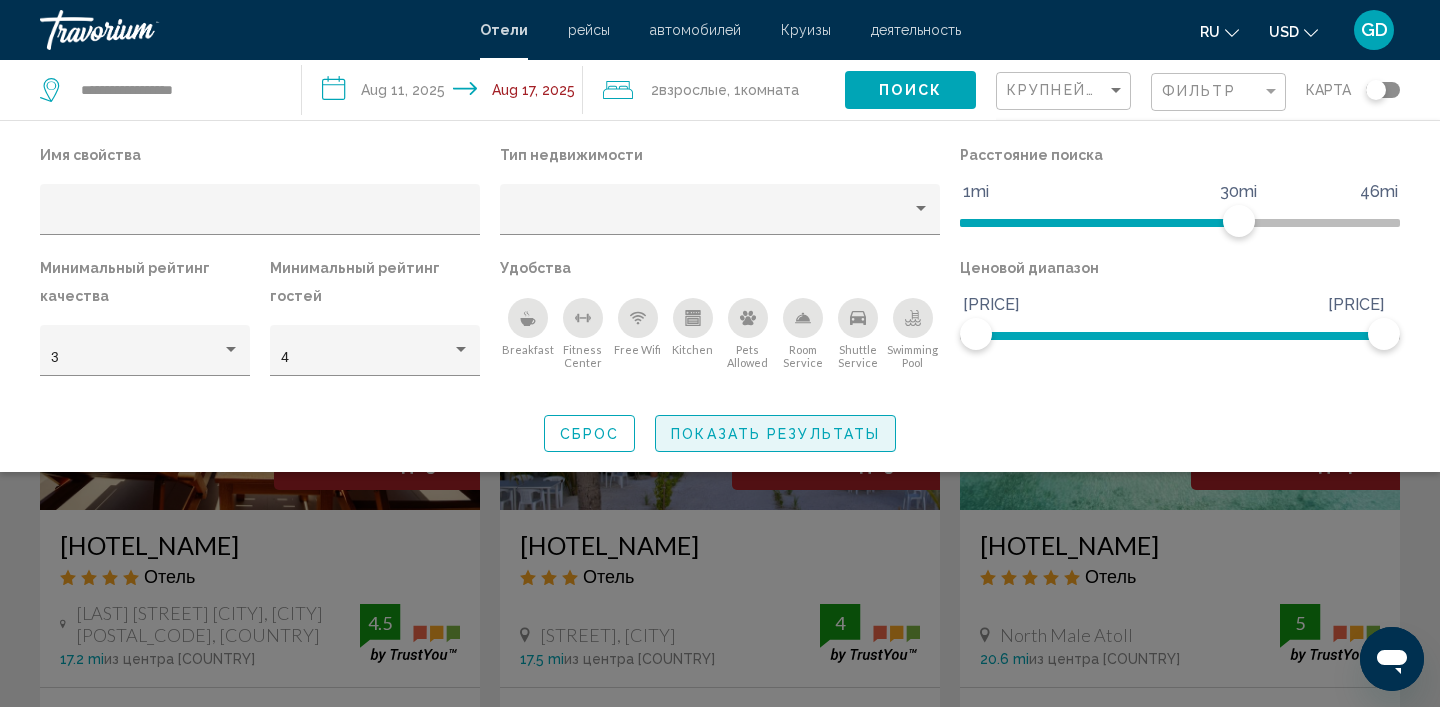 click on "Показать результаты" 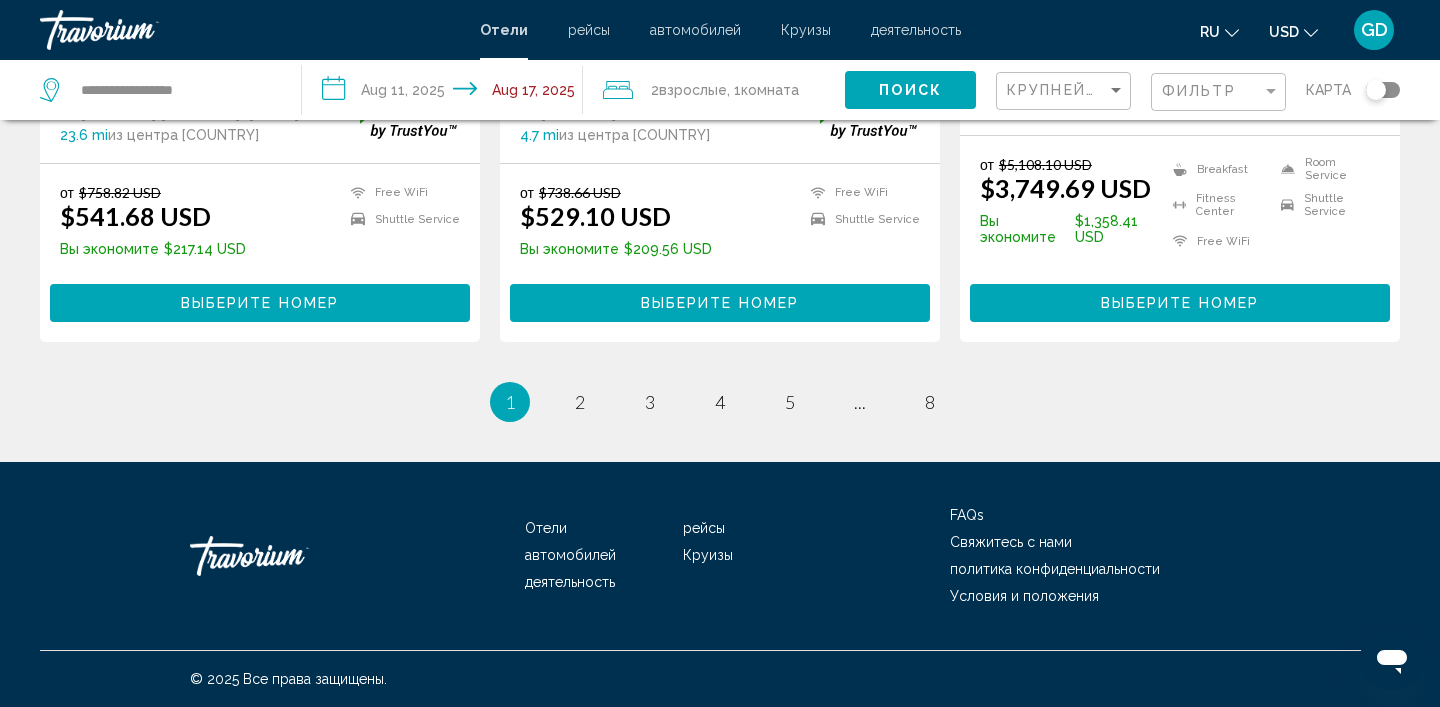 scroll, scrollTop: 2801, scrollLeft: 0, axis: vertical 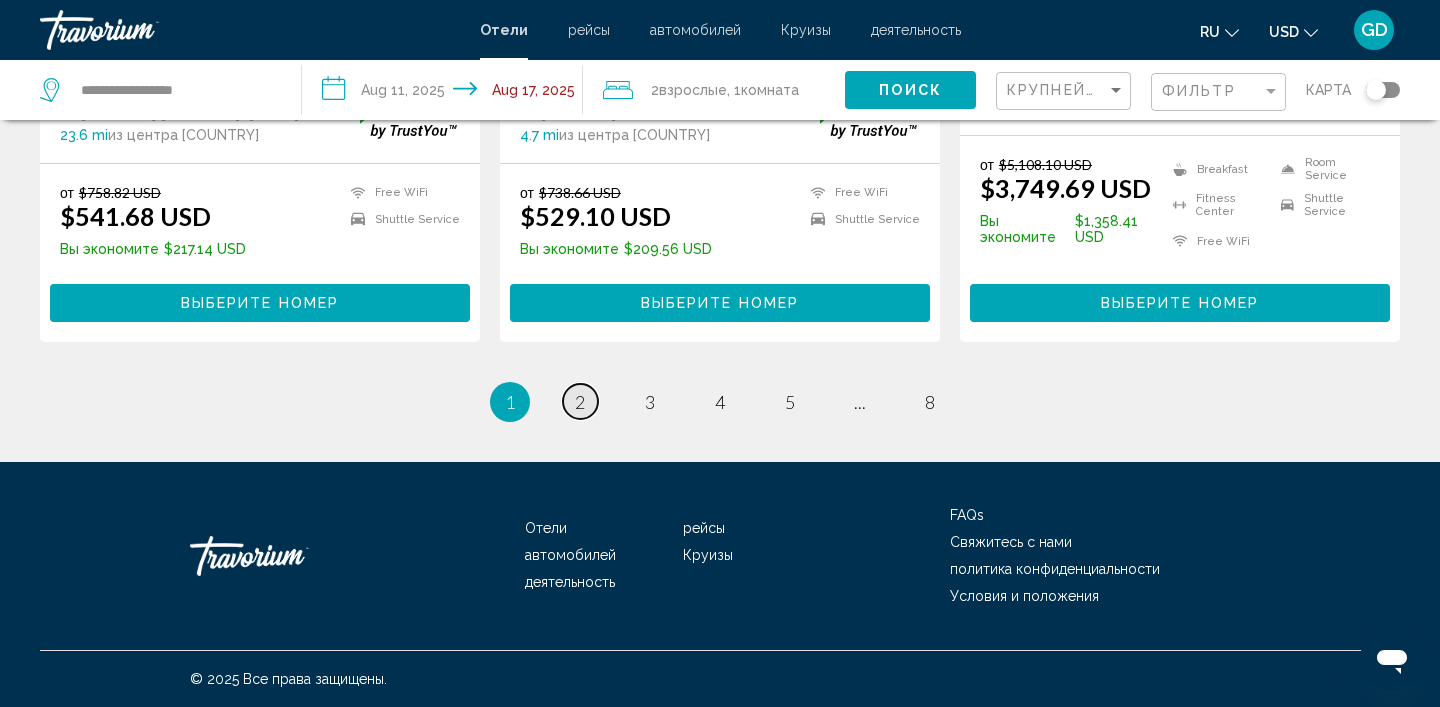 click on "2" at bounding box center (580, 402) 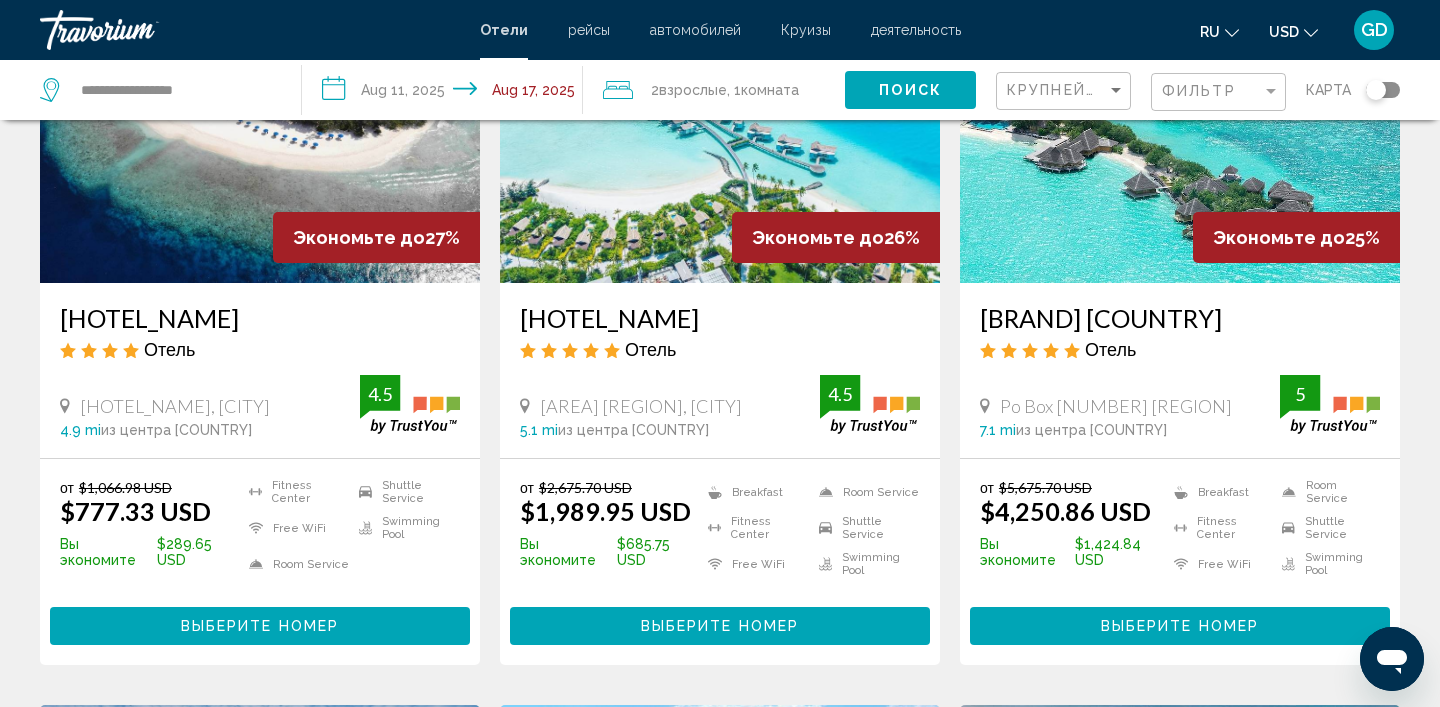 scroll, scrollTop: 265, scrollLeft: 0, axis: vertical 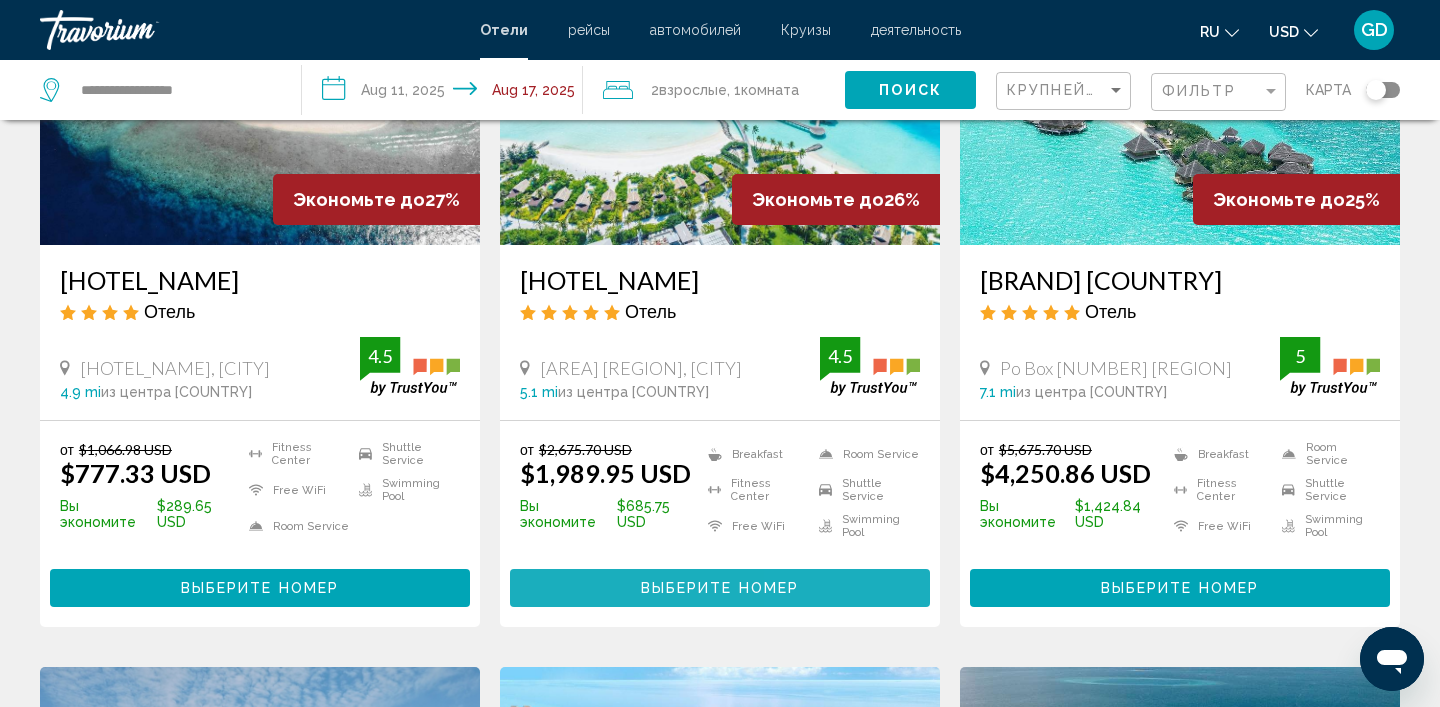 click on "Выберите номер" at bounding box center [720, 587] 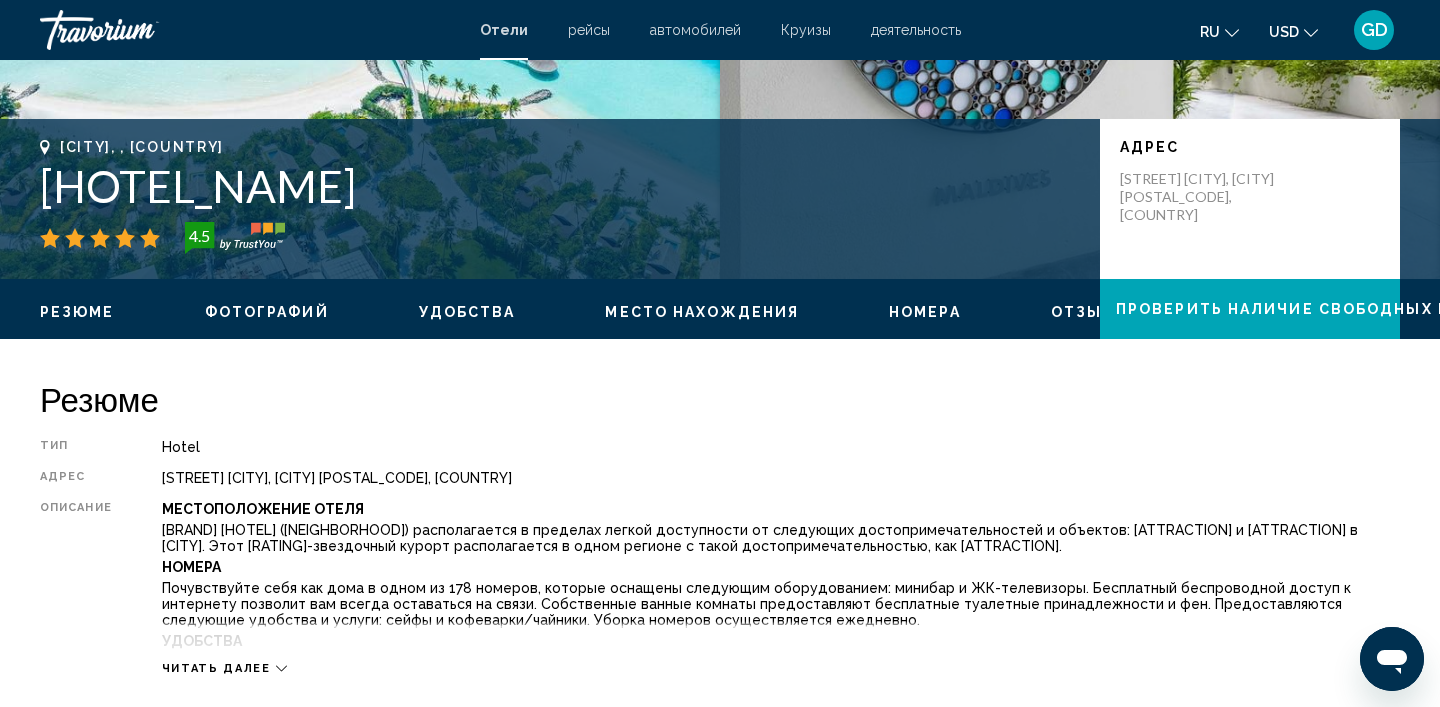 scroll, scrollTop: 380, scrollLeft: 0, axis: vertical 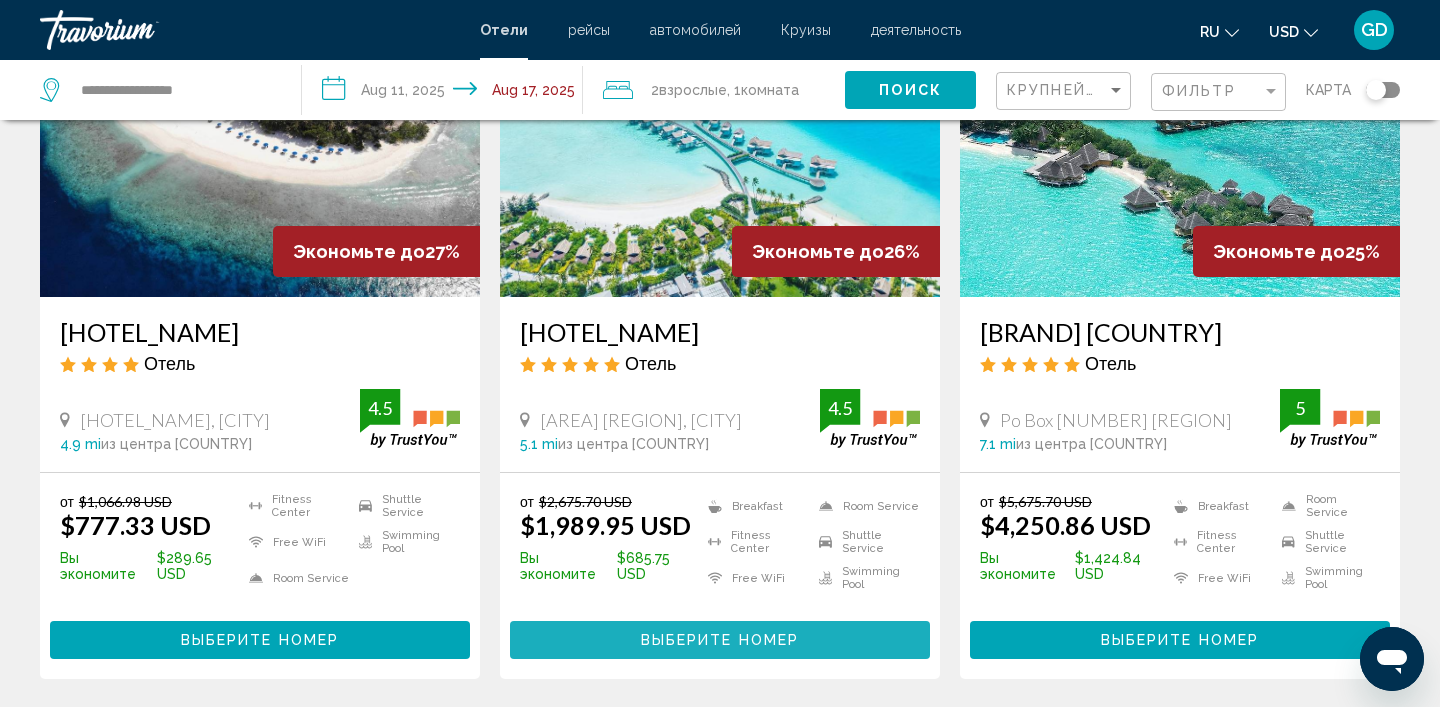 click on "Выберите номер" at bounding box center (720, 639) 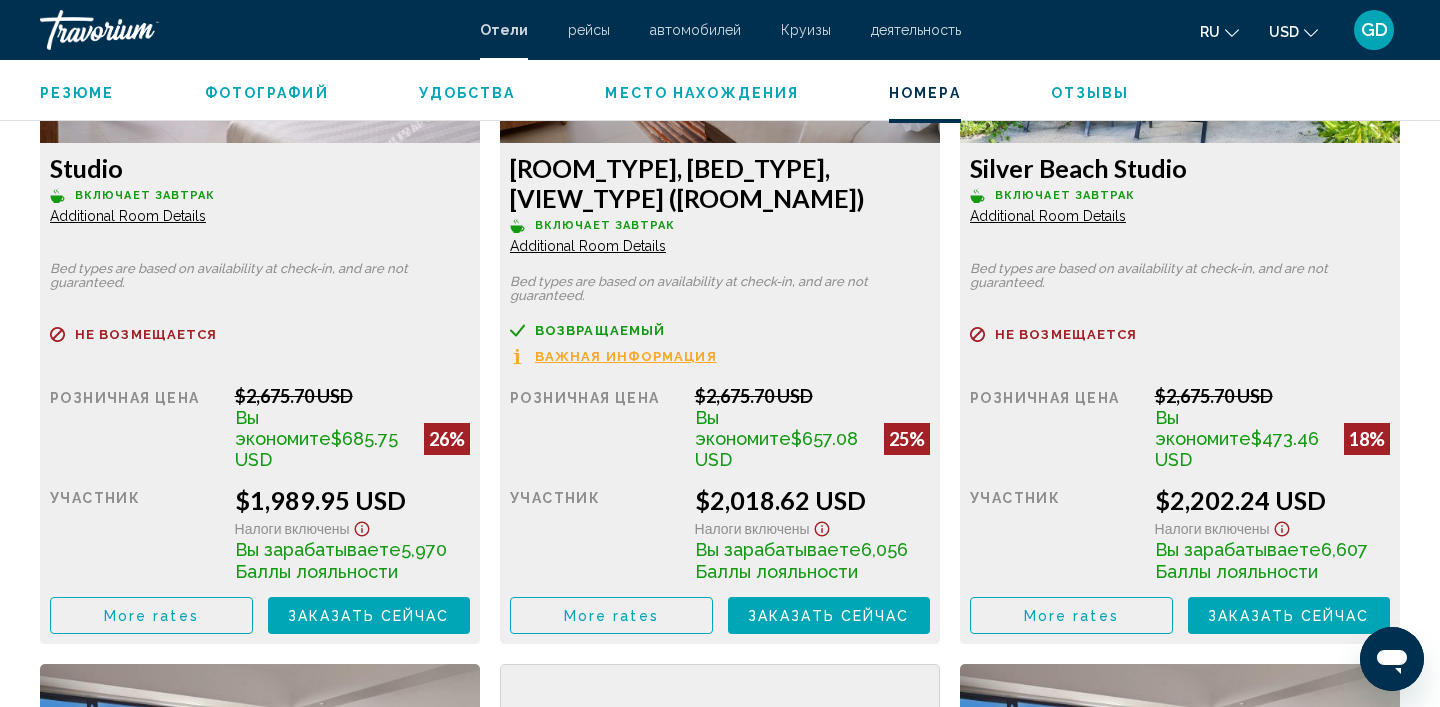 scroll, scrollTop: 2943, scrollLeft: 0, axis: vertical 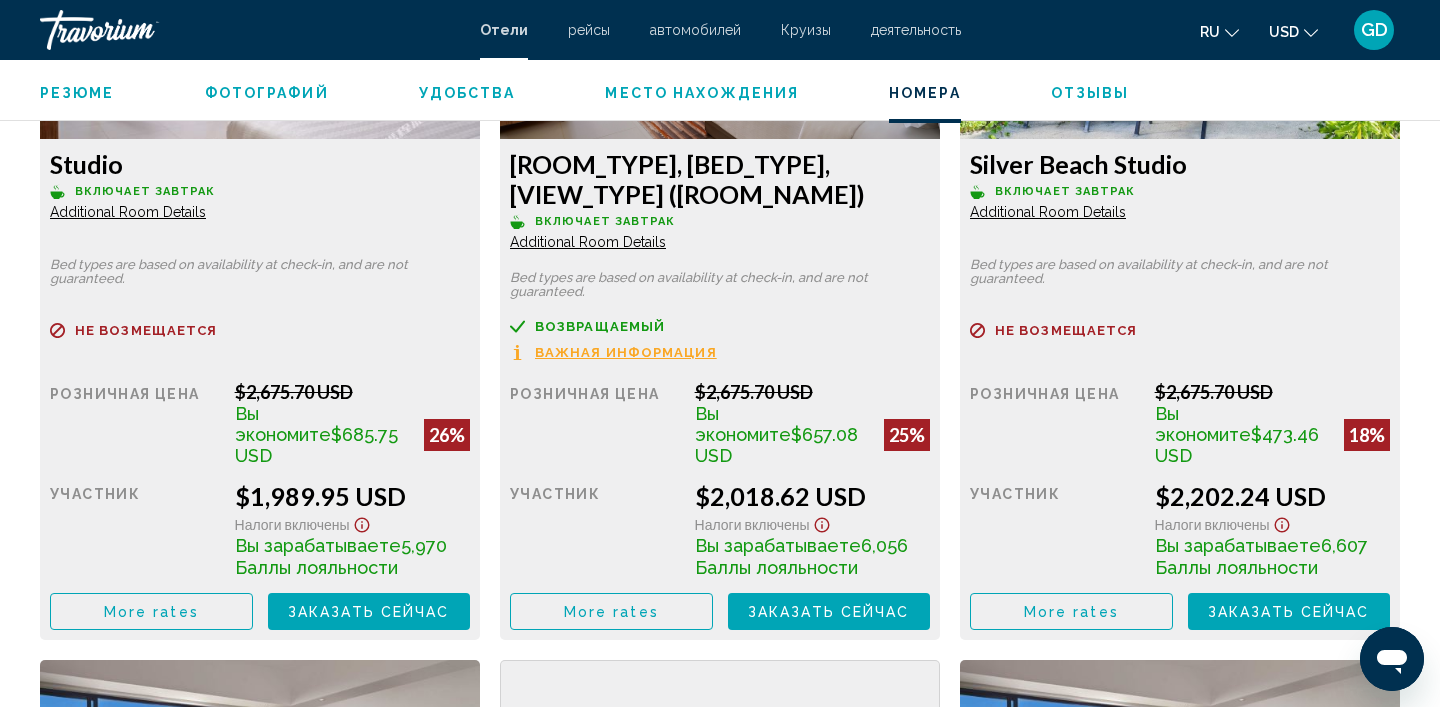 click on "More rates" at bounding box center (151, 611) 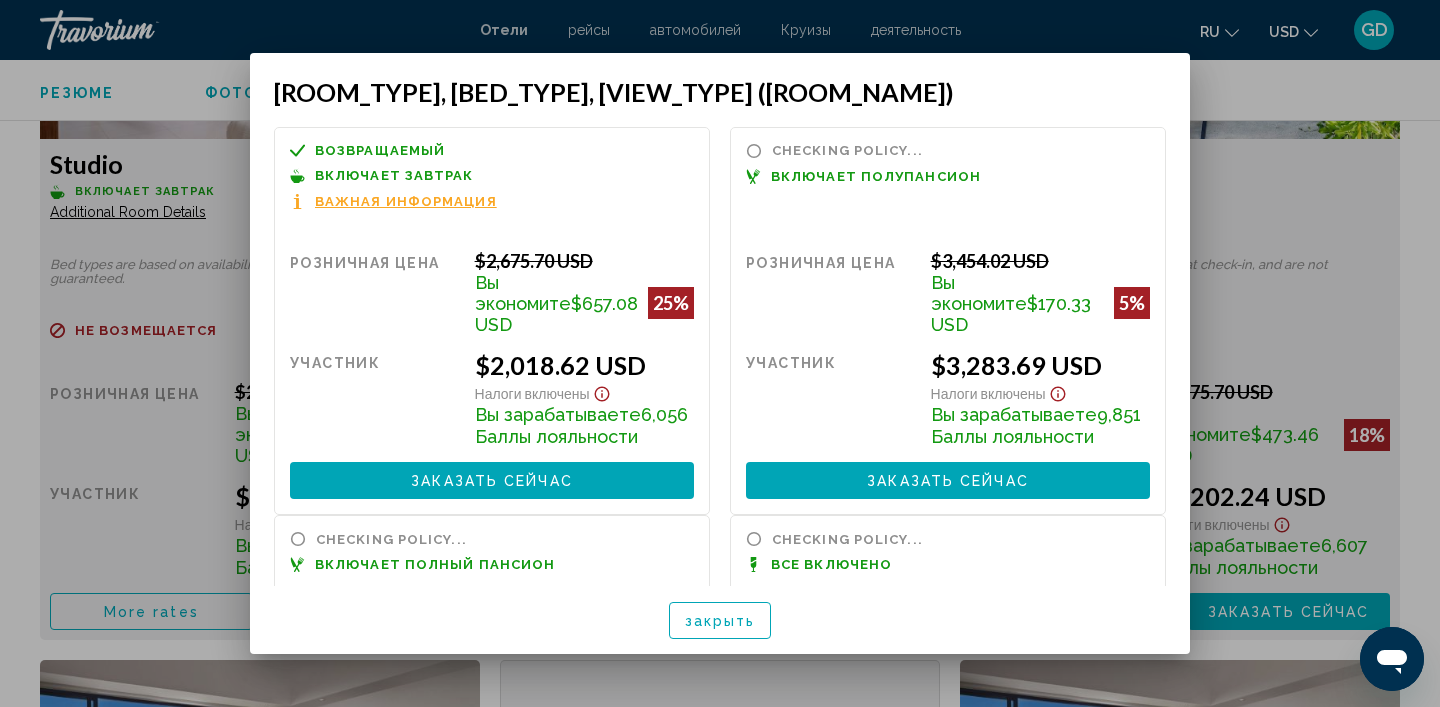 scroll, scrollTop: 0, scrollLeft: 0, axis: both 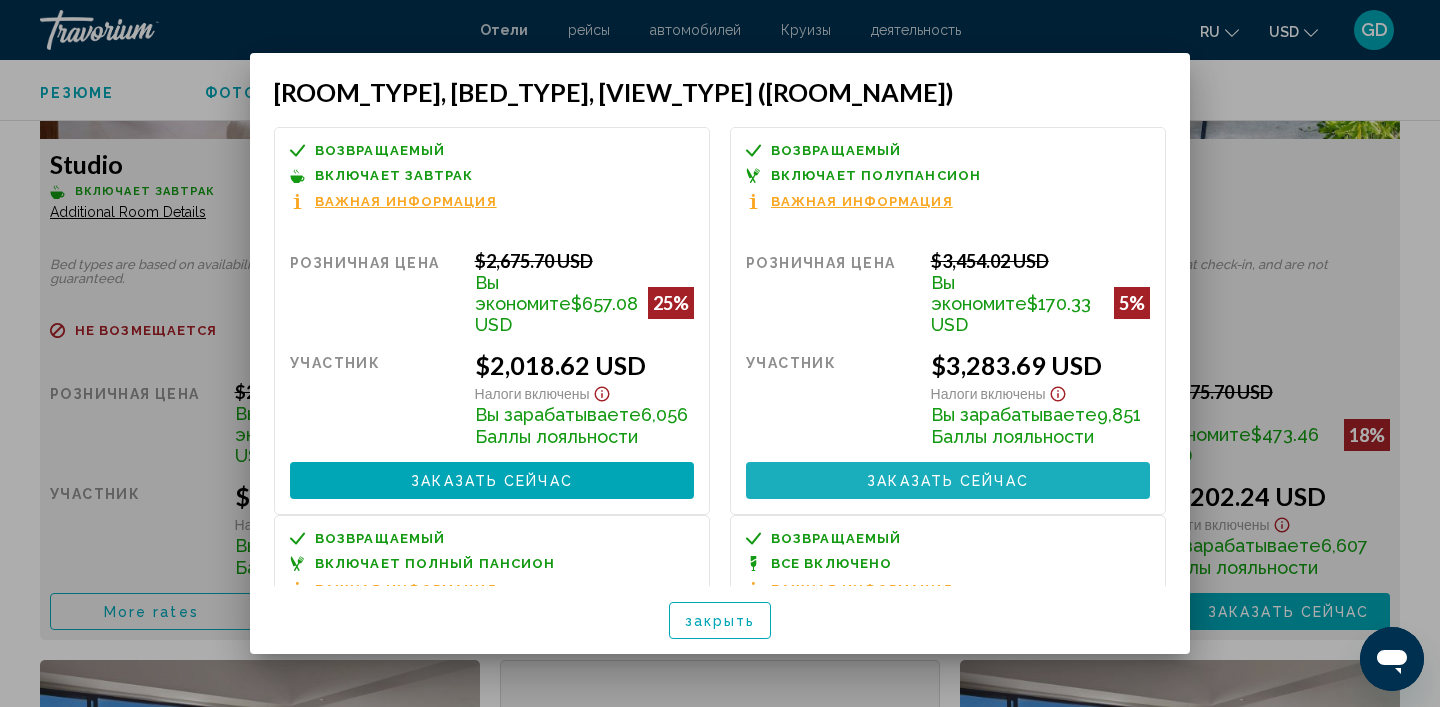 click on "Заказать сейчас Больше недоступно" at bounding box center (948, 480) 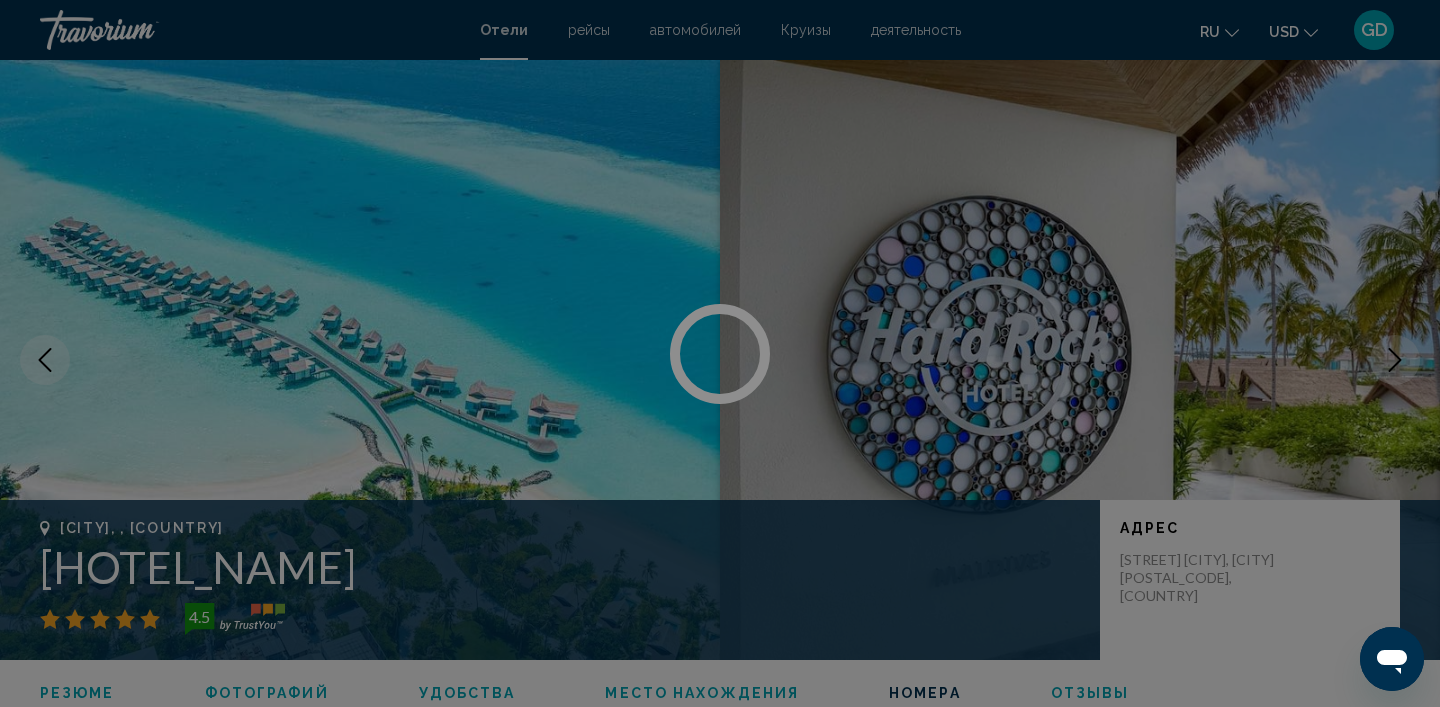 scroll, scrollTop: 2943, scrollLeft: 0, axis: vertical 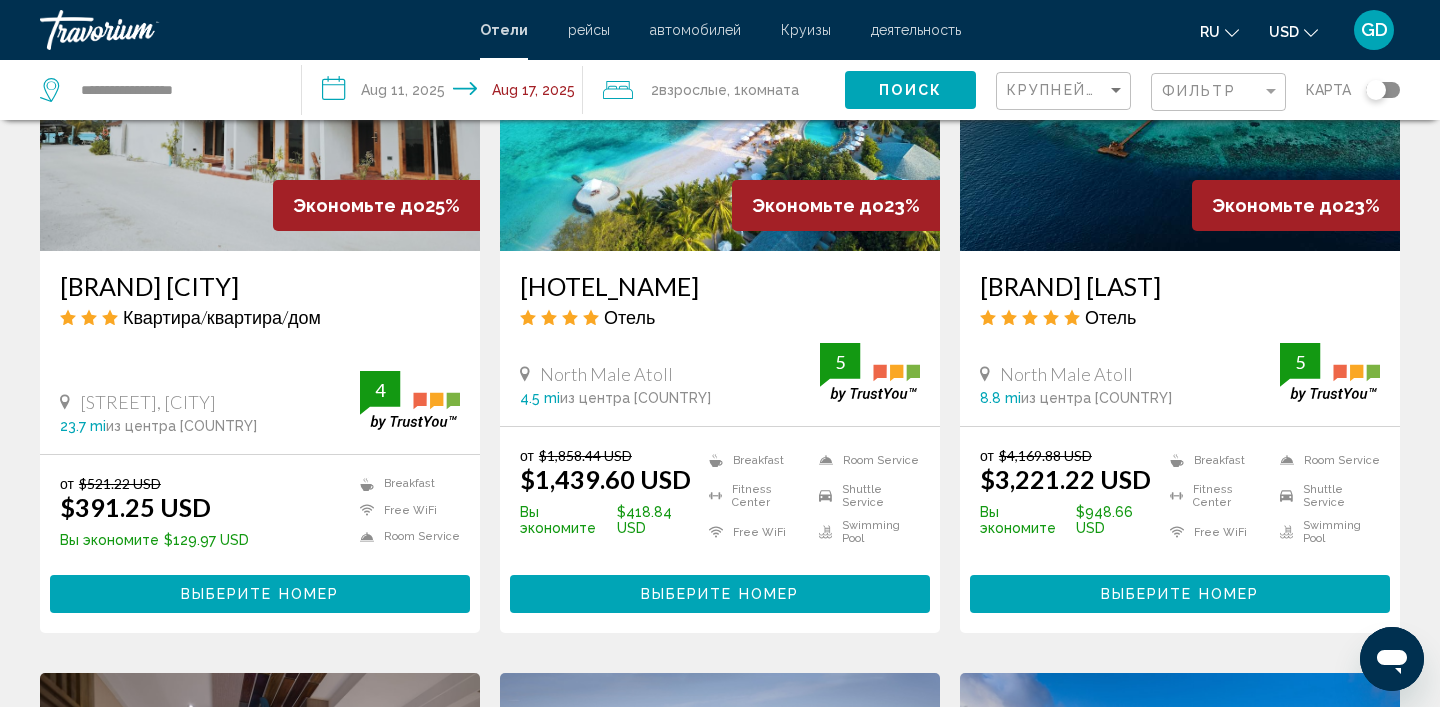 click on "Выберите номер" at bounding box center (720, 595) 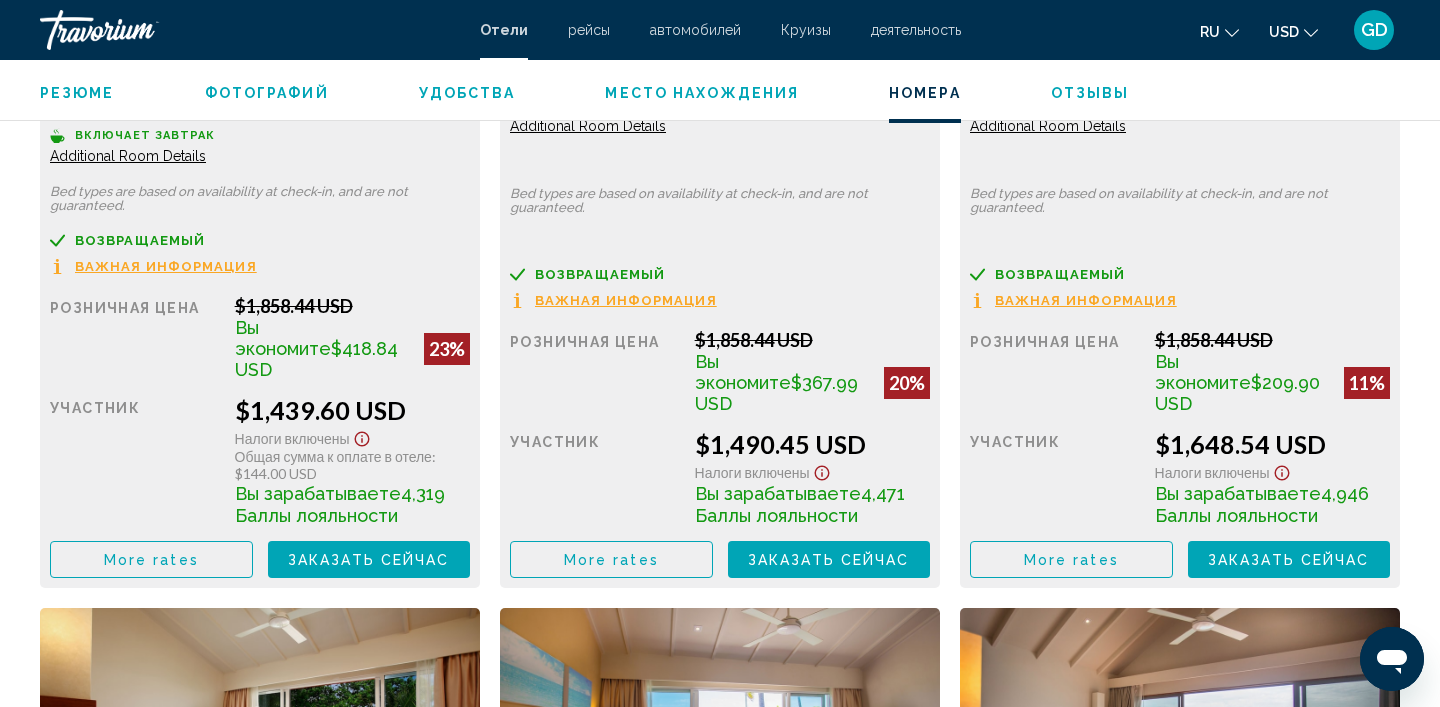scroll, scrollTop: 3041, scrollLeft: 0, axis: vertical 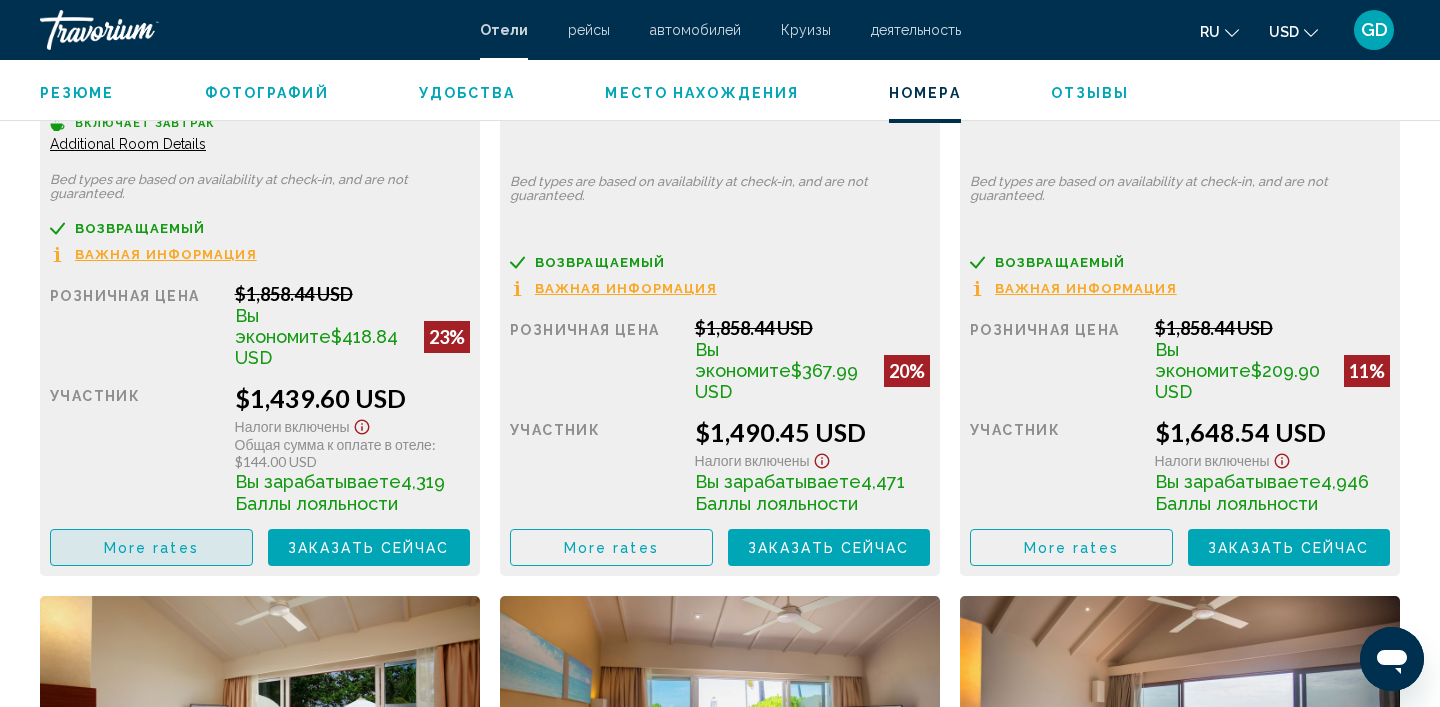 click on "More rates" at bounding box center [151, 547] 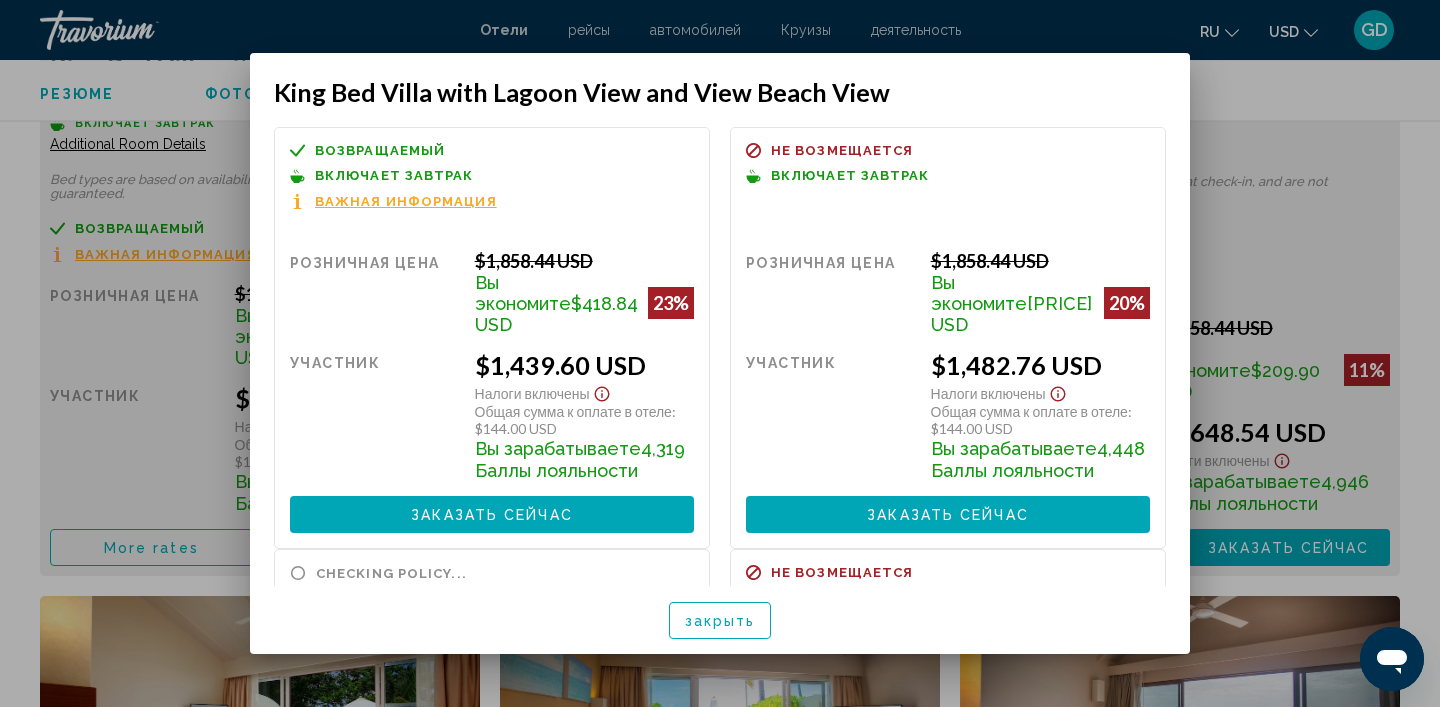 scroll, scrollTop: 0, scrollLeft: 0, axis: both 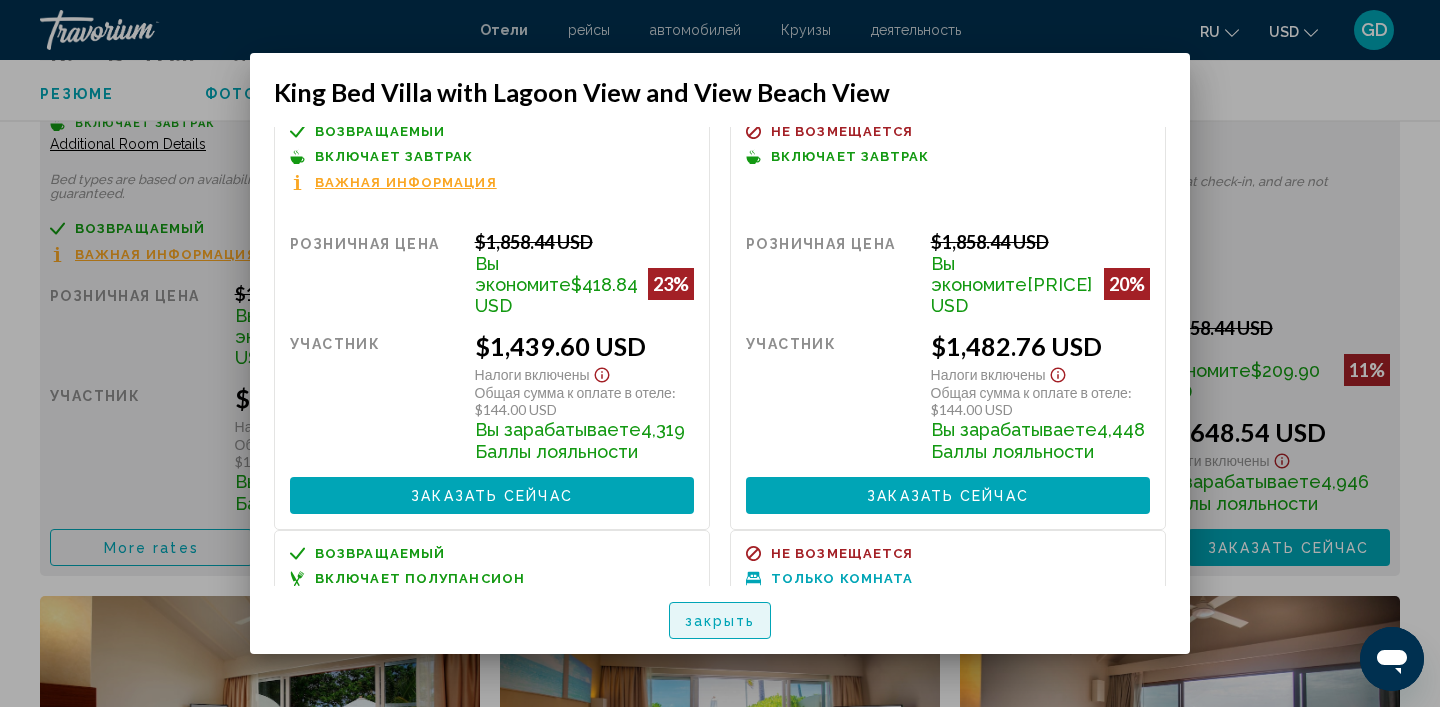 click on "закрыть" at bounding box center [720, 621] 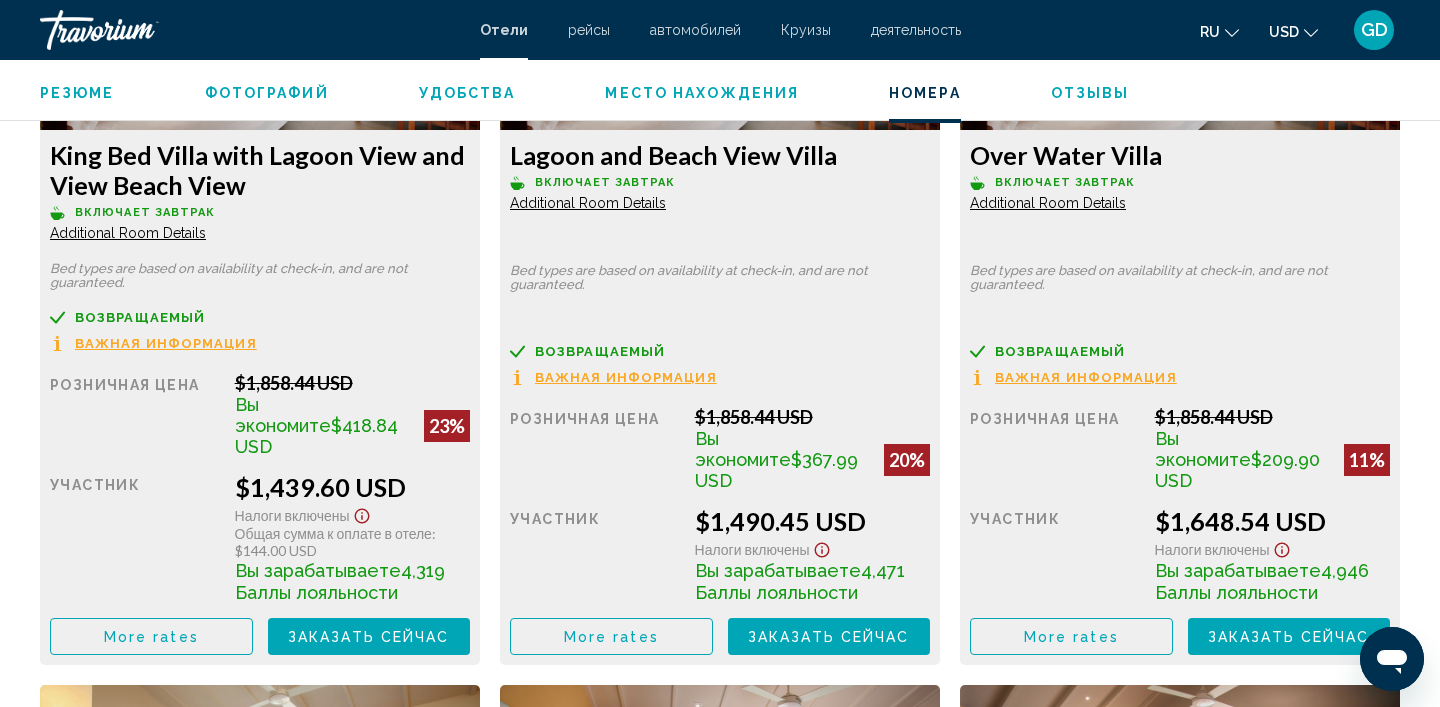 scroll, scrollTop: 3023, scrollLeft: 0, axis: vertical 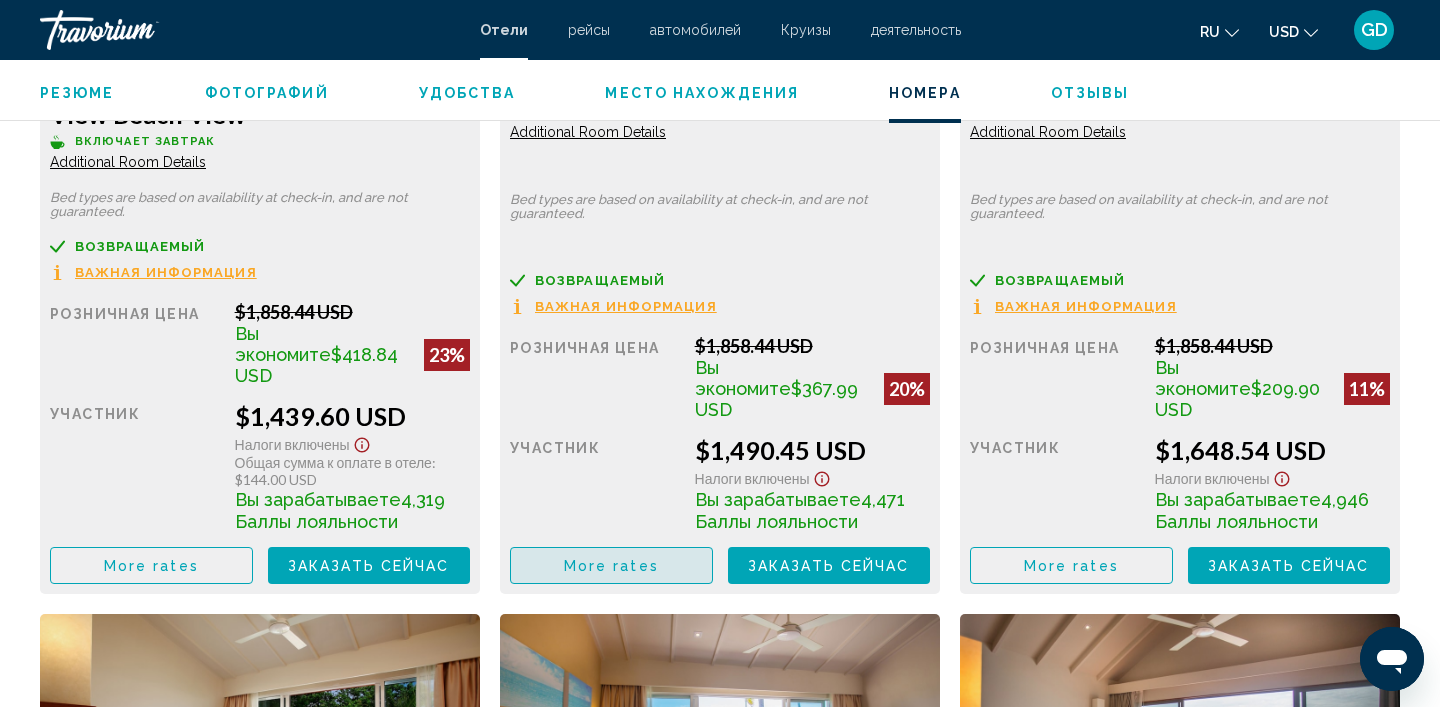 click on "More rates" at bounding box center [611, 566] 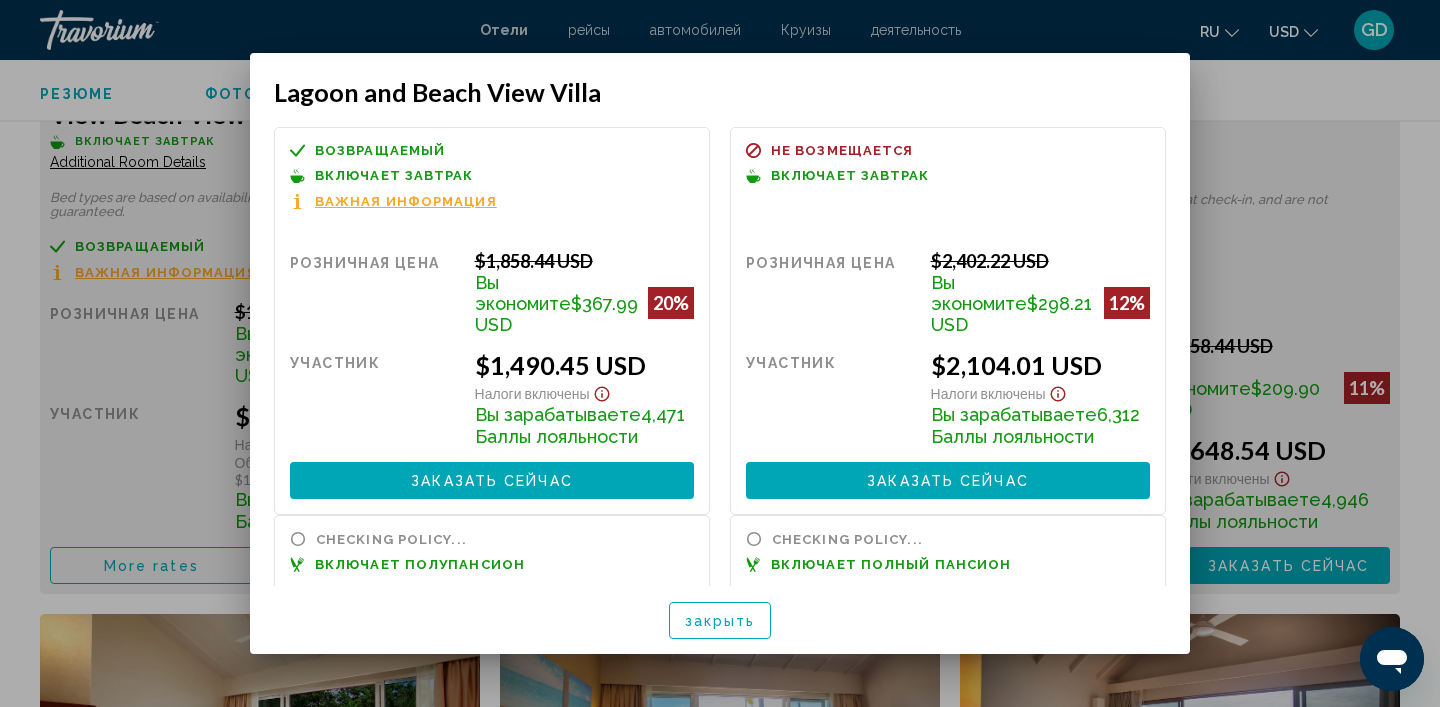 scroll, scrollTop: 0, scrollLeft: 0, axis: both 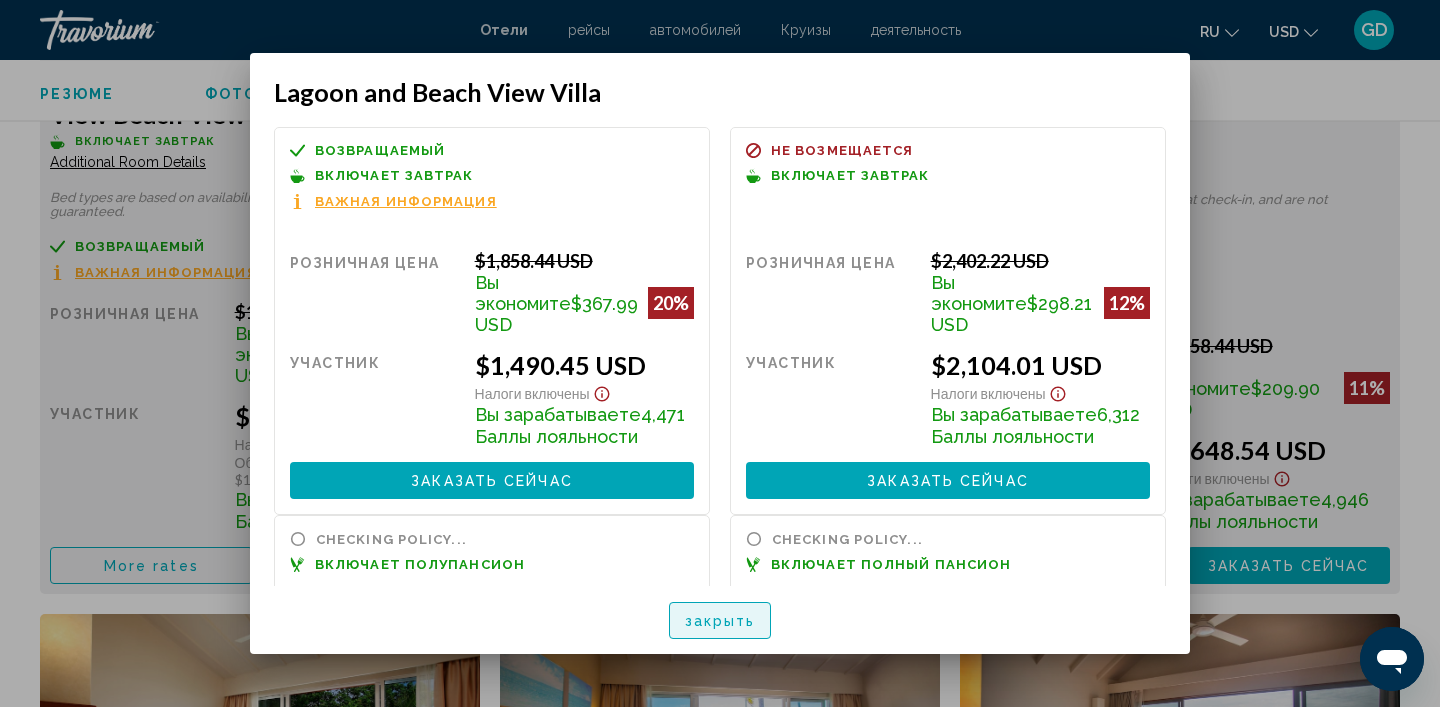 click on "закрыть" at bounding box center (720, 621) 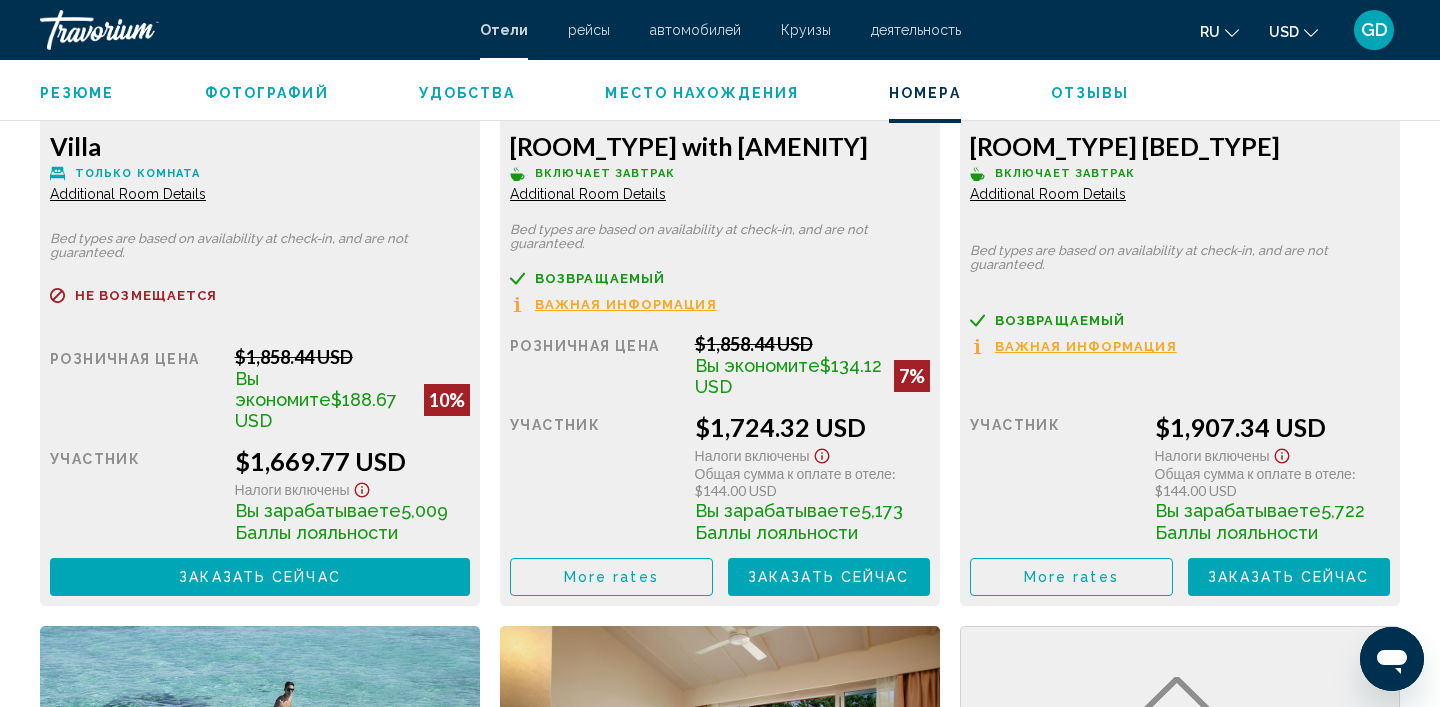 scroll, scrollTop: 3767, scrollLeft: 0, axis: vertical 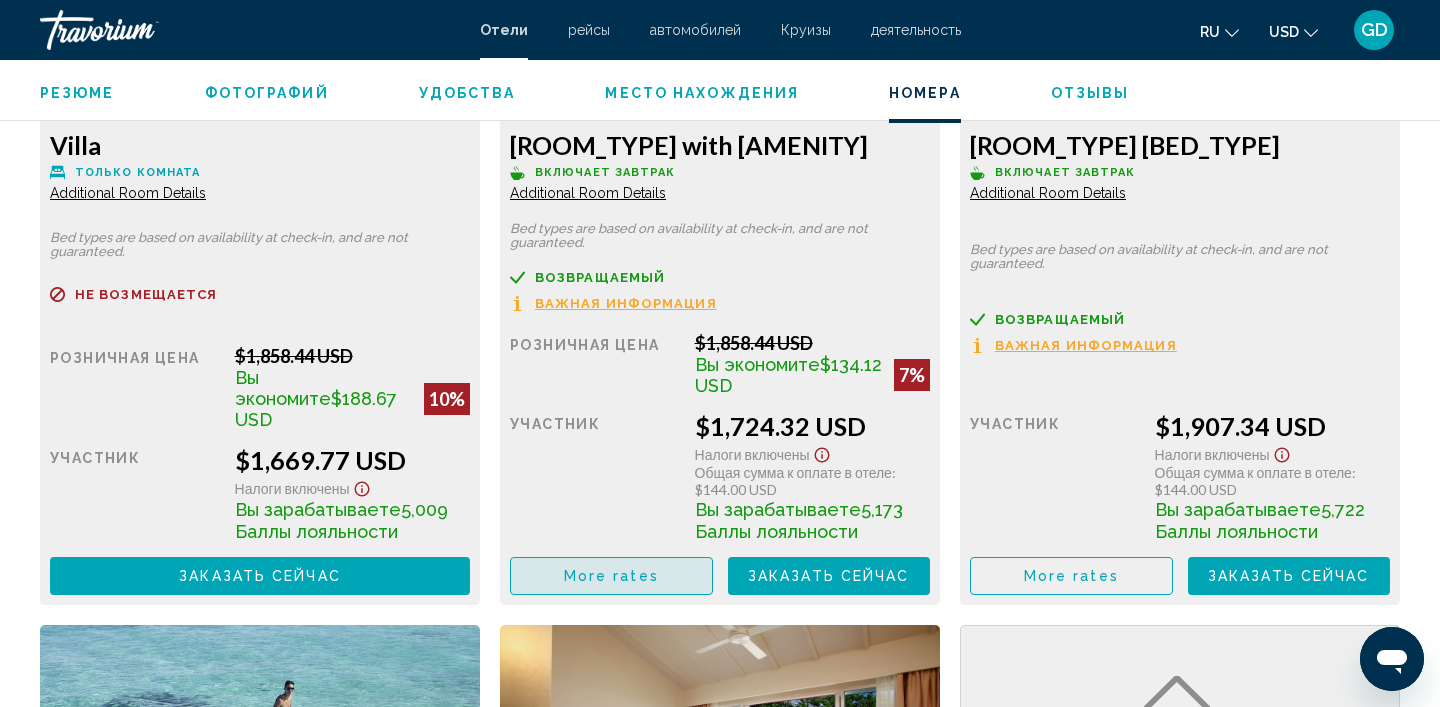 click on "More rates" at bounding box center [611, 575] 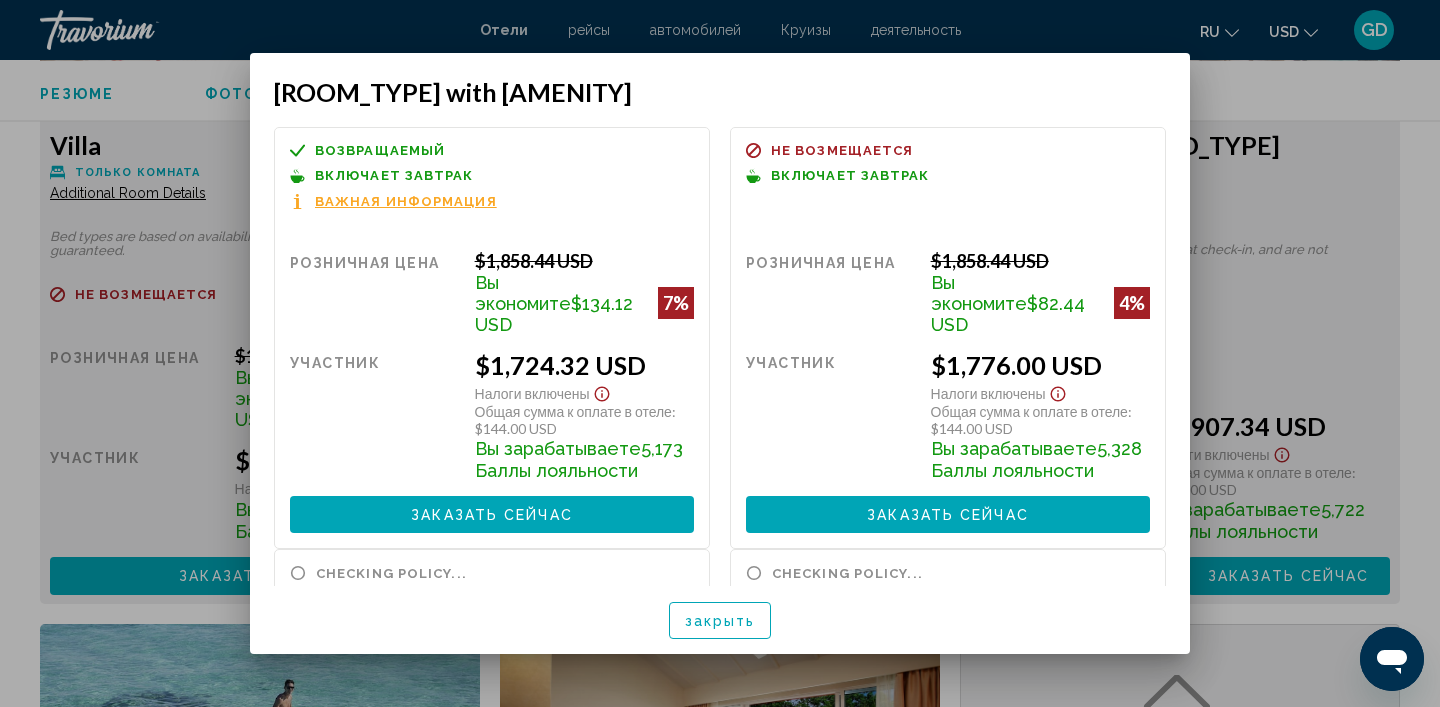 scroll, scrollTop: 0, scrollLeft: 0, axis: both 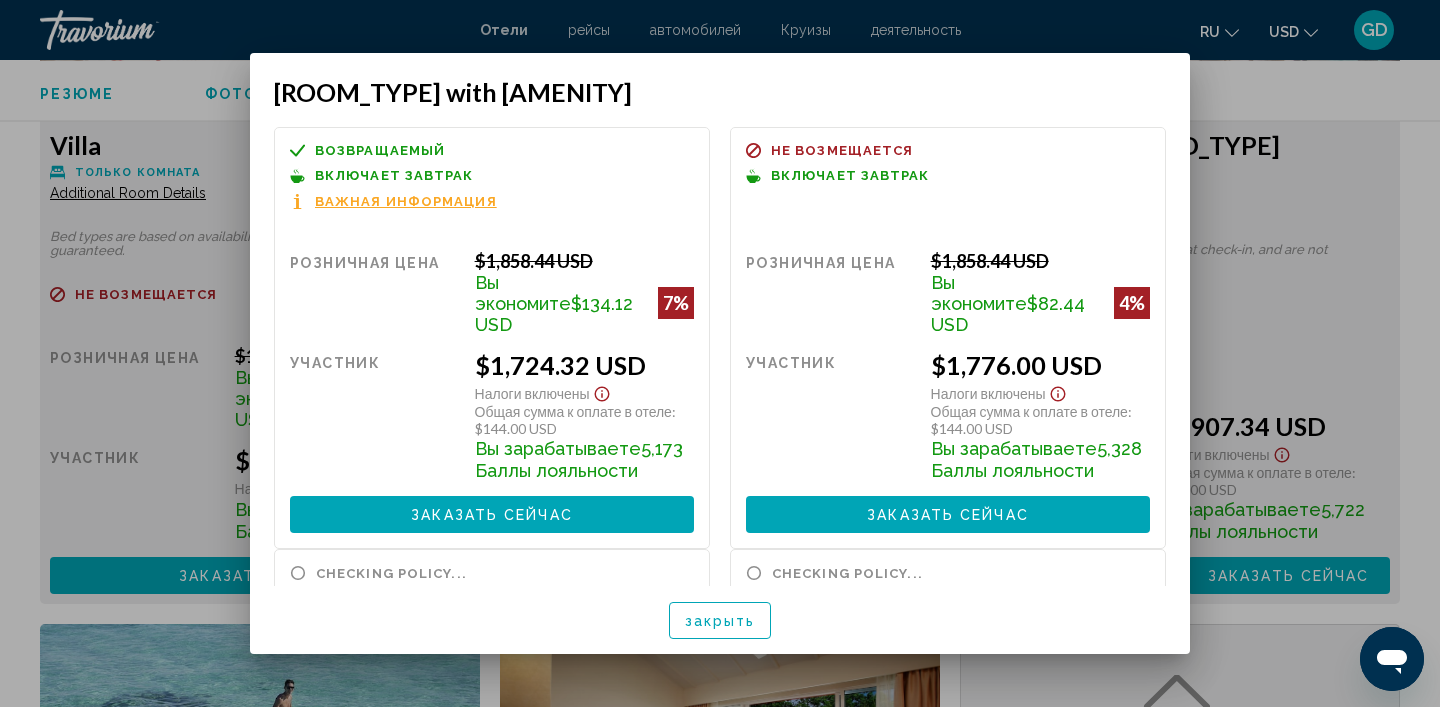 click at bounding box center [720, 353] 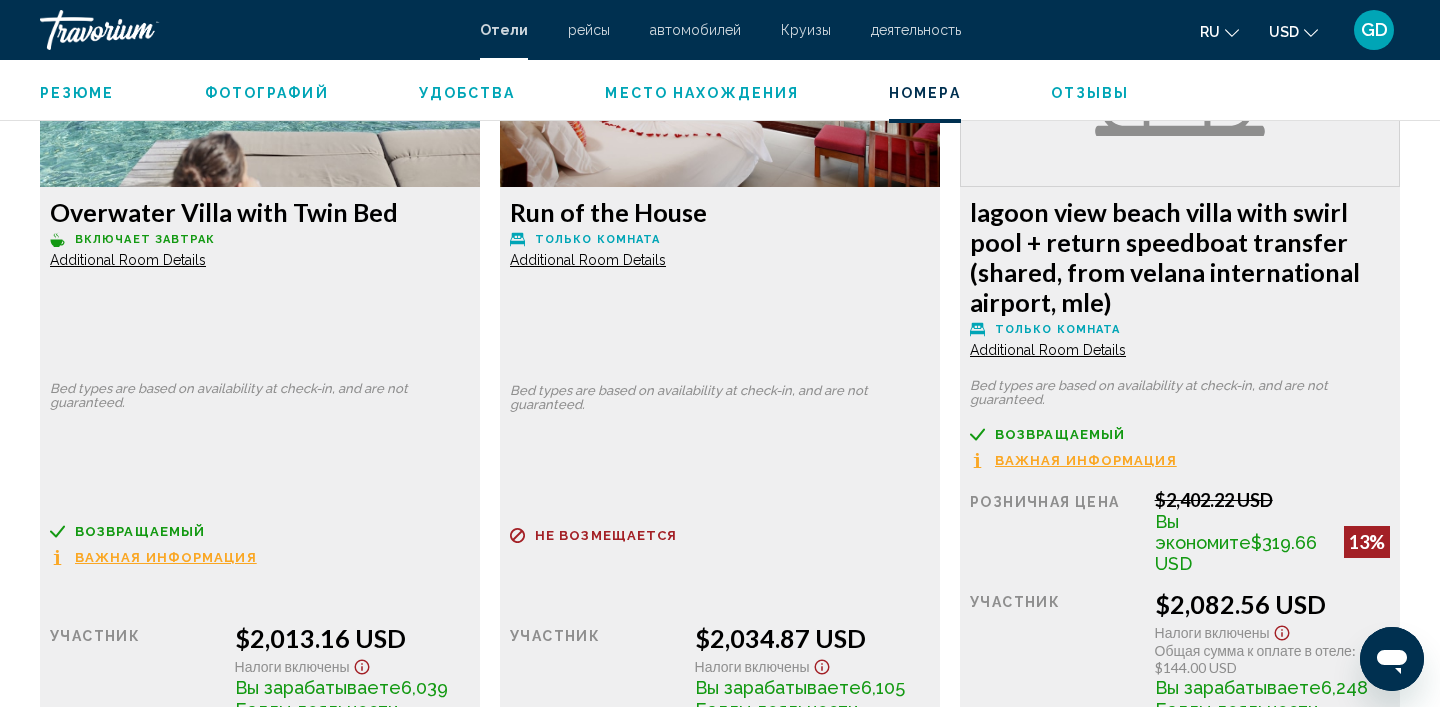 scroll, scrollTop: 4479, scrollLeft: 0, axis: vertical 